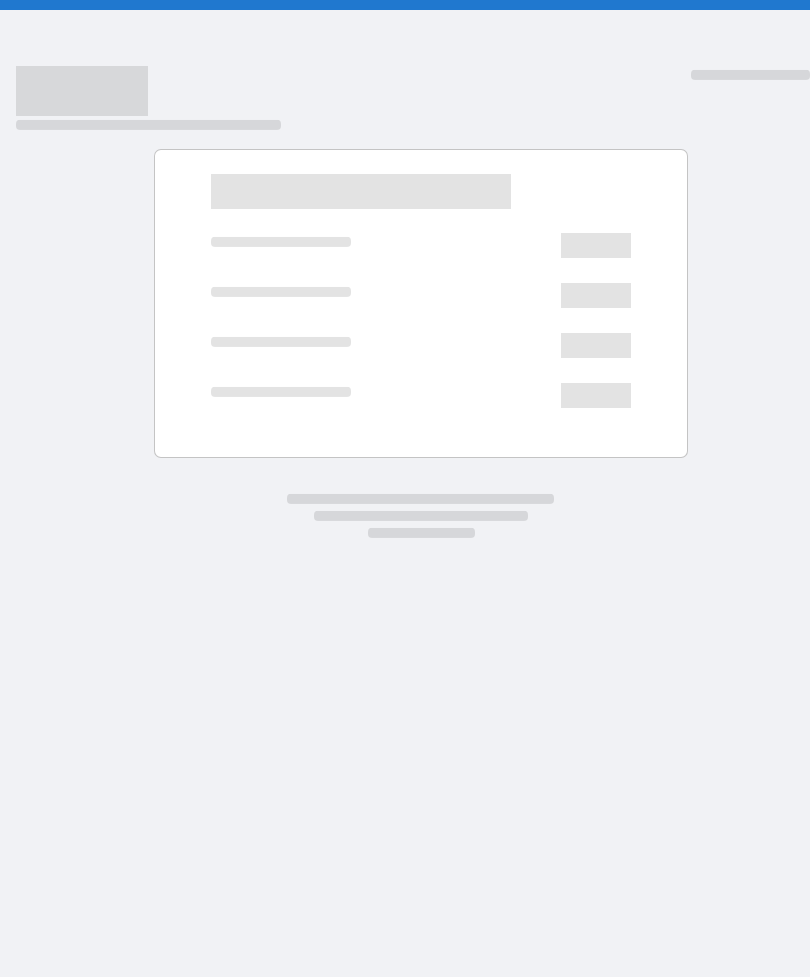 scroll, scrollTop: 0, scrollLeft: 0, axis: both 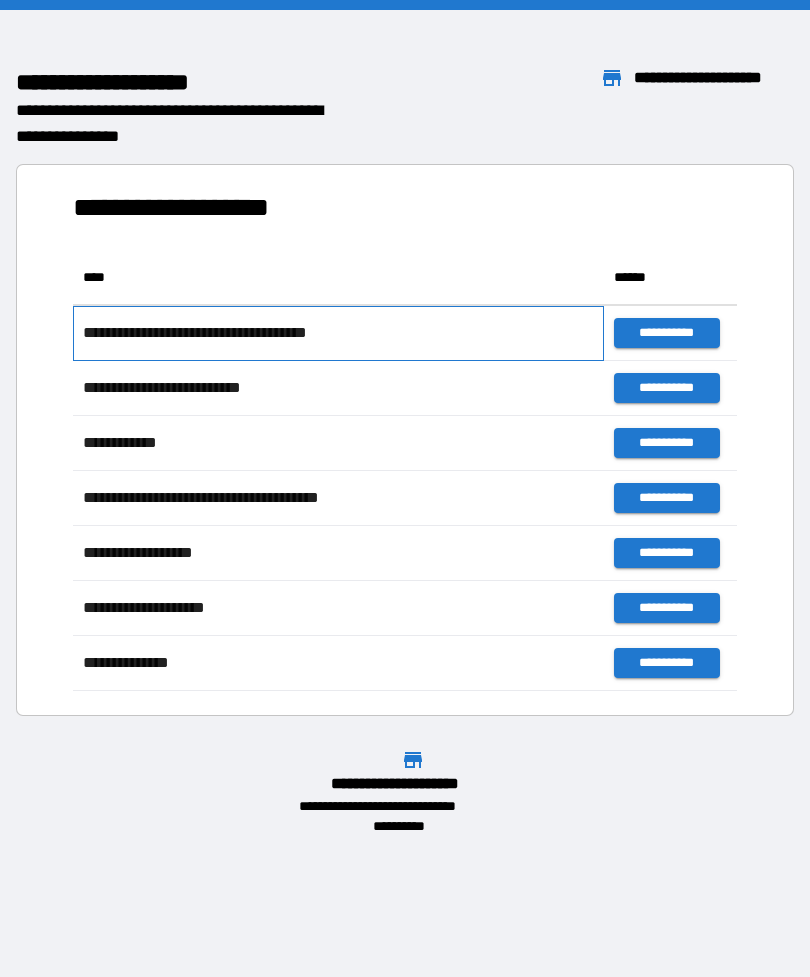 click on "**********" at bounding box center [215, 333] 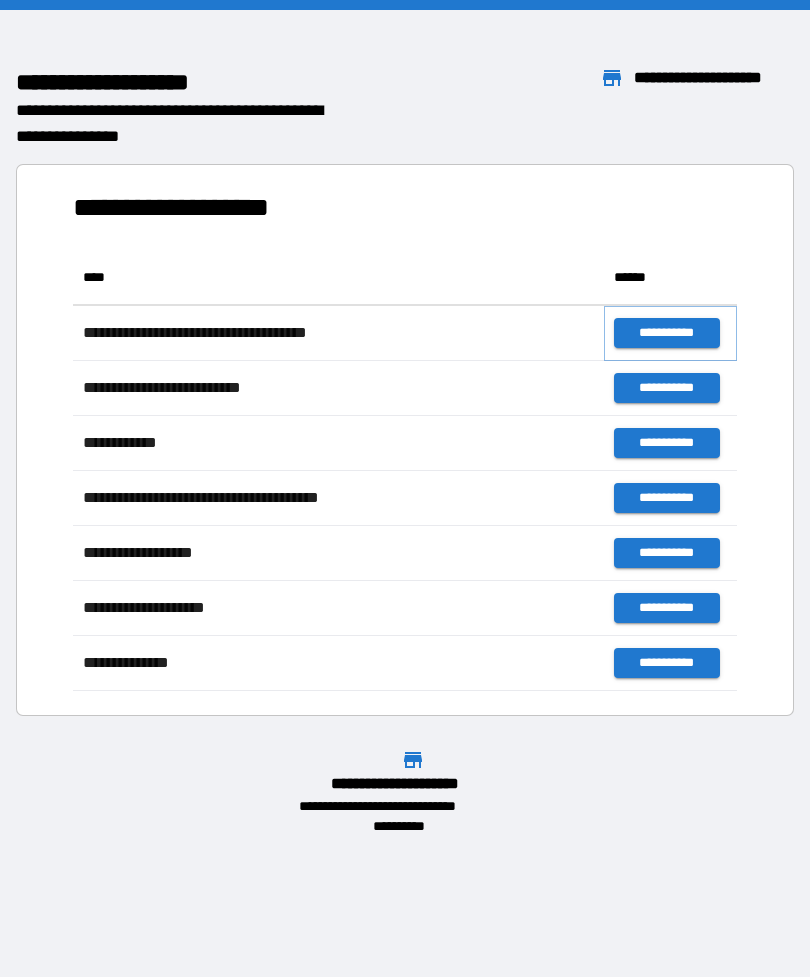 click on "**********" at bounding box center (666, 333) 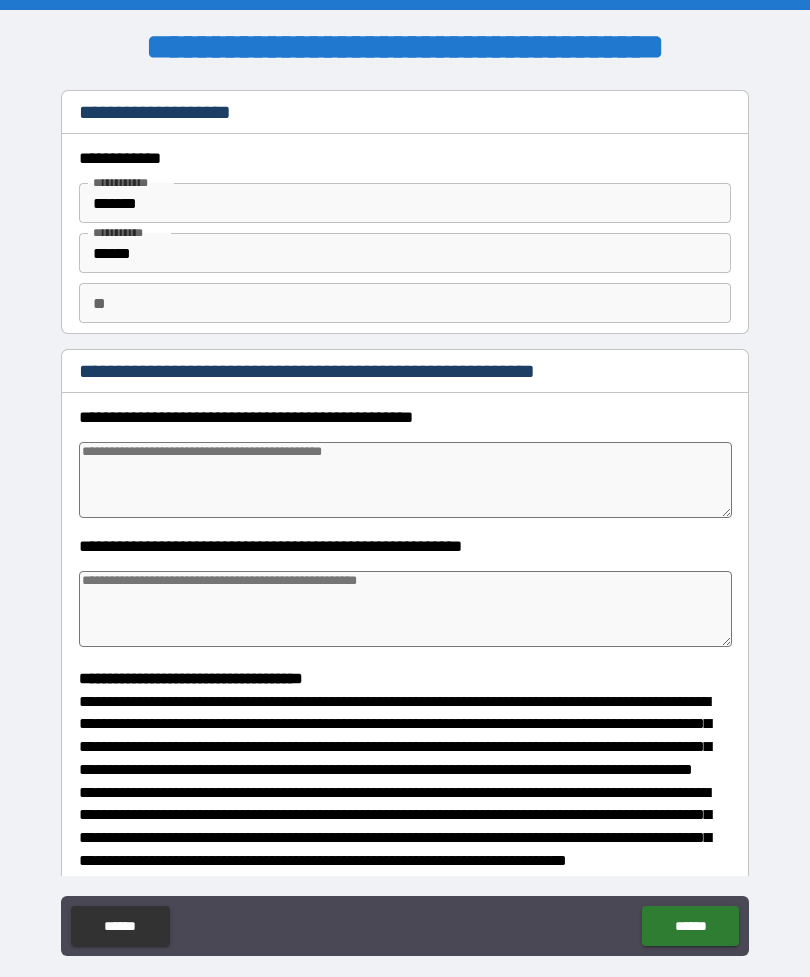 type on "*" 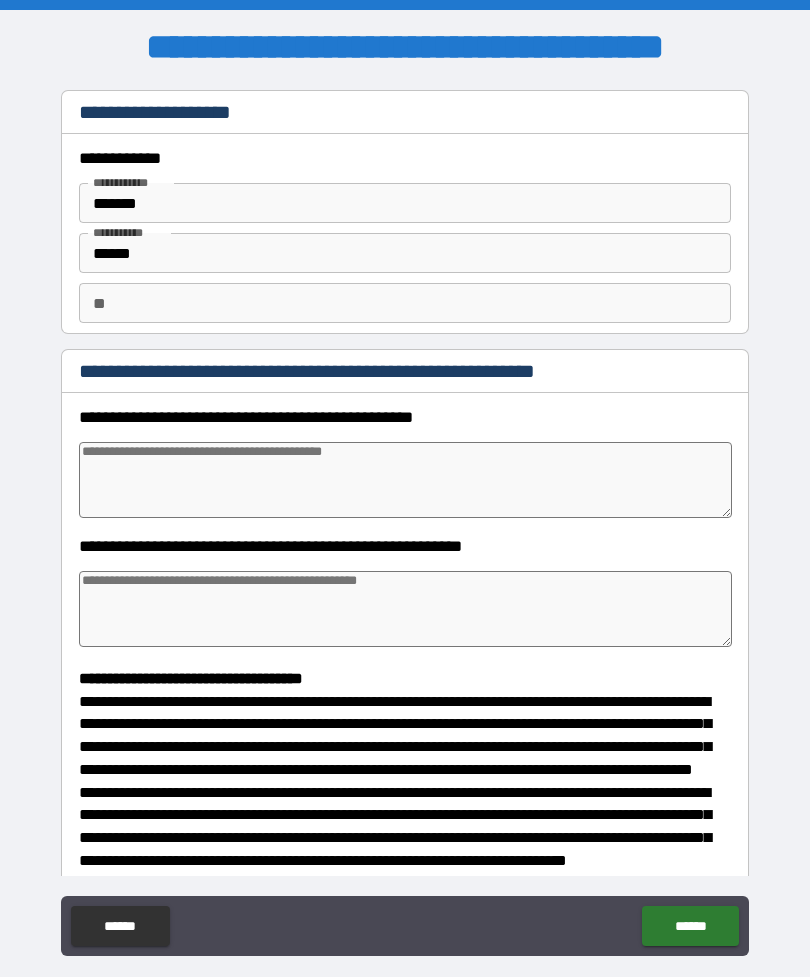 type on "*" 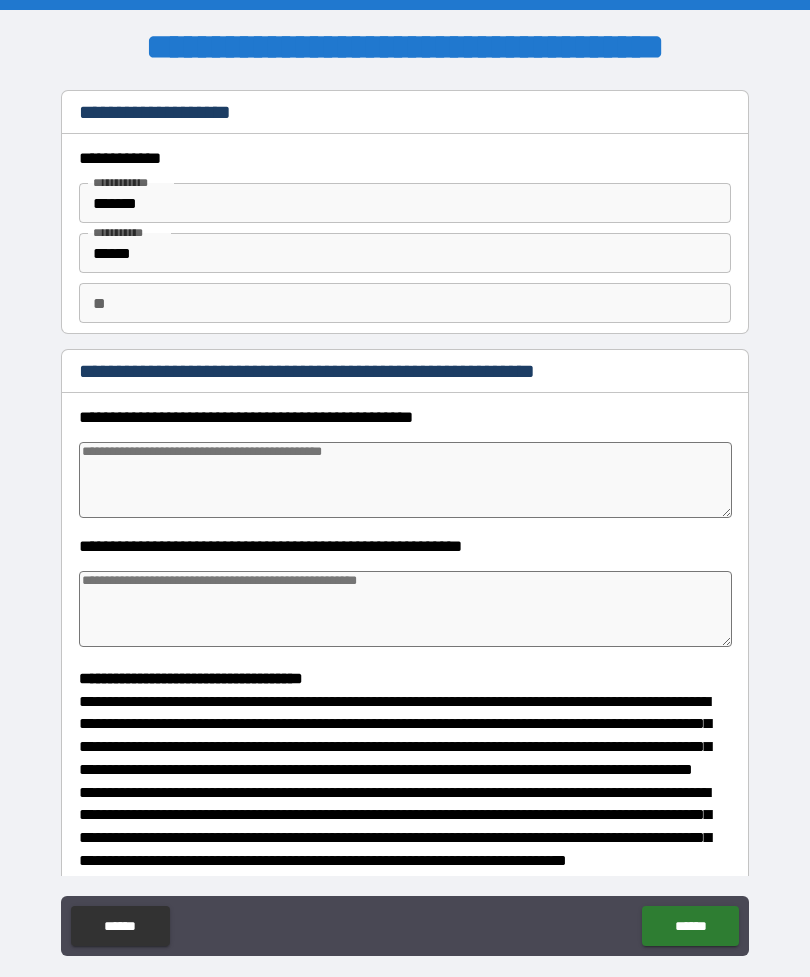type on "*" 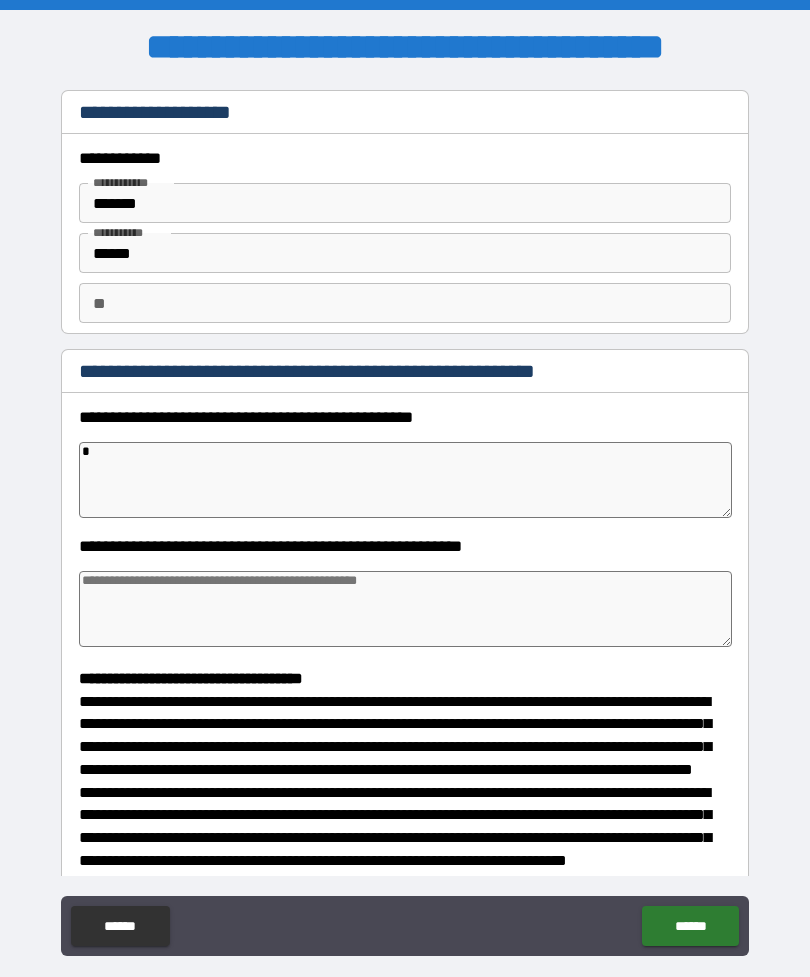 type on "*" 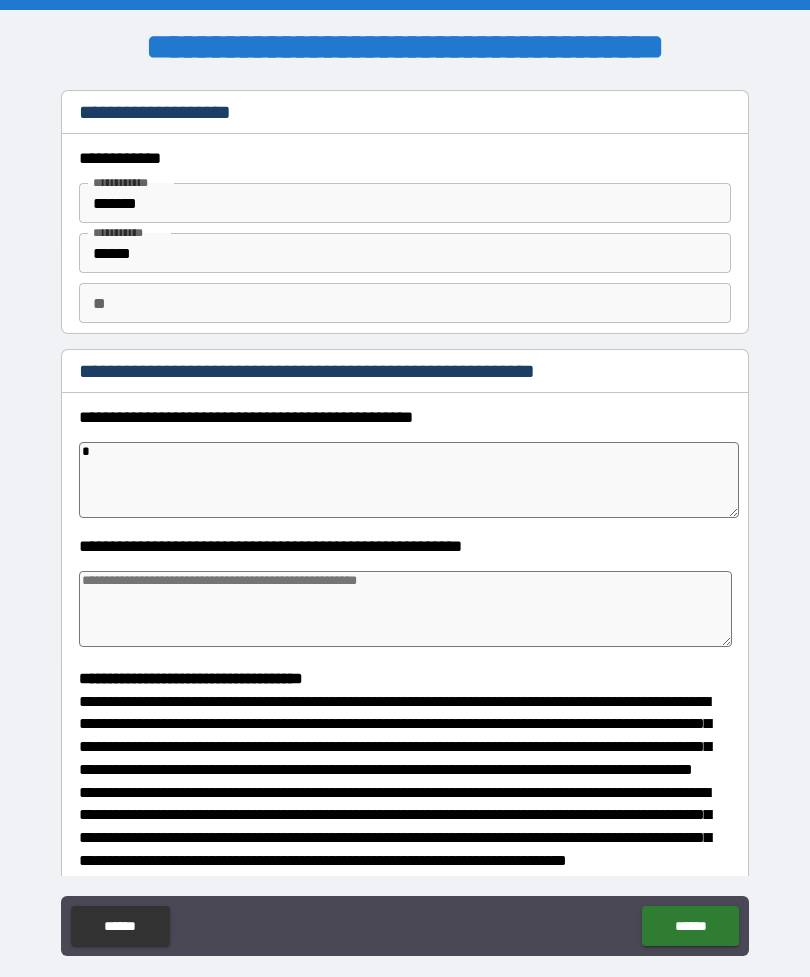 type on "*" 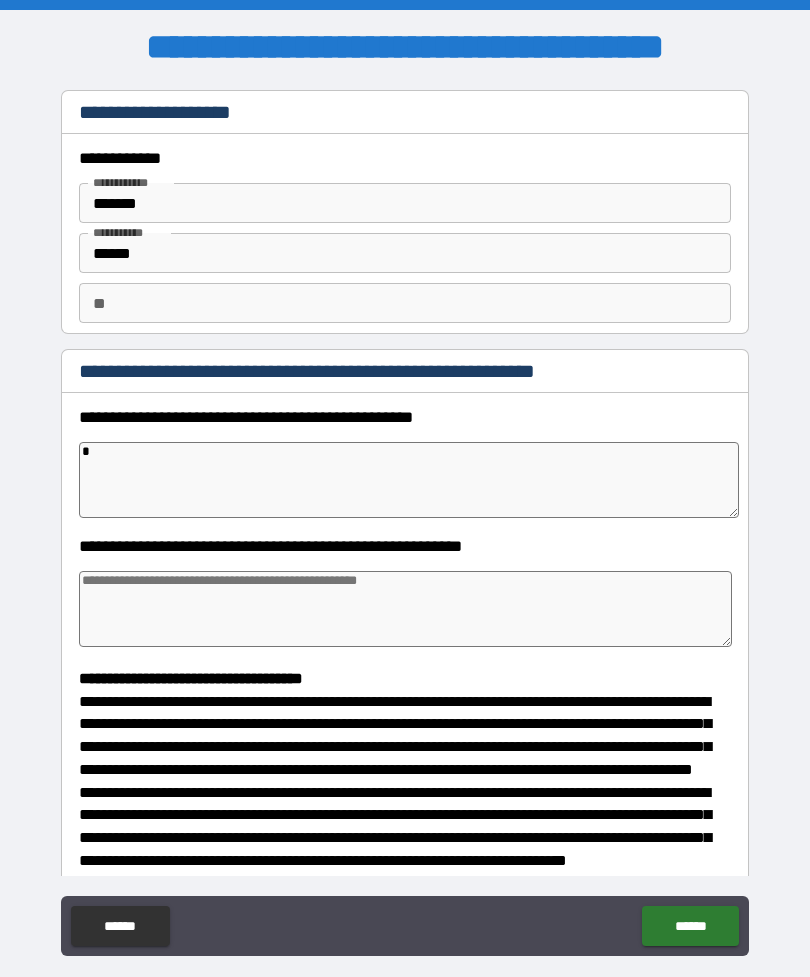 type on "*" 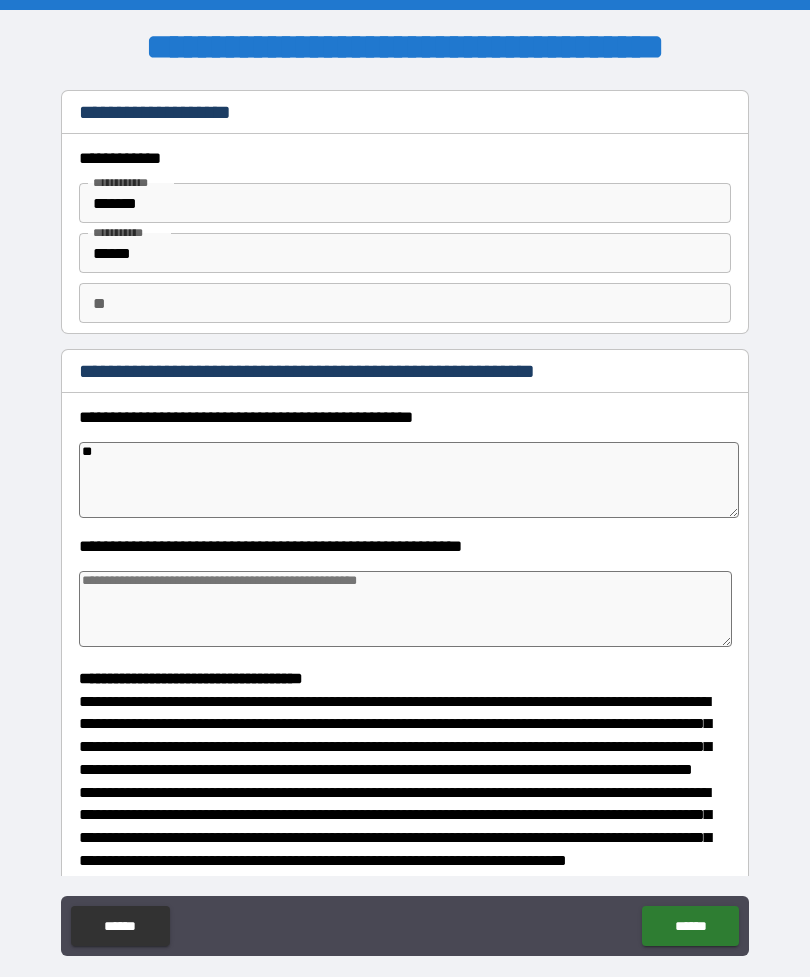 type on "*" 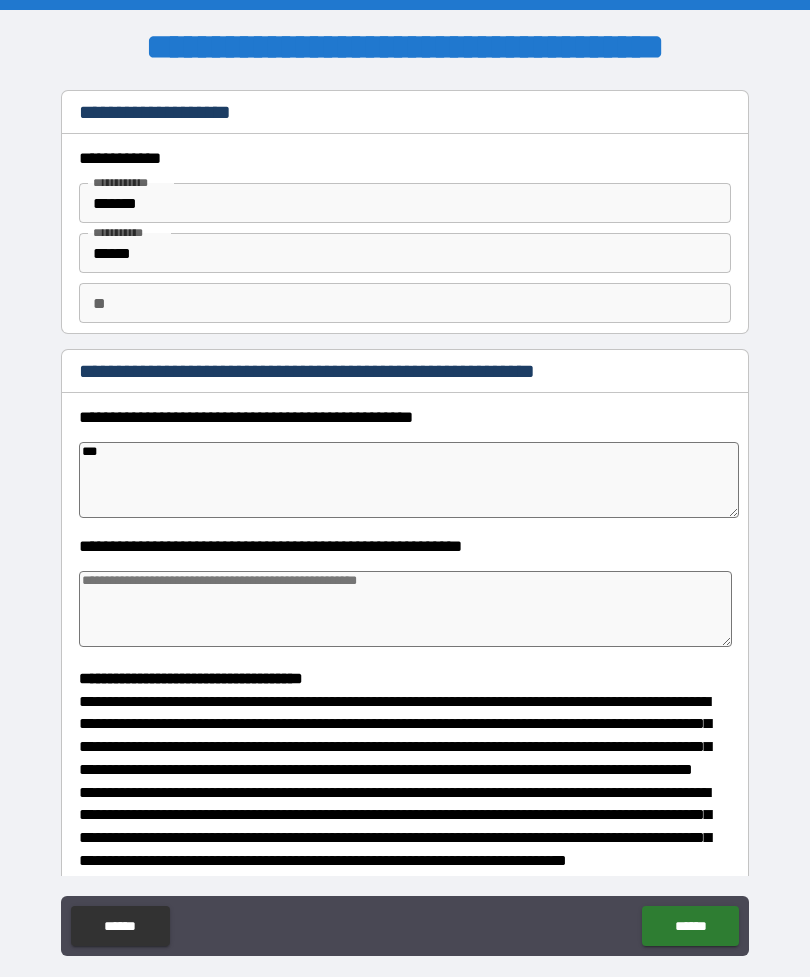 type on "*" 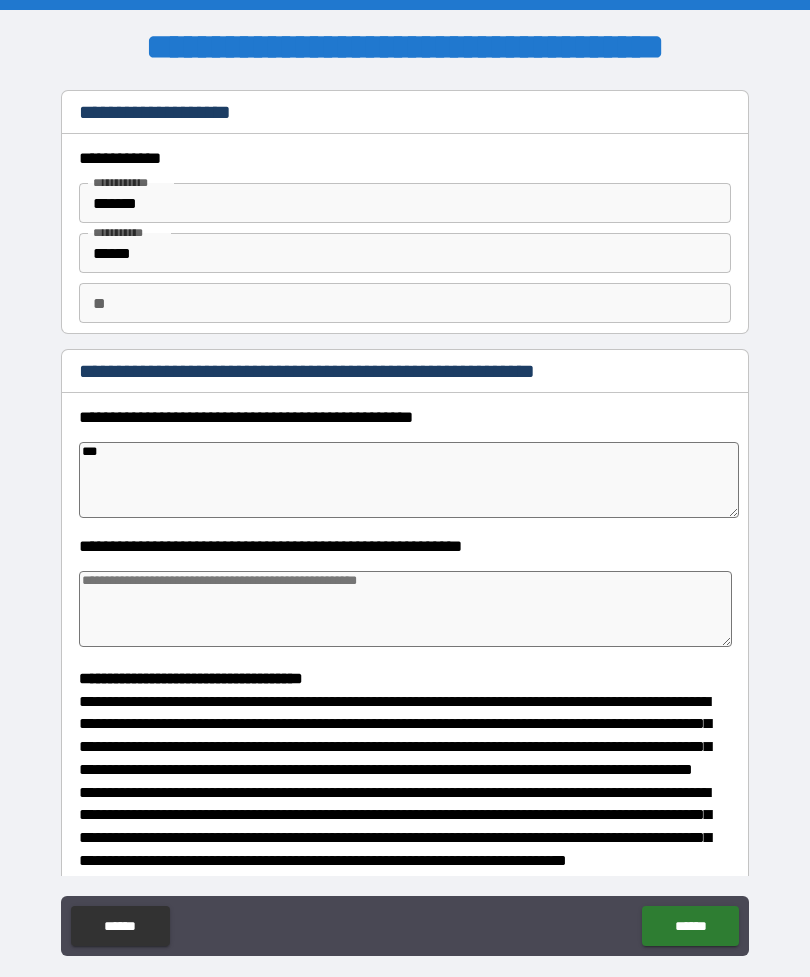 type on "**" 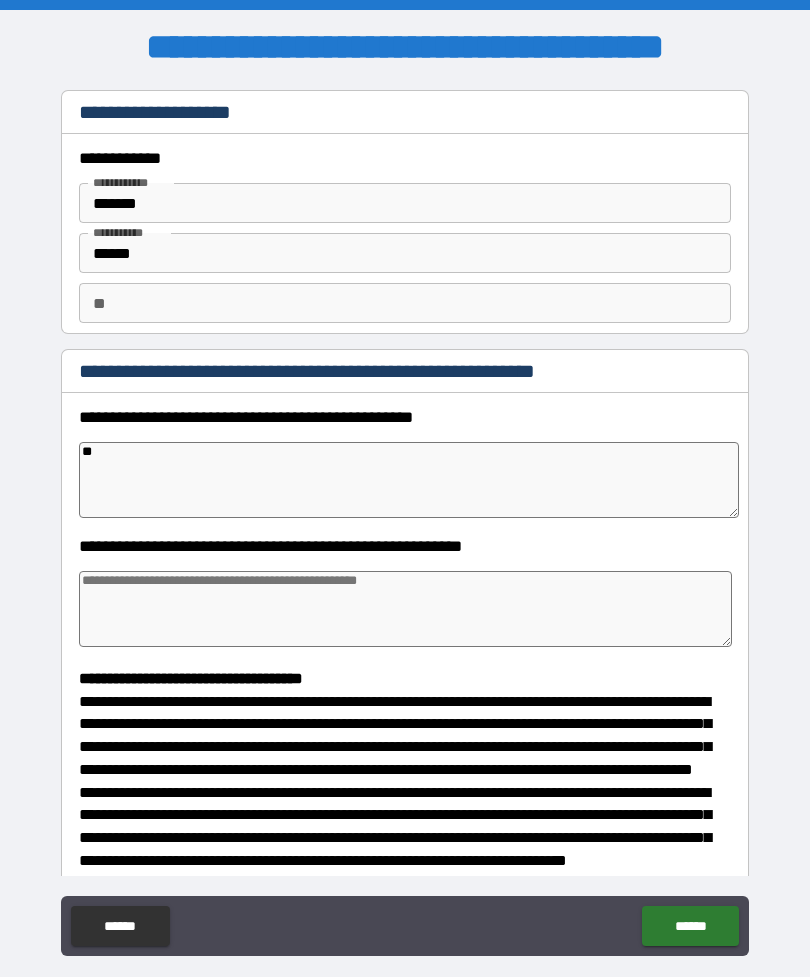 type on "*" 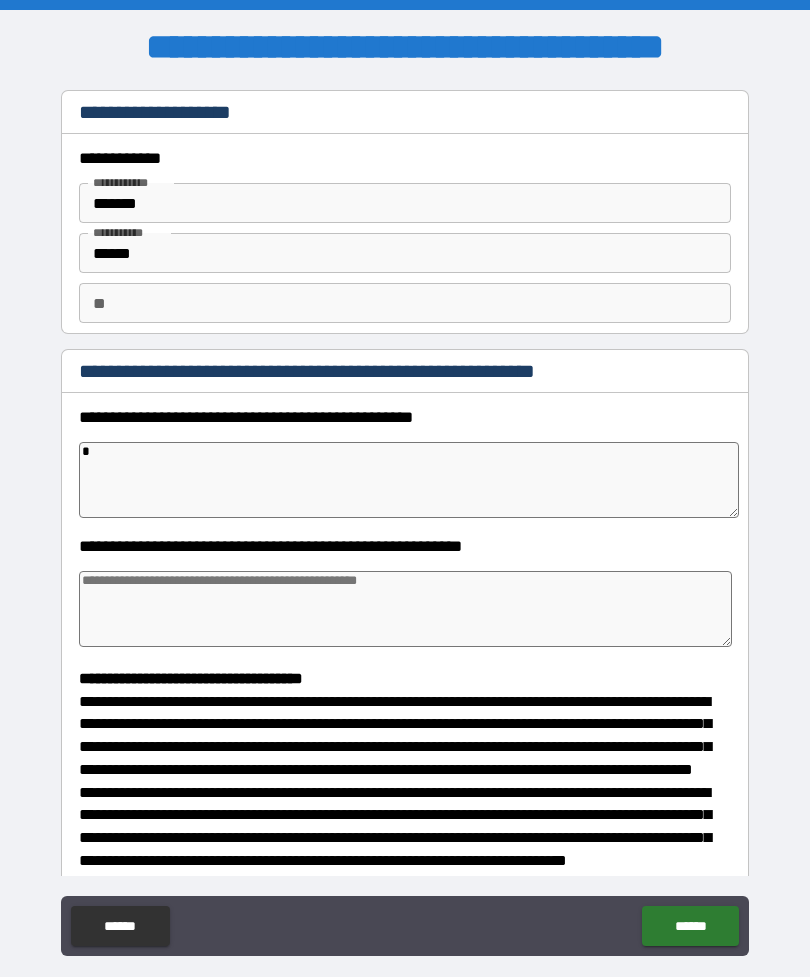 type 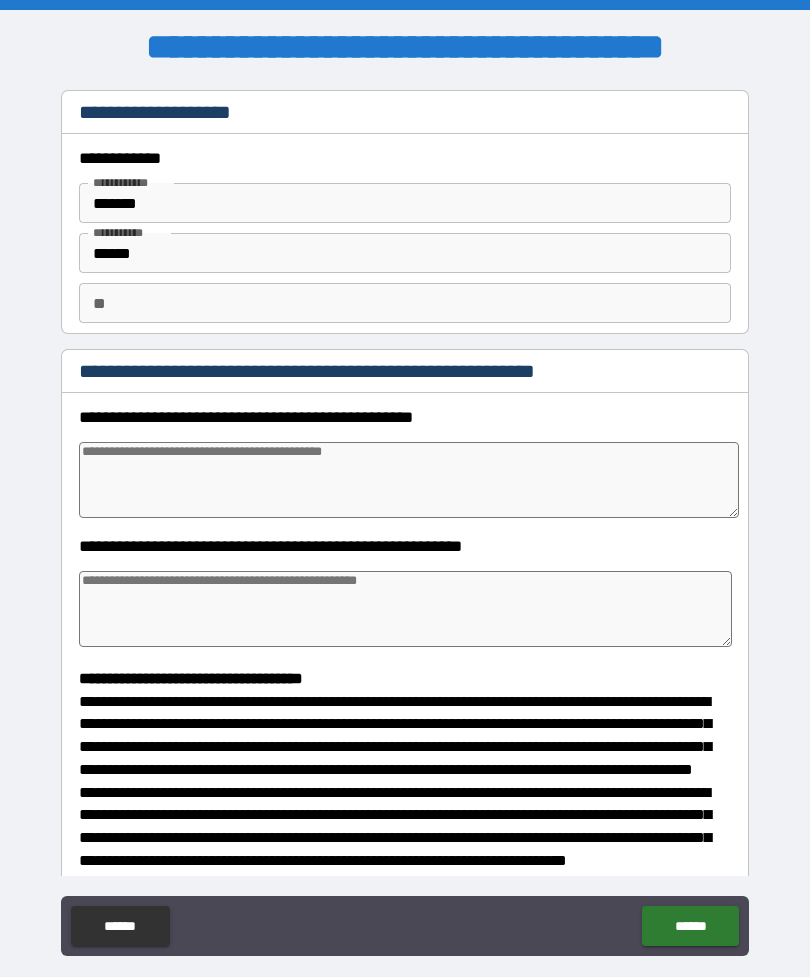 type on "*" 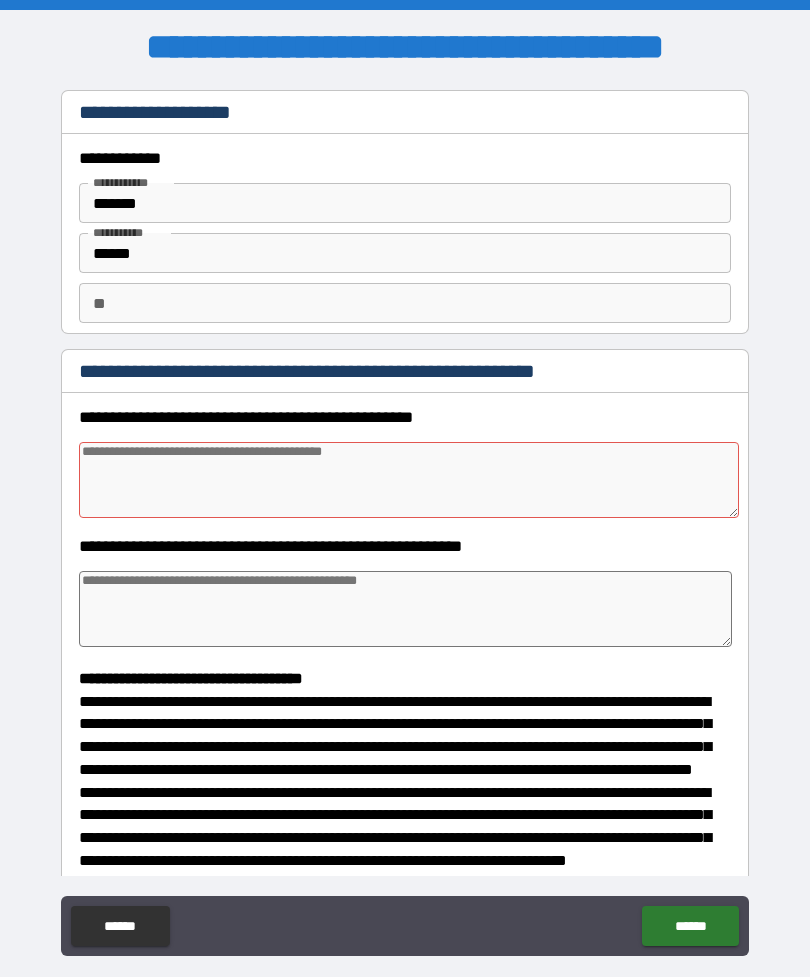 type on "*" 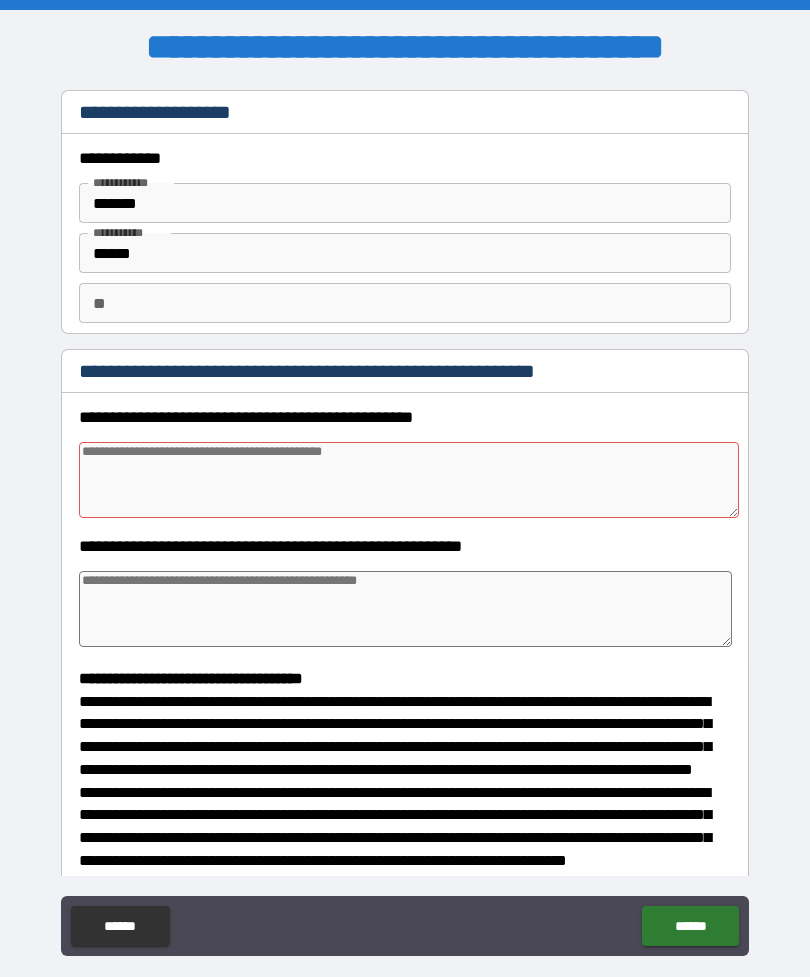 type on "*" 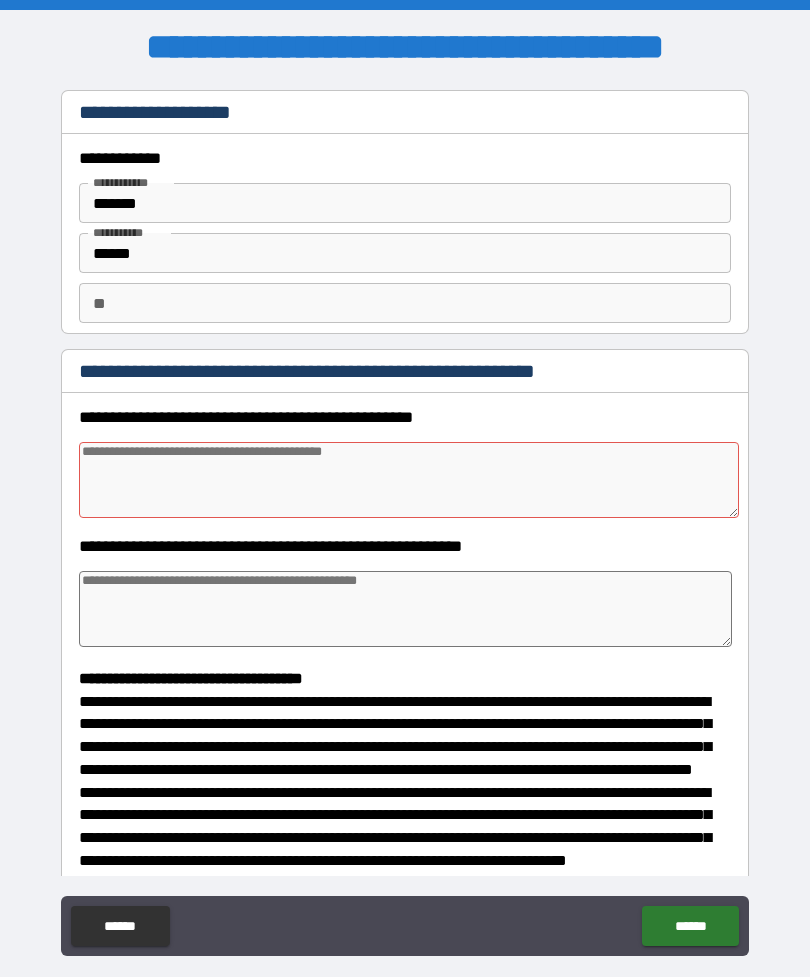 type on "*" 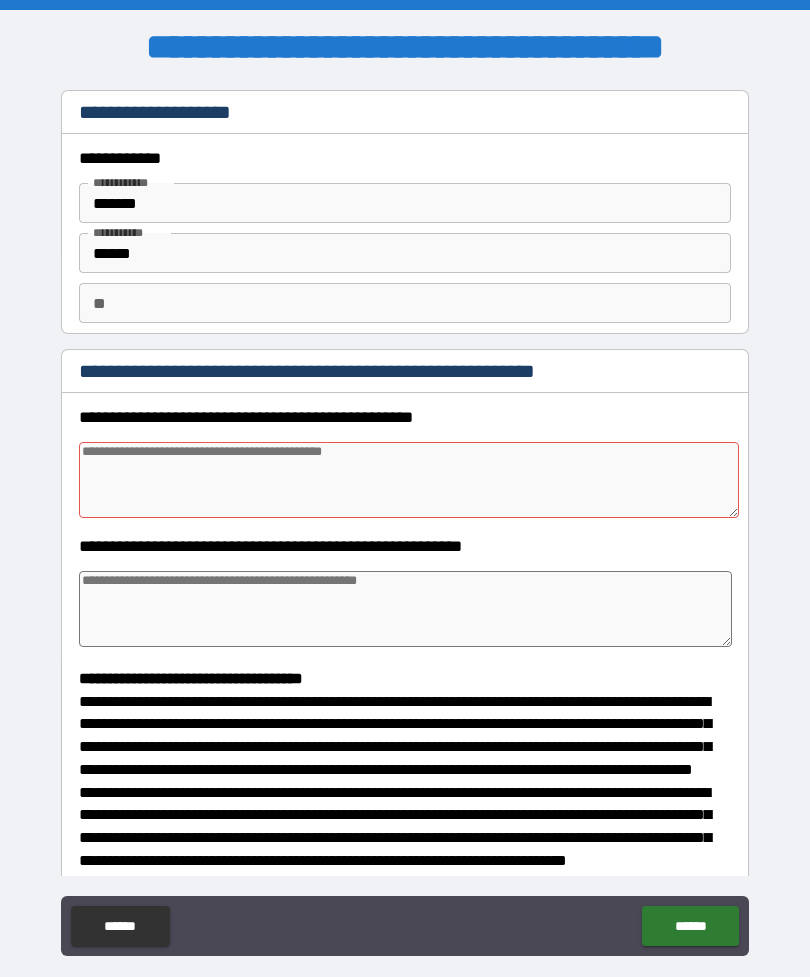 type on "*" 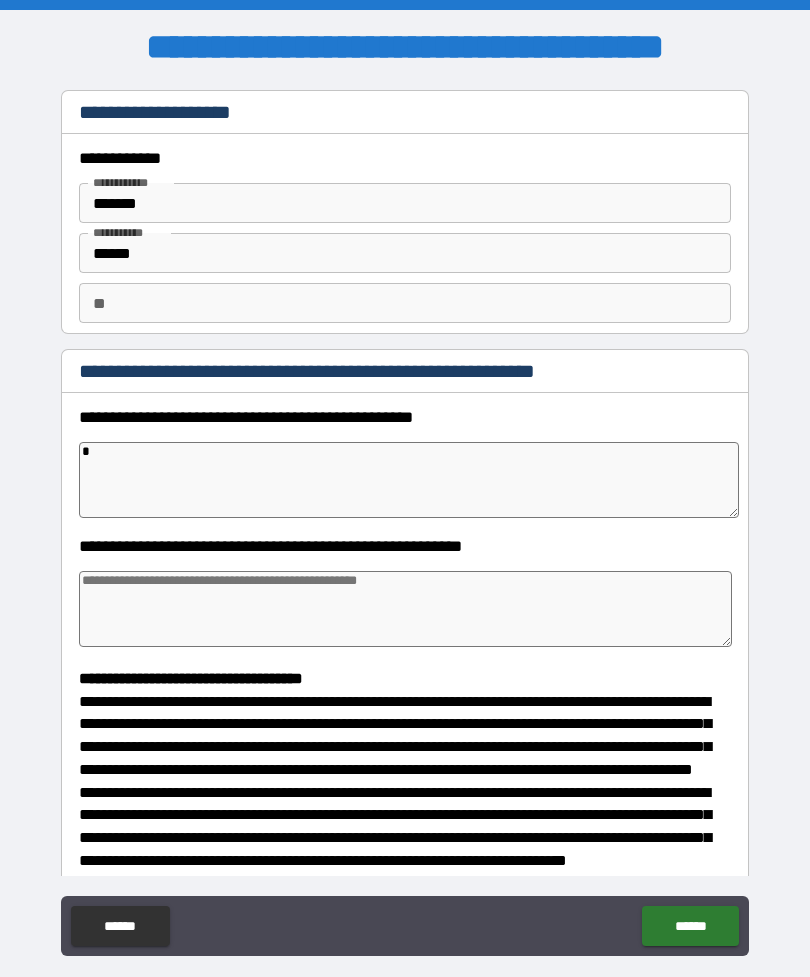 type on "*" 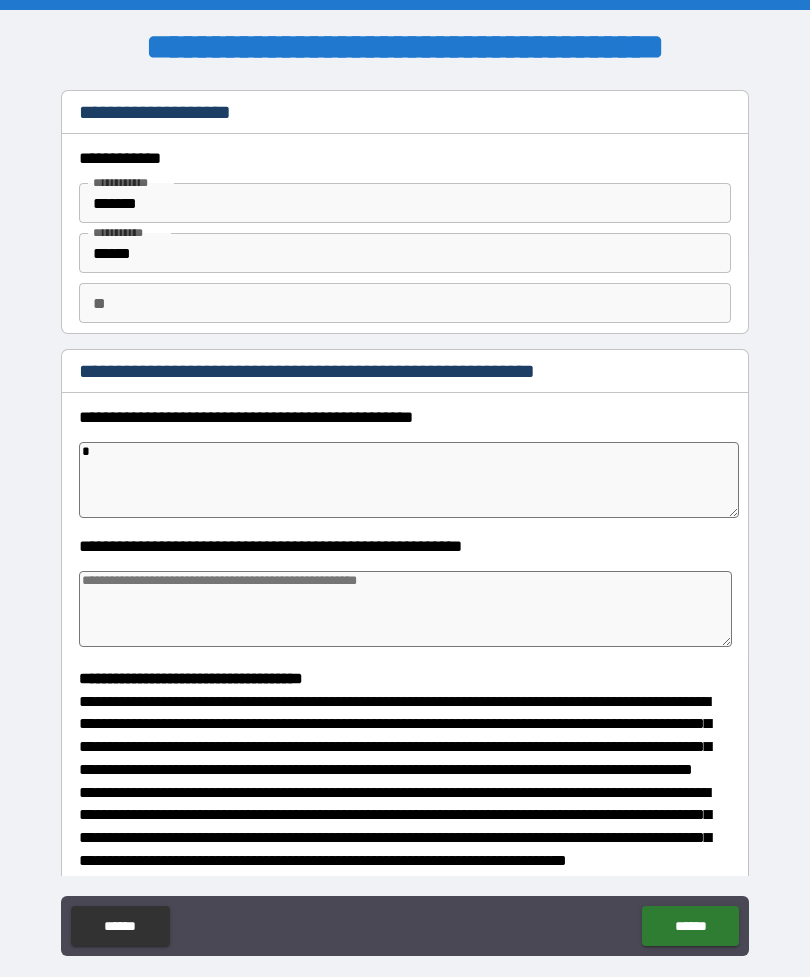 type on "*" 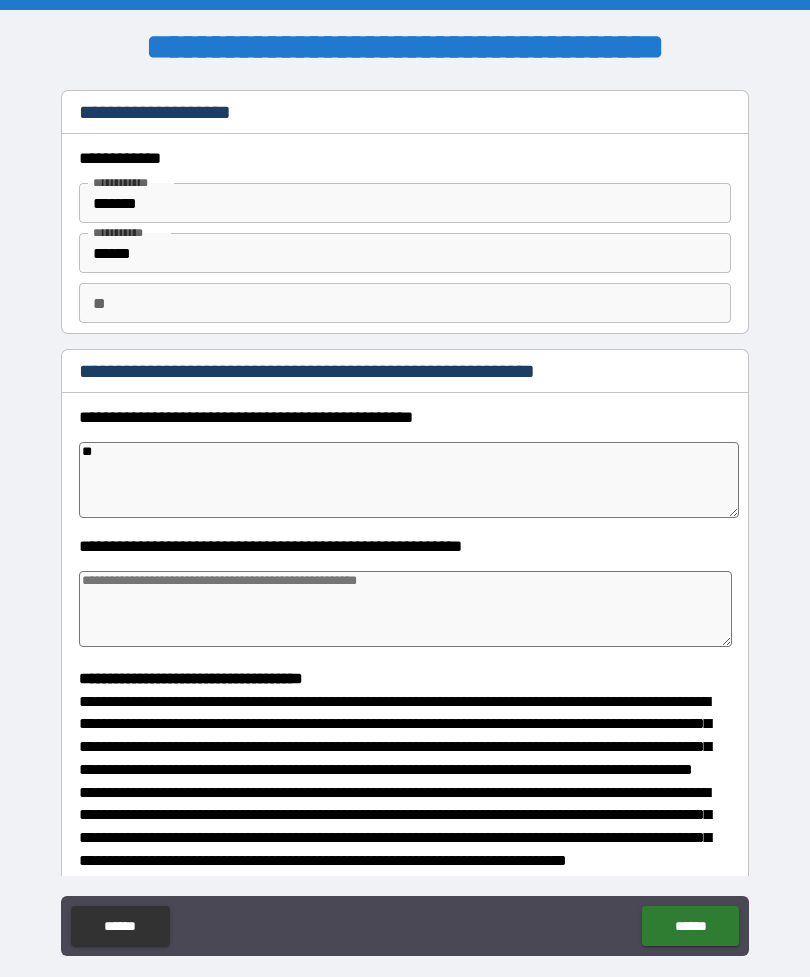 type on "*" 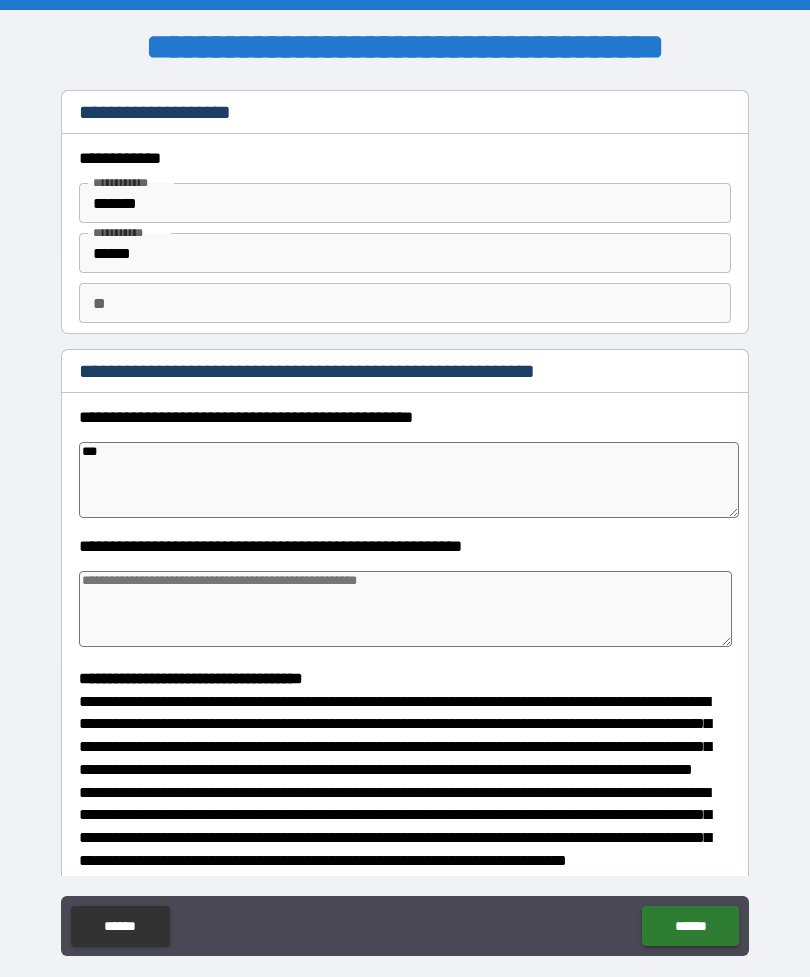 type on "*" 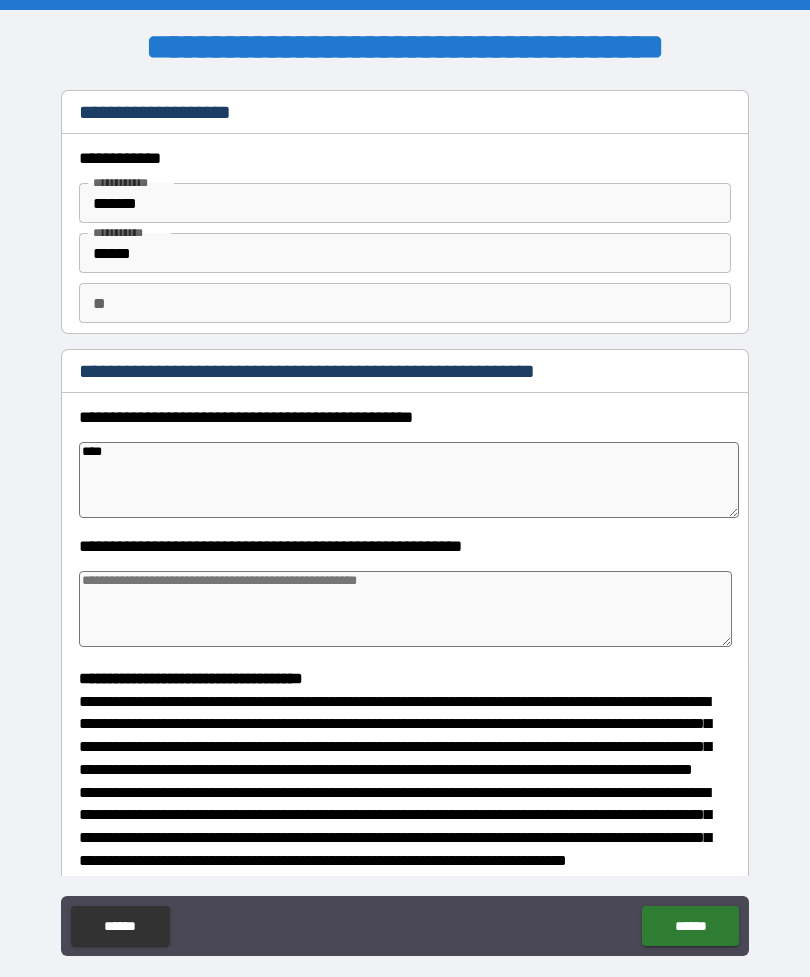 type on "*" 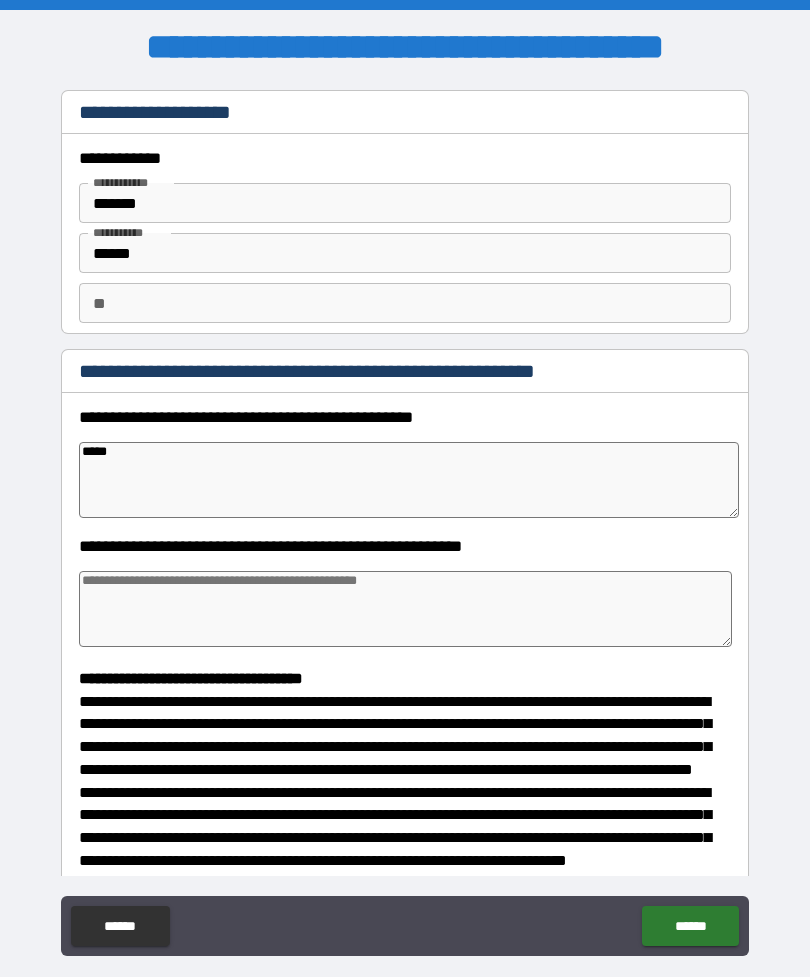 type on "*" 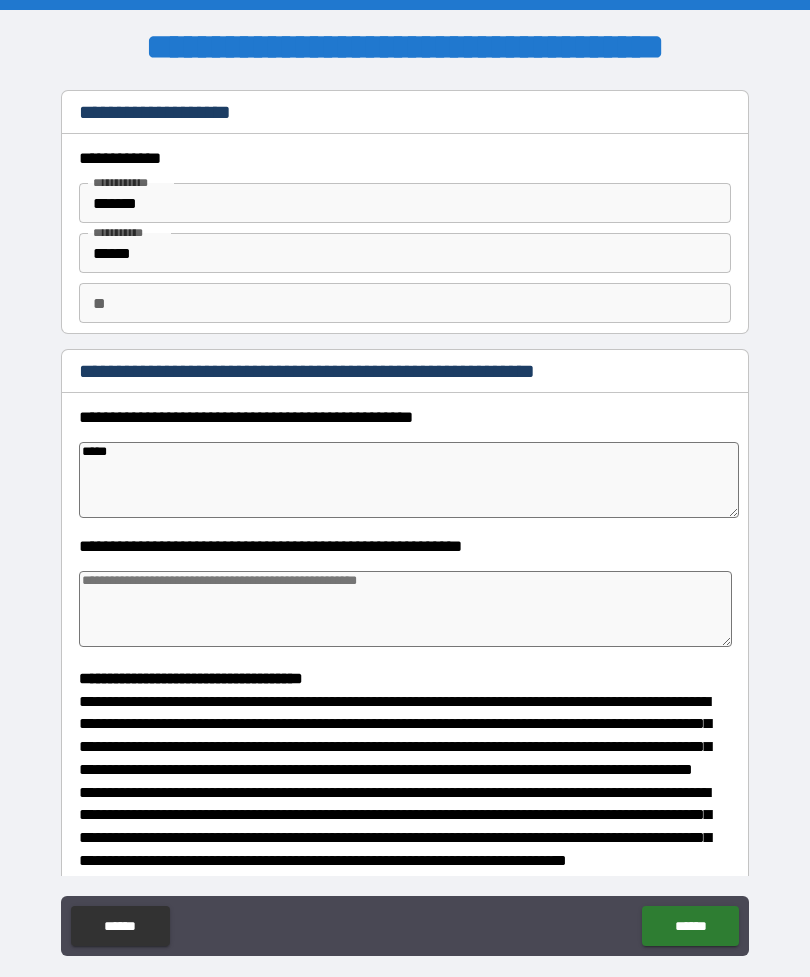 type on "*****" 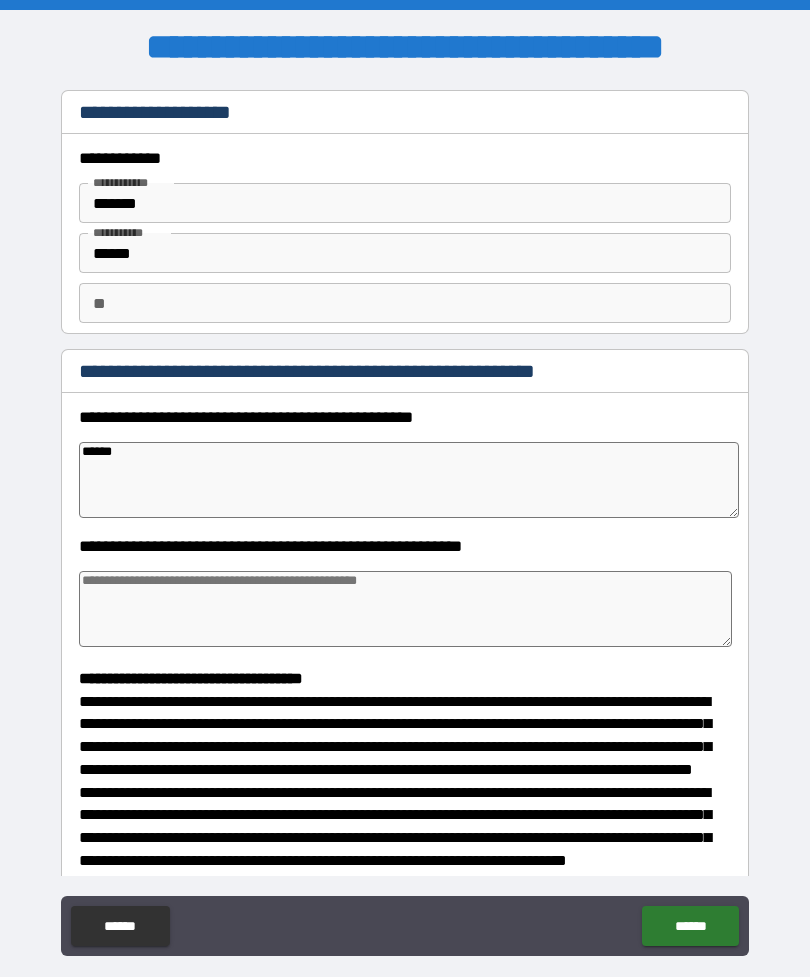 type on "*" 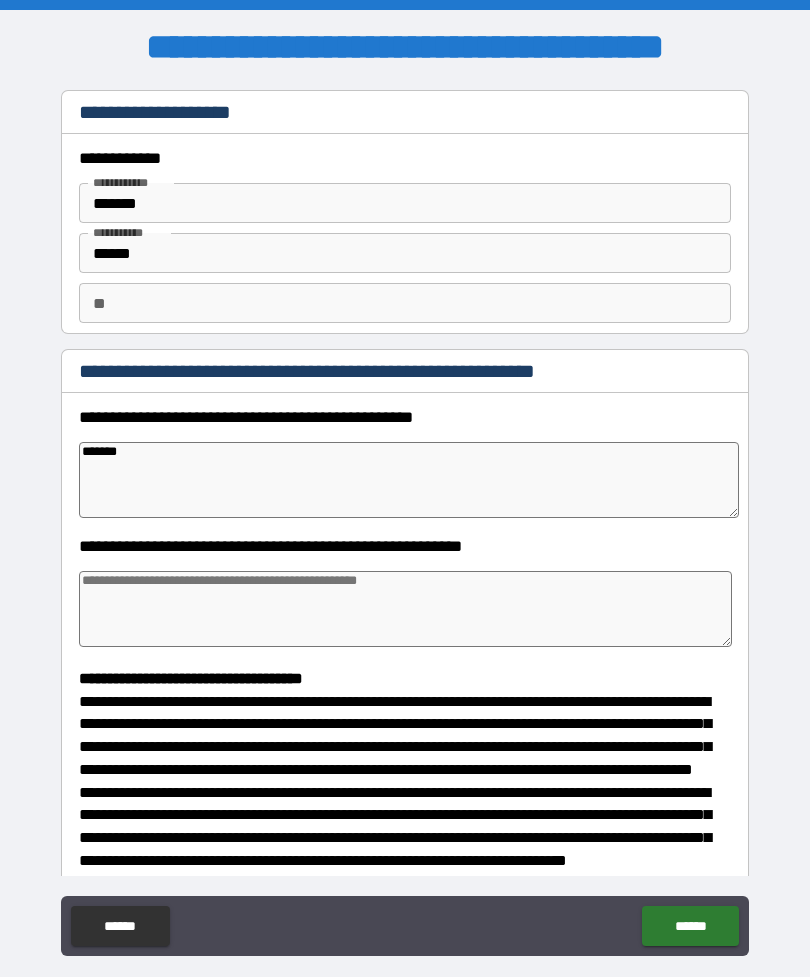 type on "*" 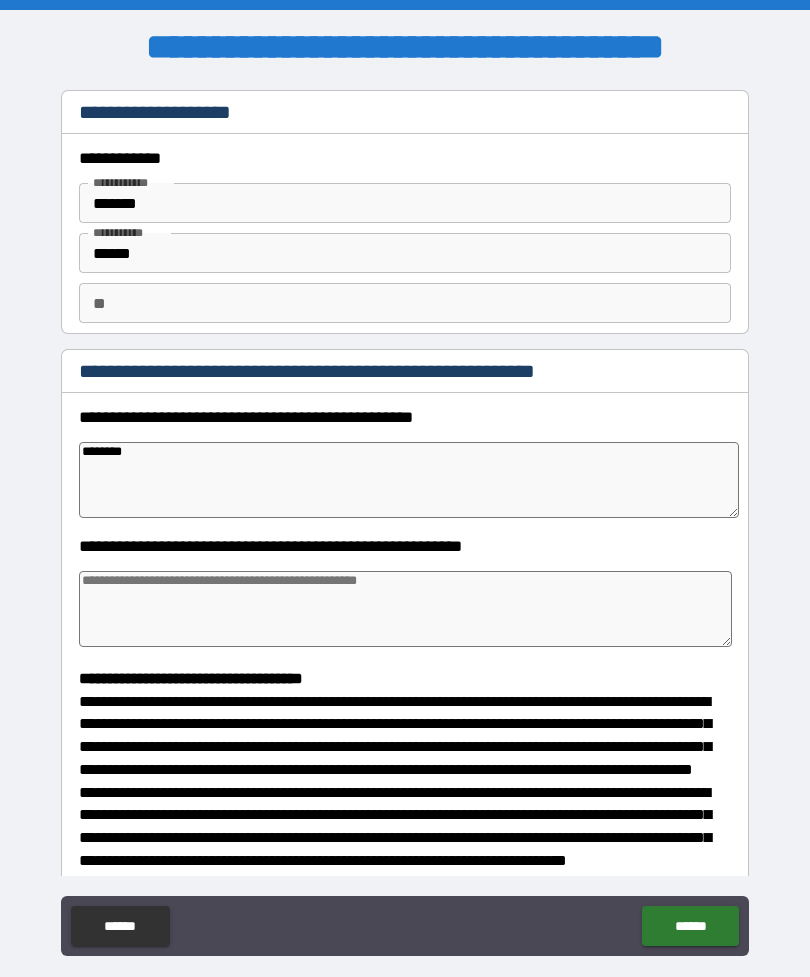 type on "*" 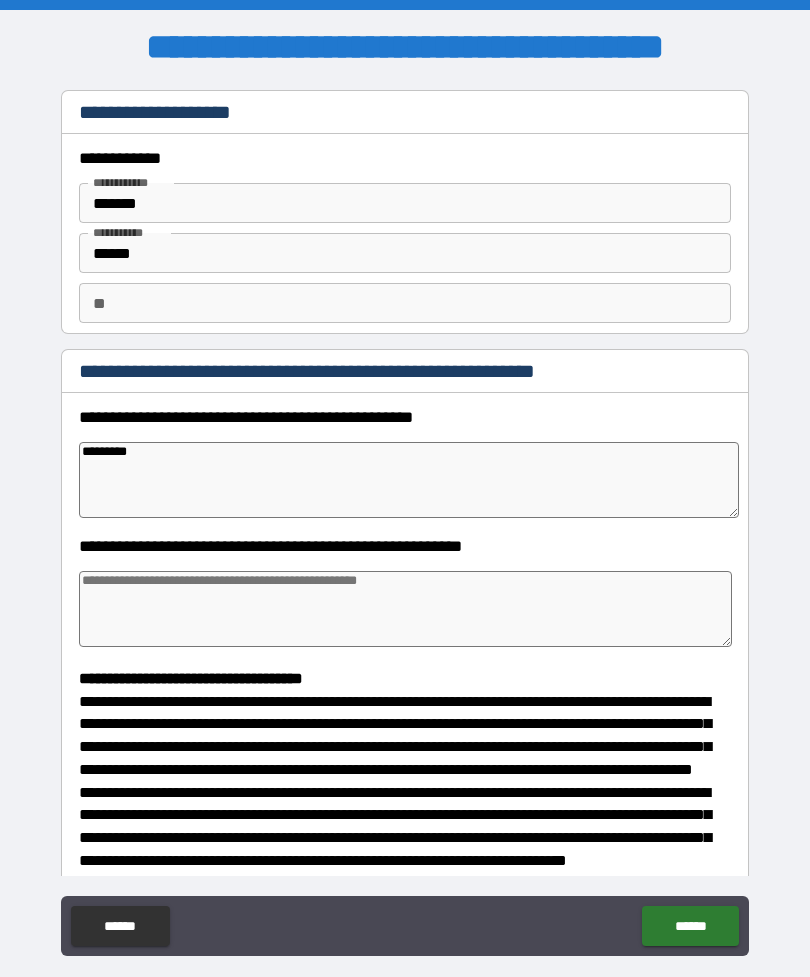 type on "*" 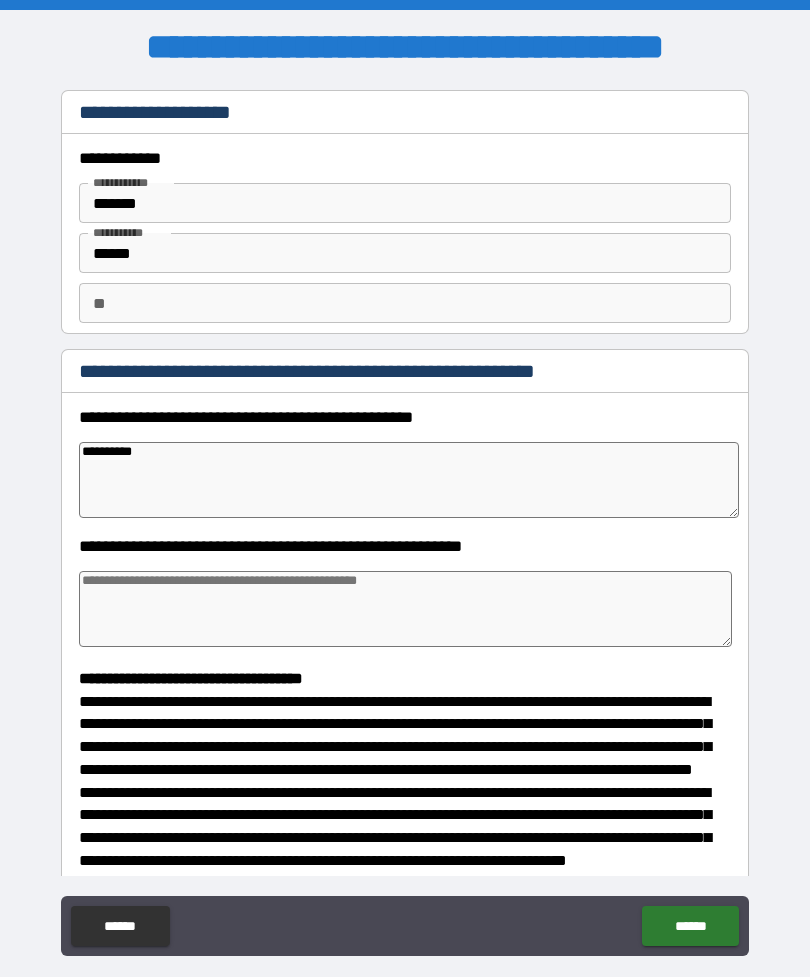 type on "*" 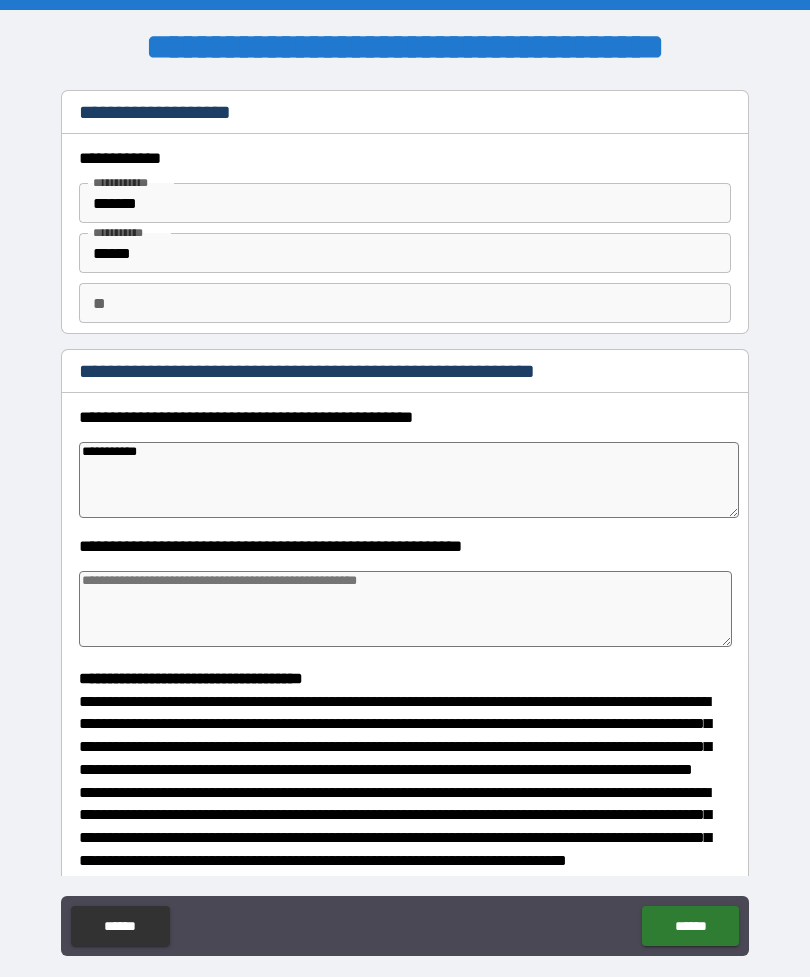 type on "*" 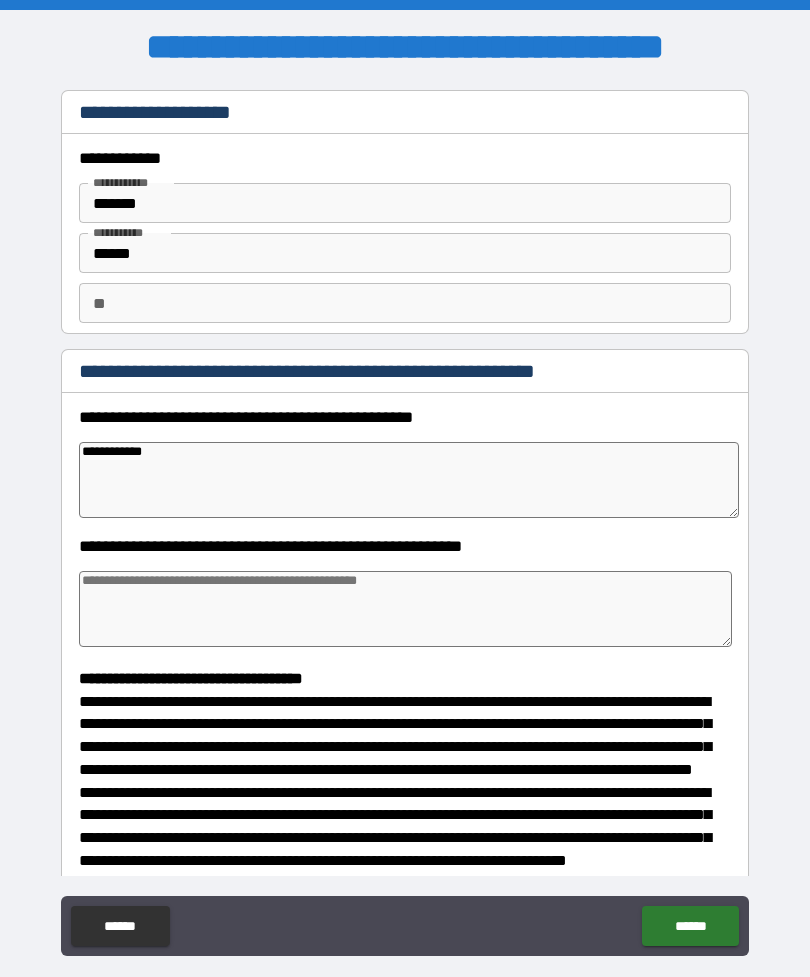 type on "*" 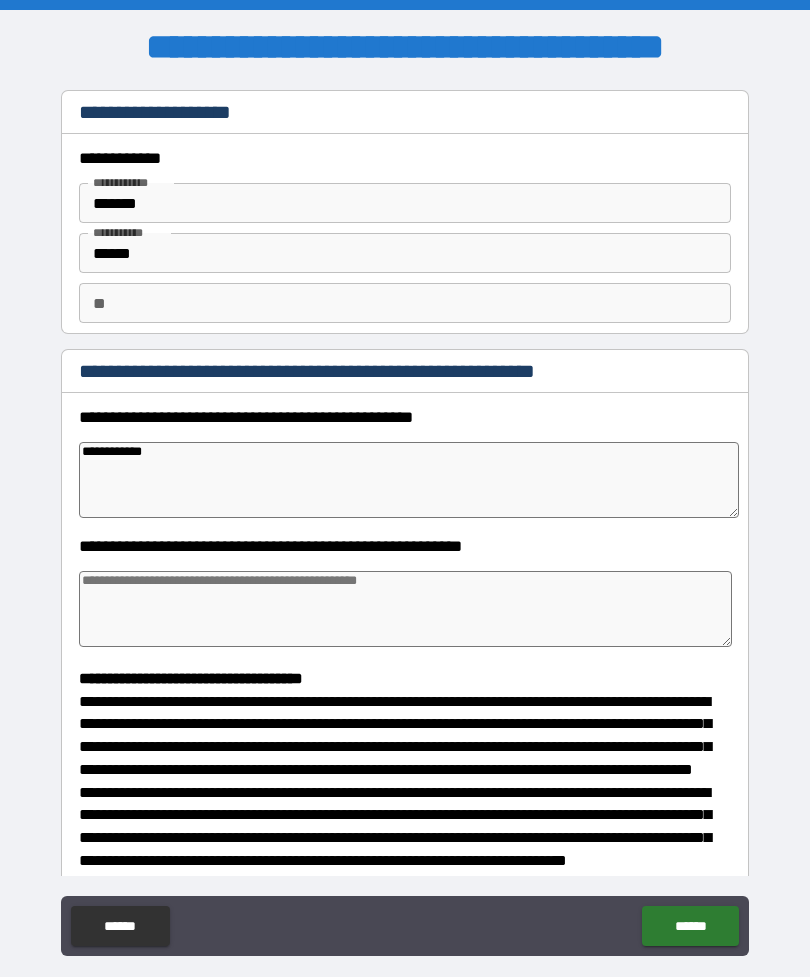type on "**********" 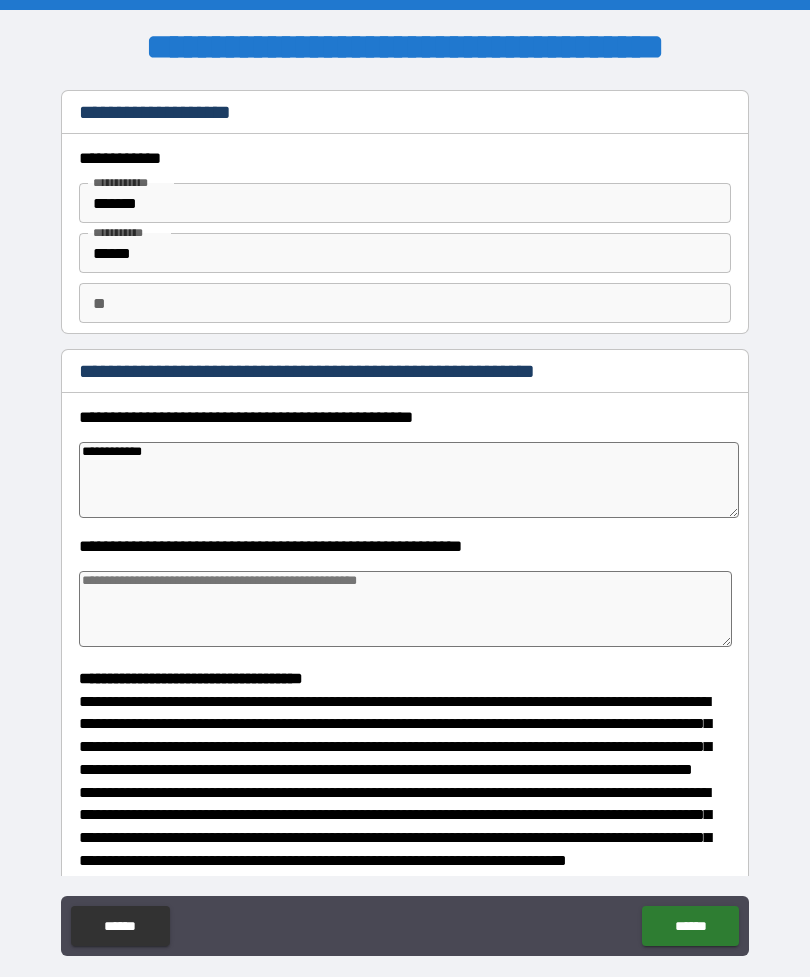 type on "*" 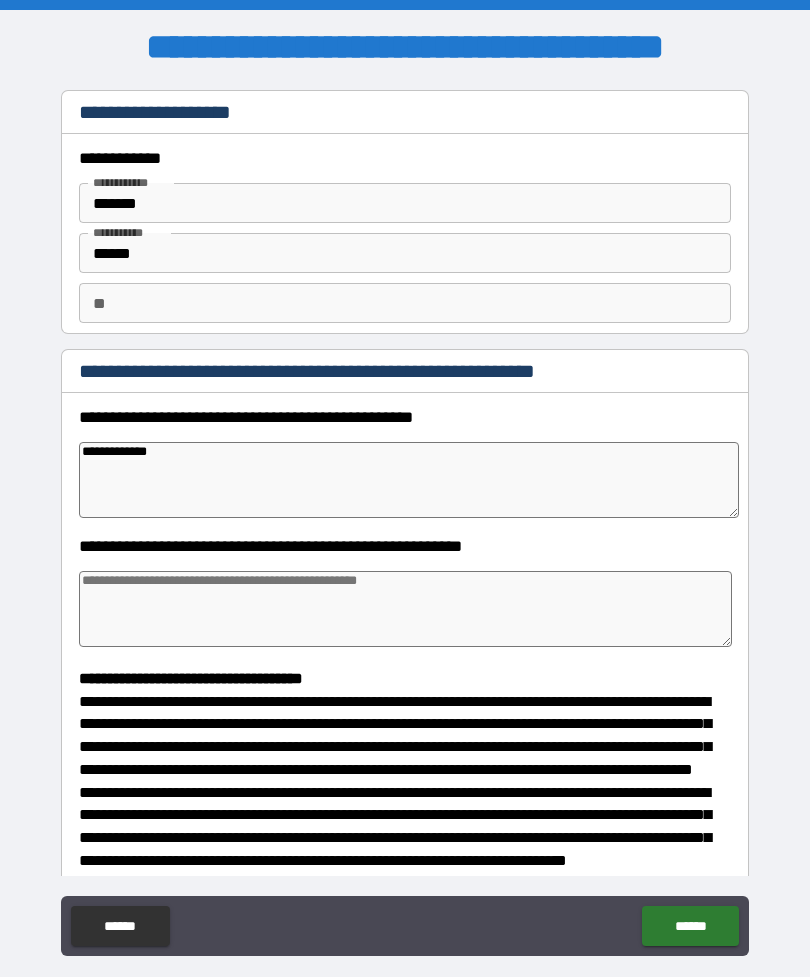 type on "*" 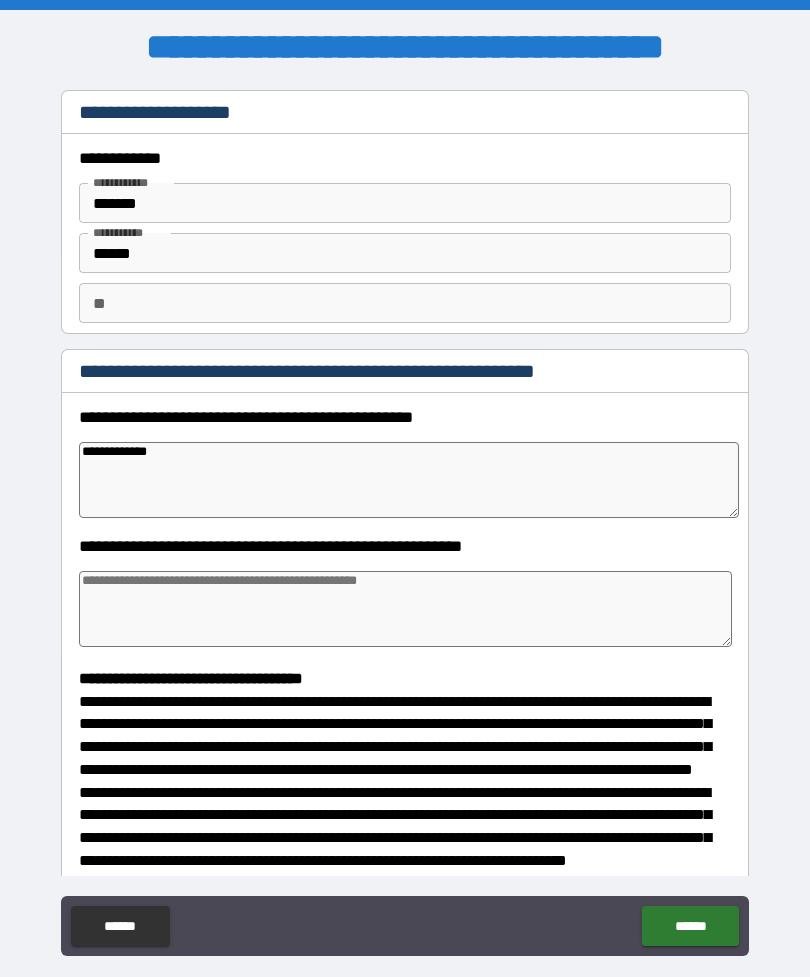 type on "**********" 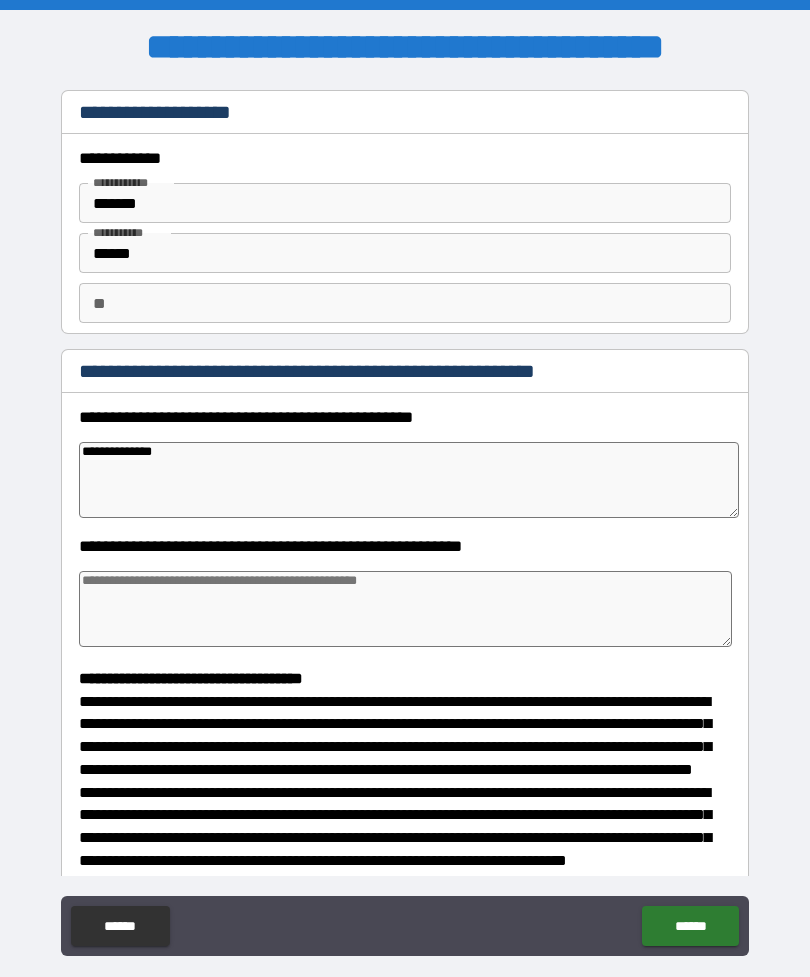 type on "*" 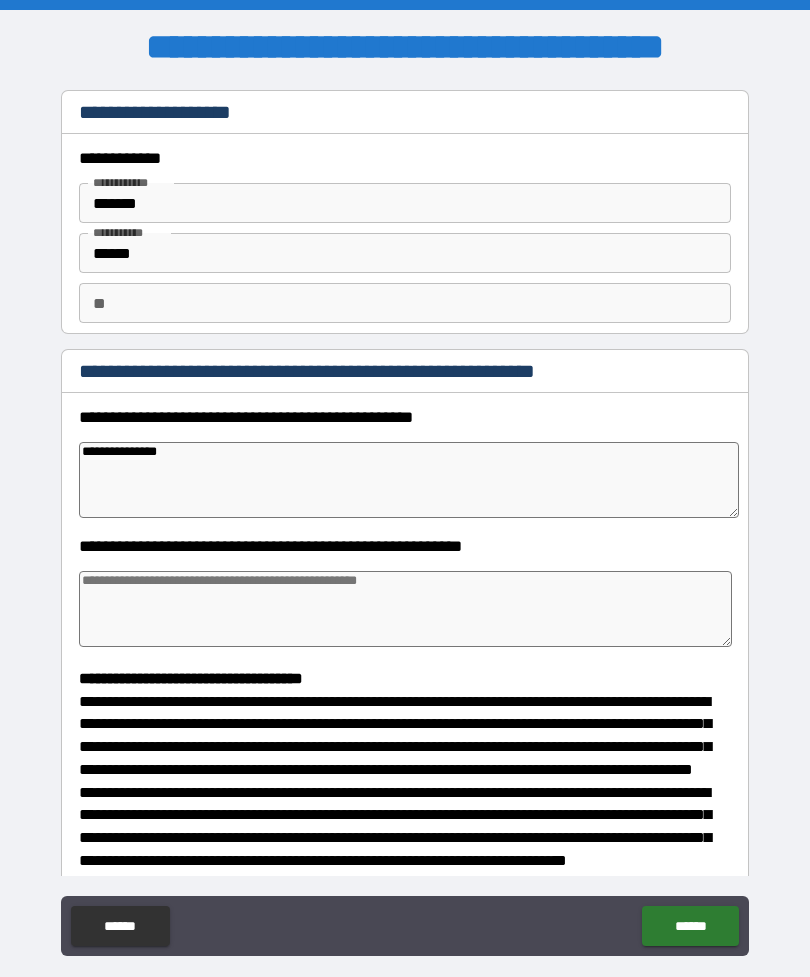 type on "*" 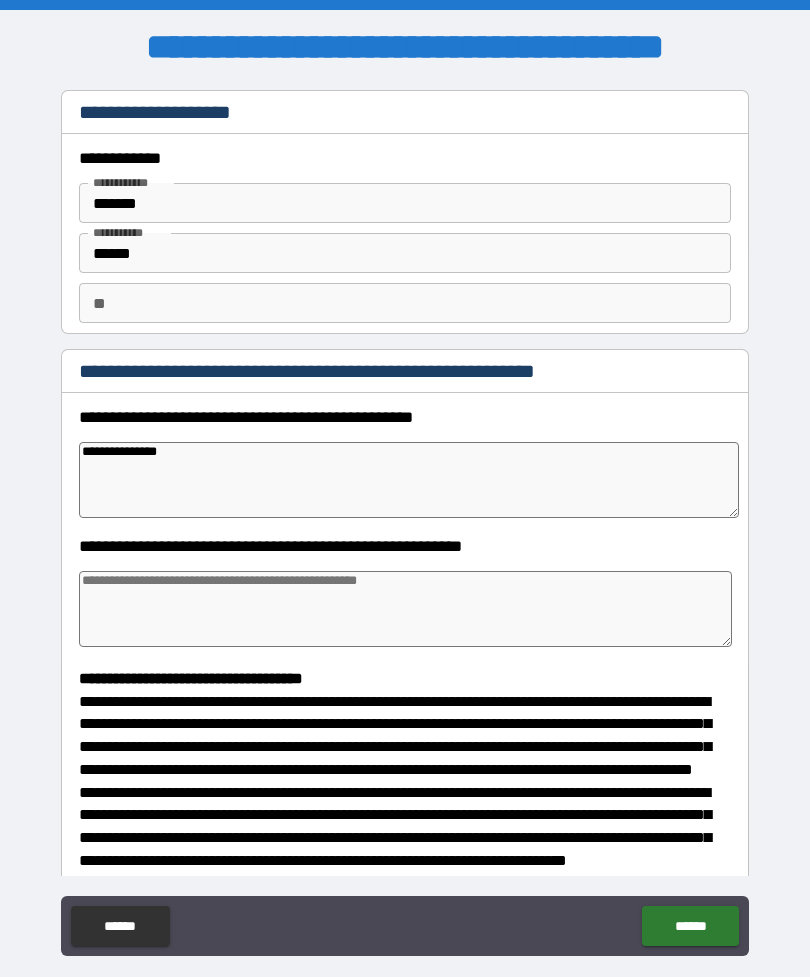 type on "**********" 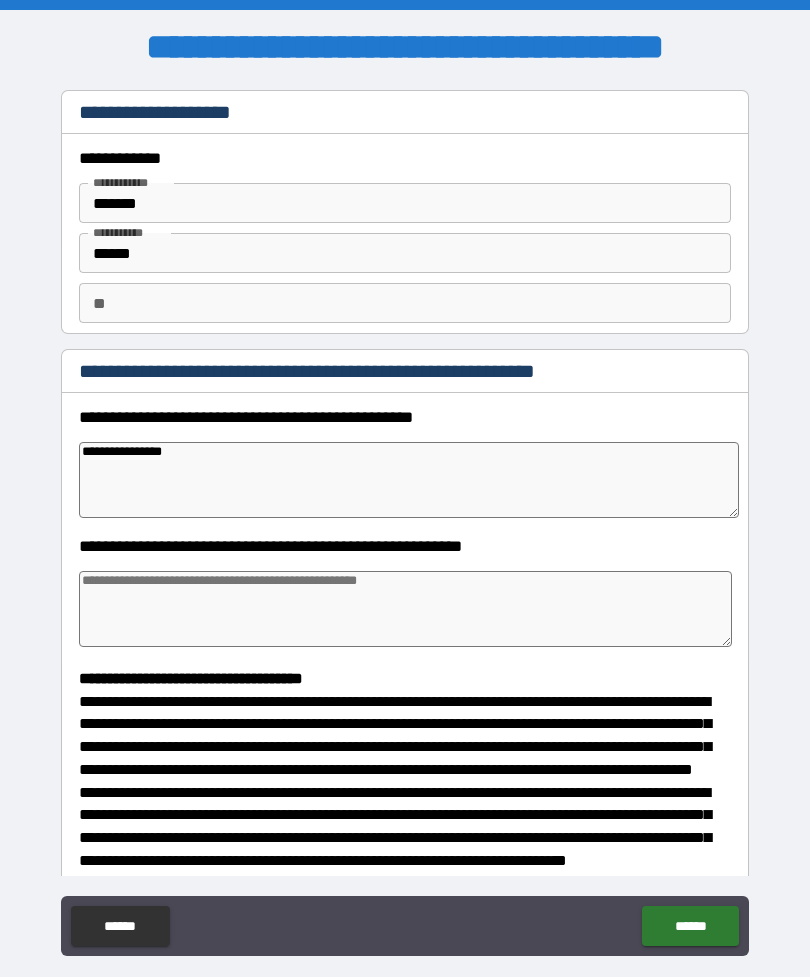 type on "*" 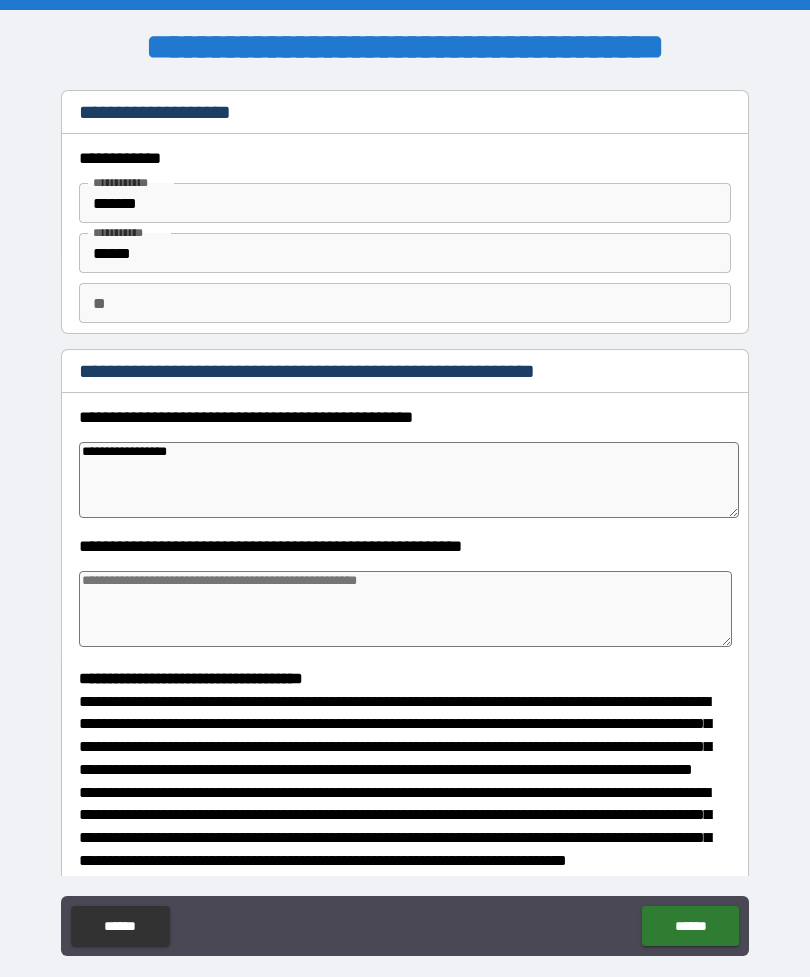 type on "*" 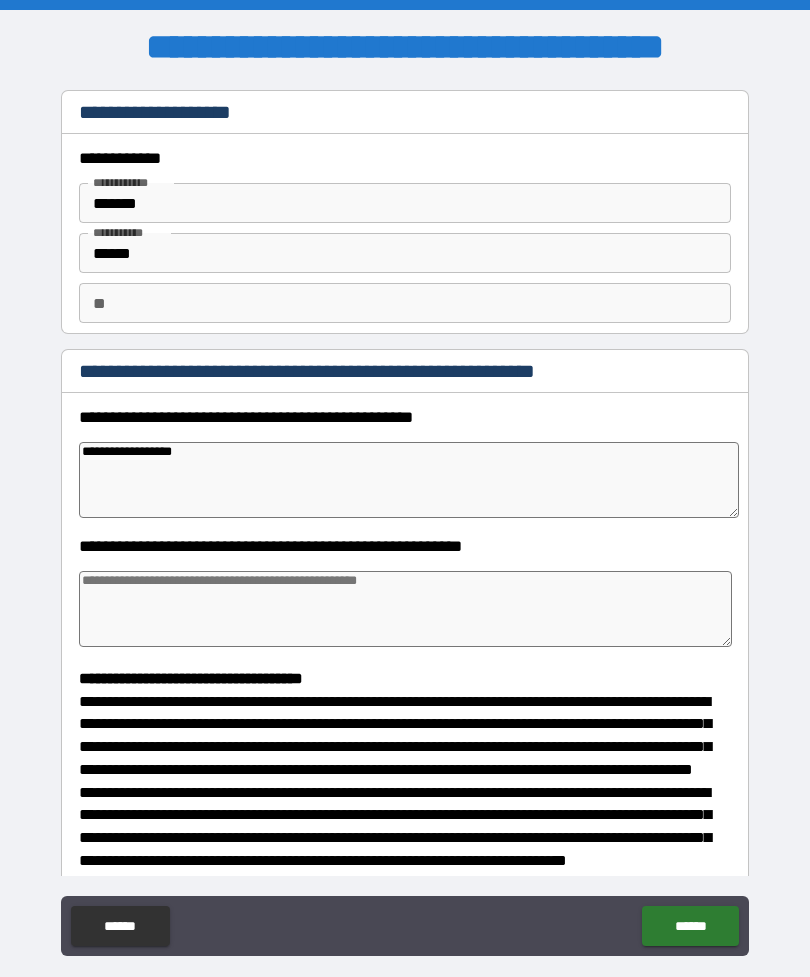 type on "*" 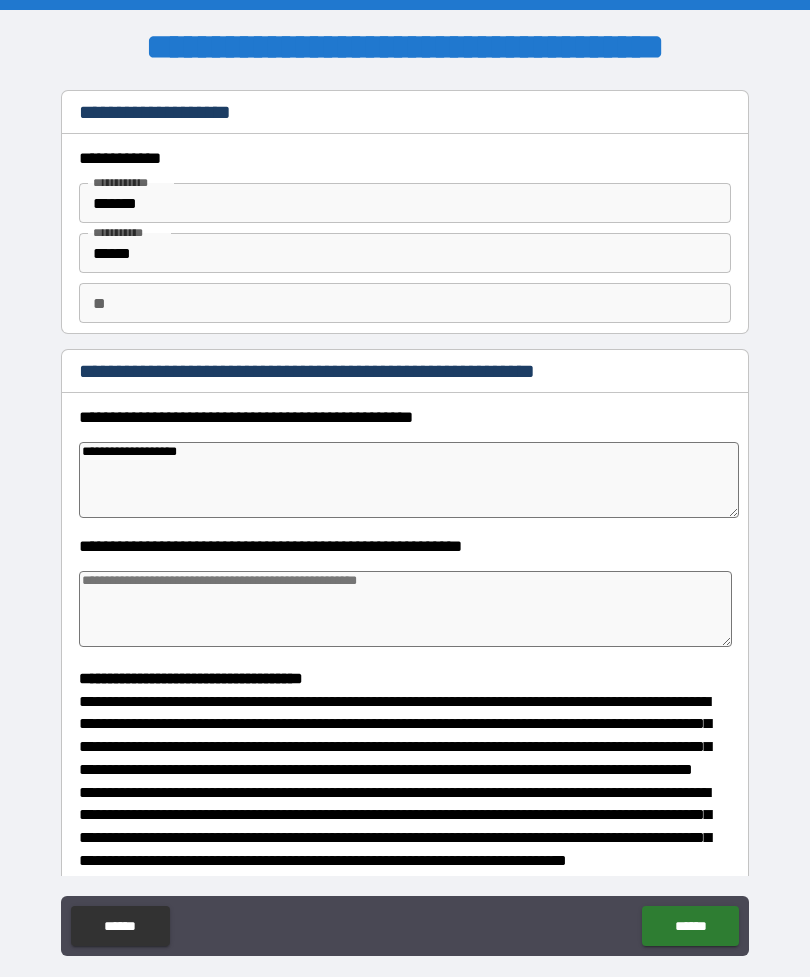 type on "*" 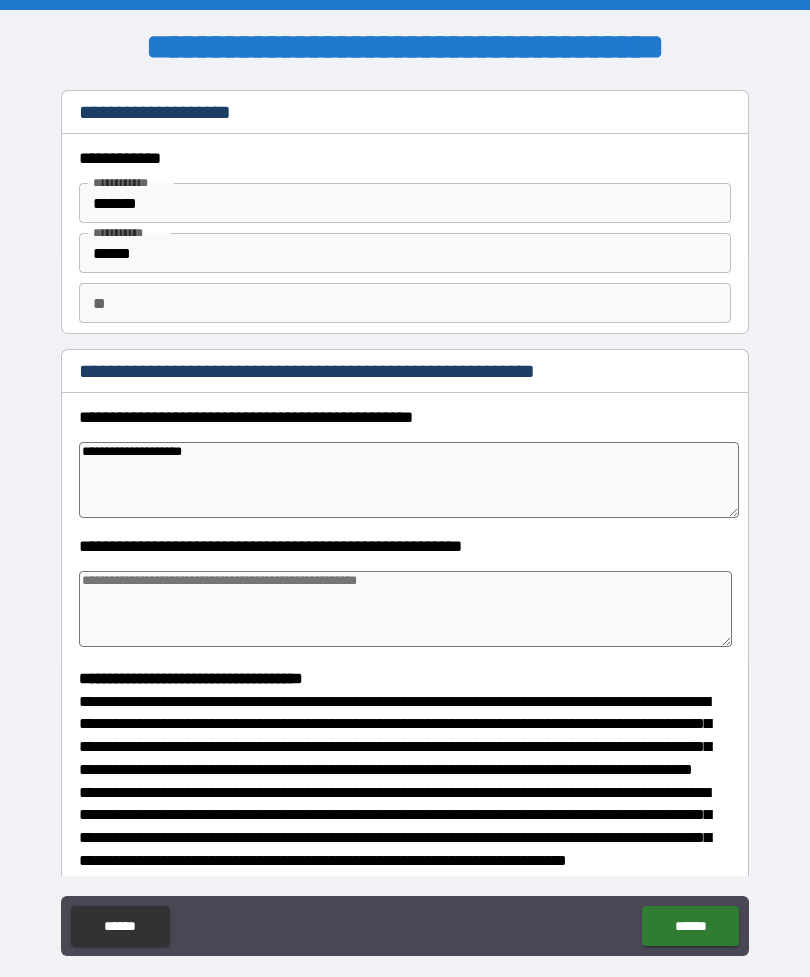 type on "*" 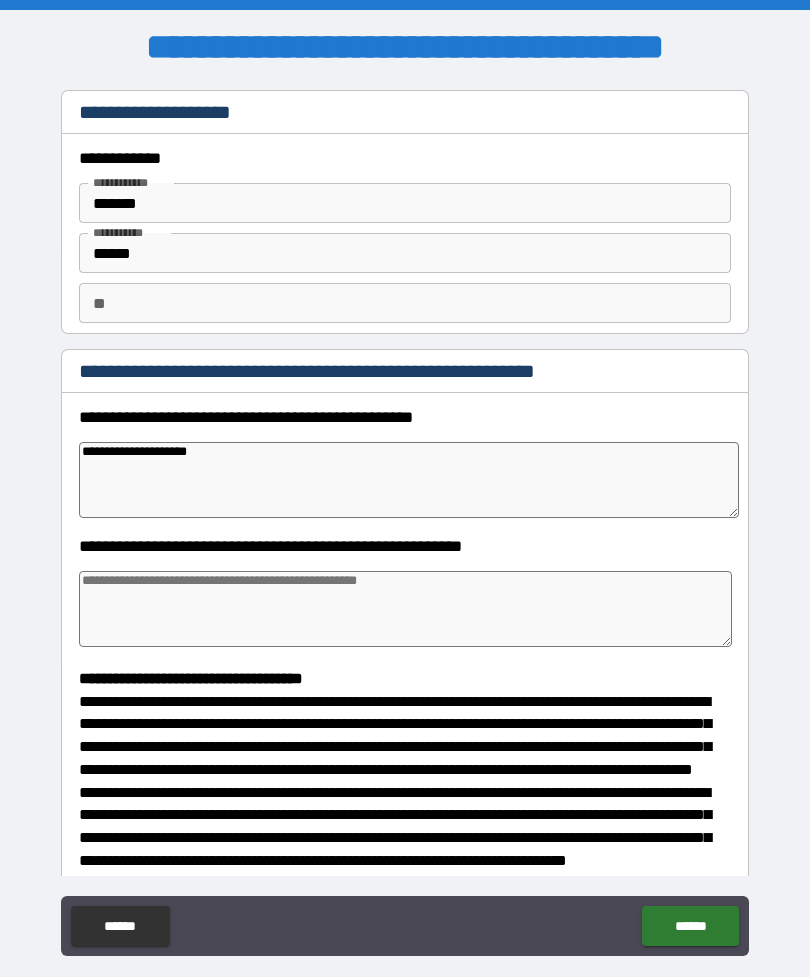 type on "*" 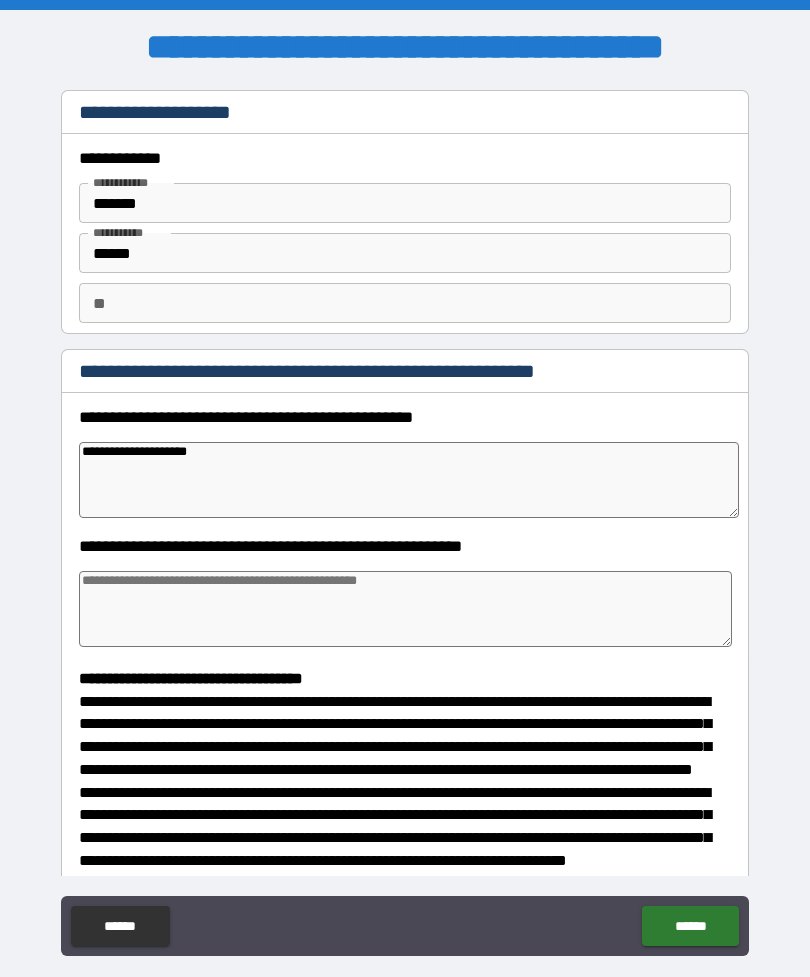 type on "**********" 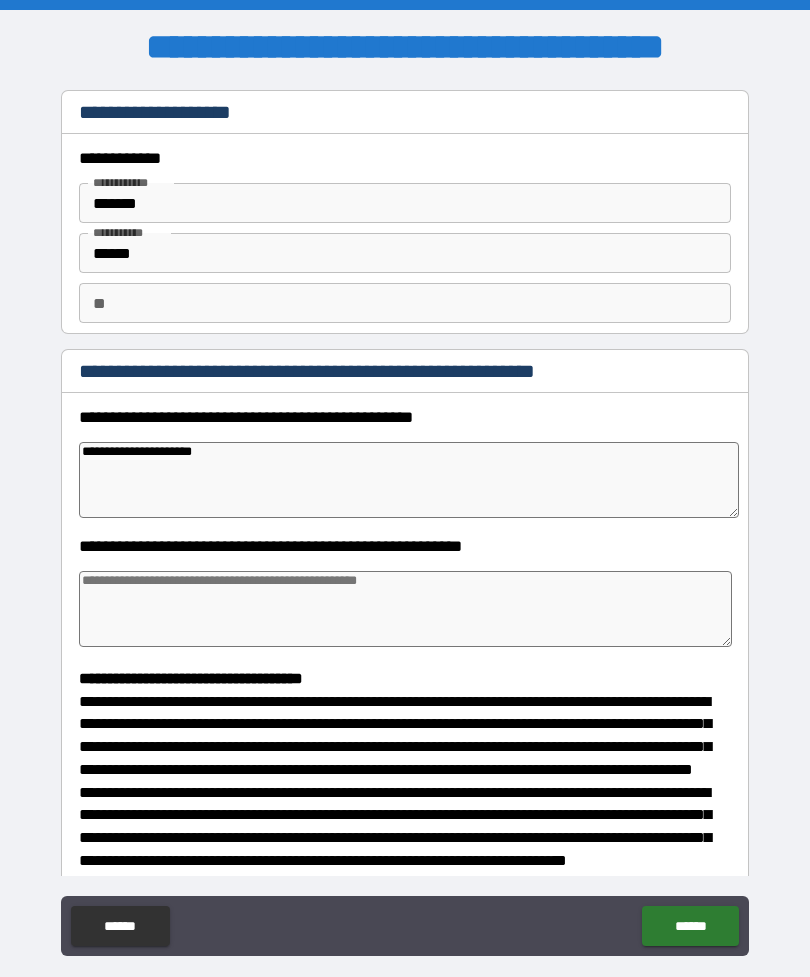 type on "*" 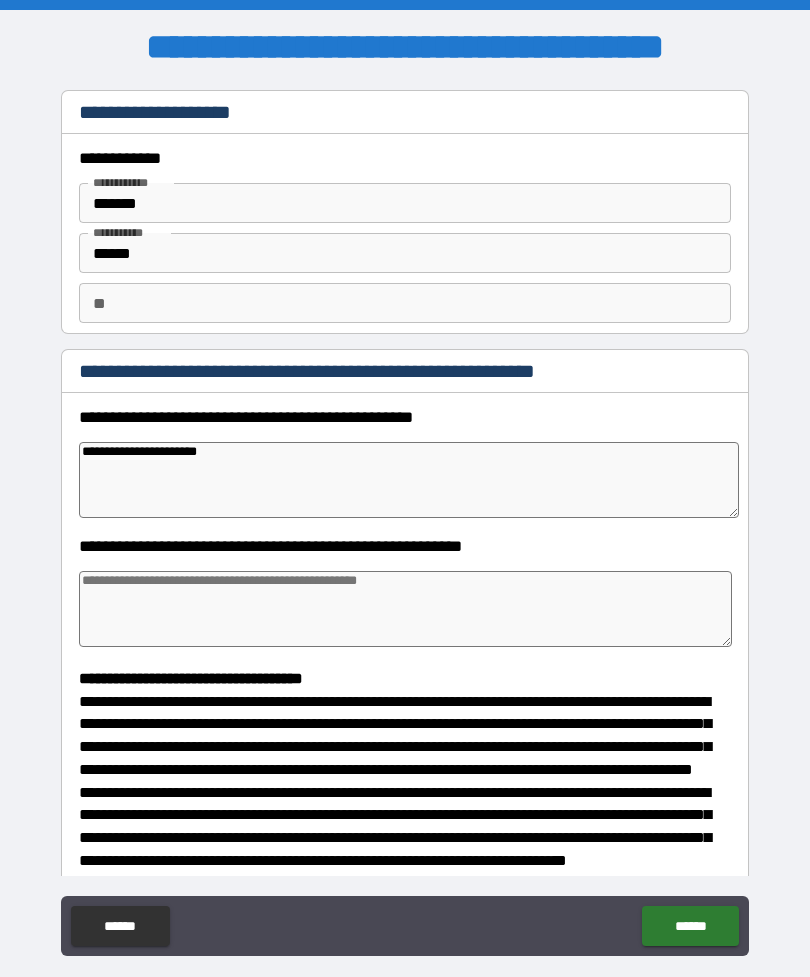 type on "*" 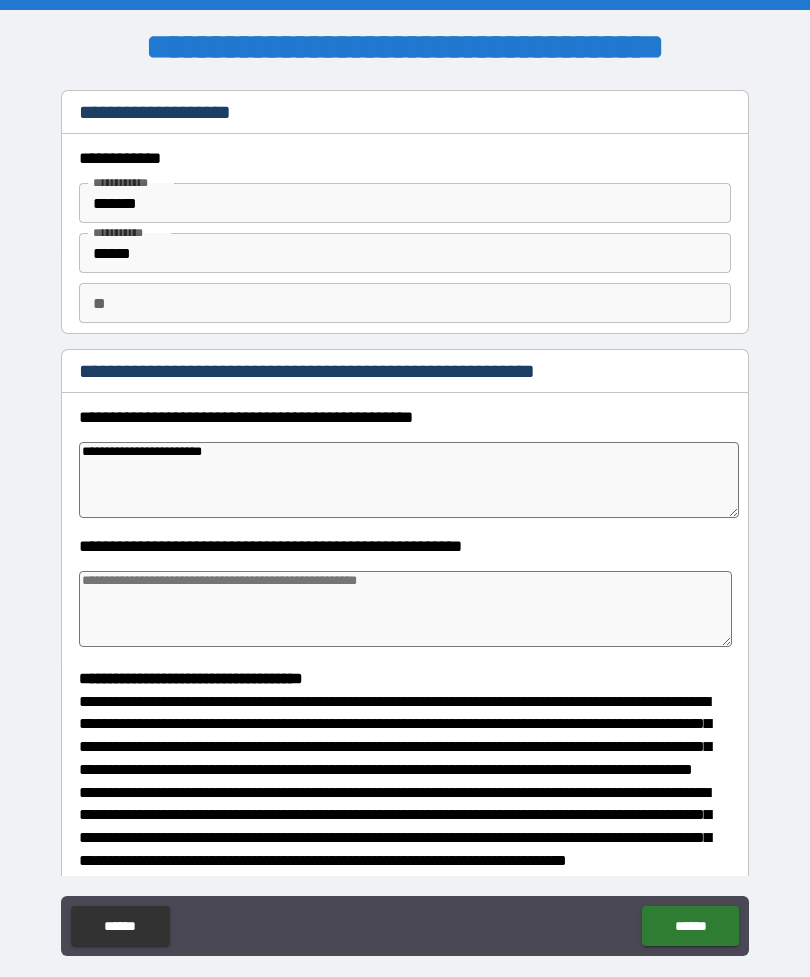 type on "*" 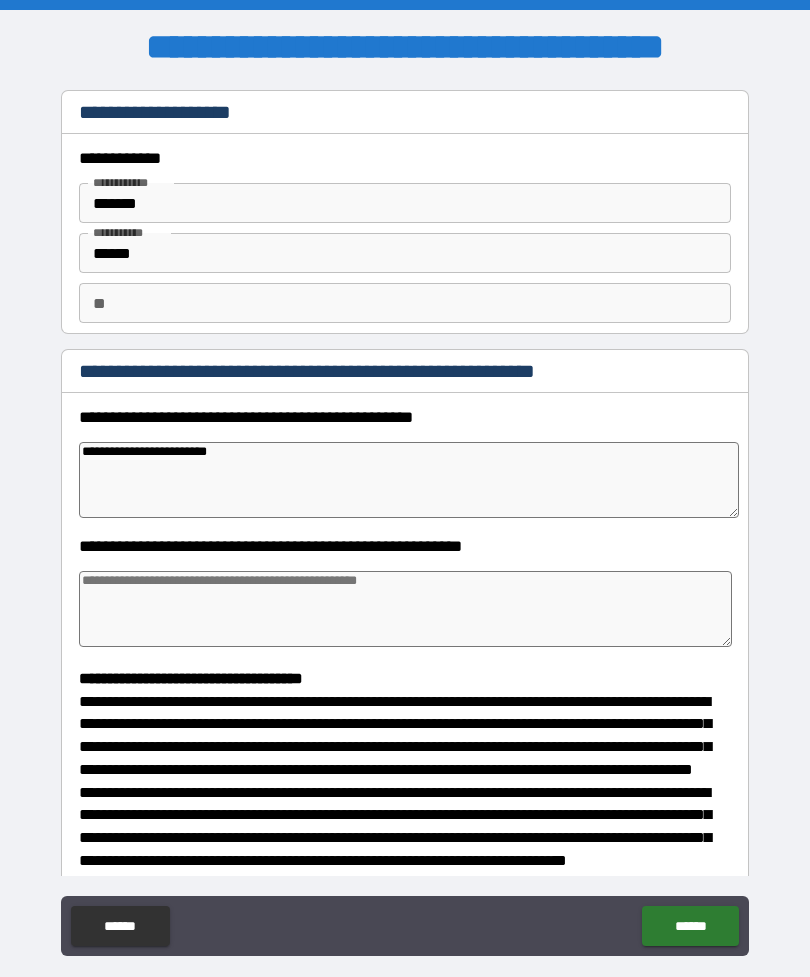type on "*" 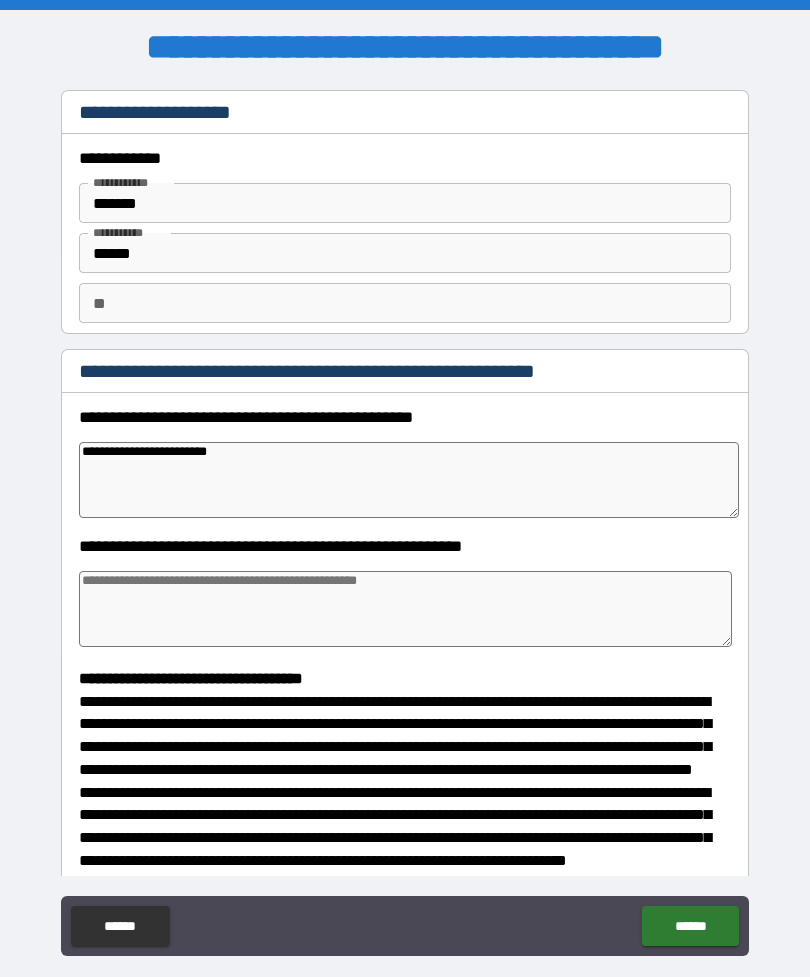 scroll, scrollTop: 7, scrollLeft: 0, axis: vertical 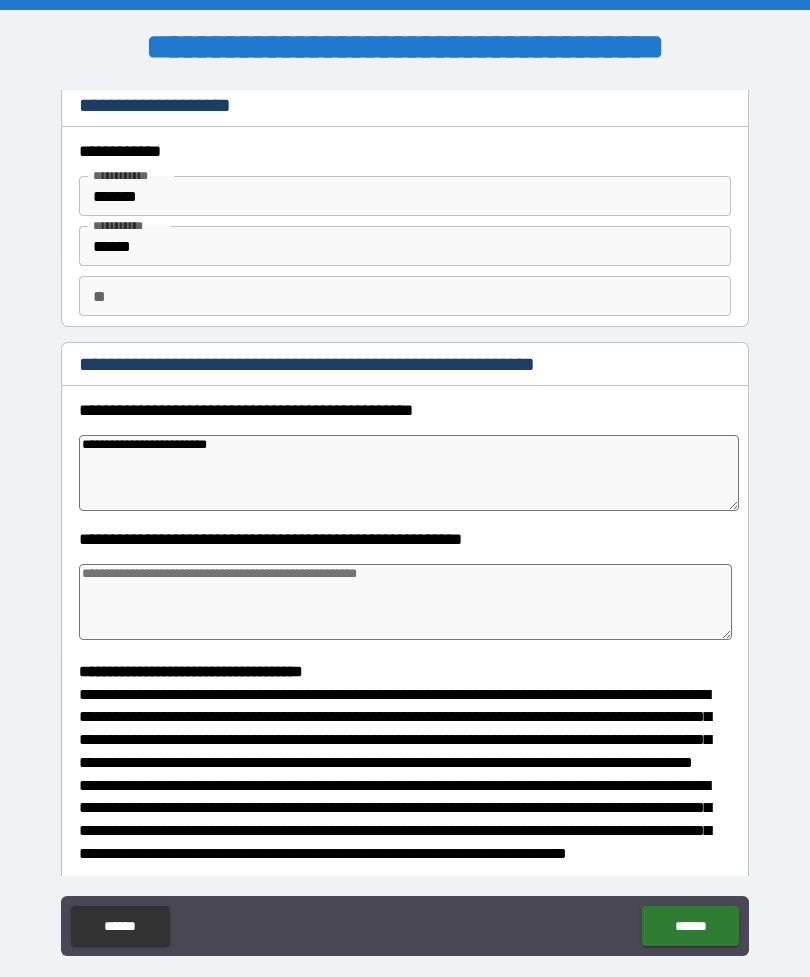 type on "**********" 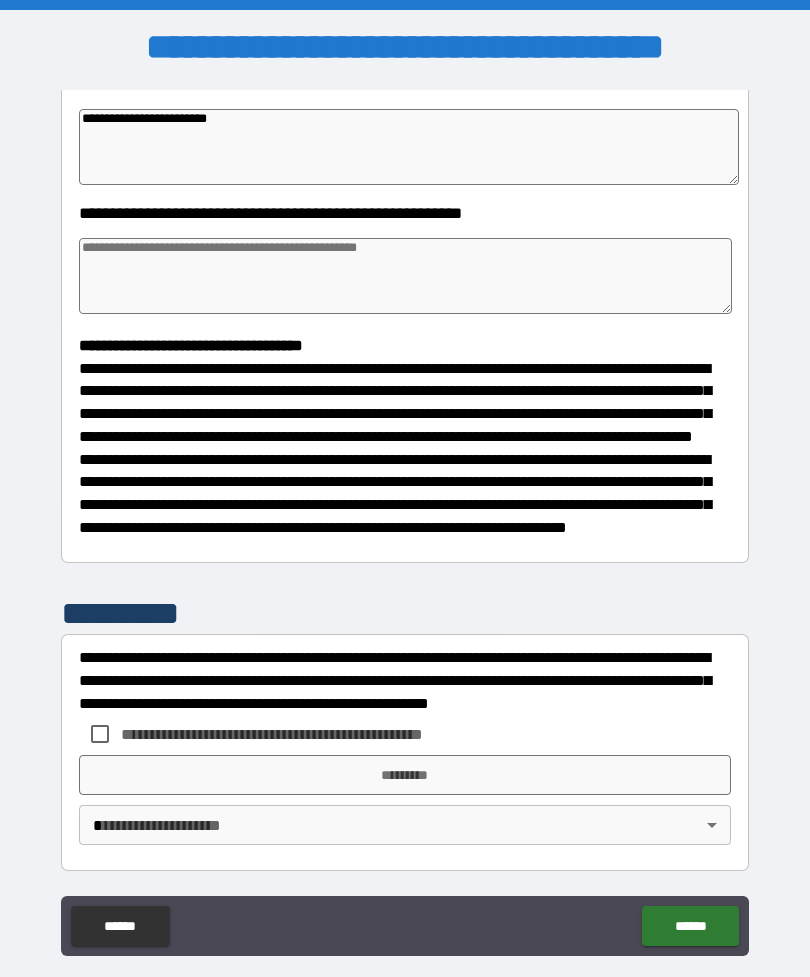 scroll, scrollTop: 370, scrollLeft: 0, axis: vertical 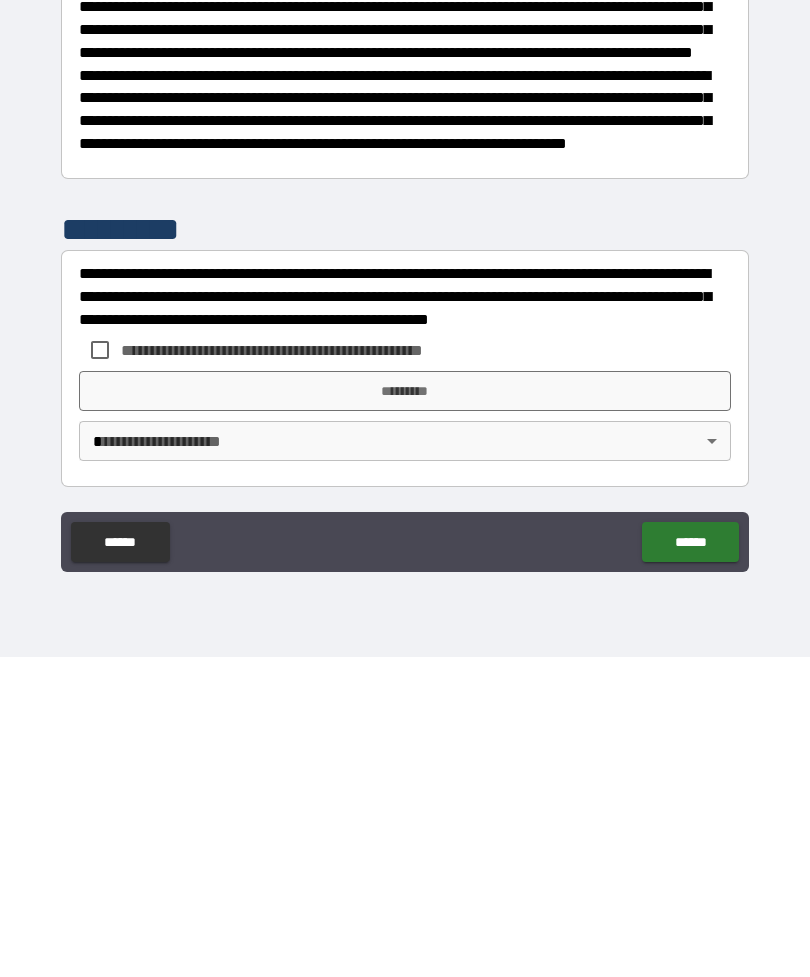 click on "*********" at bounding box center (405, 711) 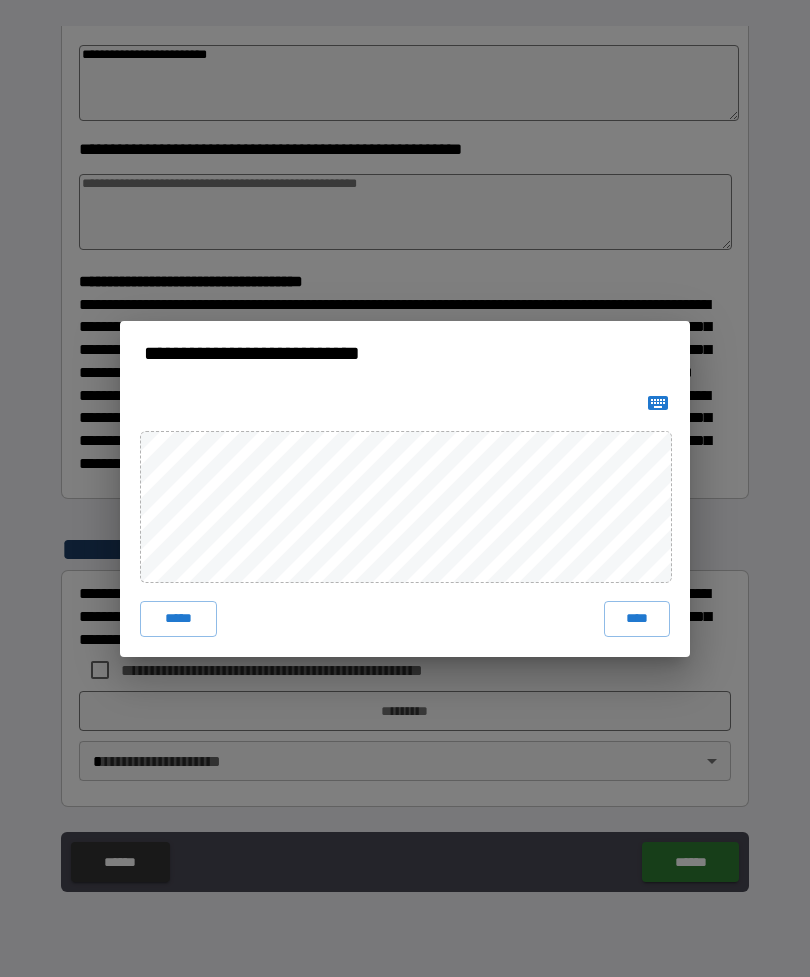 click on "****" at bounding box center [637, 619] 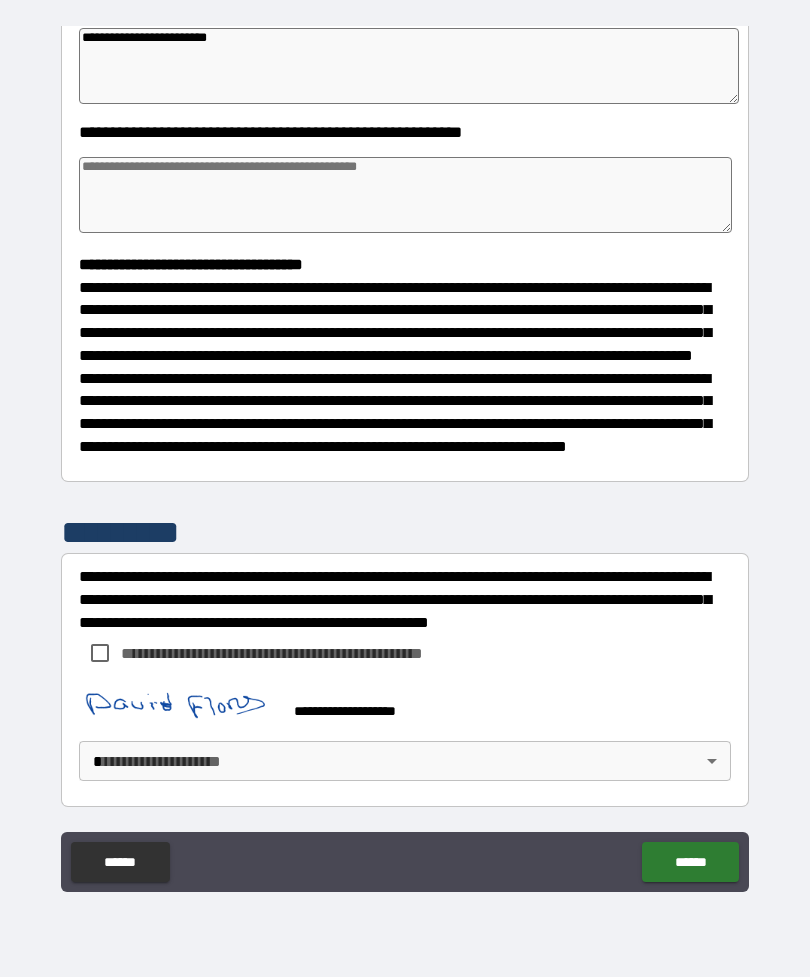 type on "*" 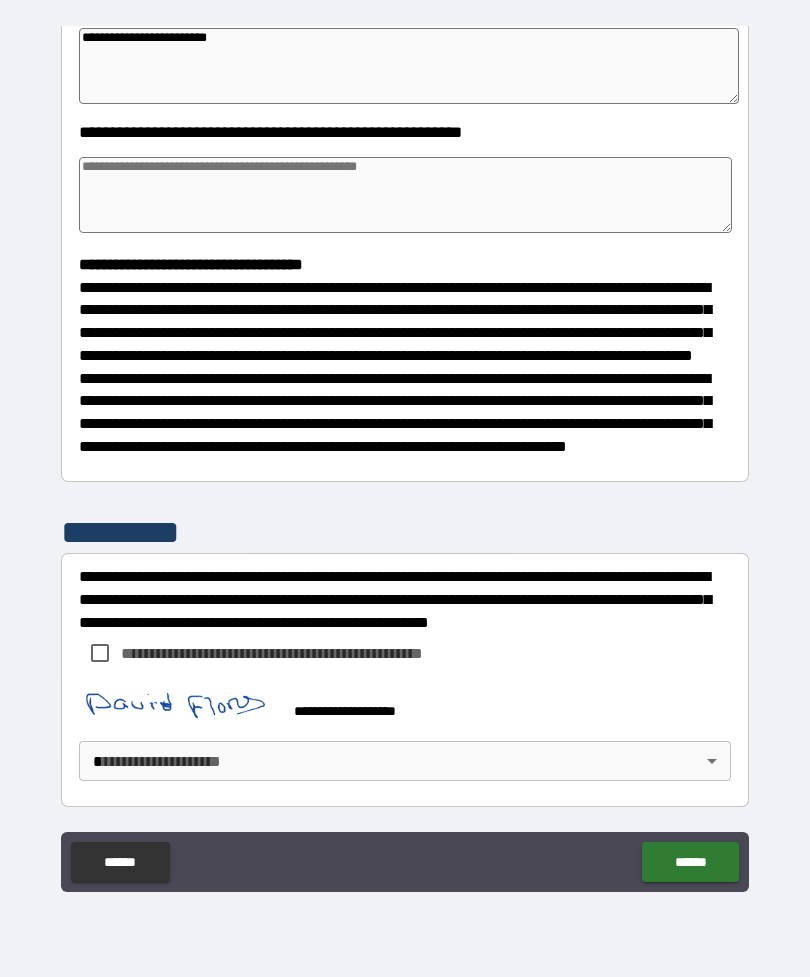 type on "*" 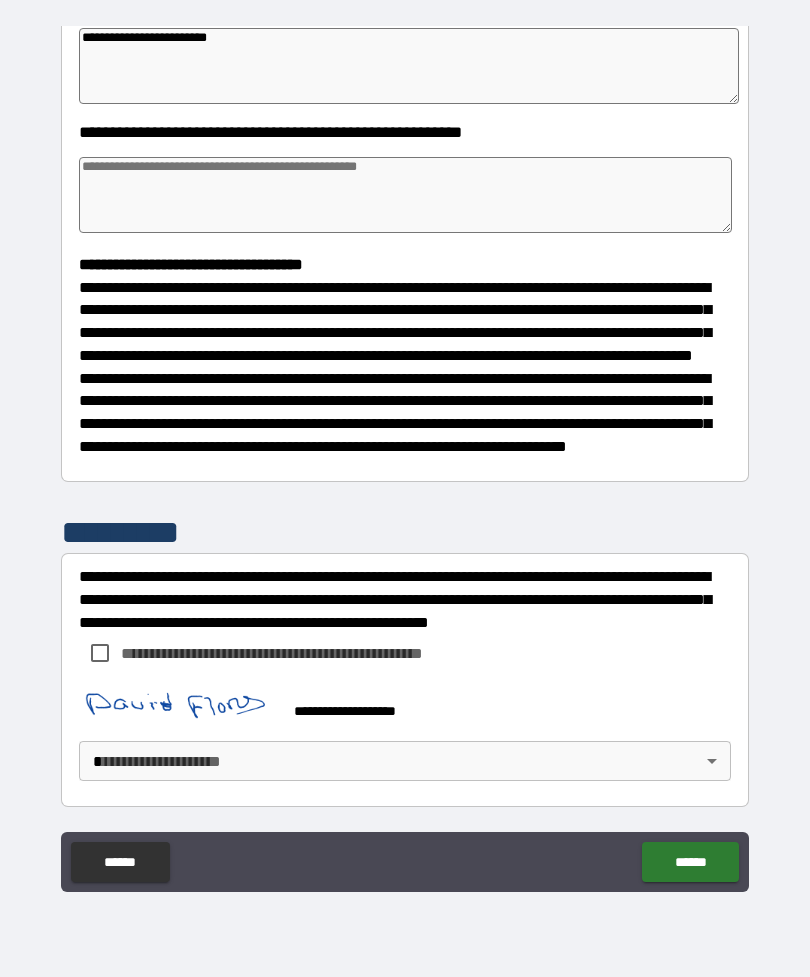 scroll, scrollTop: 387, scrollLeft: 0, axis: vertical 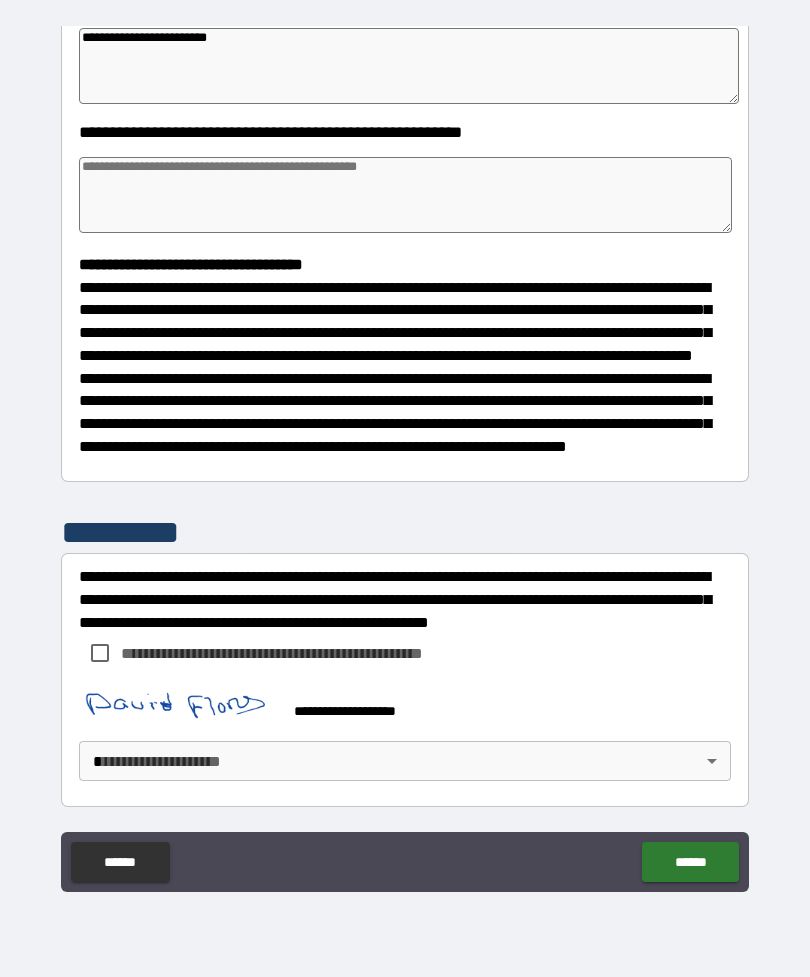 click on "******" at bounding box center (690, 862) 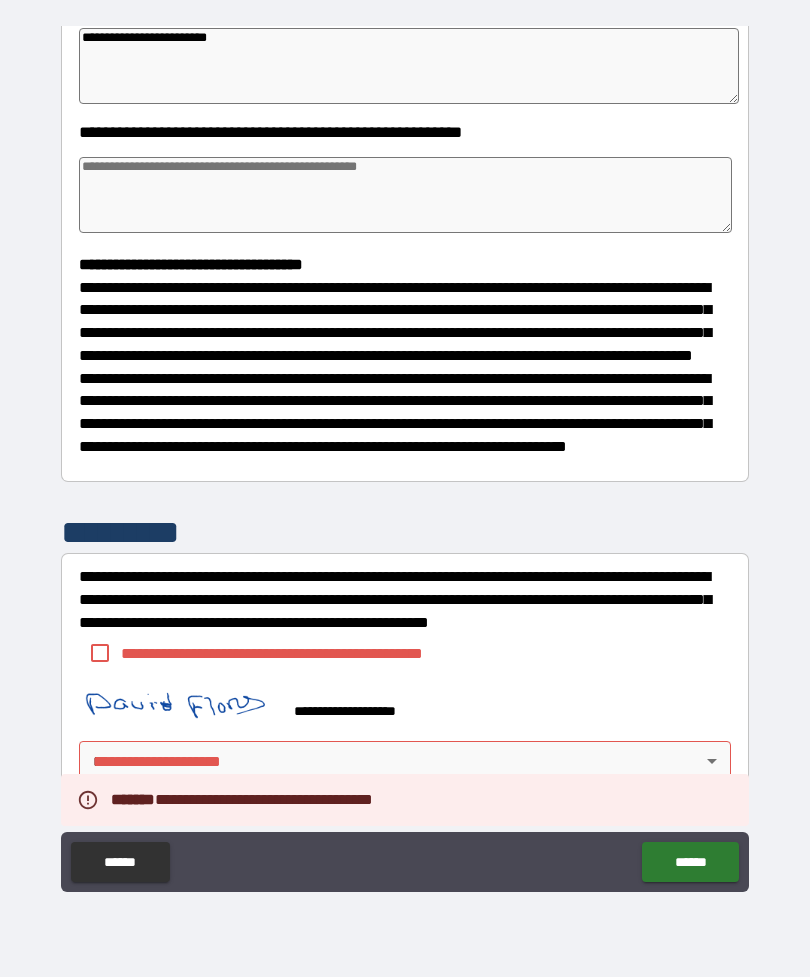 type on "*" 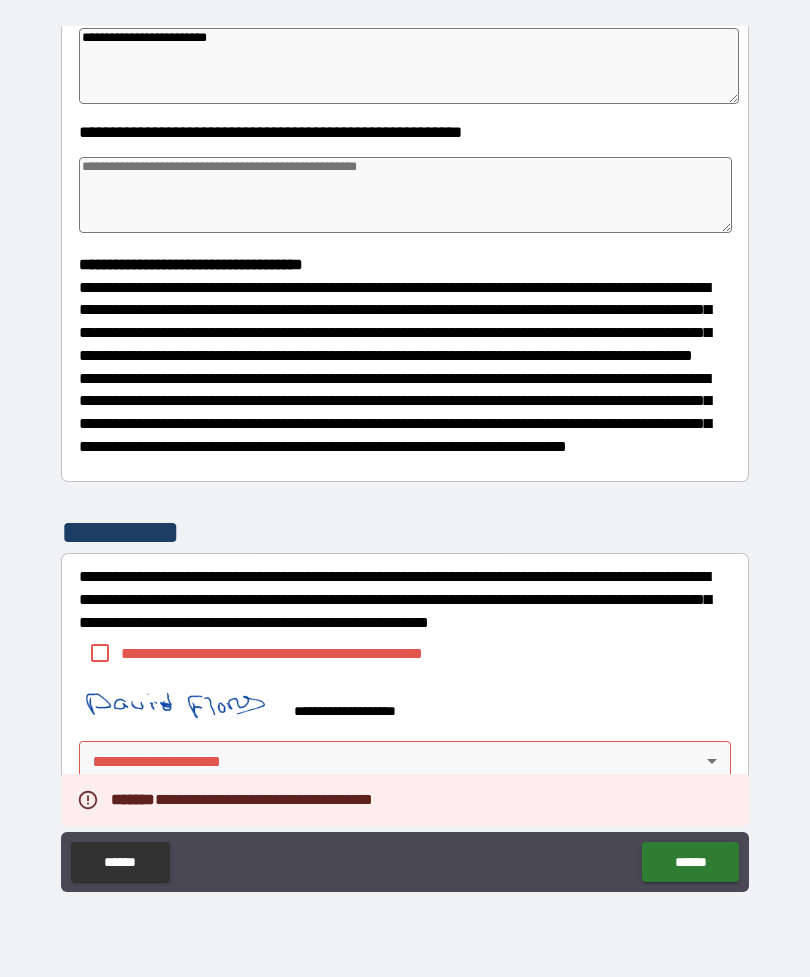 type on "*" 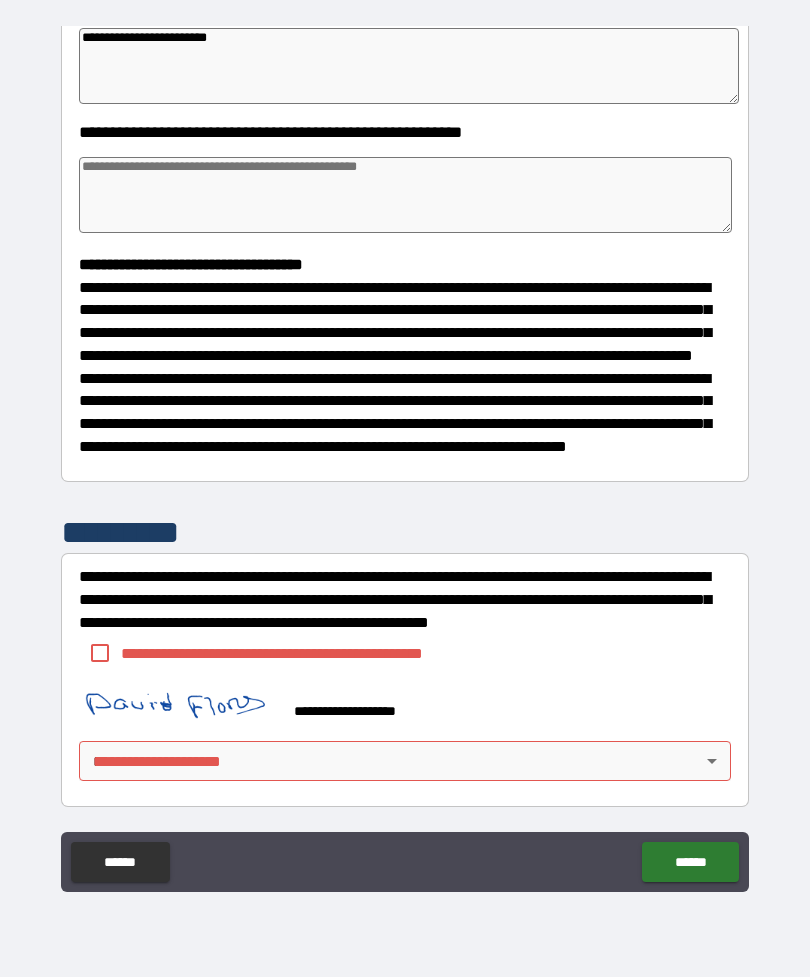 scroll, scrollTop: 387, scrollLeft: 0, axis: vertical 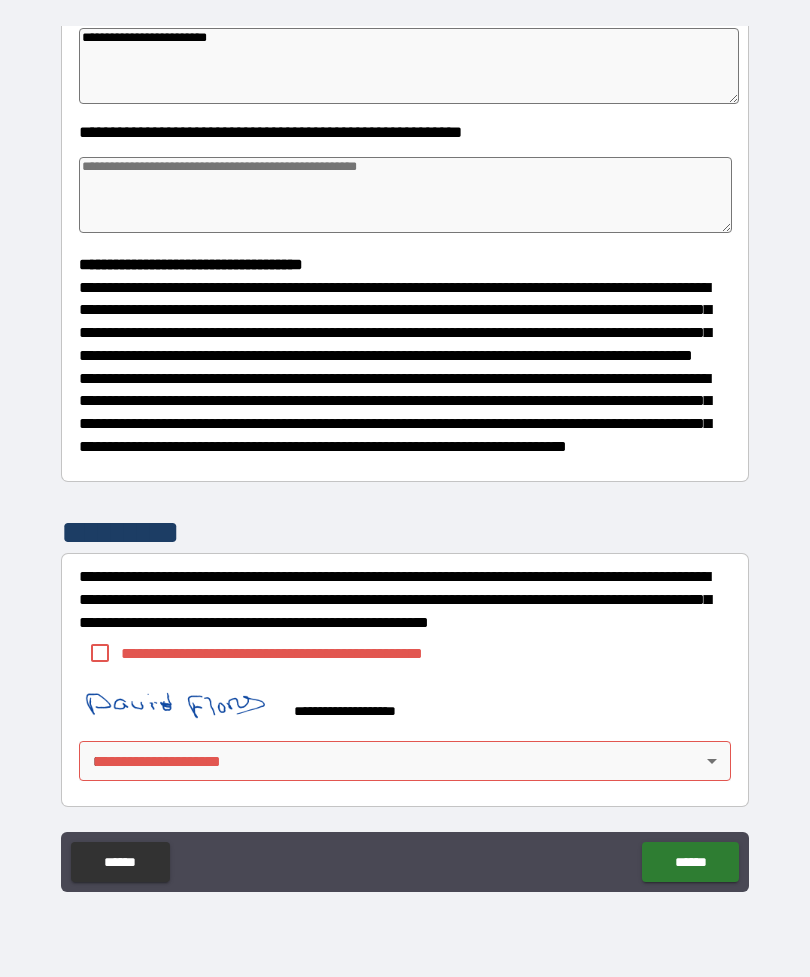 click on "**********" at bounding box center [405, 456] 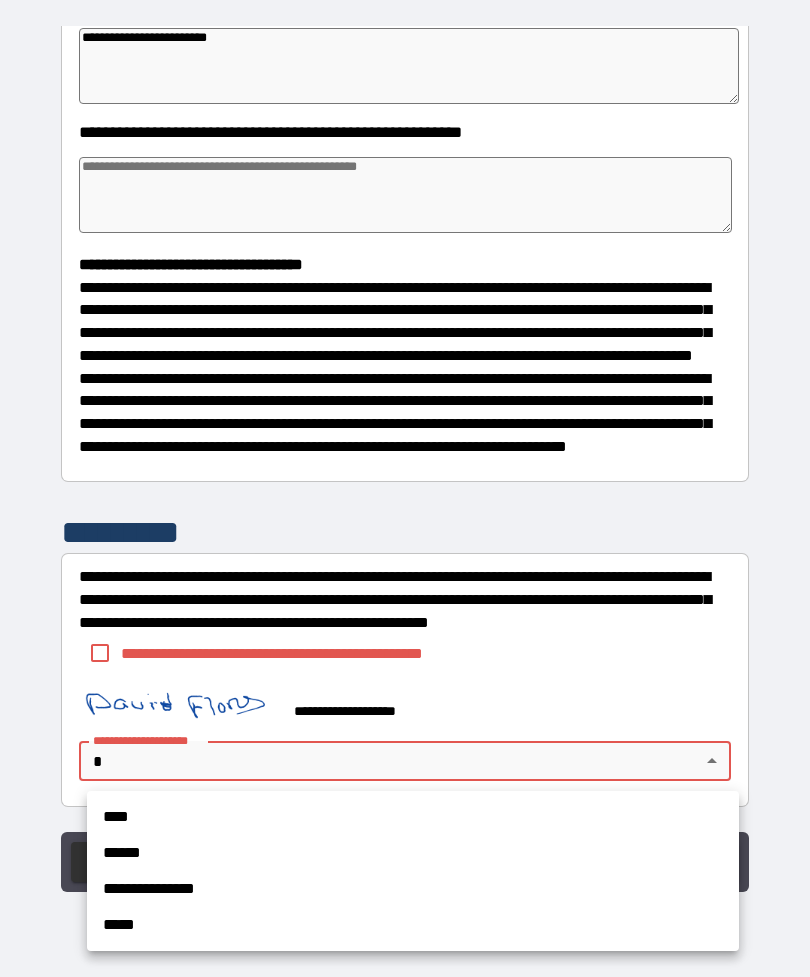 click on "*****" at bounding box center (413, 925) 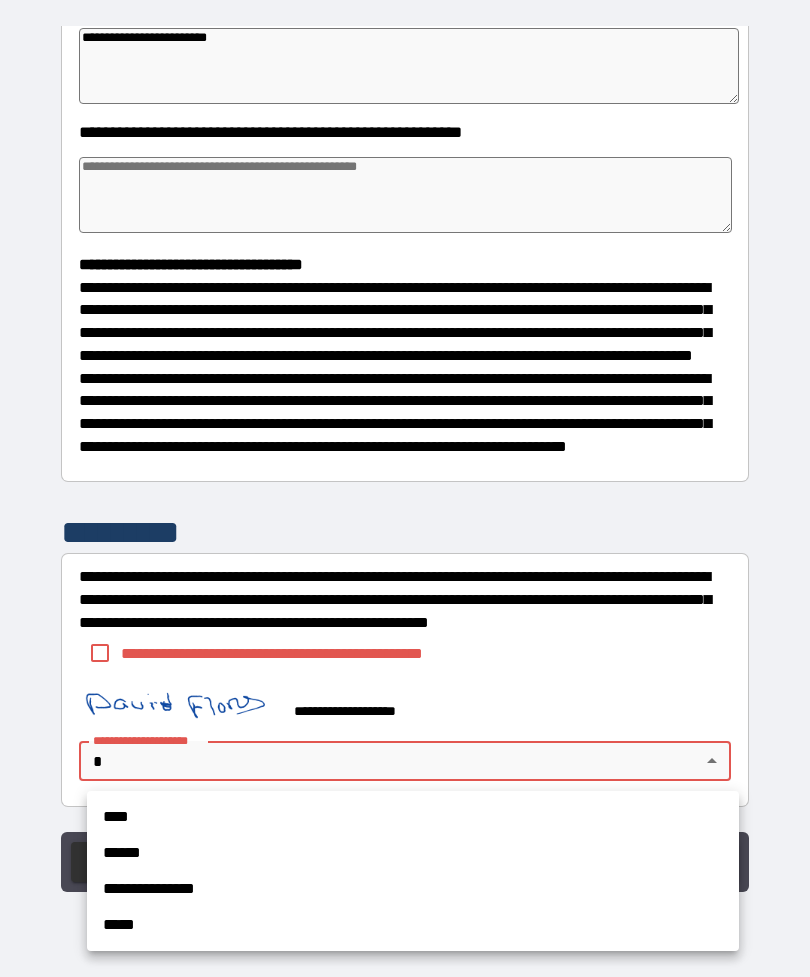 type on "*" 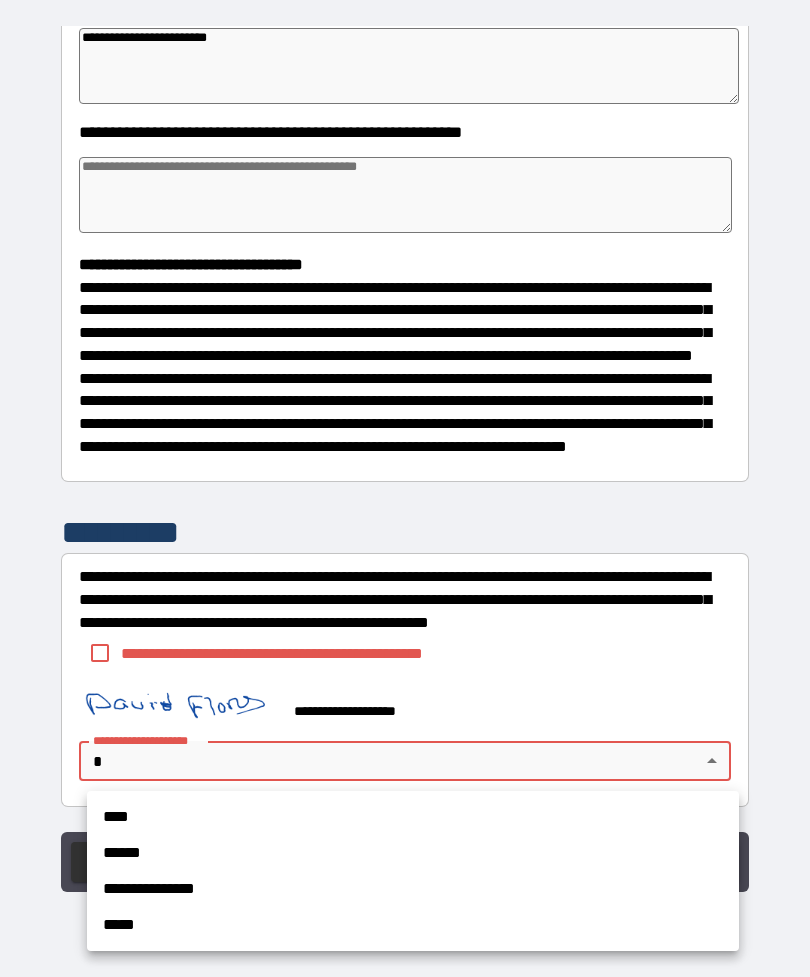 type on "*" 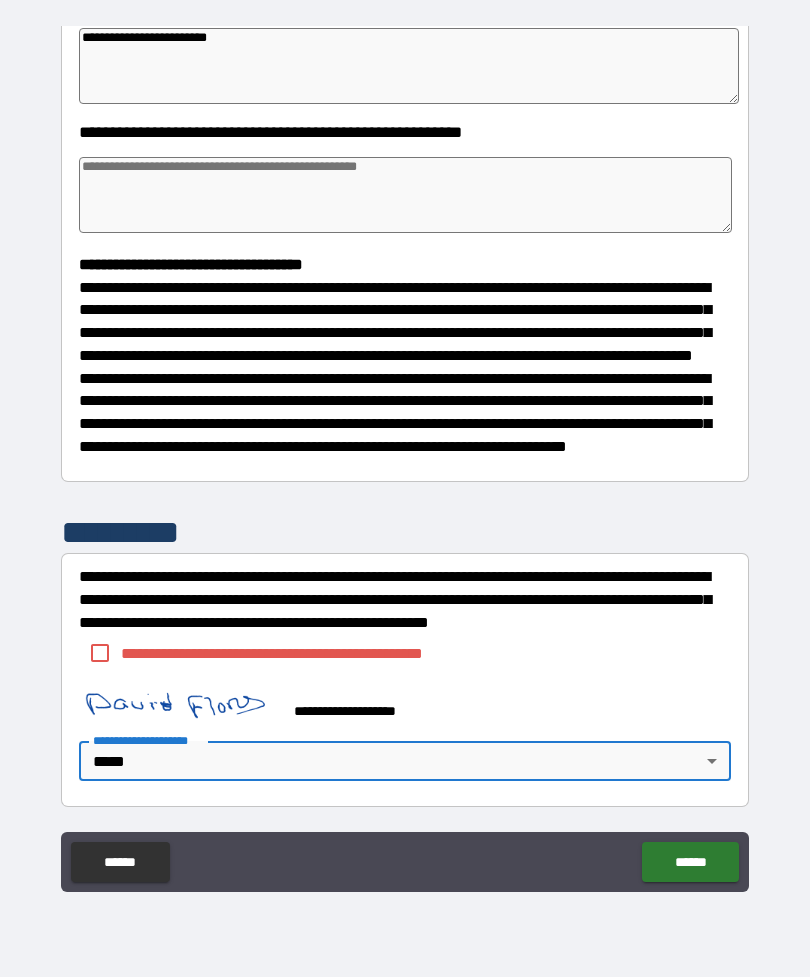 type on "*" 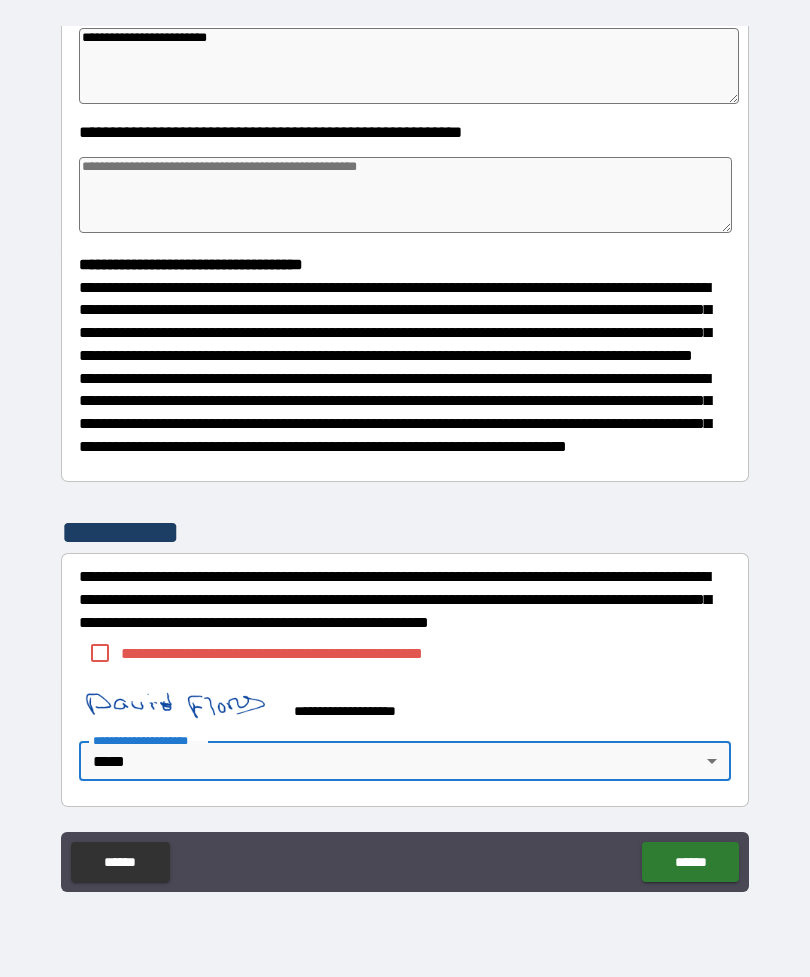 type on "*" 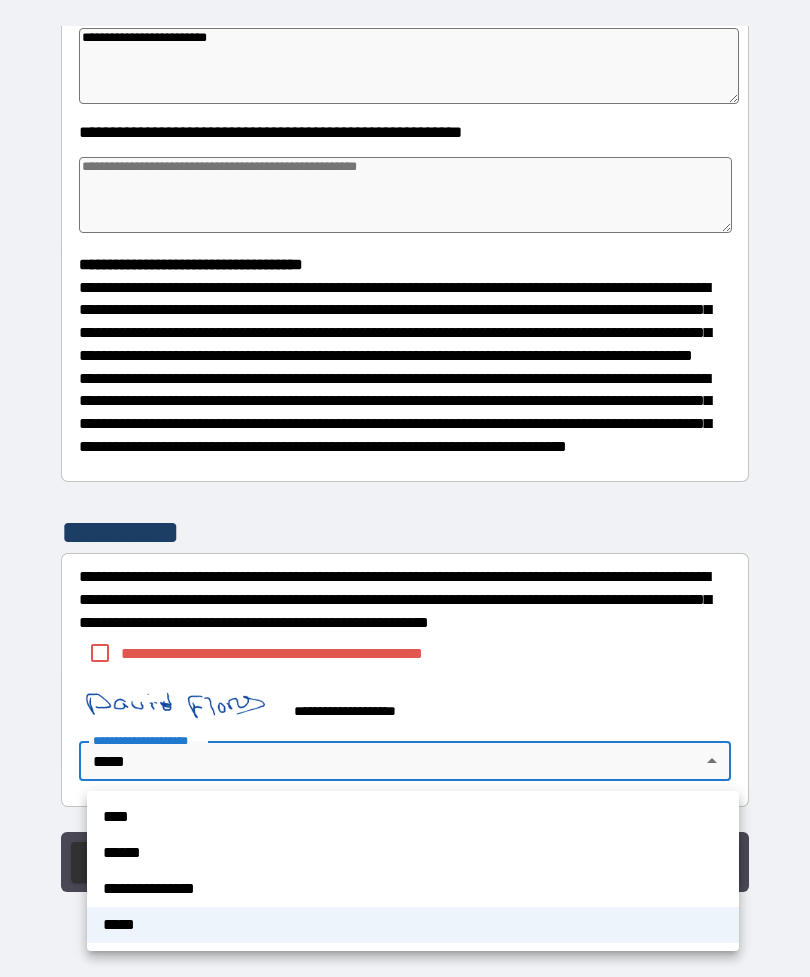 click on "**********" at bounding box center [413, 889] 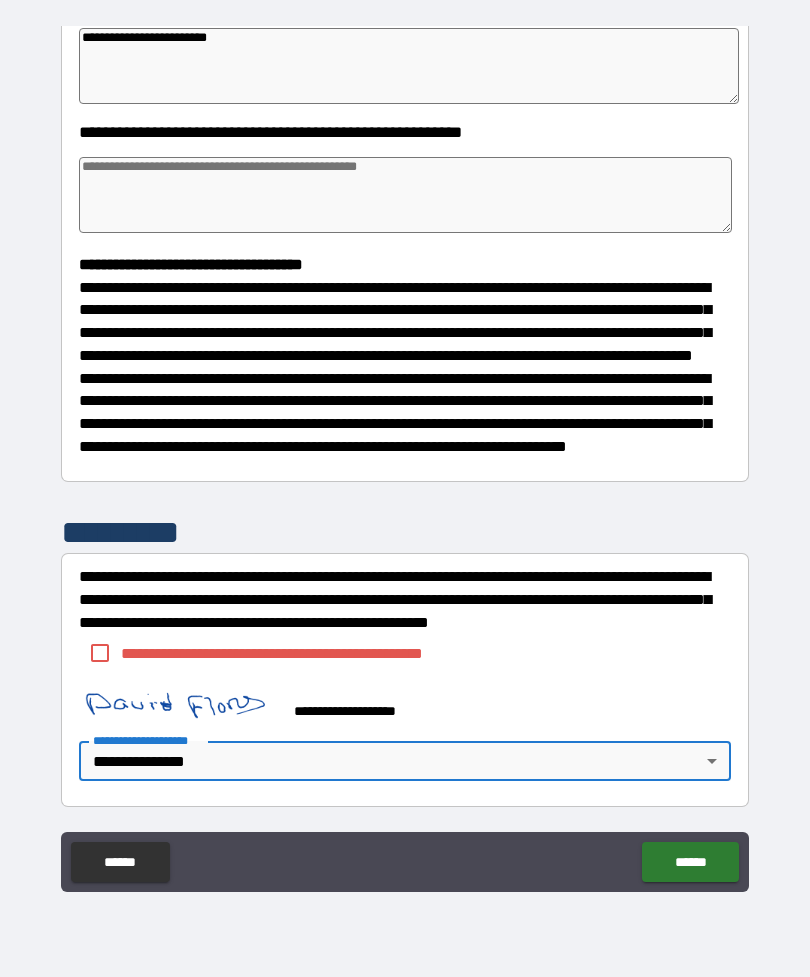 type on "*" 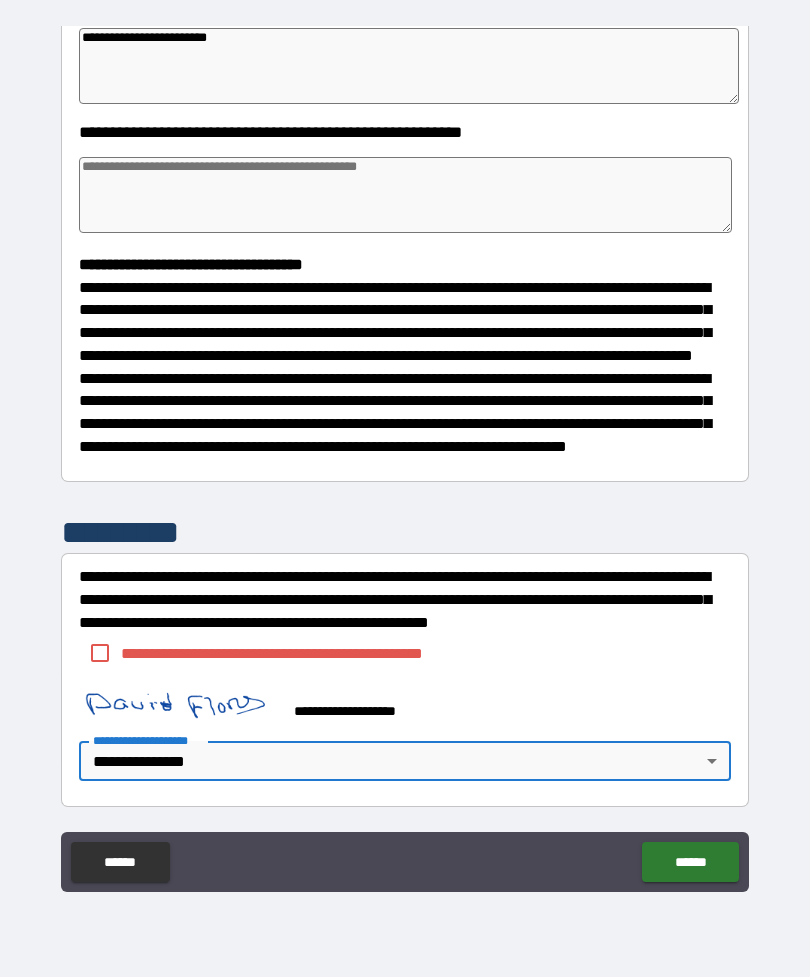 type on "*" 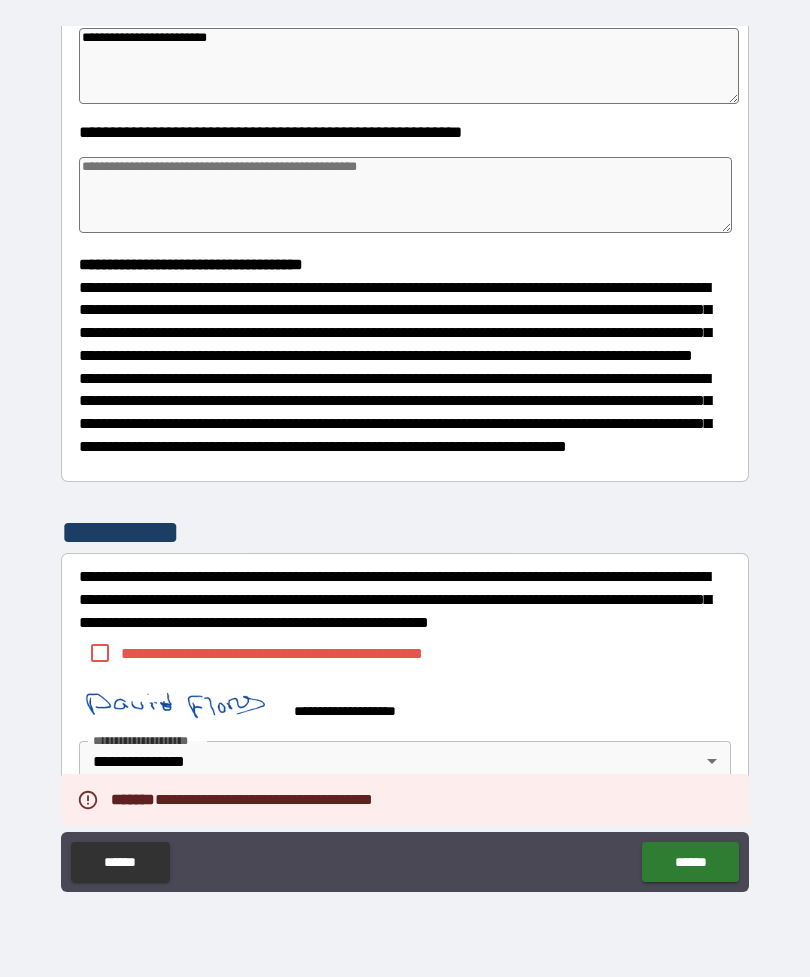 type on "*" 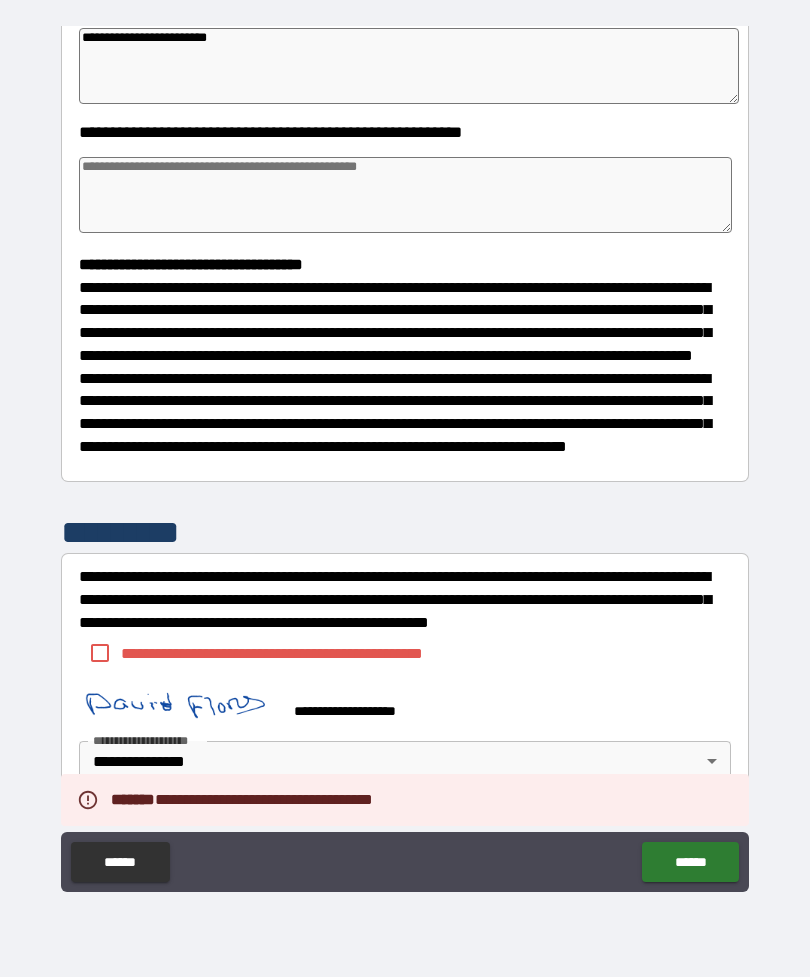 type on "*" 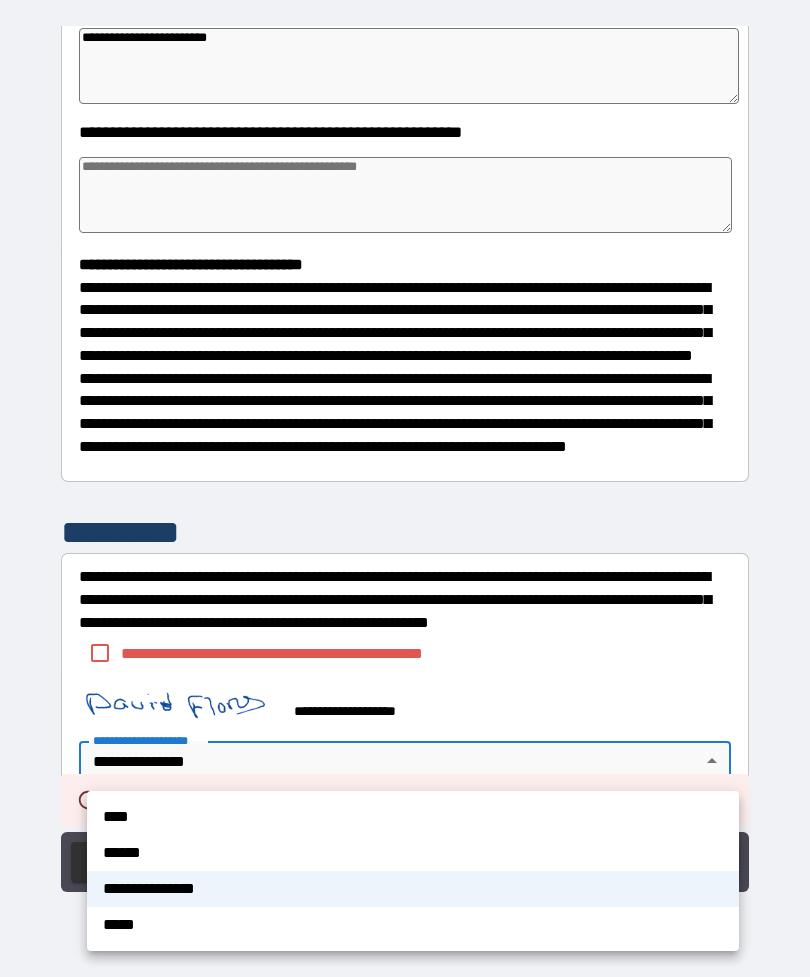 click at bounding box center (405, 488) 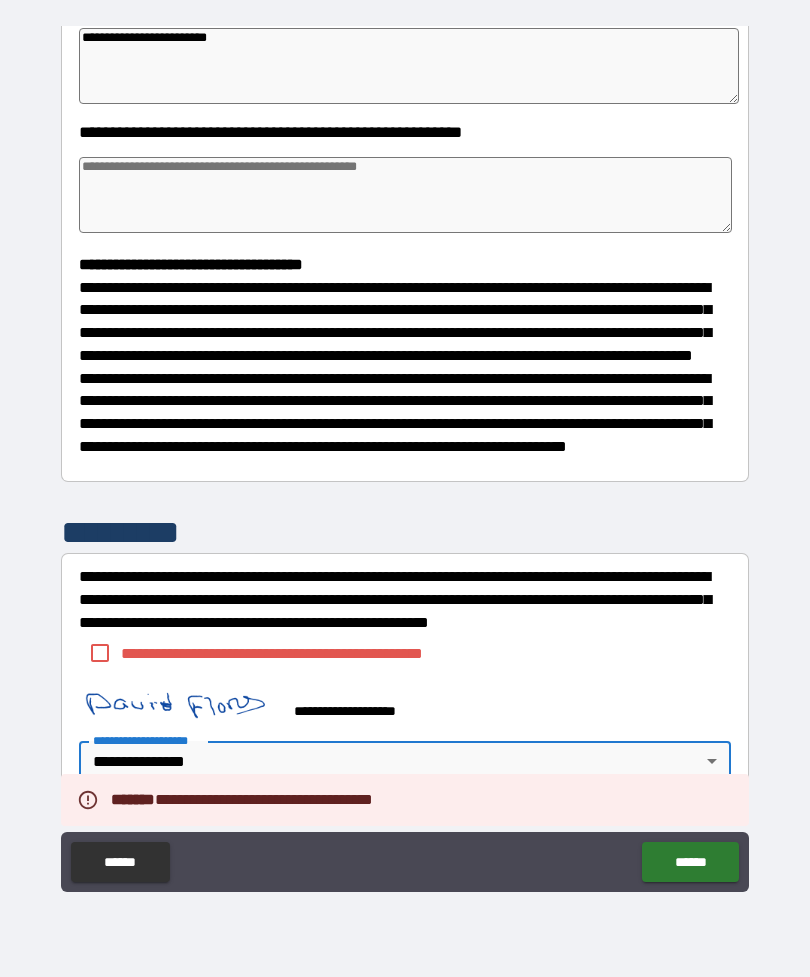 click on "**********" at bounding box center (405, 702) 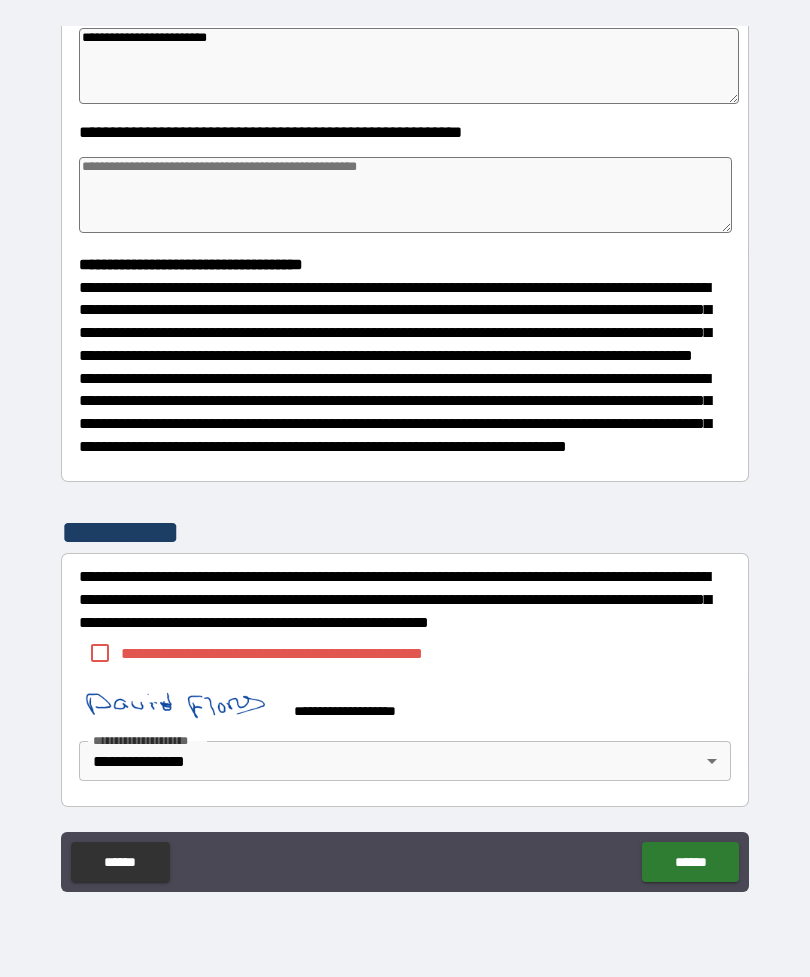 scroll, scrollTop: 387, scrollLeft: 0, axis: vertical 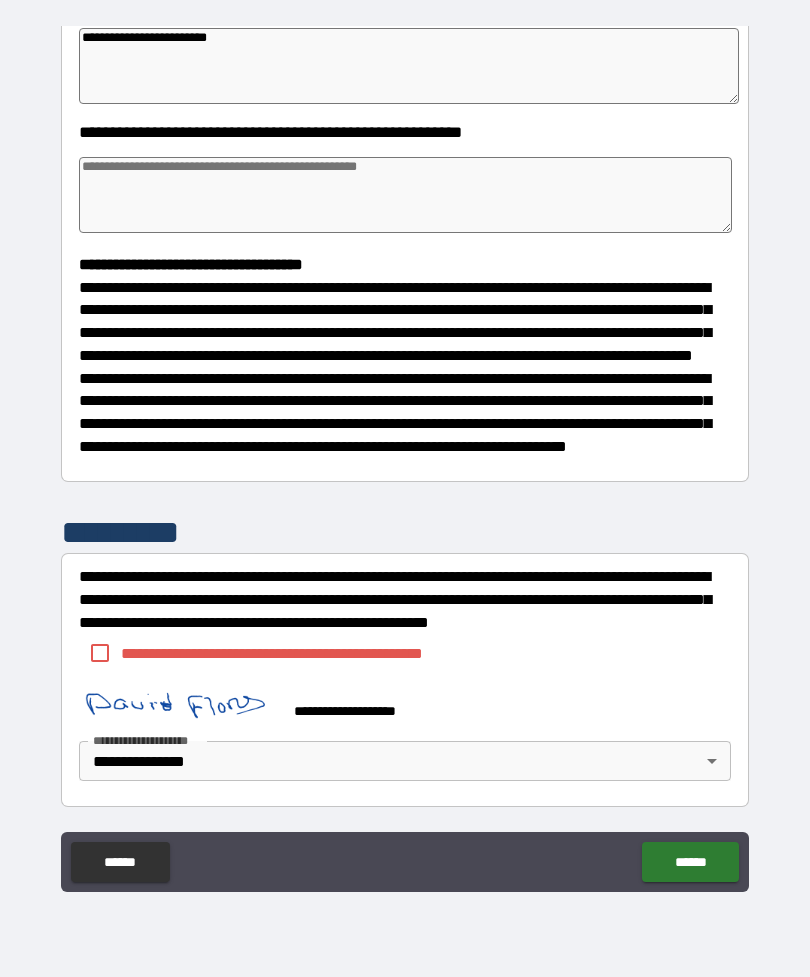 type on "*" 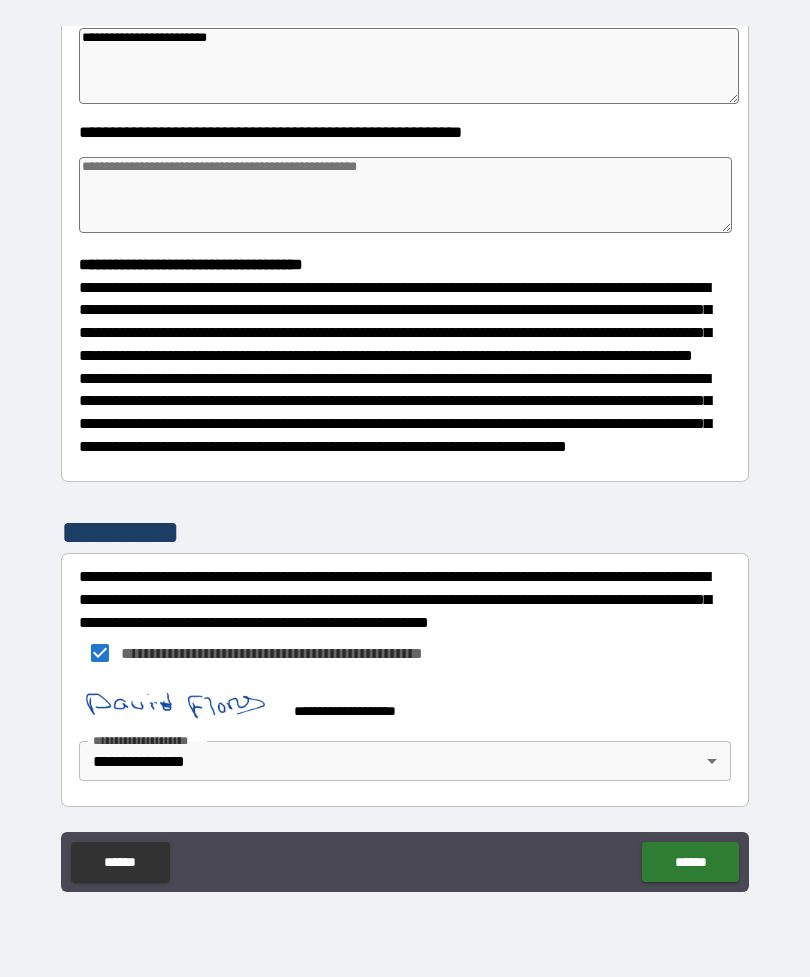 type on "*" 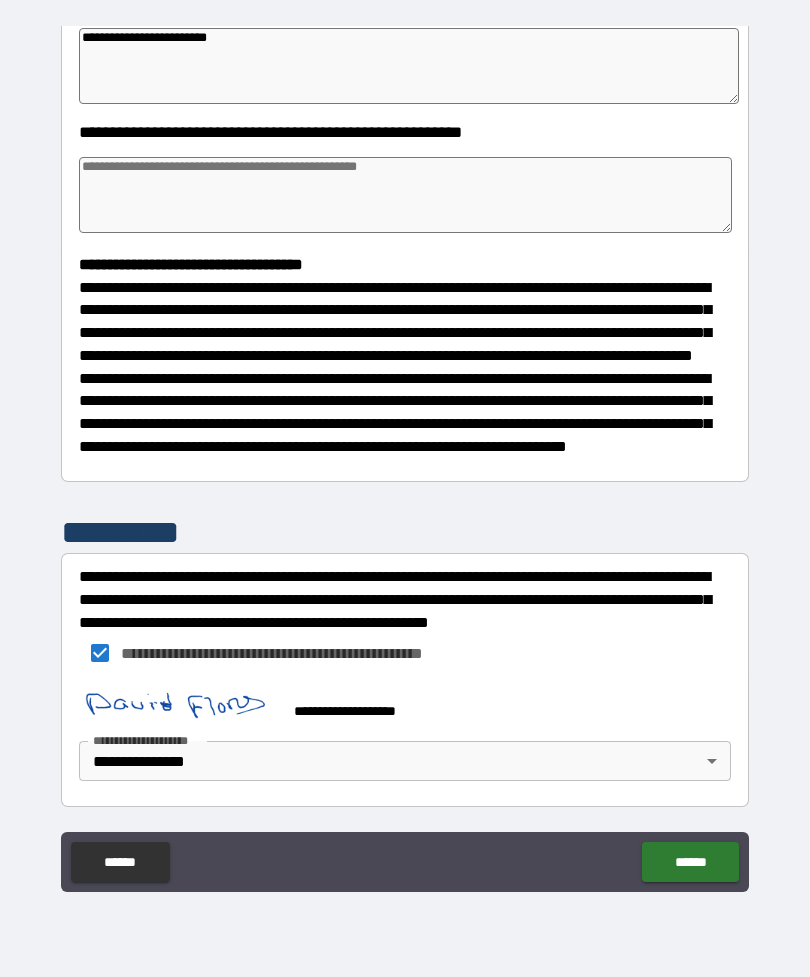 type on "*" 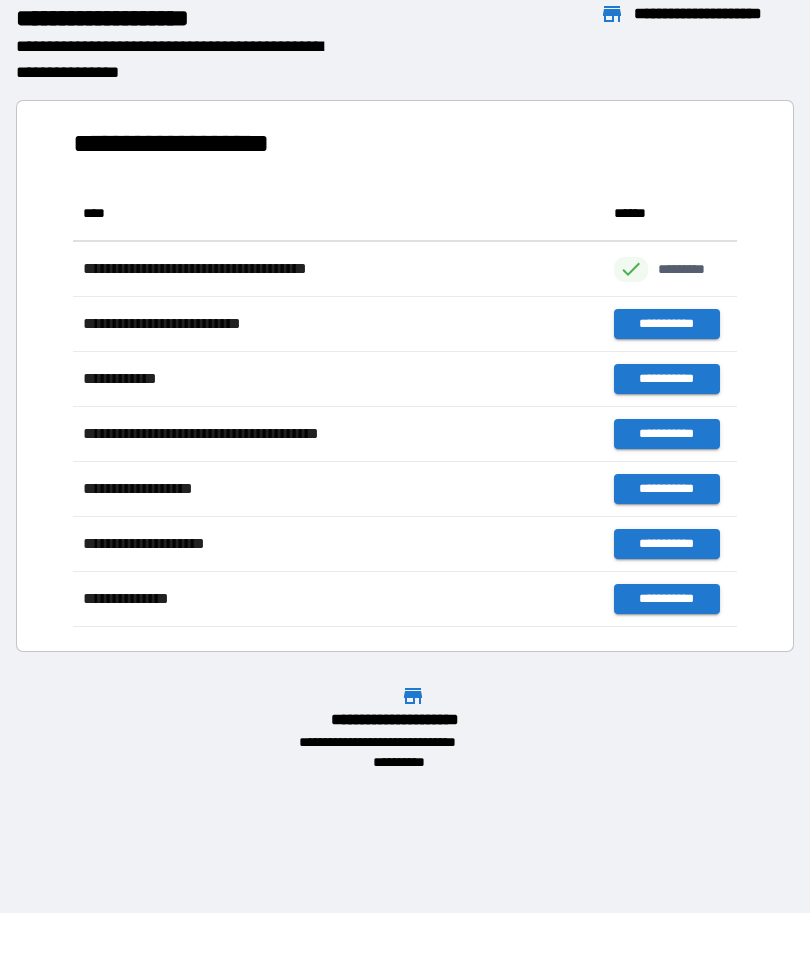 scroll, scrollTop: 1, scrollLeft: 1, axis: both 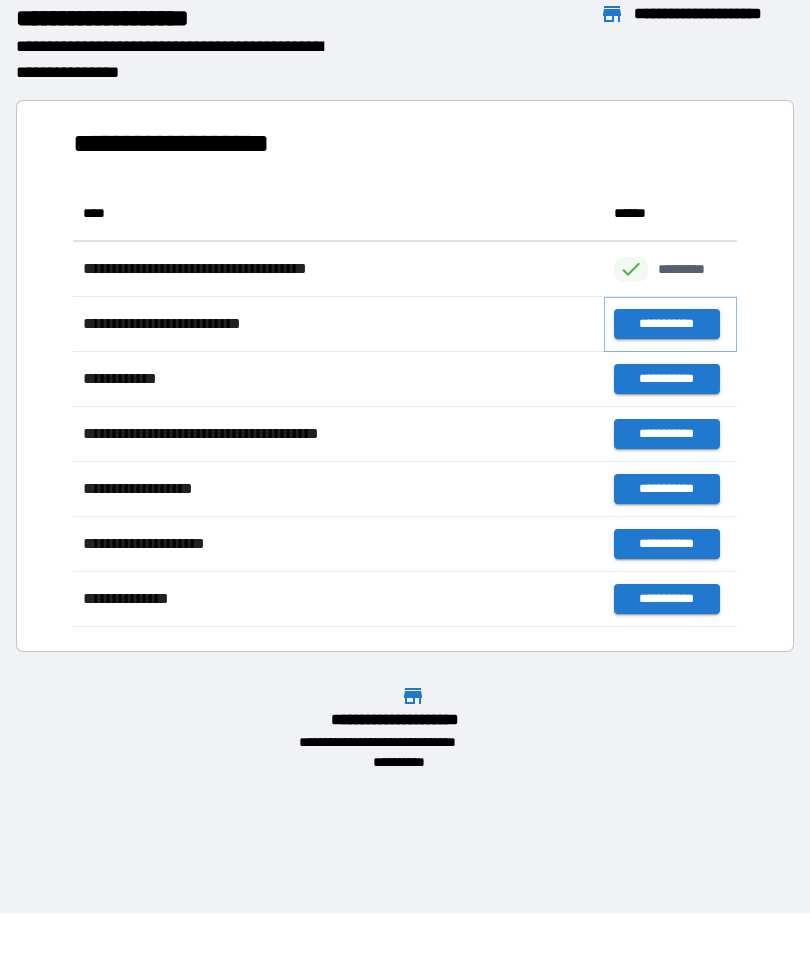 click on "**********" at bounding box center [666, 324] 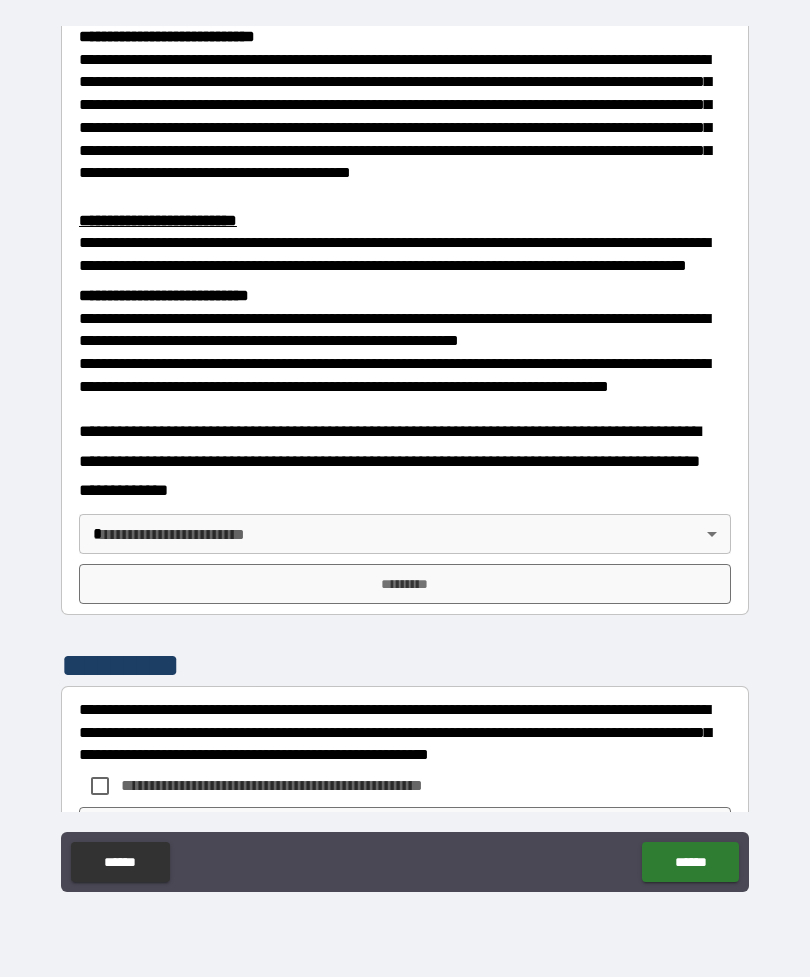 scroll, scrollTop: 539, scrollLeft: 0, axis: vertical 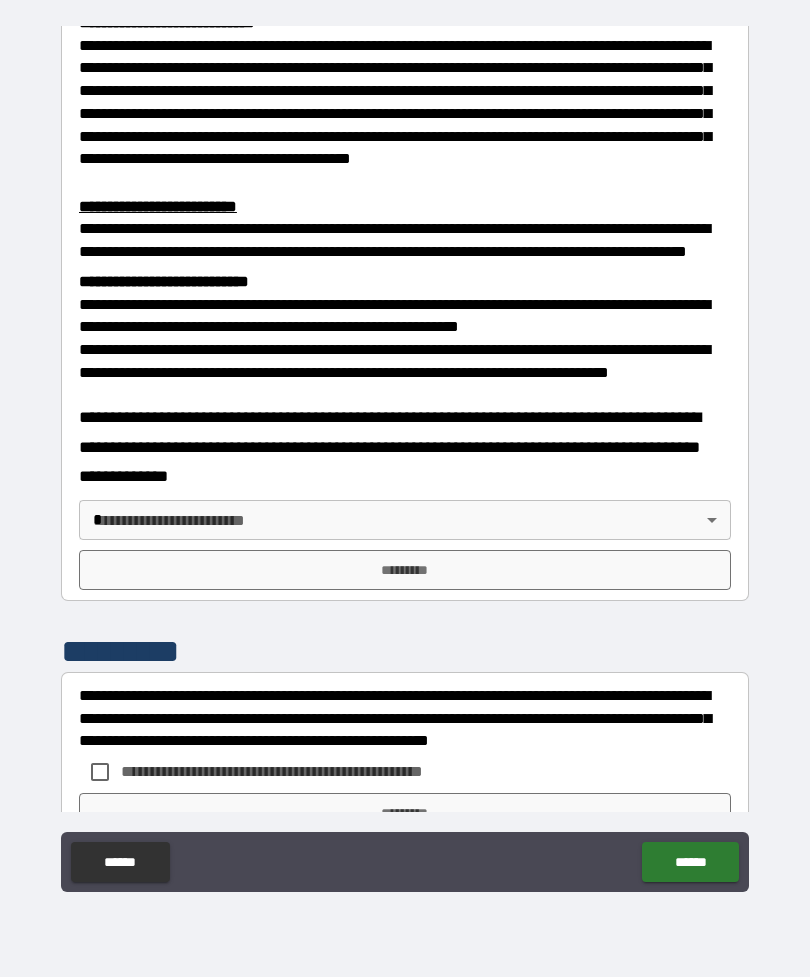 click on "*********" at bounding box center (405, 570) 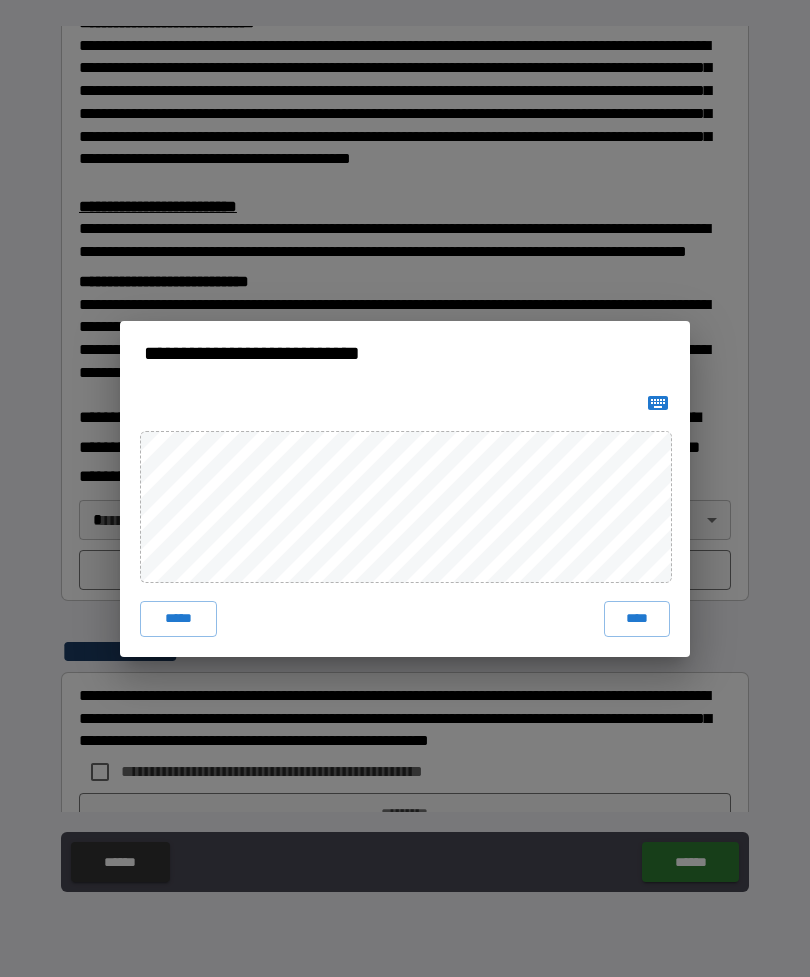 click on "****" at bounding box center (637, 619) 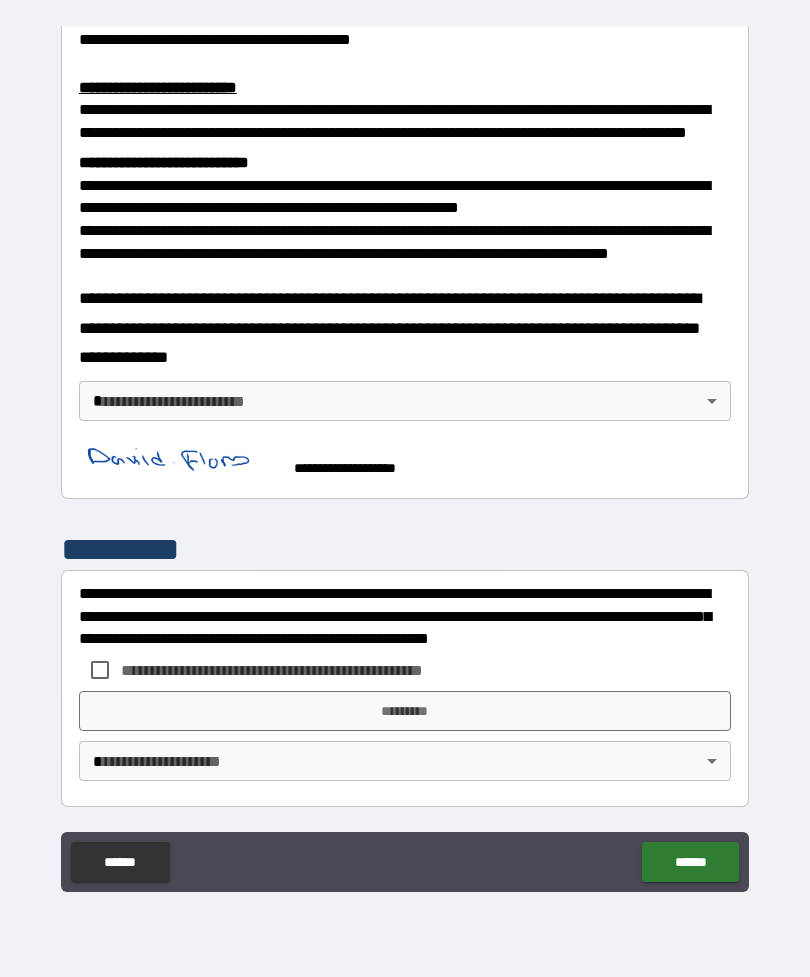 scroll, scrollTop: 677, scrollLeft: 0, axis: vertical 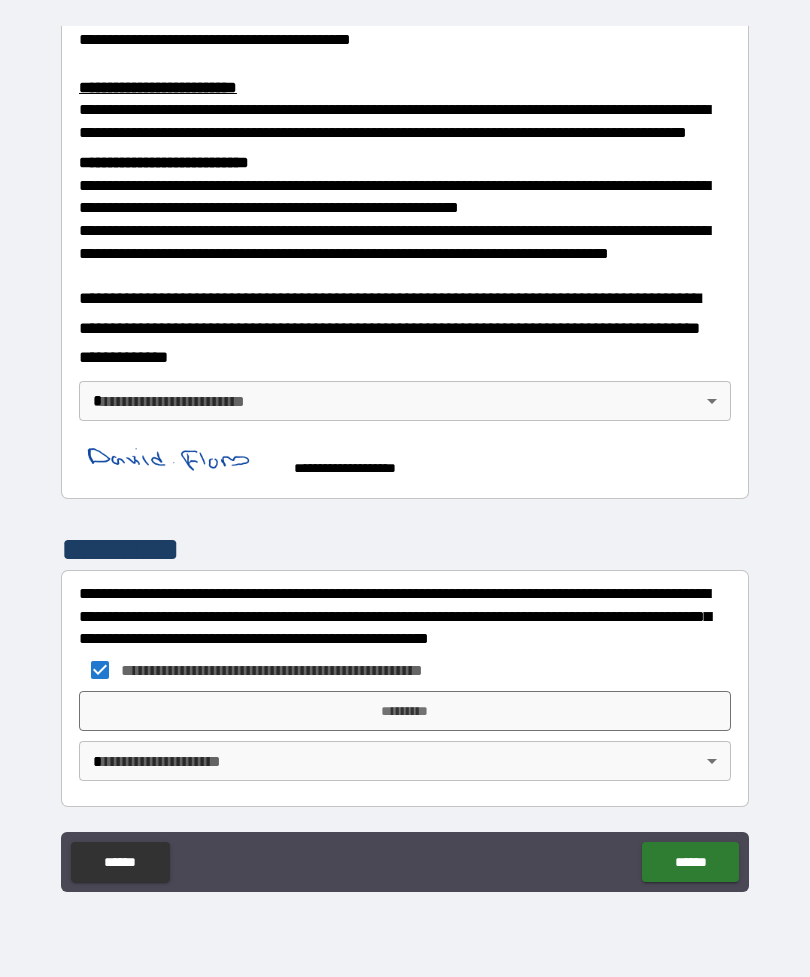 click on "*********" at bounding box center (405, 711) 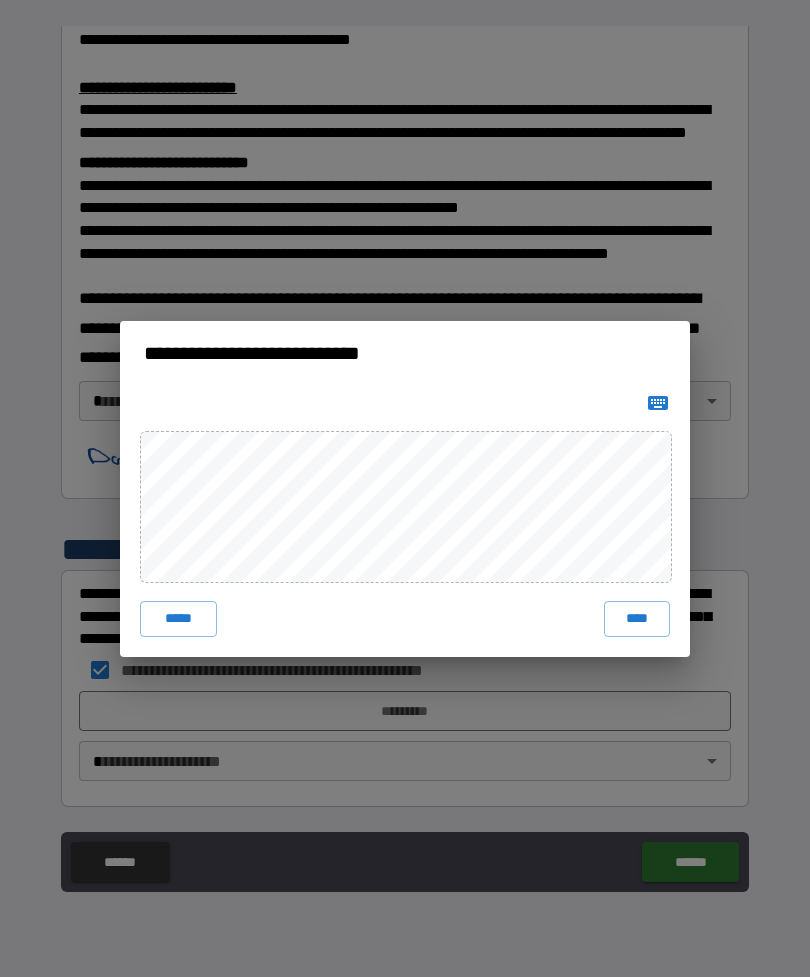 click on "****" at bounding box center [637, 619] 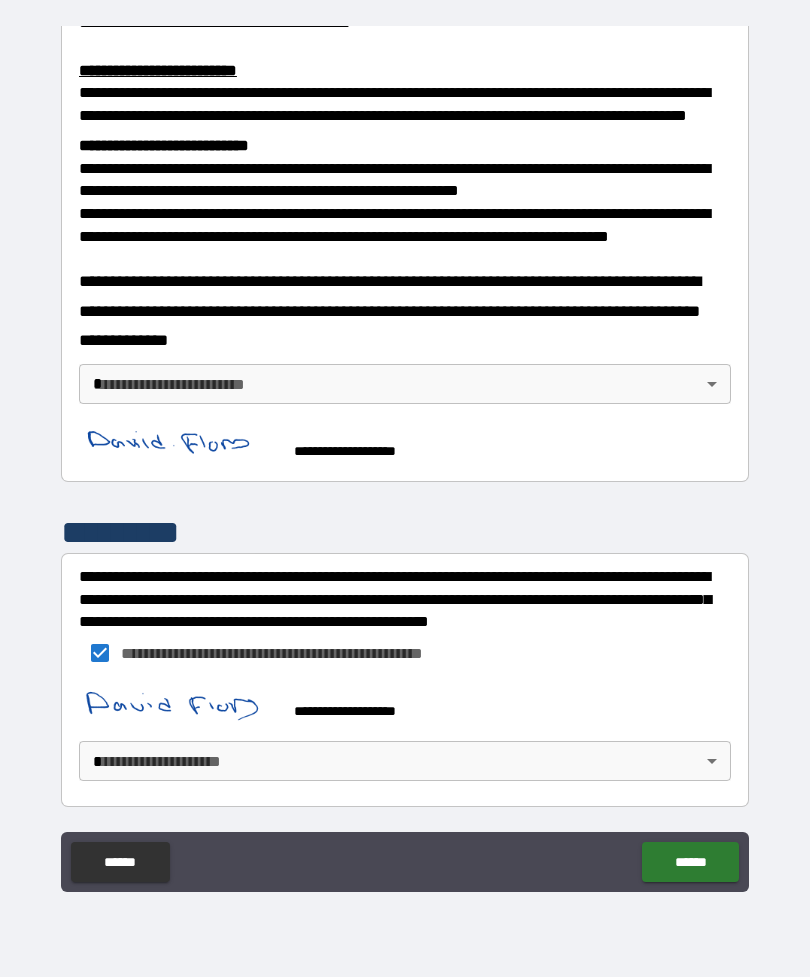 scroll, scrollTop: 694, scrollLeft: 0, axis: vertical 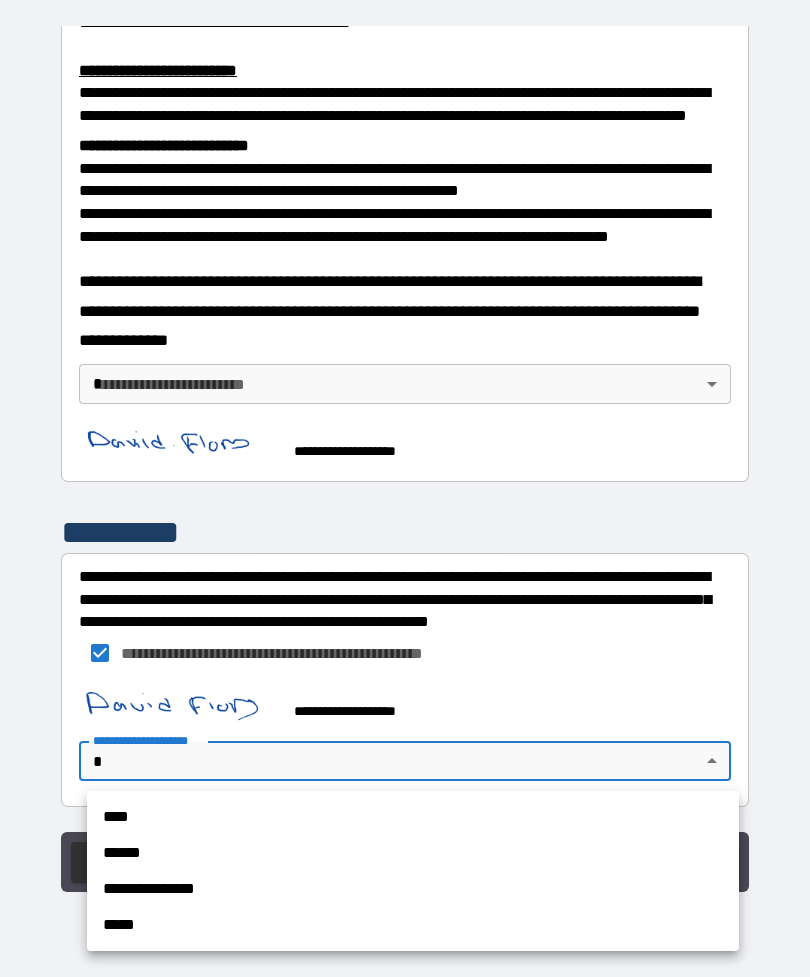 click on "**********" at bounding box center [413, 889] 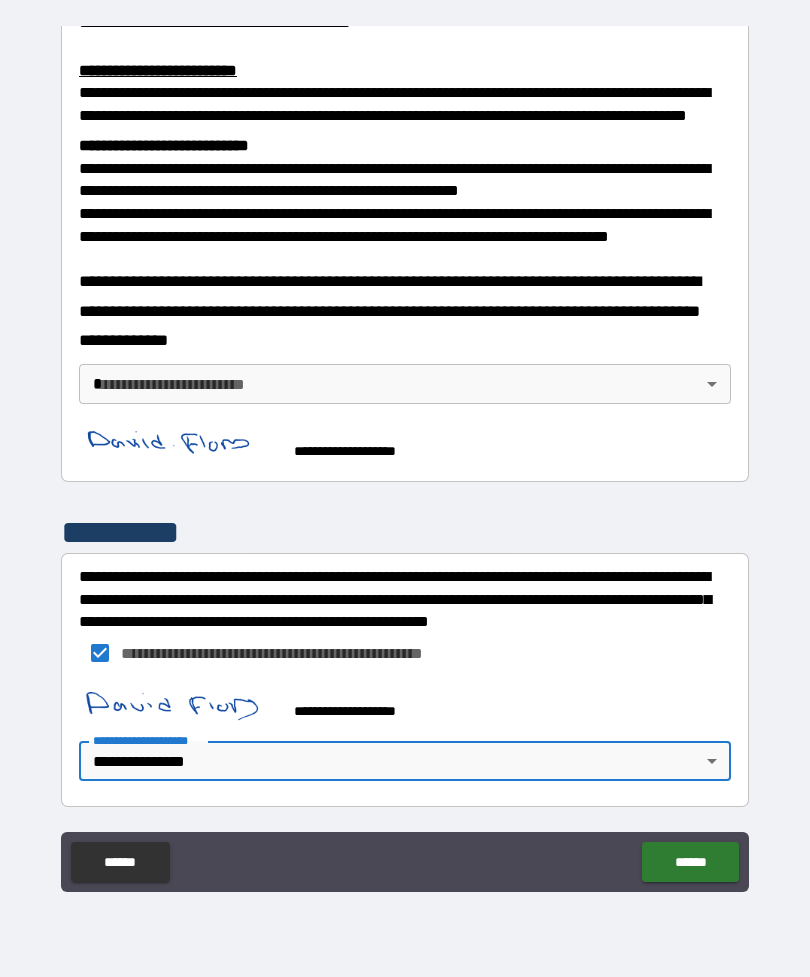 click on "******" at bounding box center [690, 862] 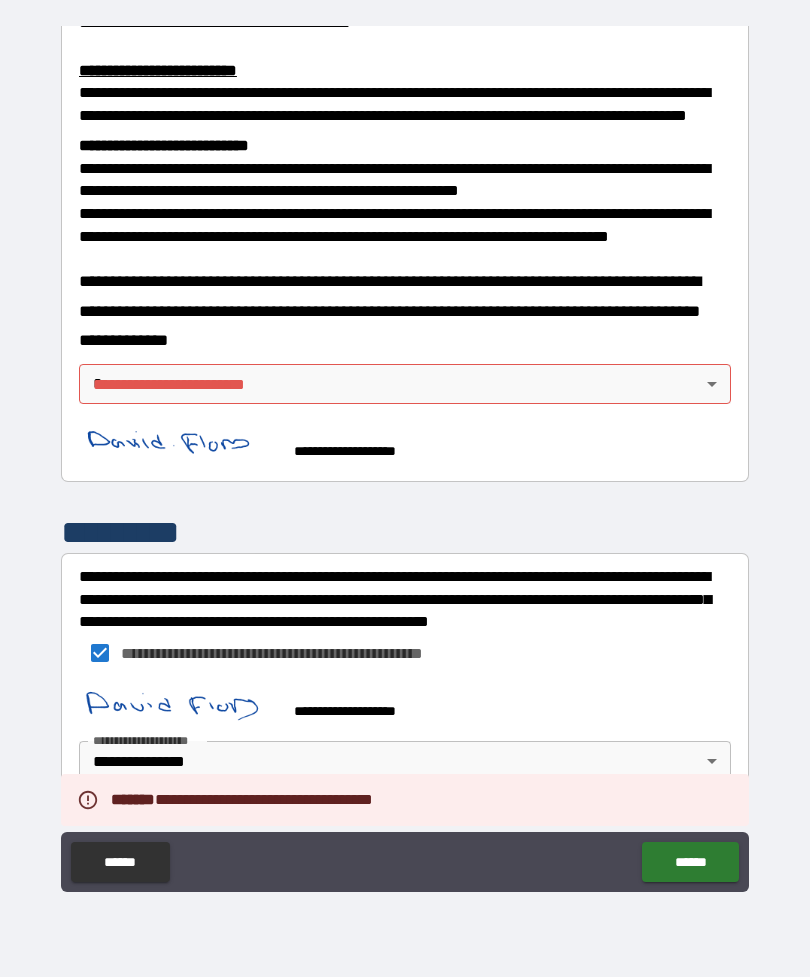 click on "**********" at bounding box center (405, 702) 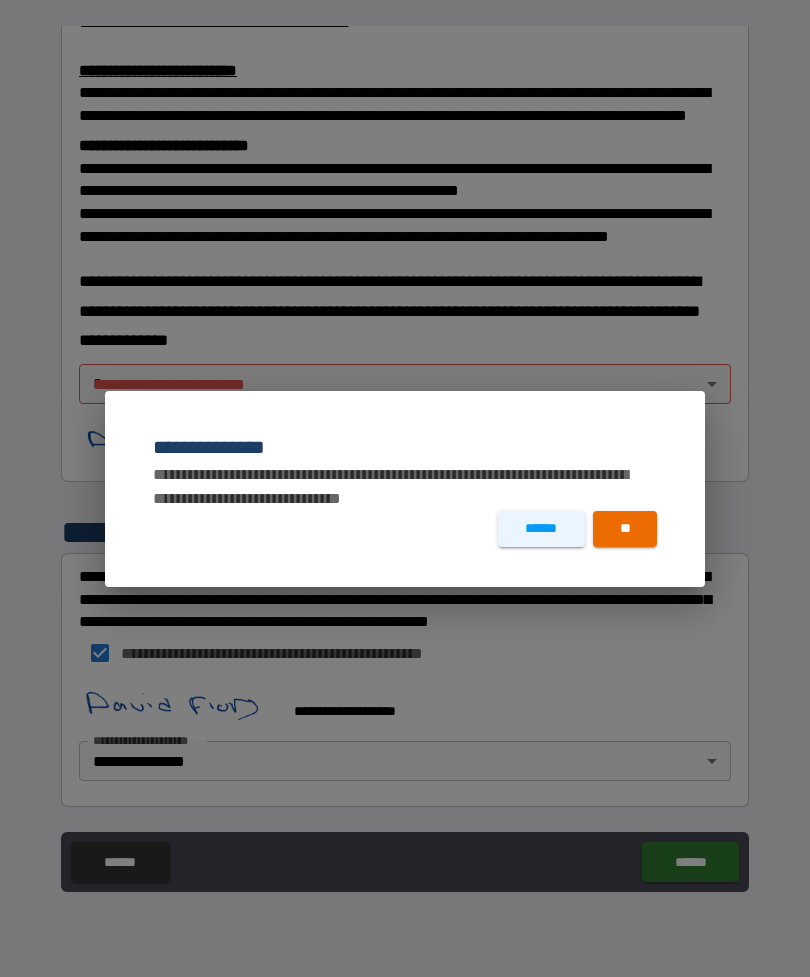 click on "**********" at bounding box center [405, 488] 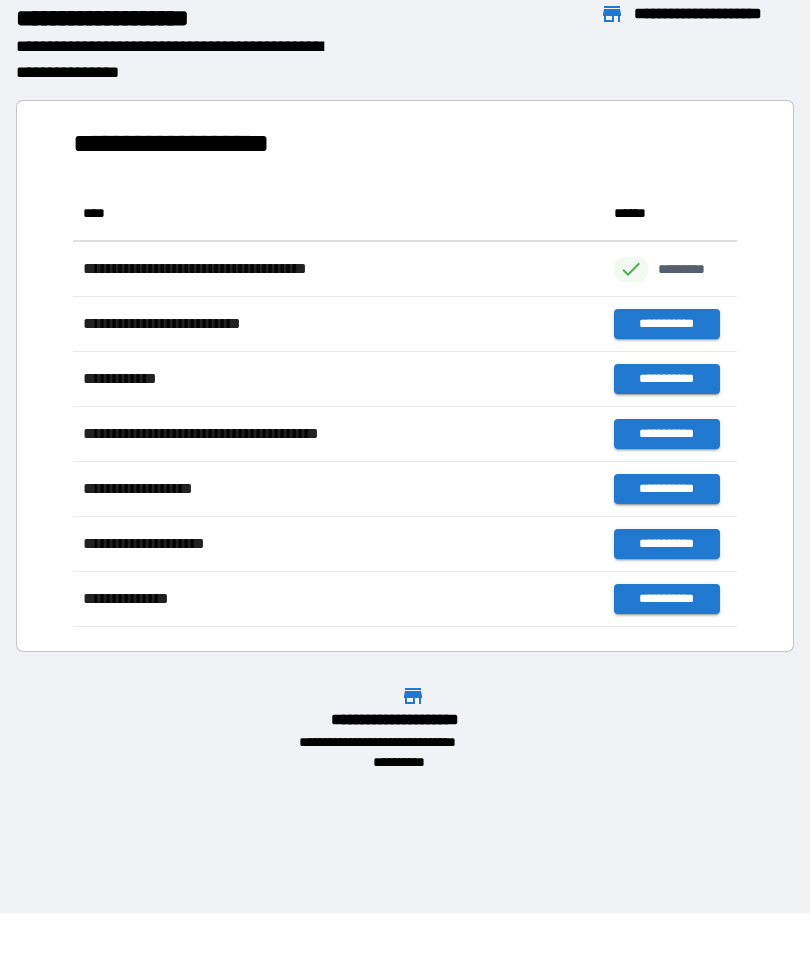 scroll, scrollTop: 1, scrollLeft: 1, axis: both 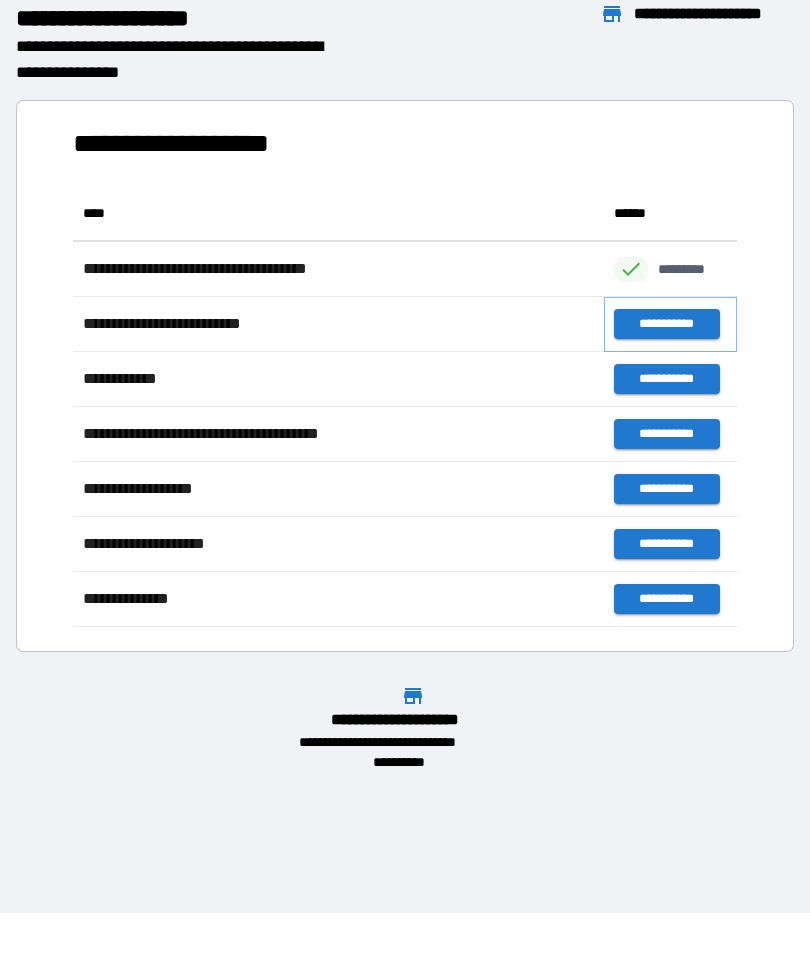 click on "**********" at bounding box center (666, 324) 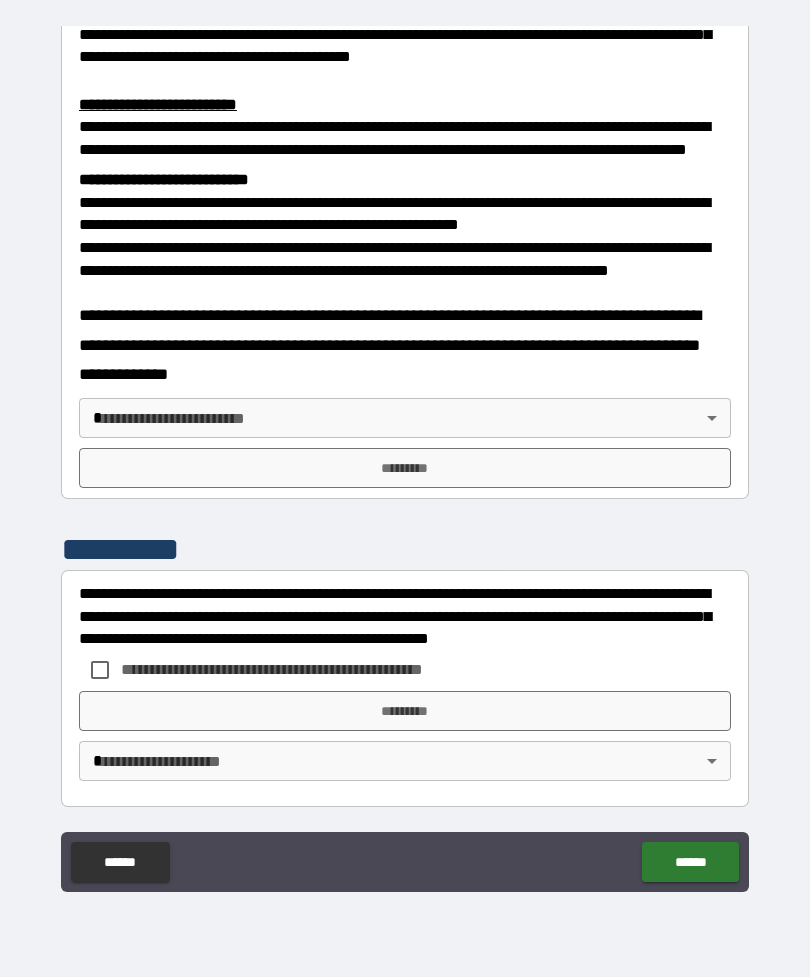 scroll, scrollTop: 660, scrollLeft: 0, axis: vertical 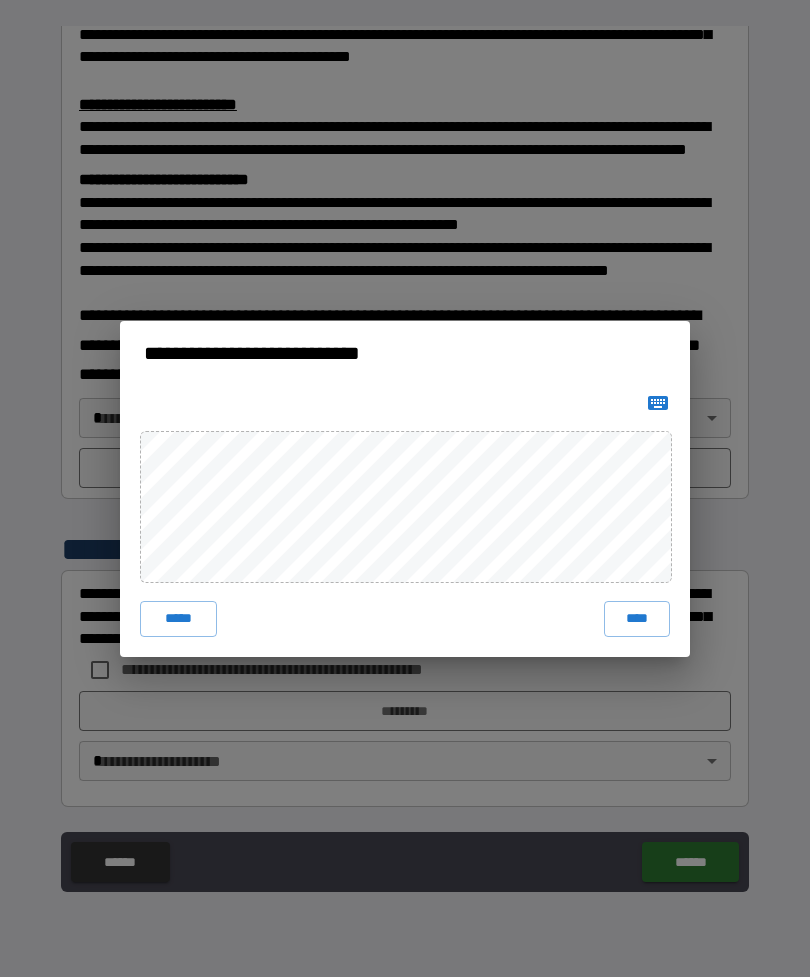 click on "****" at bounding box center (637, 619) 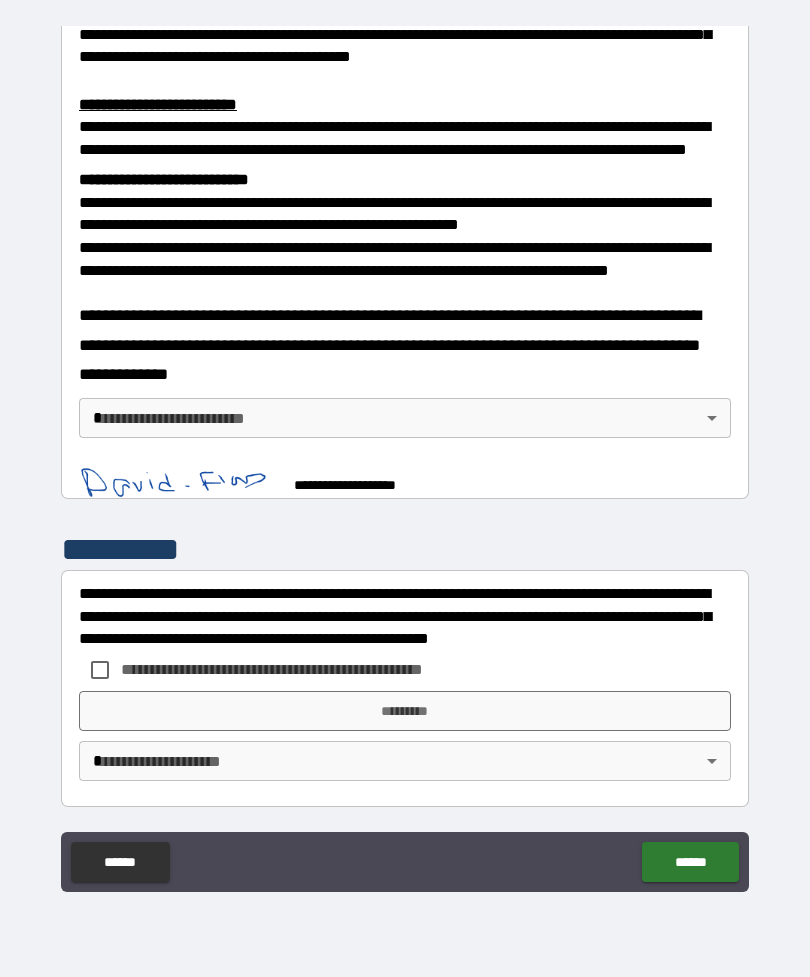 scroll, scrollTop: 650, scrollLeft: 0, axis: vertical 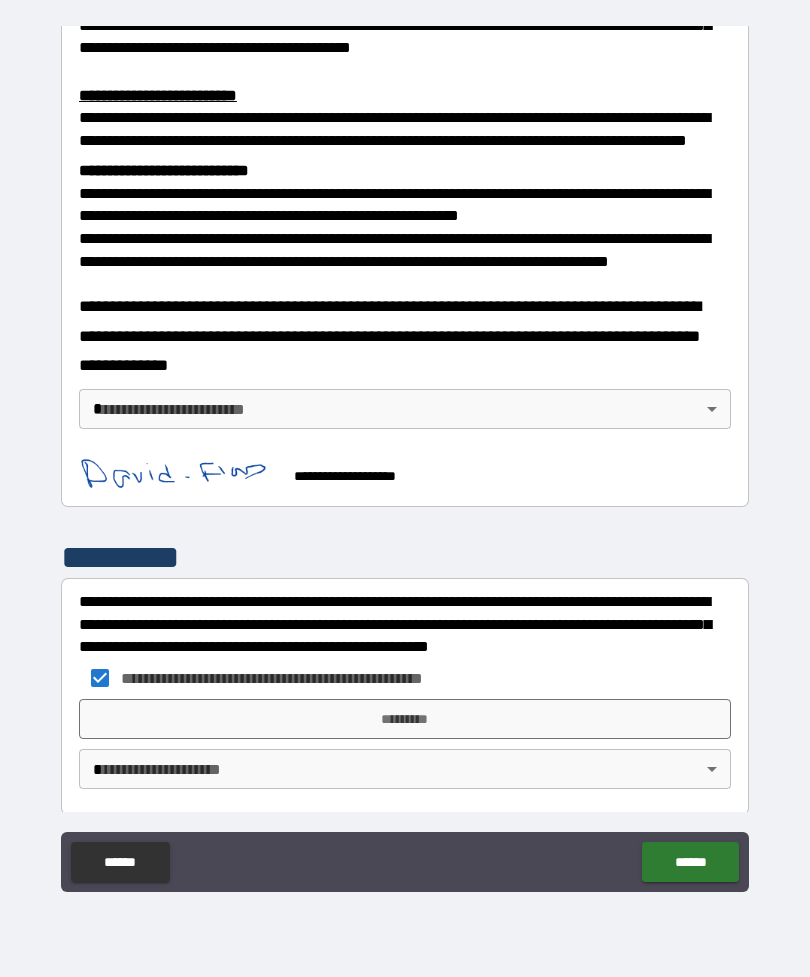 click on "*********" at bounding box center (405, 719) 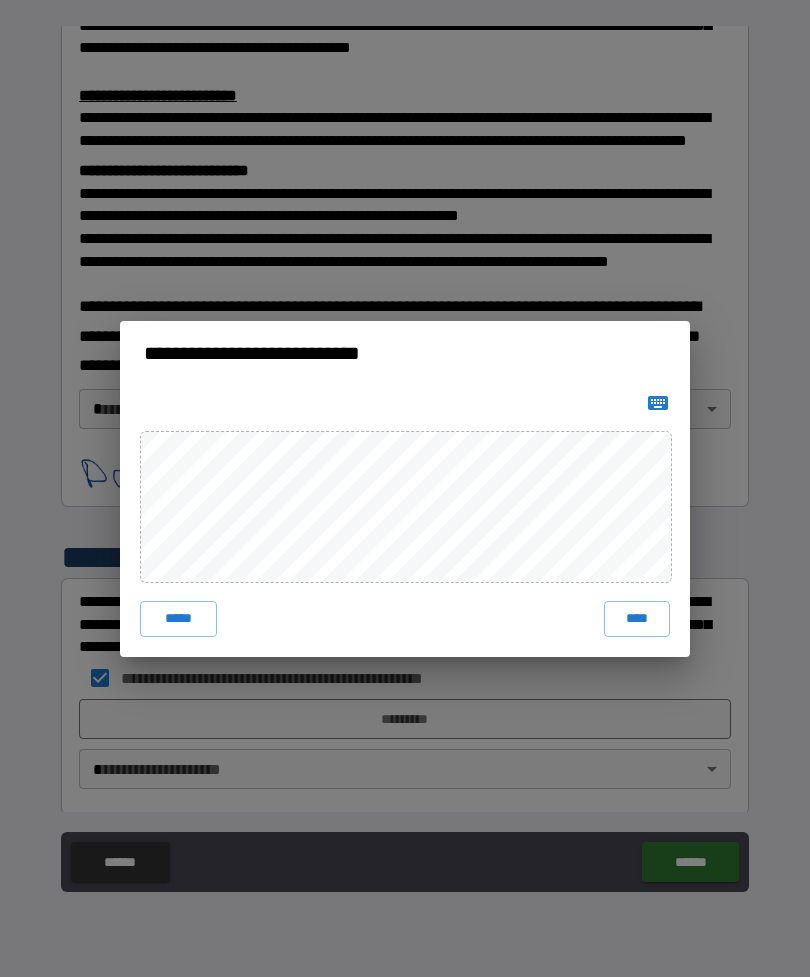 click on "****" at bounding box center (637, 619) 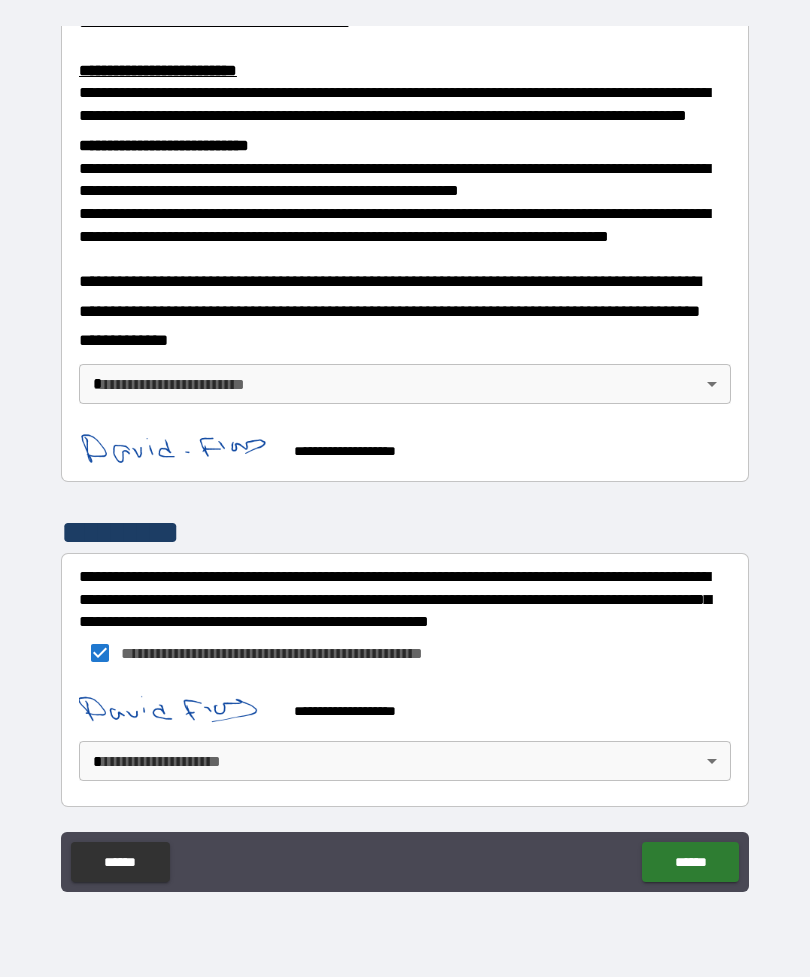 scroll, scrollTop: 694, scrollLeft: 0, axis: vertical 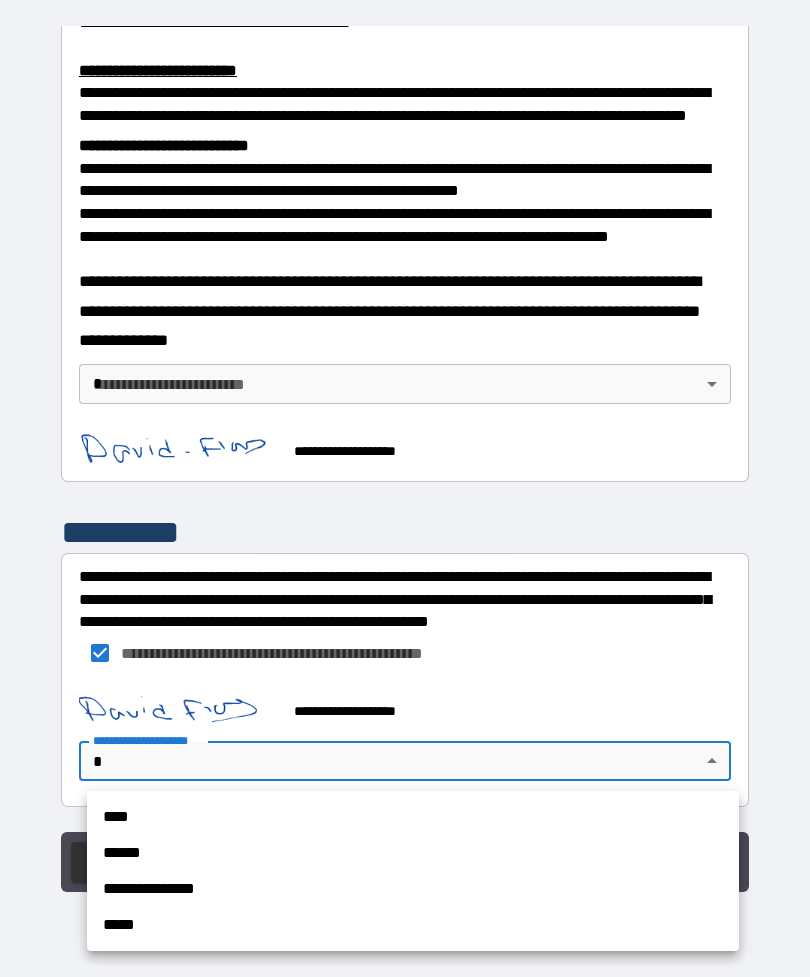 click on "**********" at bounding box center (413, 889) 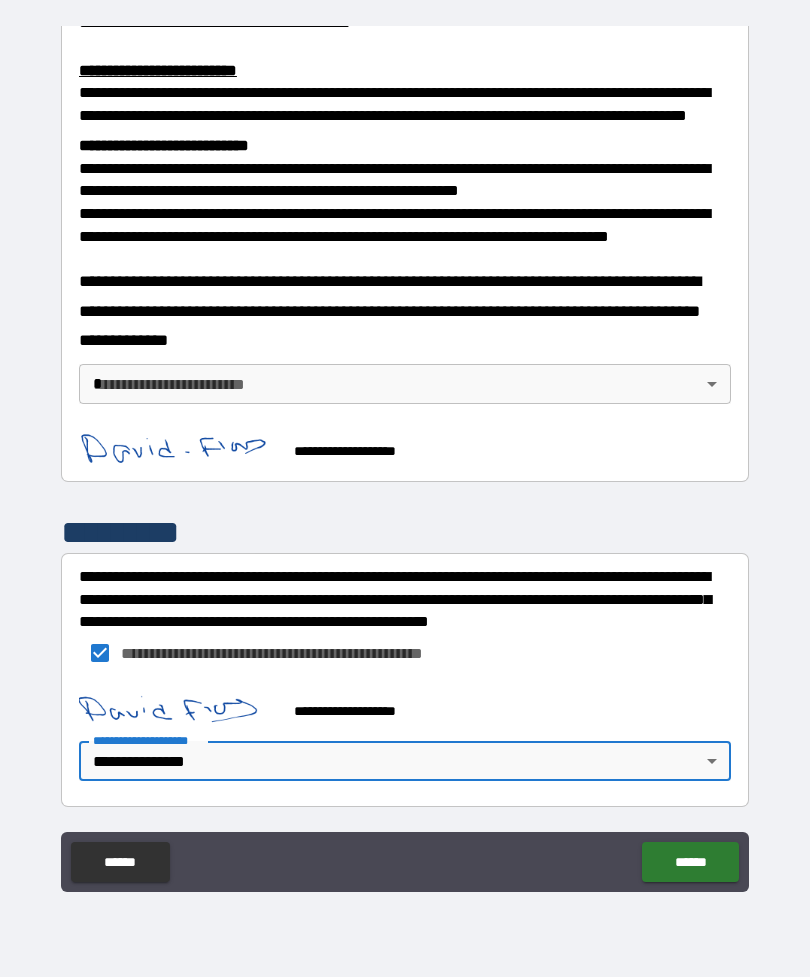 click on "******" at bounding box center (690, 862) 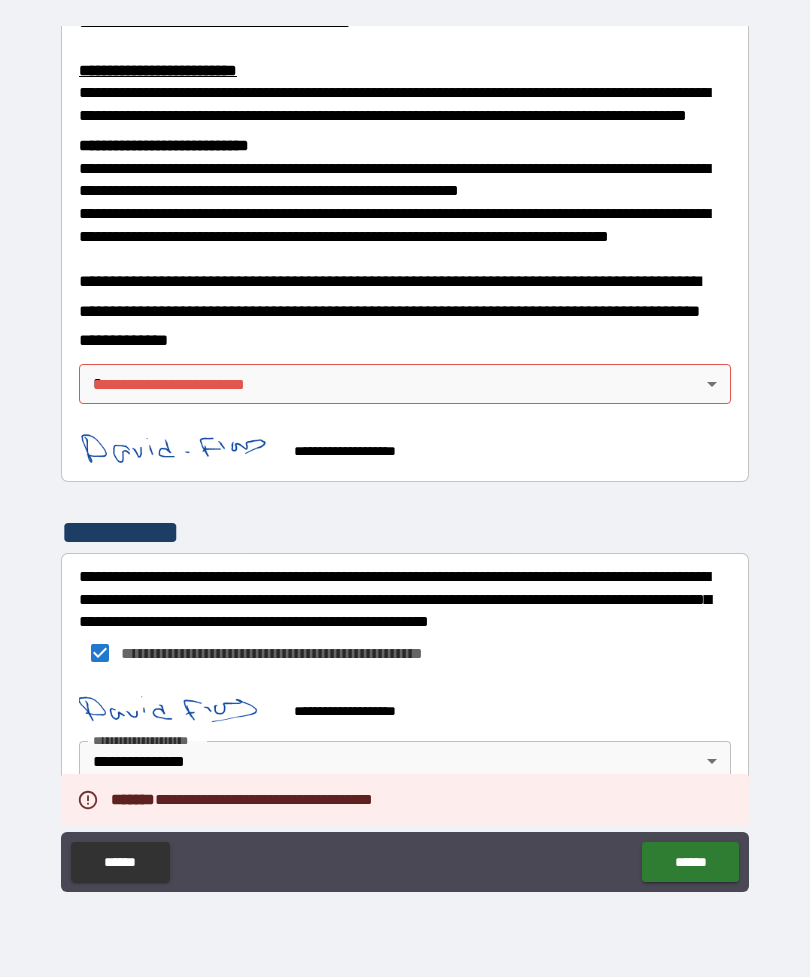 click on "**********" at bounding box center (405, 456) 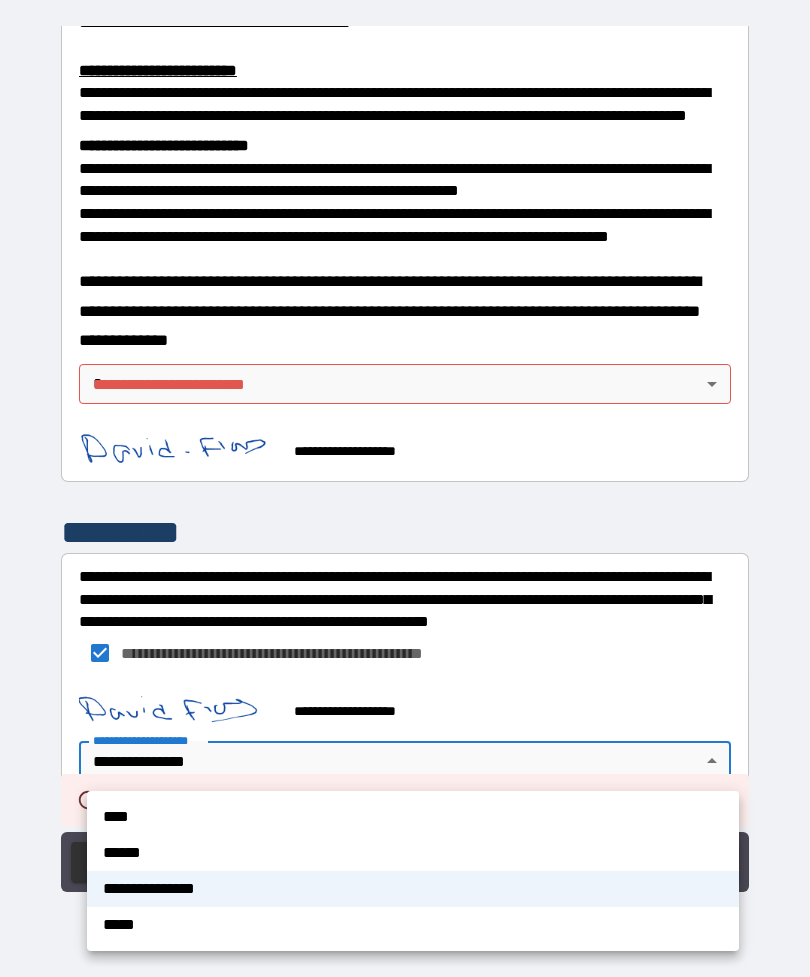 click on "**********" at bounding box center (413, 889) 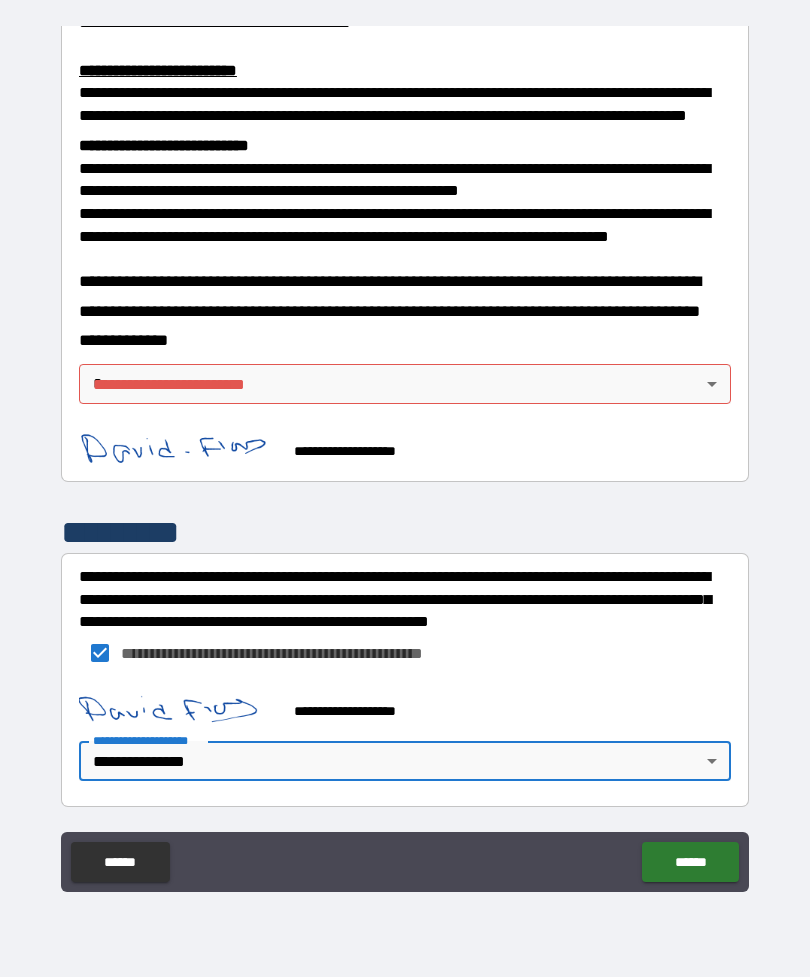 click on "**********" at bounding box center [405, 456] 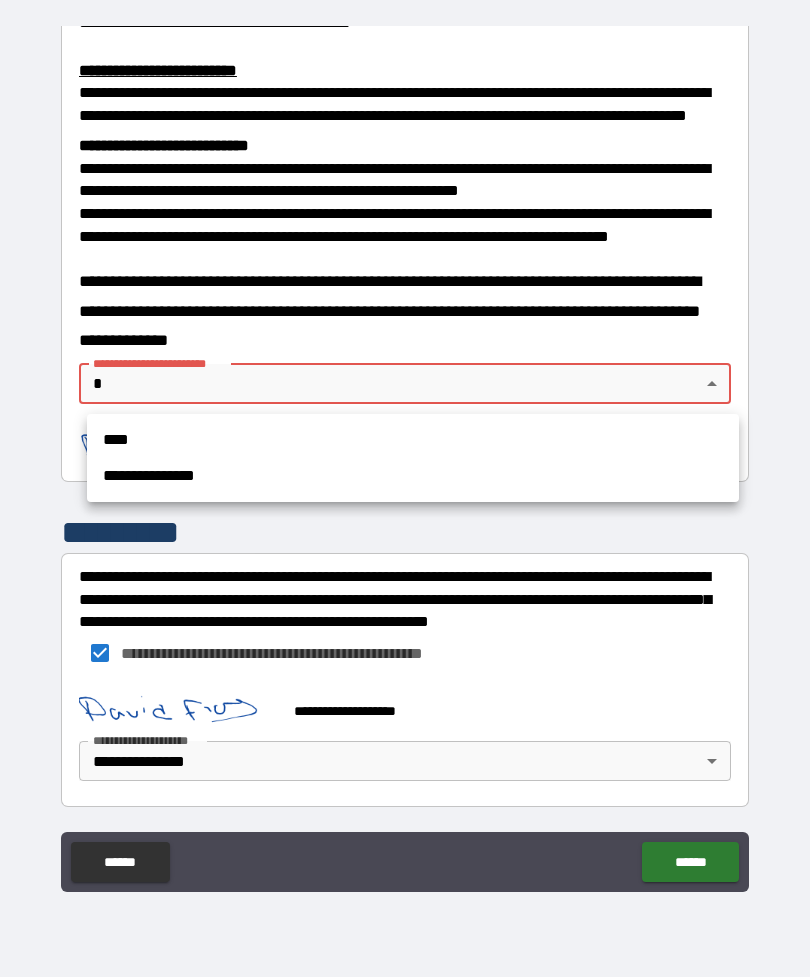 click on "**********" at bounding box center (413, 476) 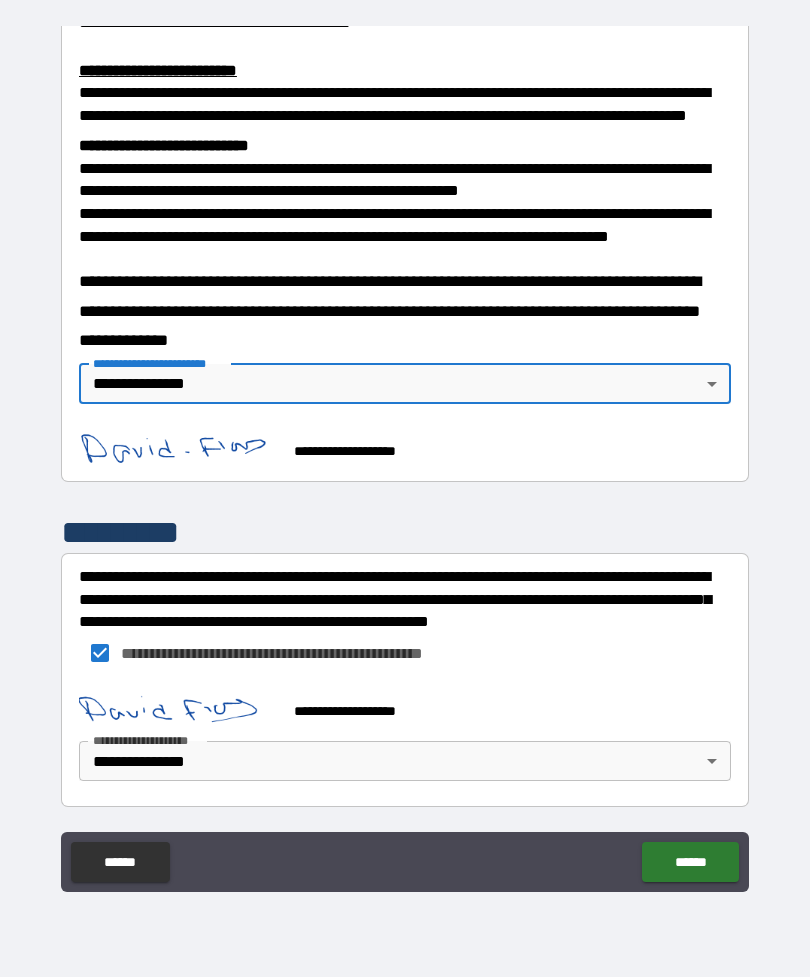click on "******" at bounding box center (690, 862) 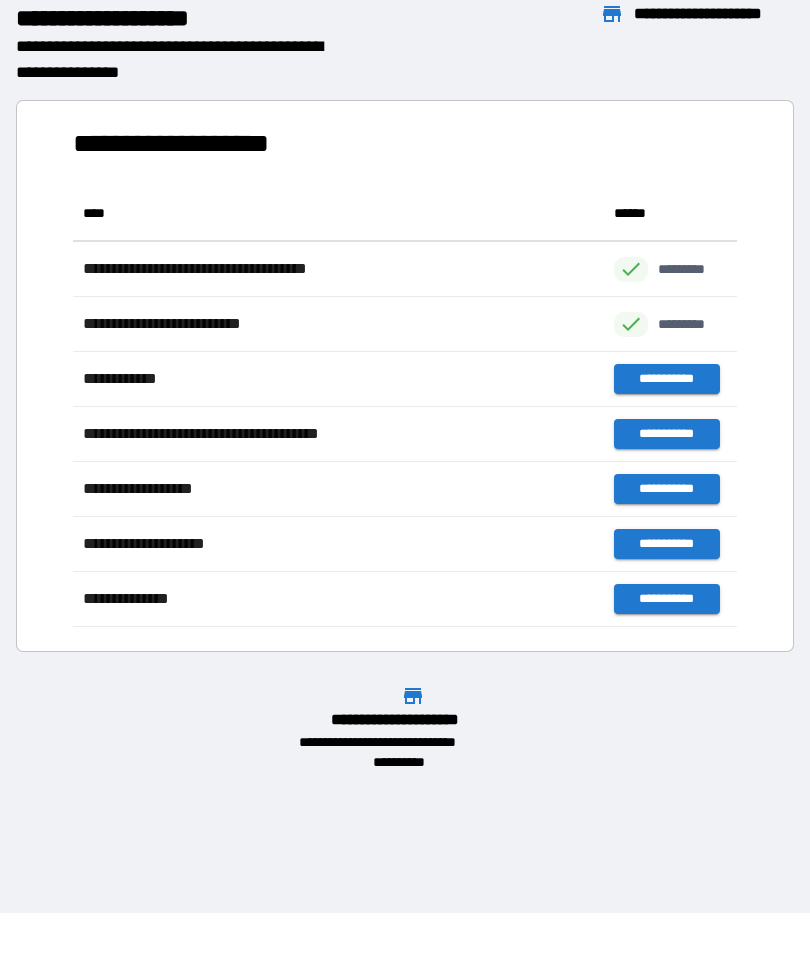 scroll, scrollTop: 1, scrollLeft: 1, axis: both 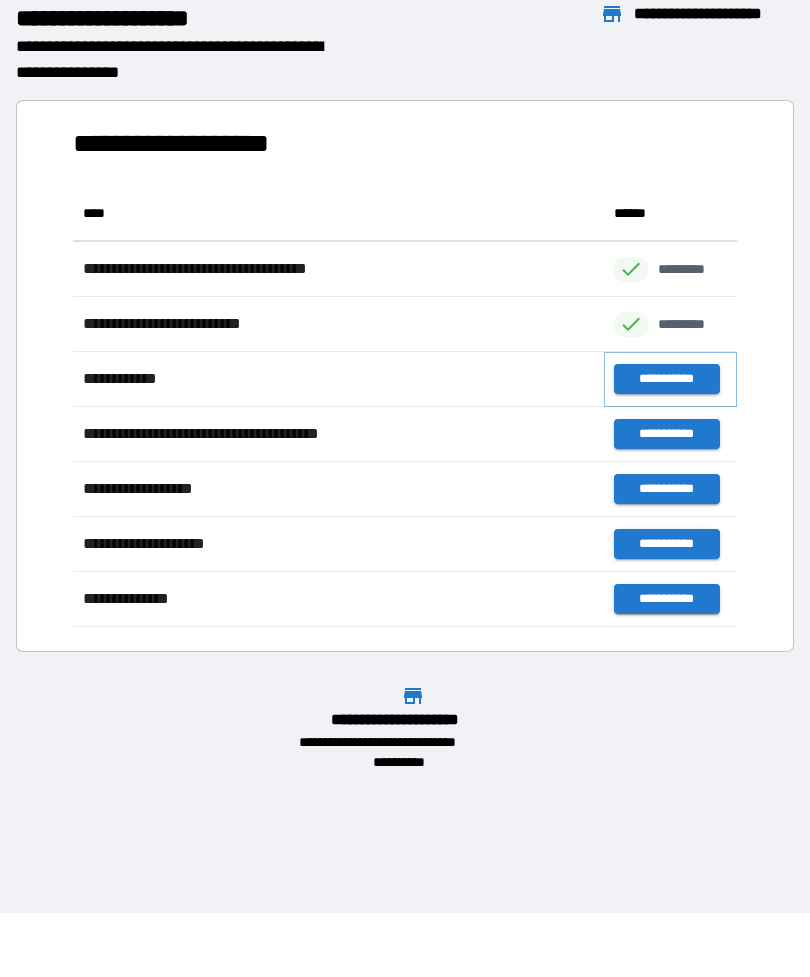 click on "**********" at bounding box center [666, 379] 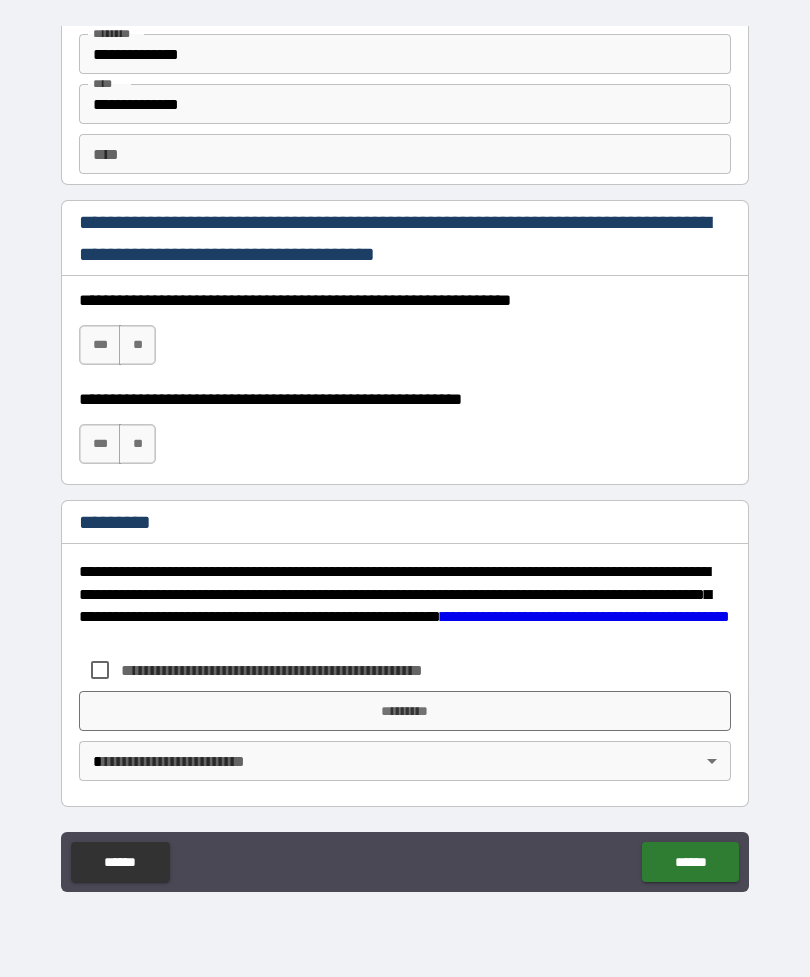 scroll, scrollTop: 2820, scrollLeft: 0, axis: vertical 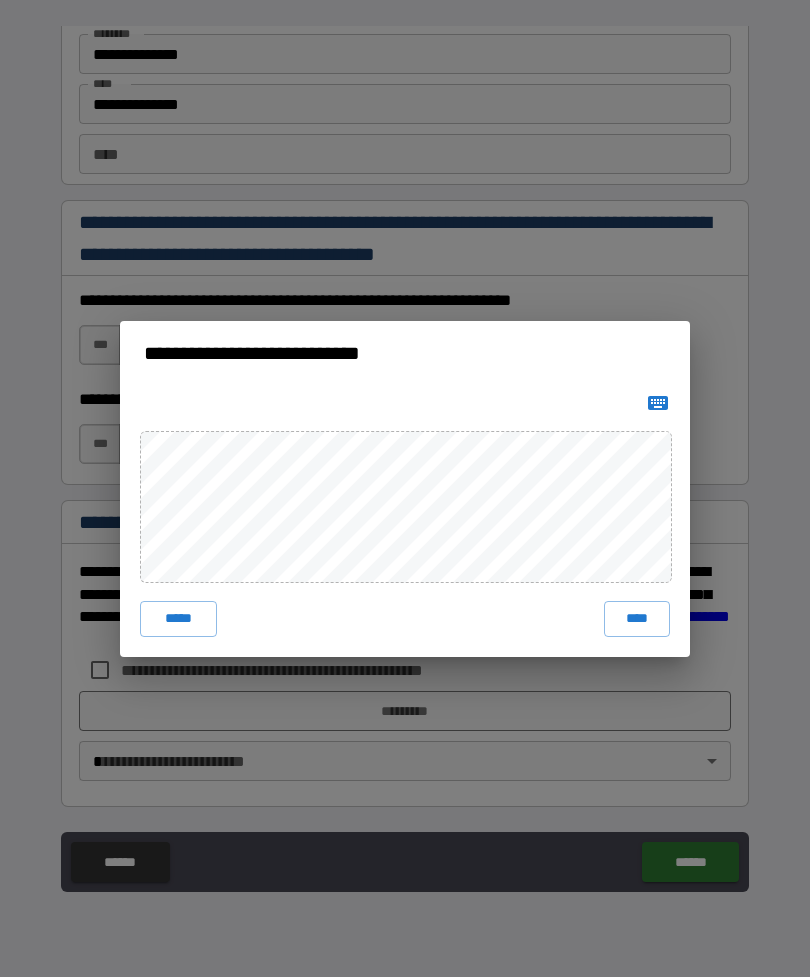 click on "*****" at bounding box center [178, 619] 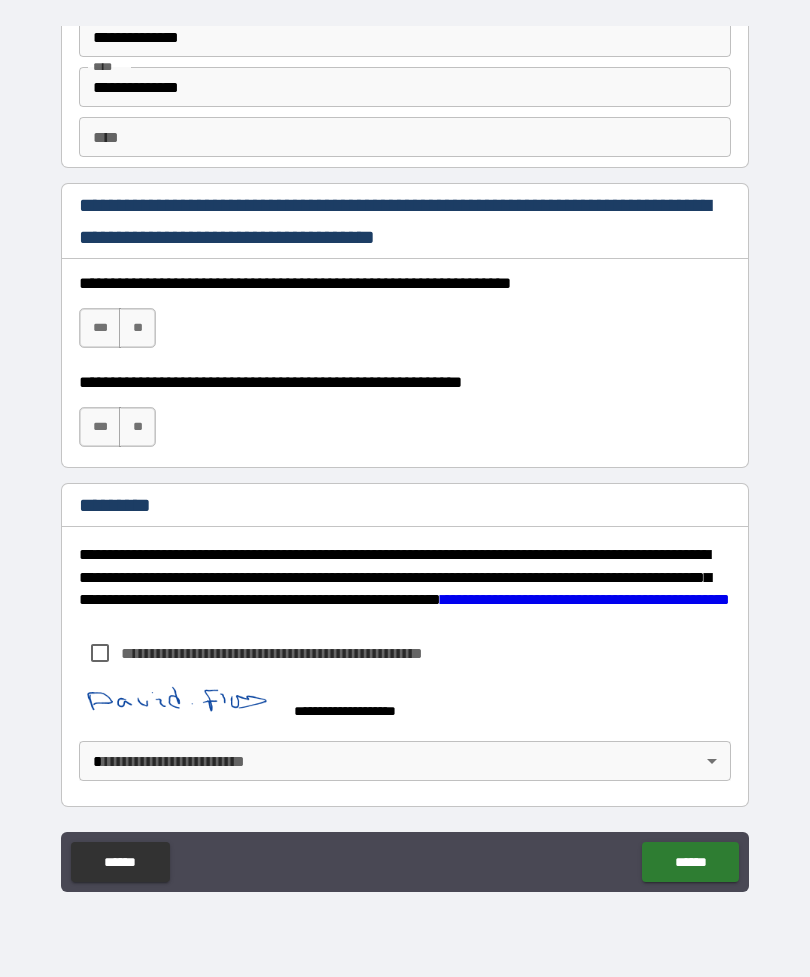 scroll, scrollTop: 2837, scrollLeft: 0, axis: vertical 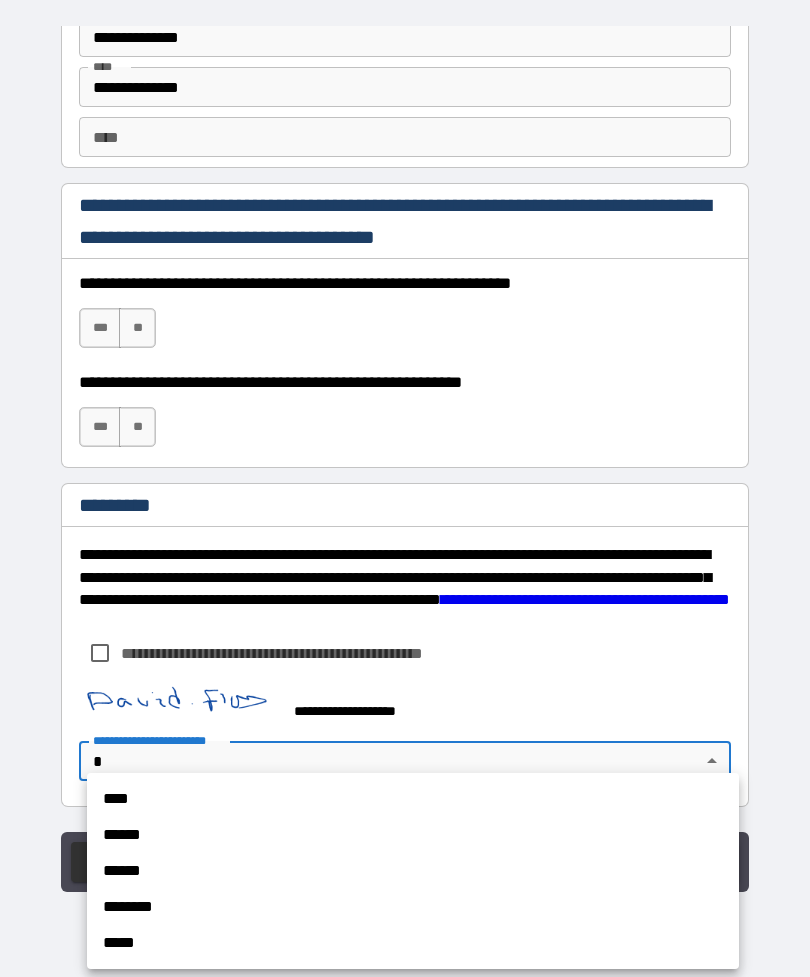 click on "********" at bounding box center (413, 907) 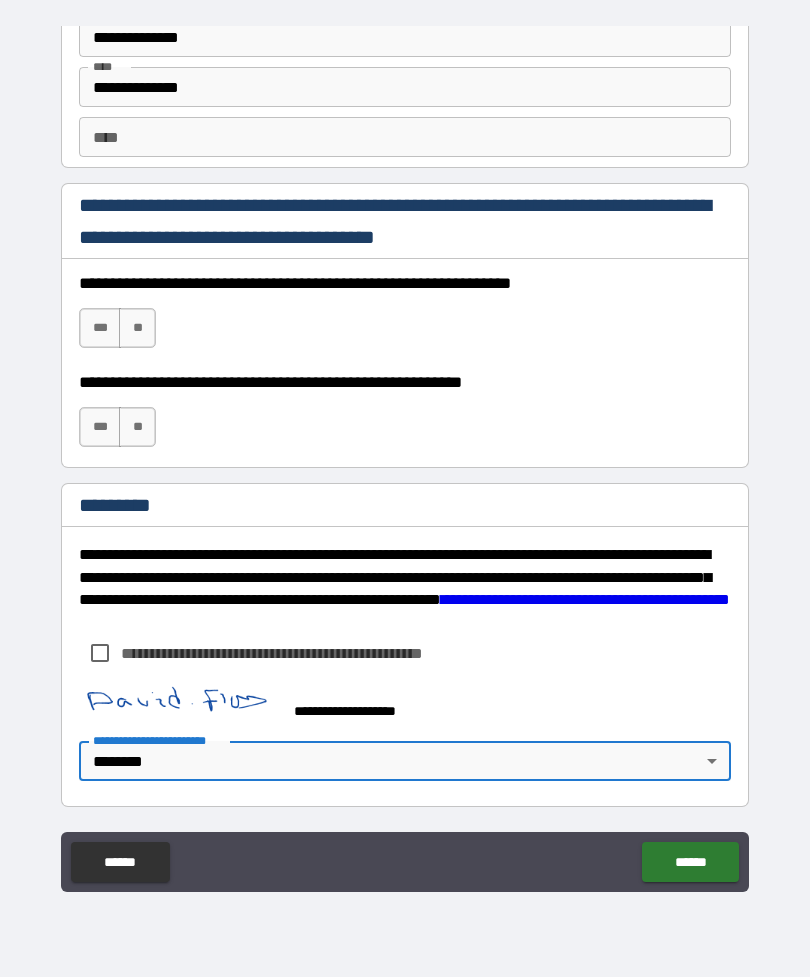 click on "******" at bounding box center [690, 862] 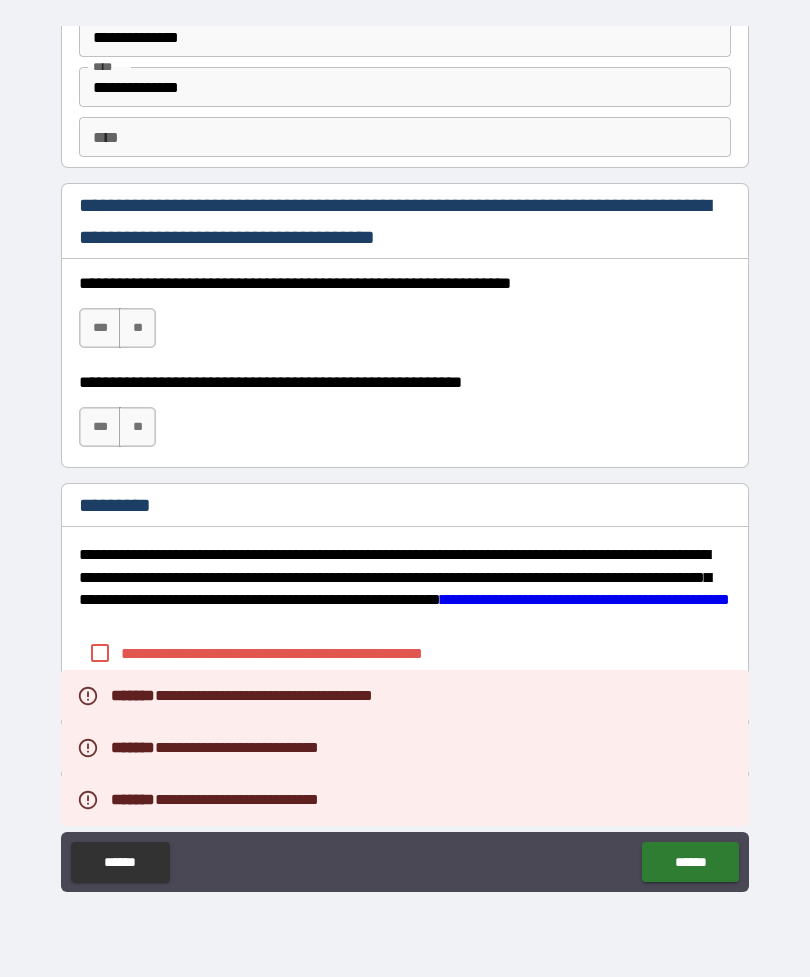 click on "**********" at bounding box center (405, 588) 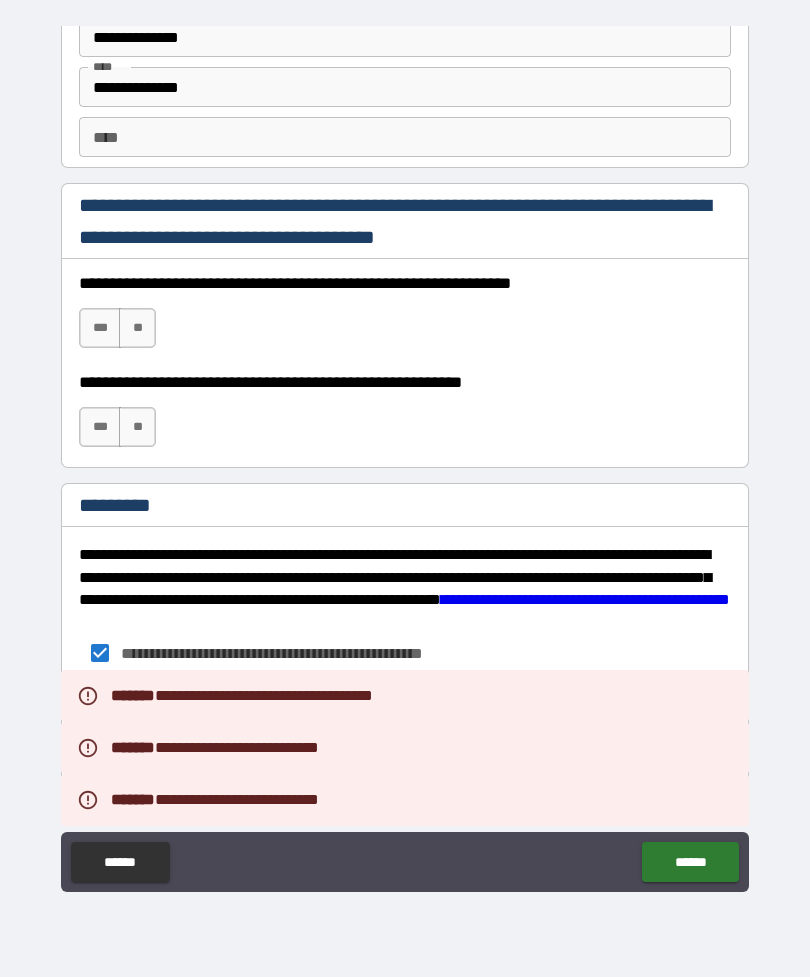 click on "******" at bounding box center [690, 862] 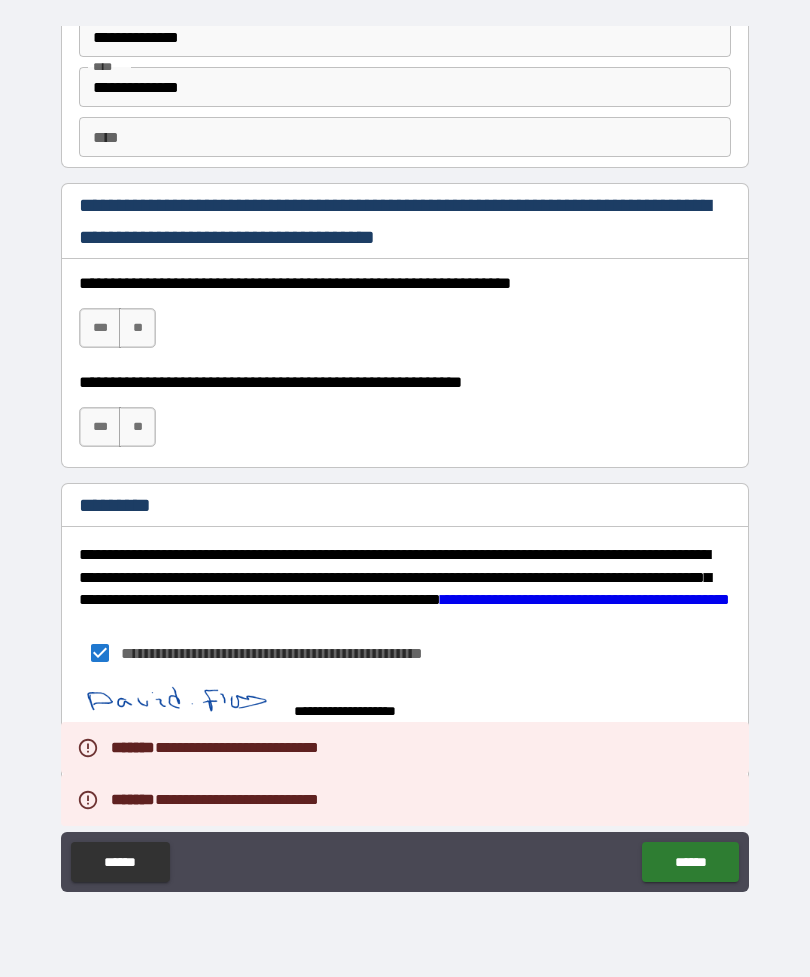click on "******" at bounding box center (690, 862) 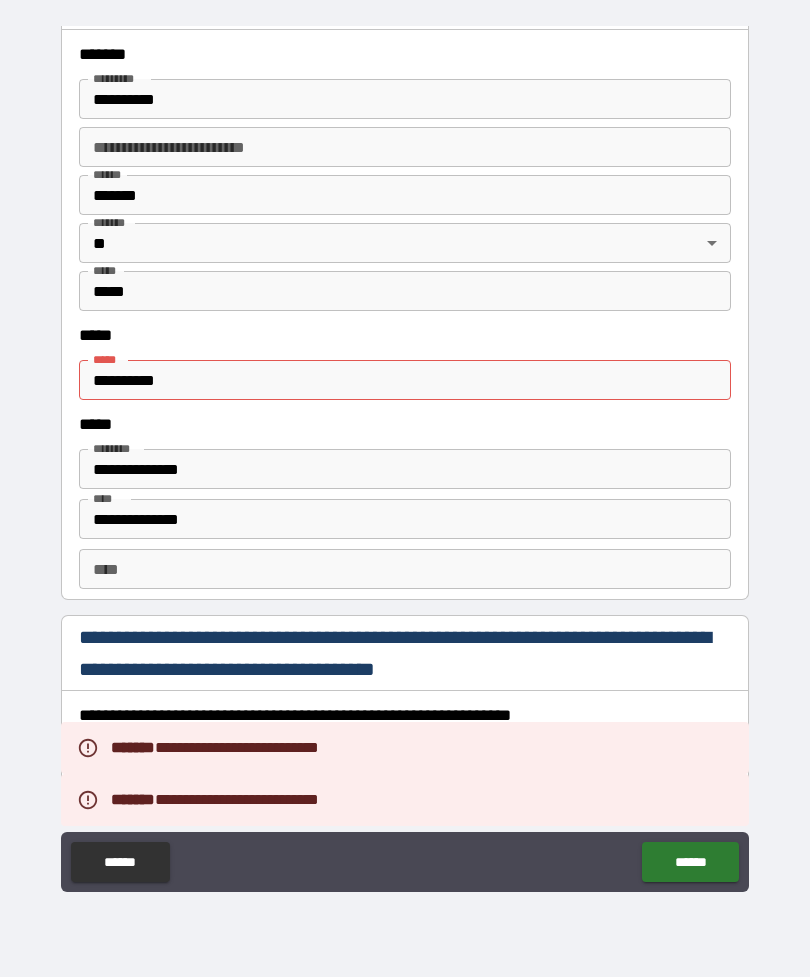 scroll, scrollTop: 2380, scrollLeft: 0, axis: vertical 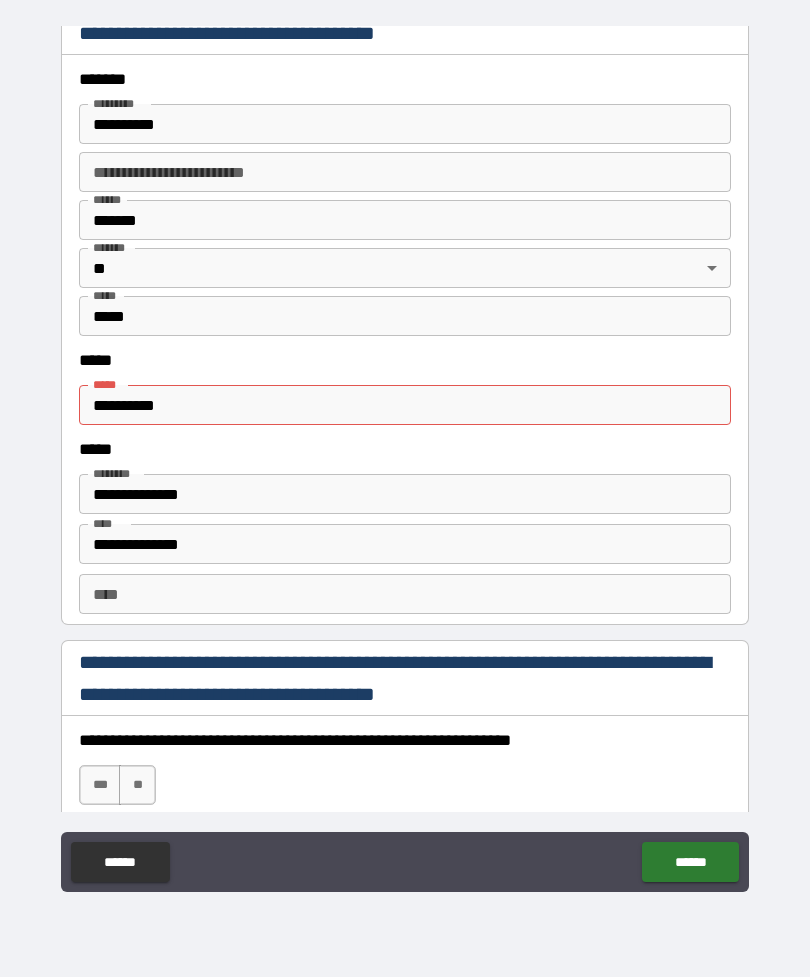 click on "**********" at bounding box center [405, 405] 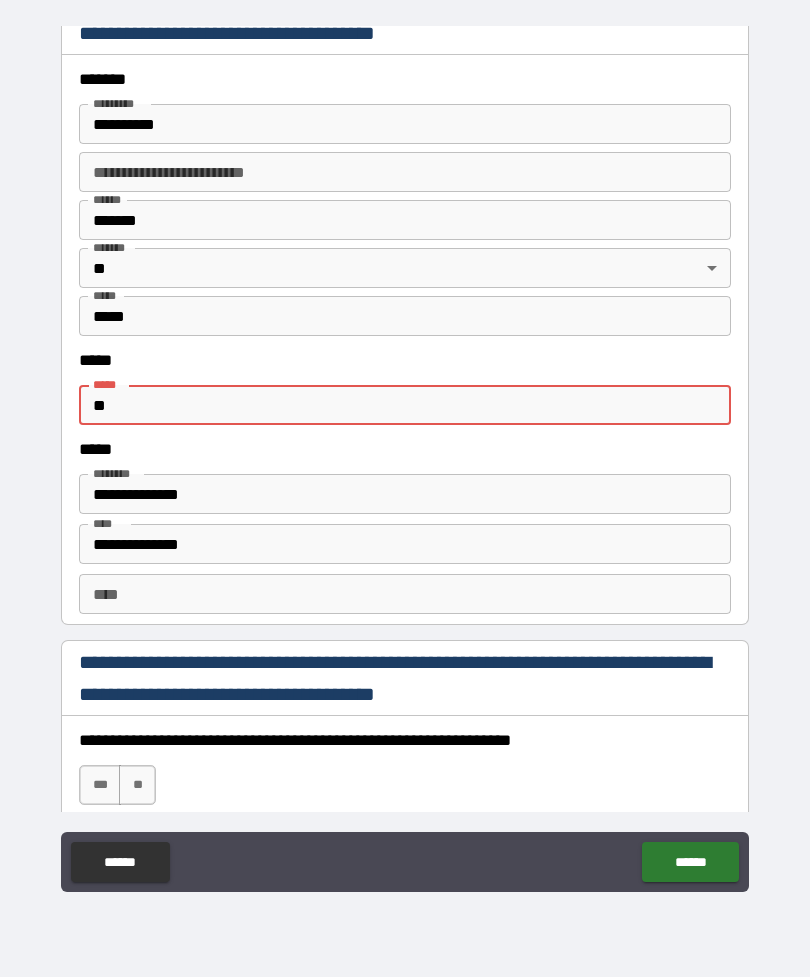 type on "*" 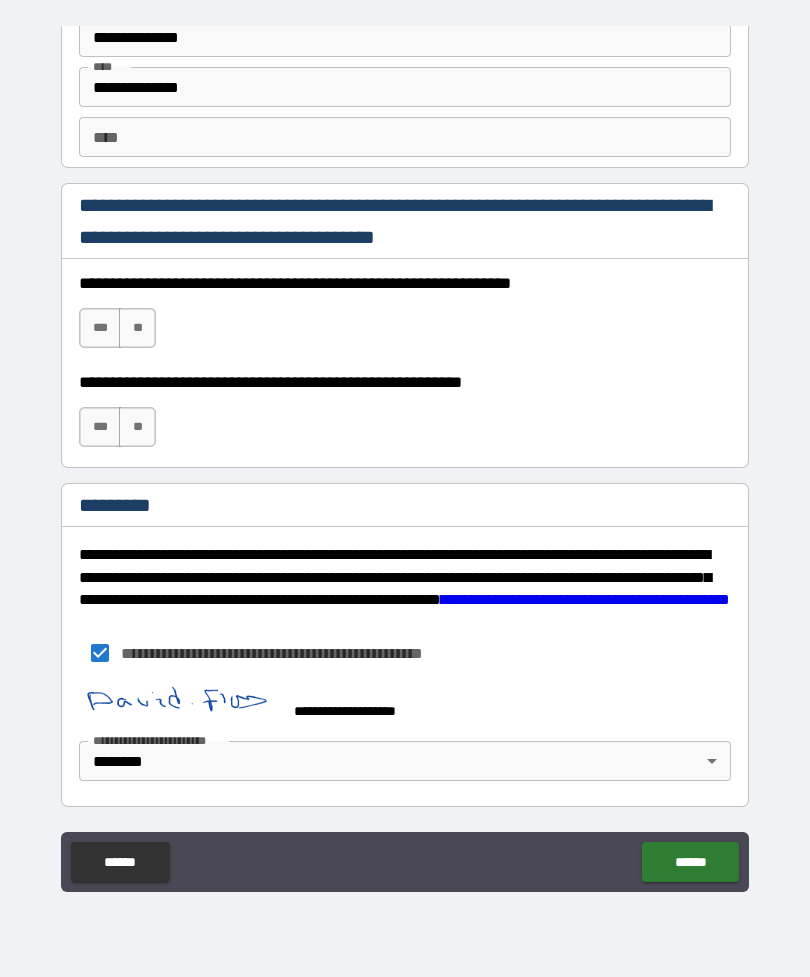 scroll, scrollTop: 2837, scrollLeft: 0, axis: vertical 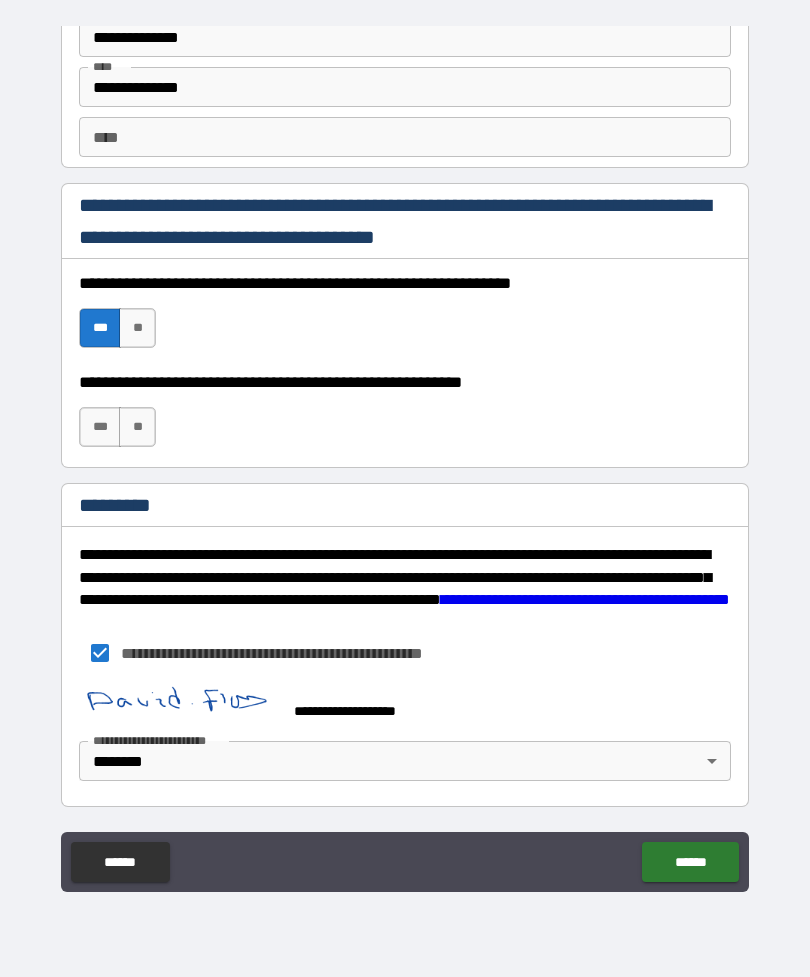 click on "***" at bounding box center [100, 427] 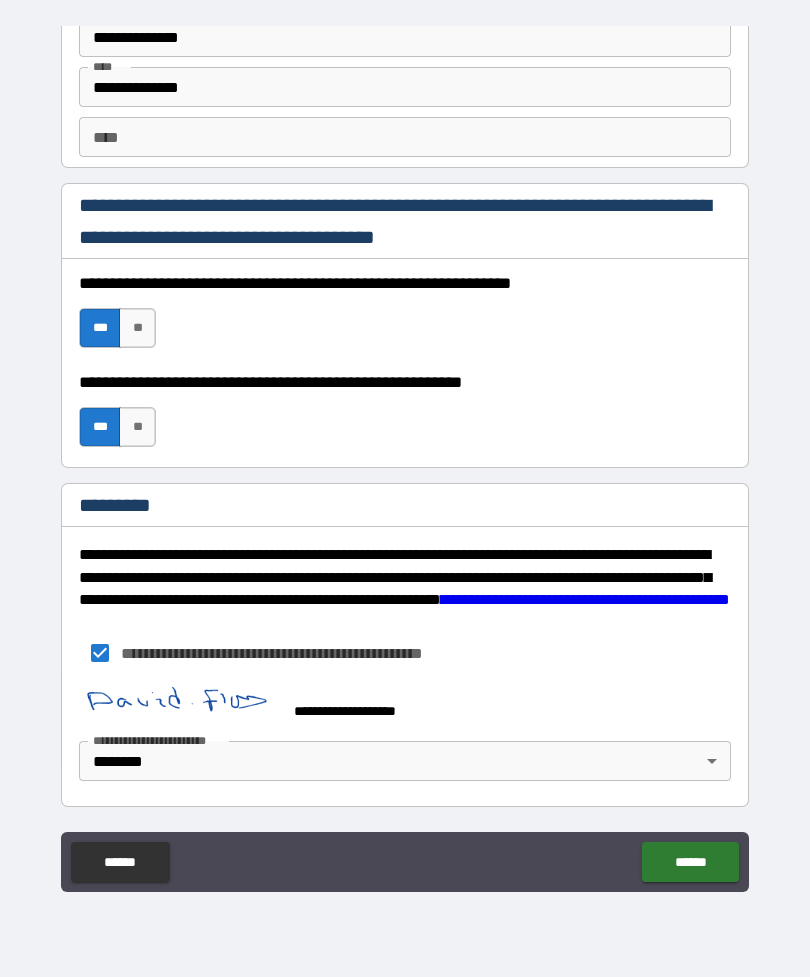 scroll, scrollTop: 2837, scrollLeft: 0, axis: vertical 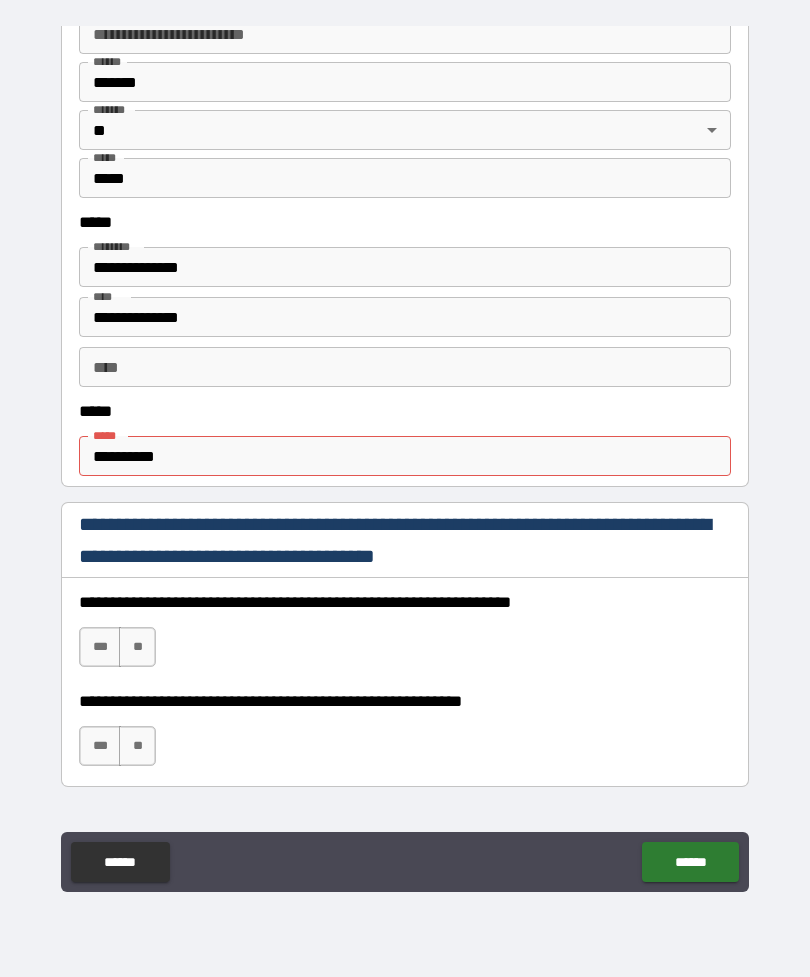click on "**********" at bounding box center [405, 456] 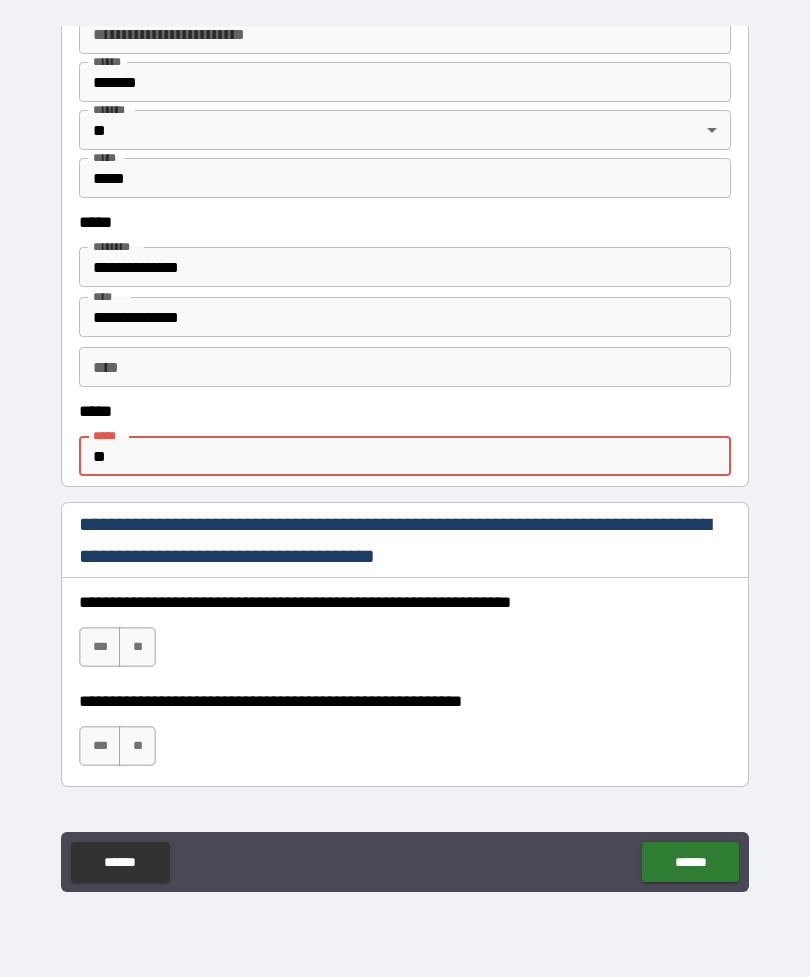 type on "*" 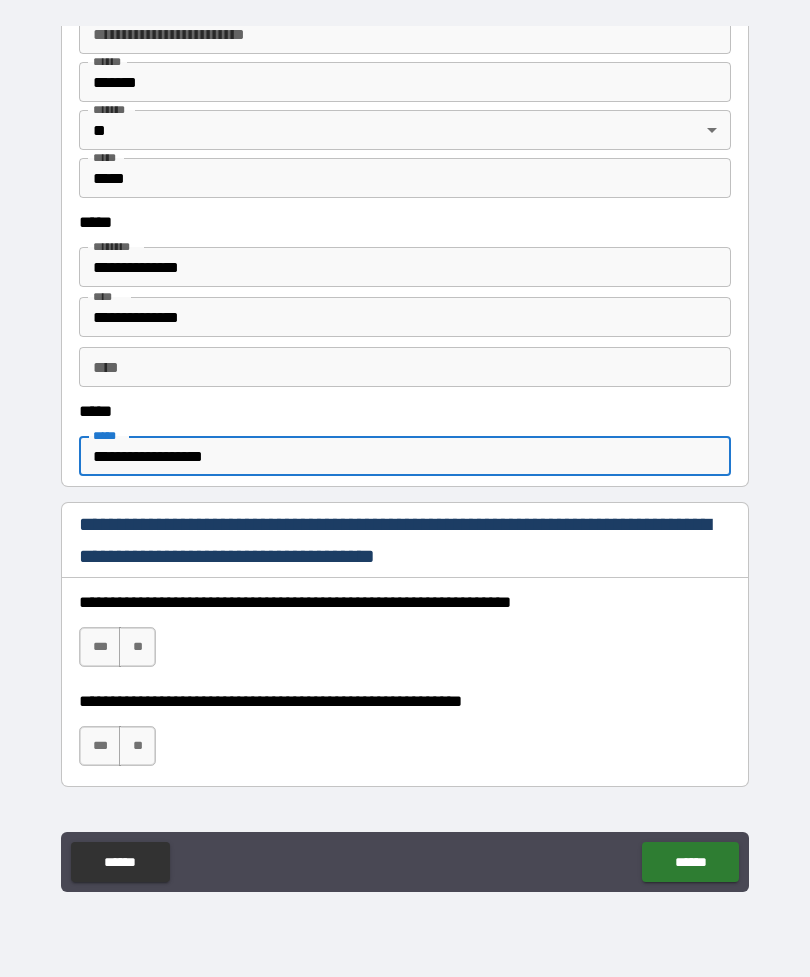 type on "**********" 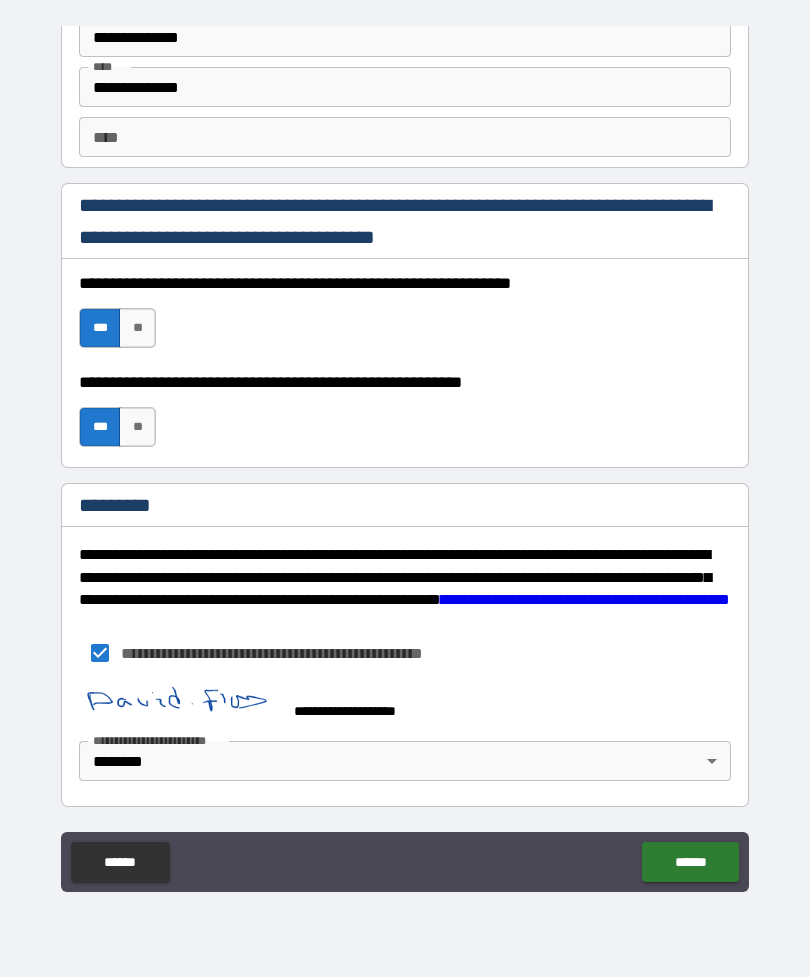 scroll, scrollTop: 2837, scrollLeft: 0, axis: vertical 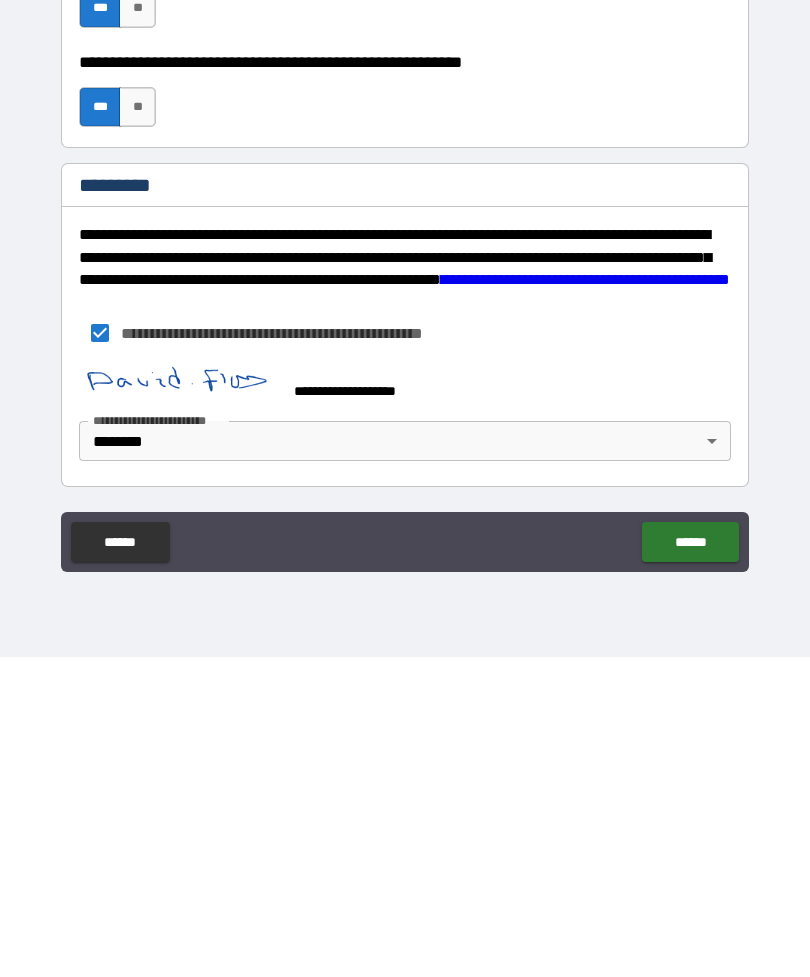 click on "******" at bounding box center [690, 862] 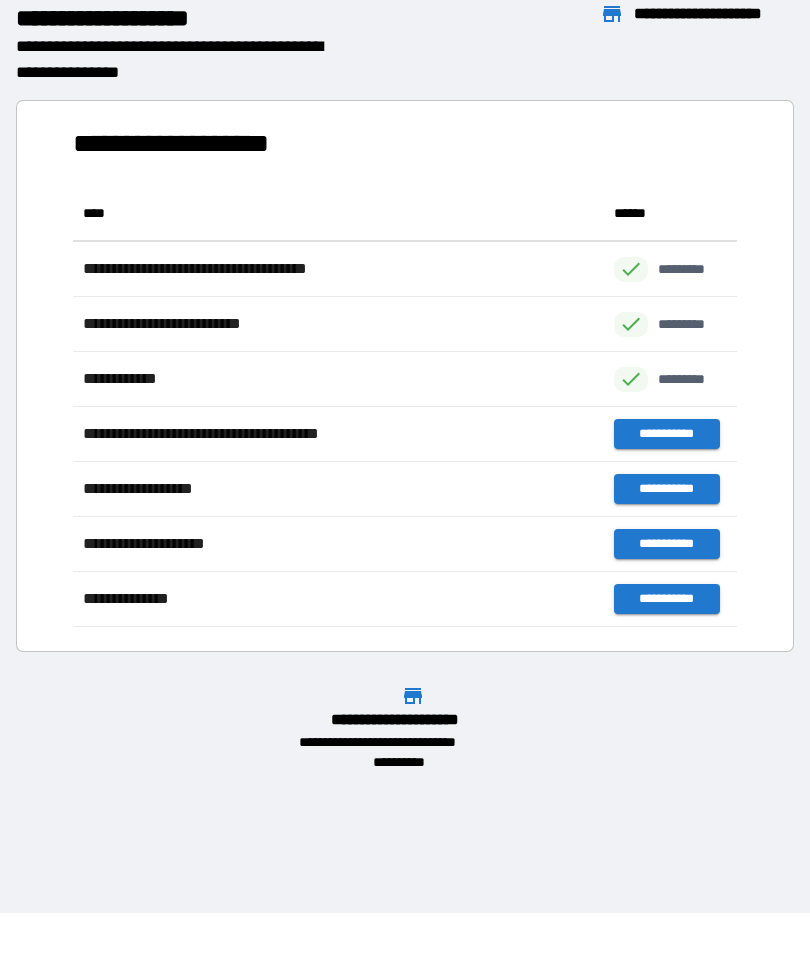 scroll, scrollTop: 441, scrollLeft: 664, axis: both 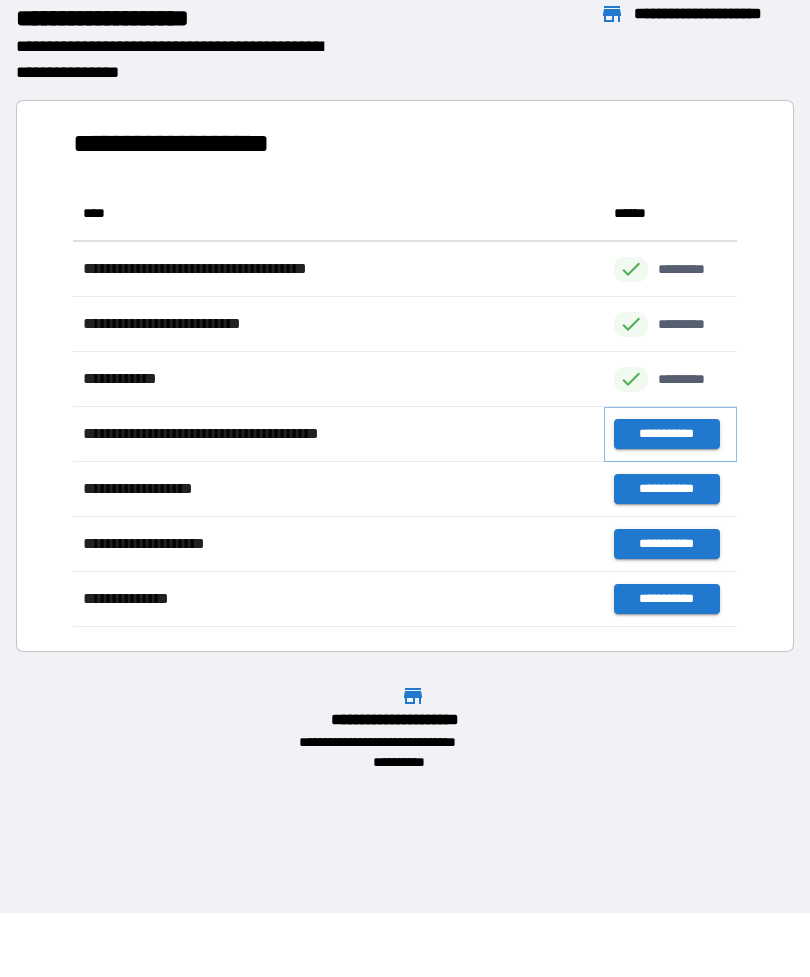 click on "**********" at bounding box center [666, 434] 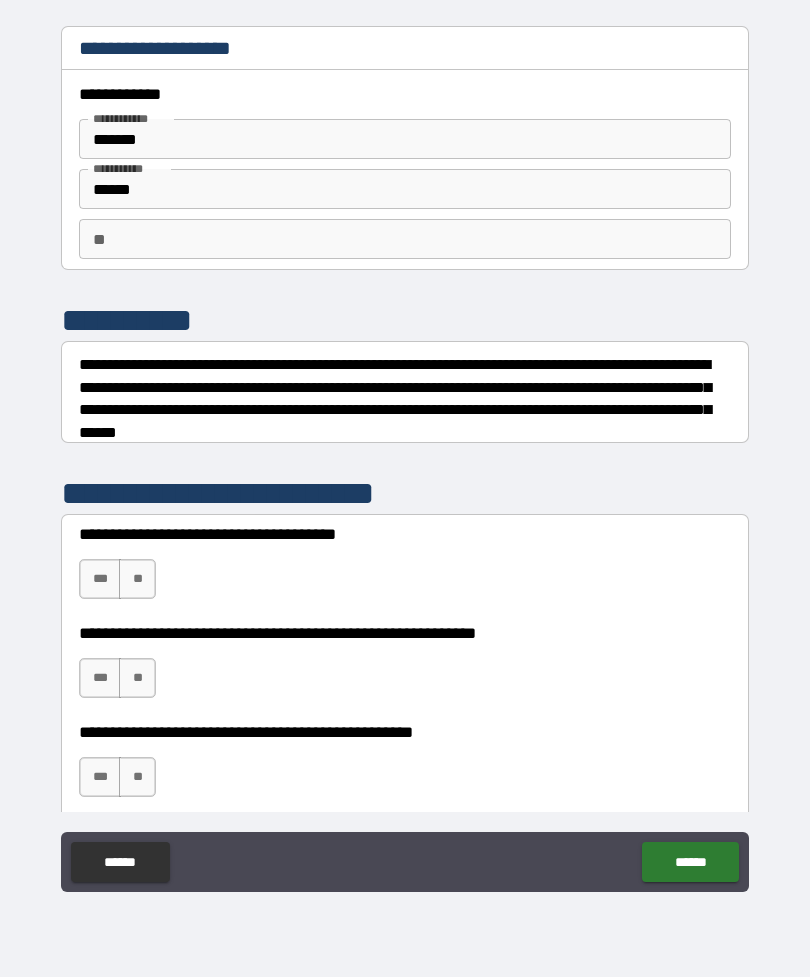 click on "***" at bounding box center (100, 579) 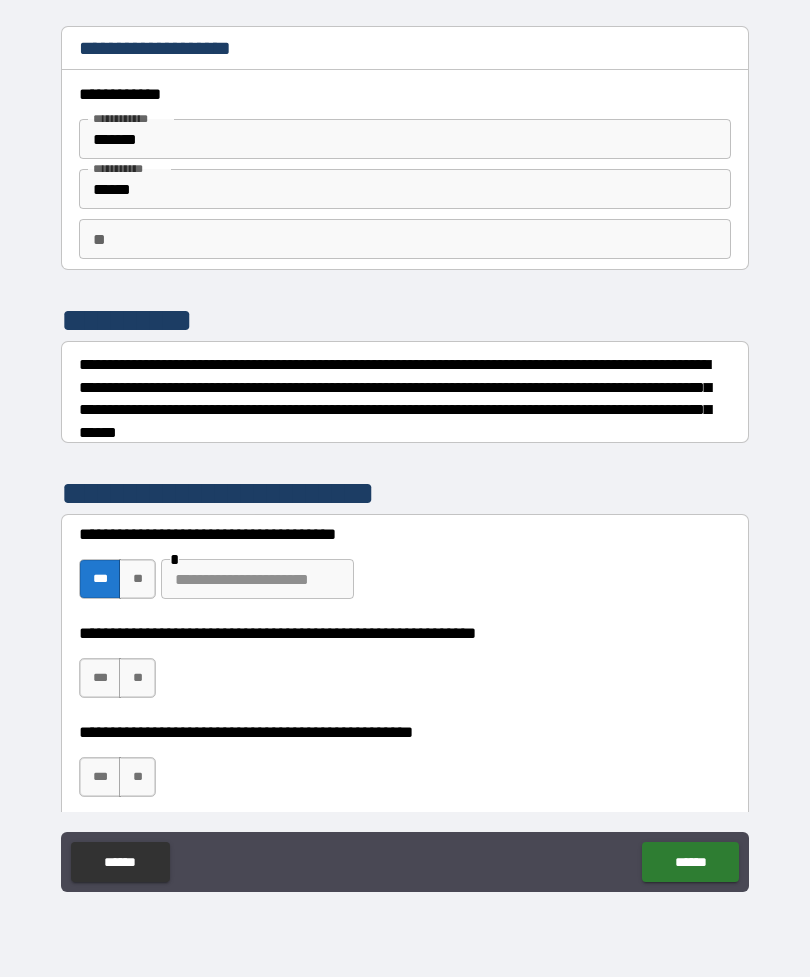 click on "**" at bounding box center [137, 579] 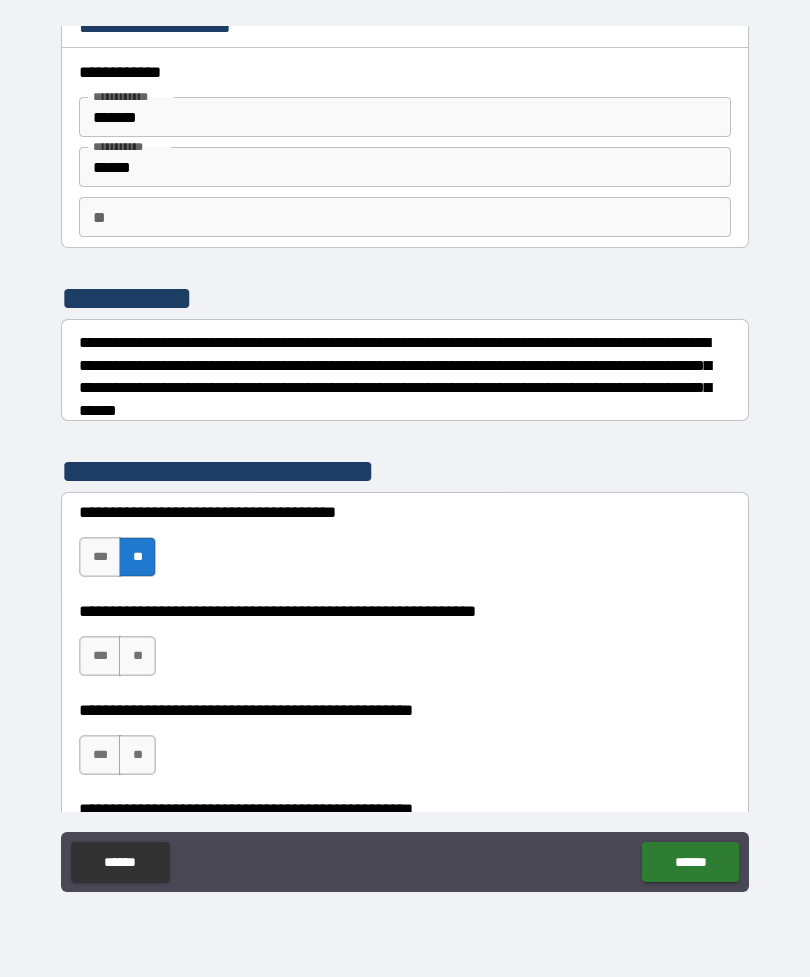 scroll, scrollTop: 22, scrollLeft: 0, axis: vertical 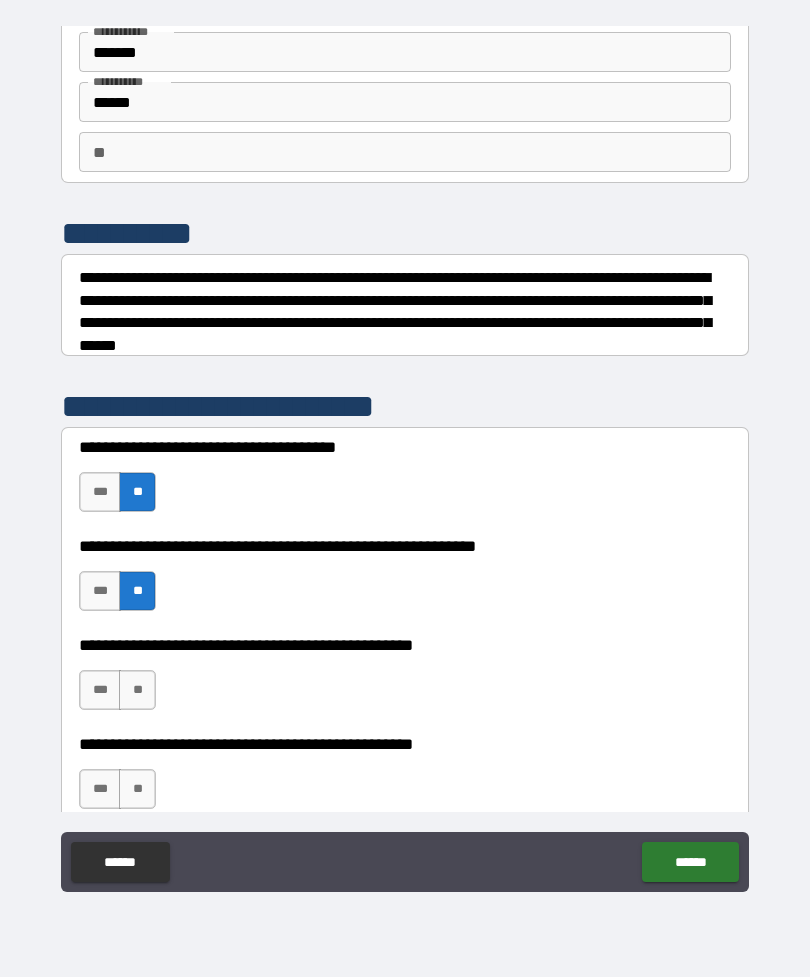 click on "**" at bounding box center [137, 690] 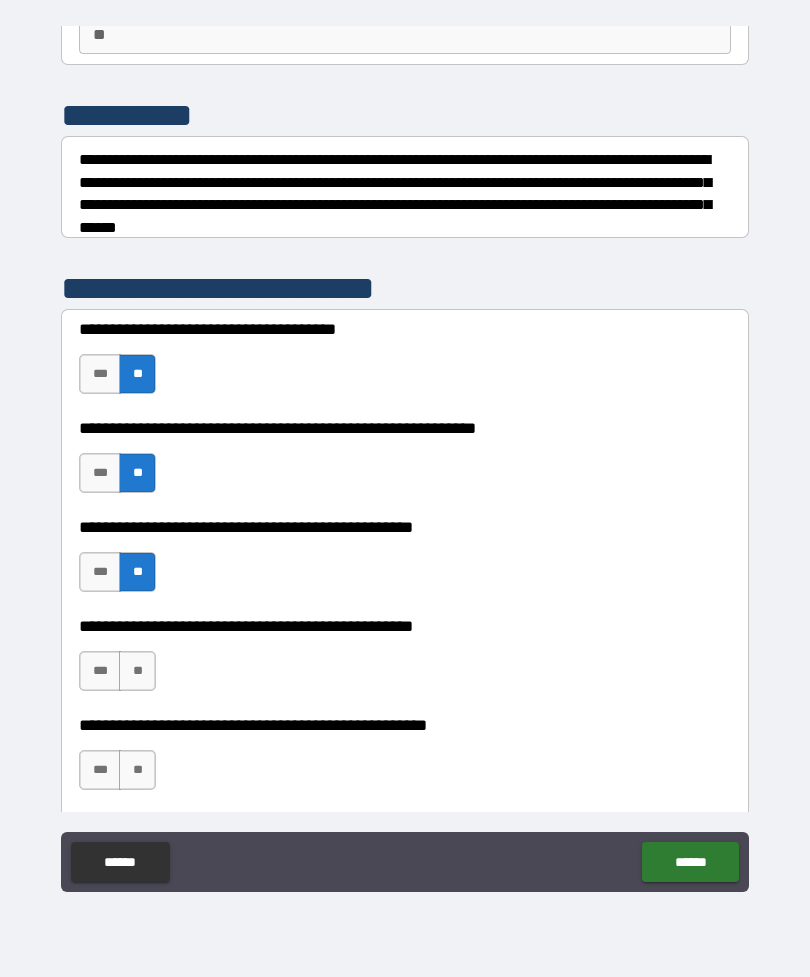 scroll, scrollTop: 207, scrollLeft: 0, axis: vertical 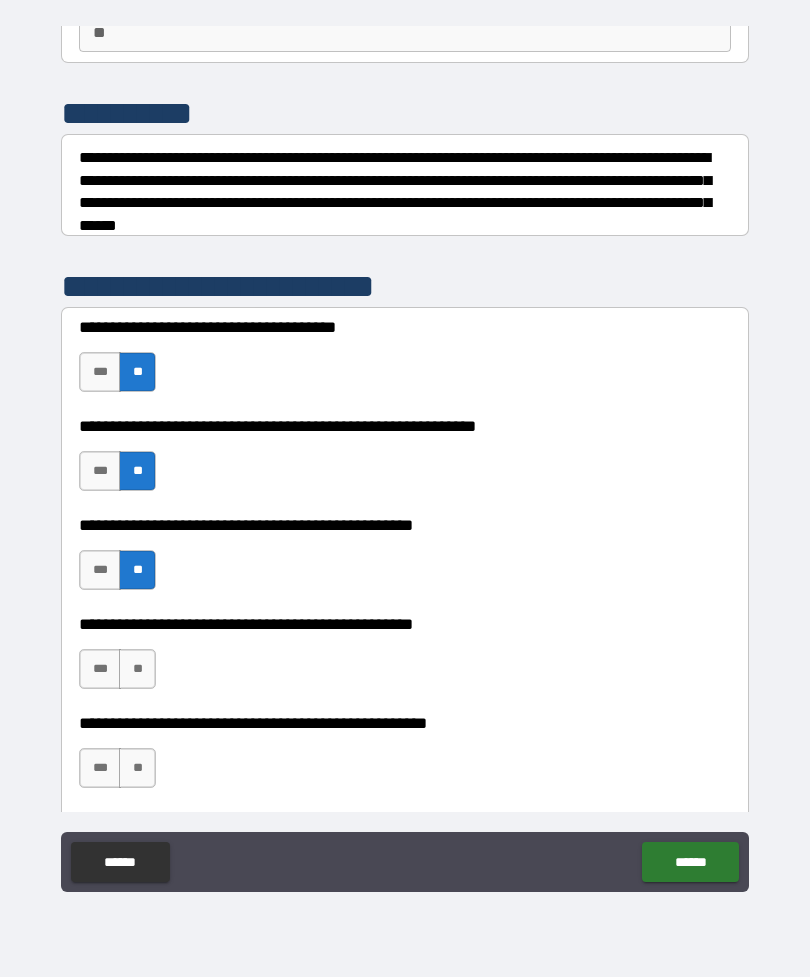 click on "**" at bounding box center [137, 669] 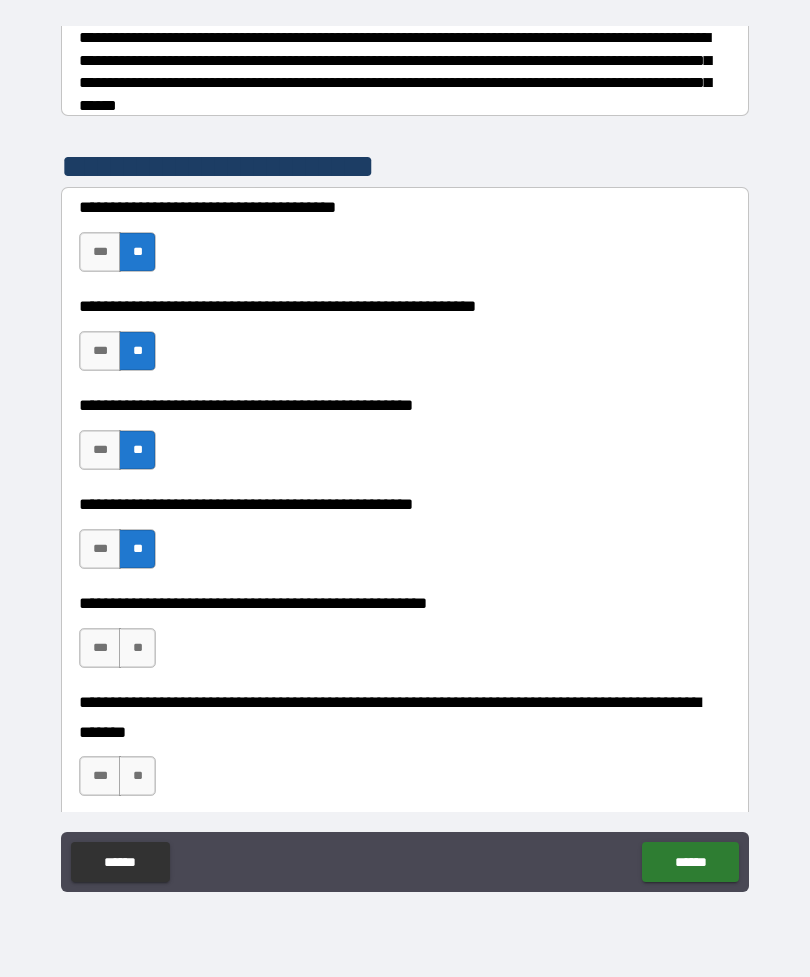 scroll, scrollTop: 338, scrollLeft: 0, axis: vertical 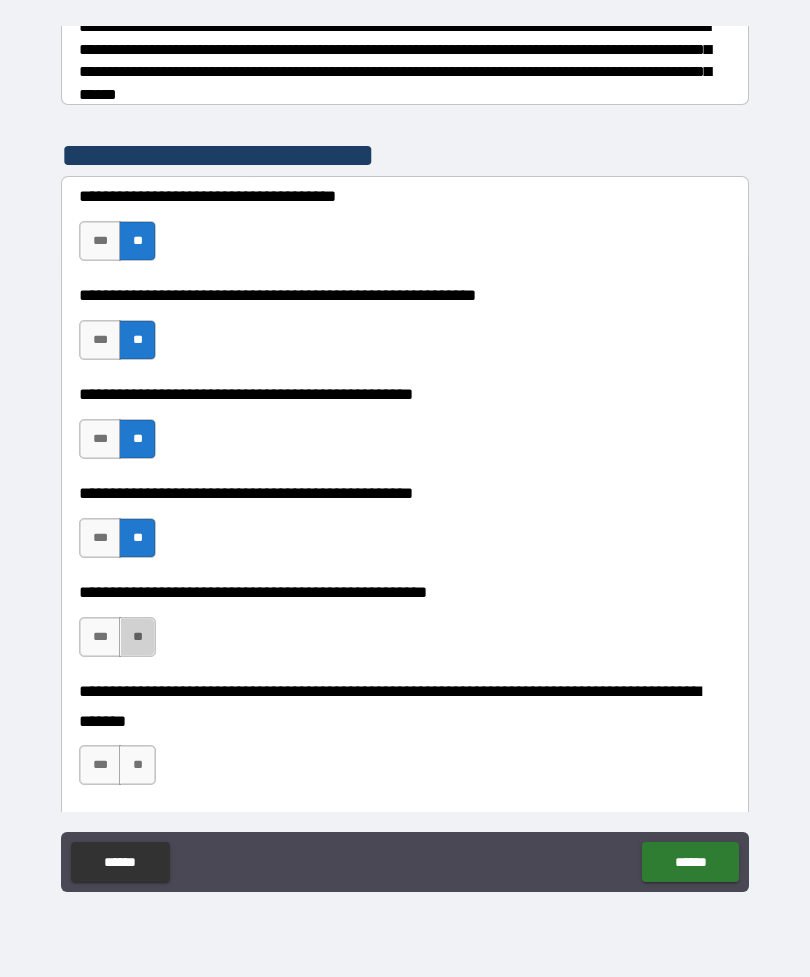 click on "**" at bounding box center (137, 637) 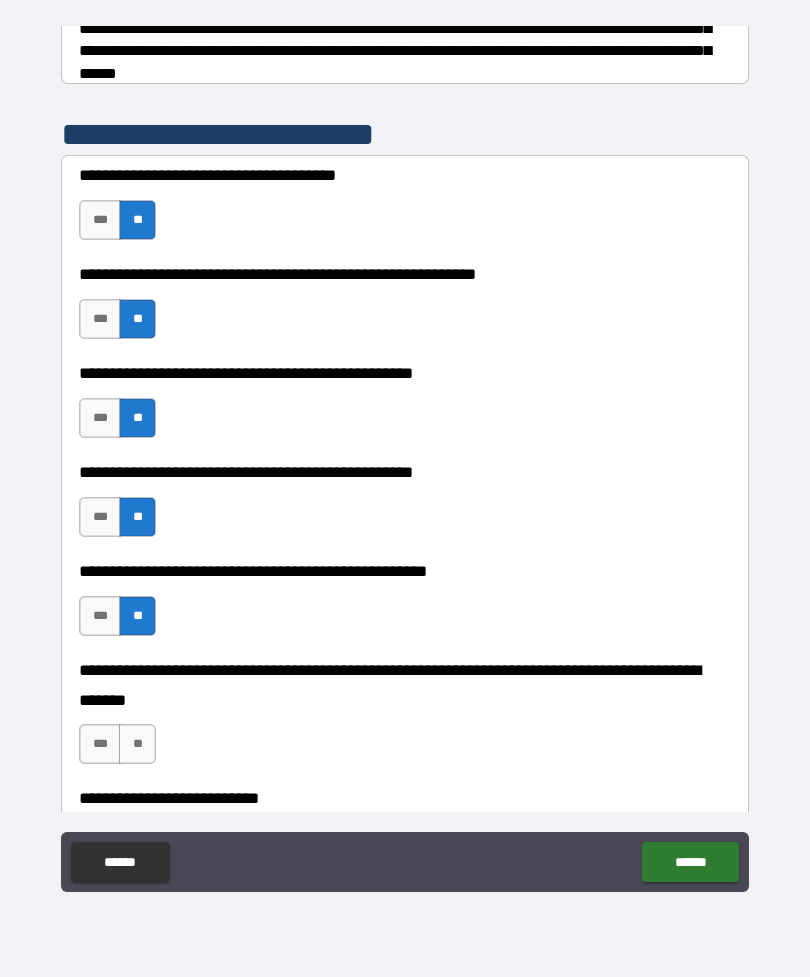scroll, scrollTop: 392, scrollLeft: 0, axis: vertical 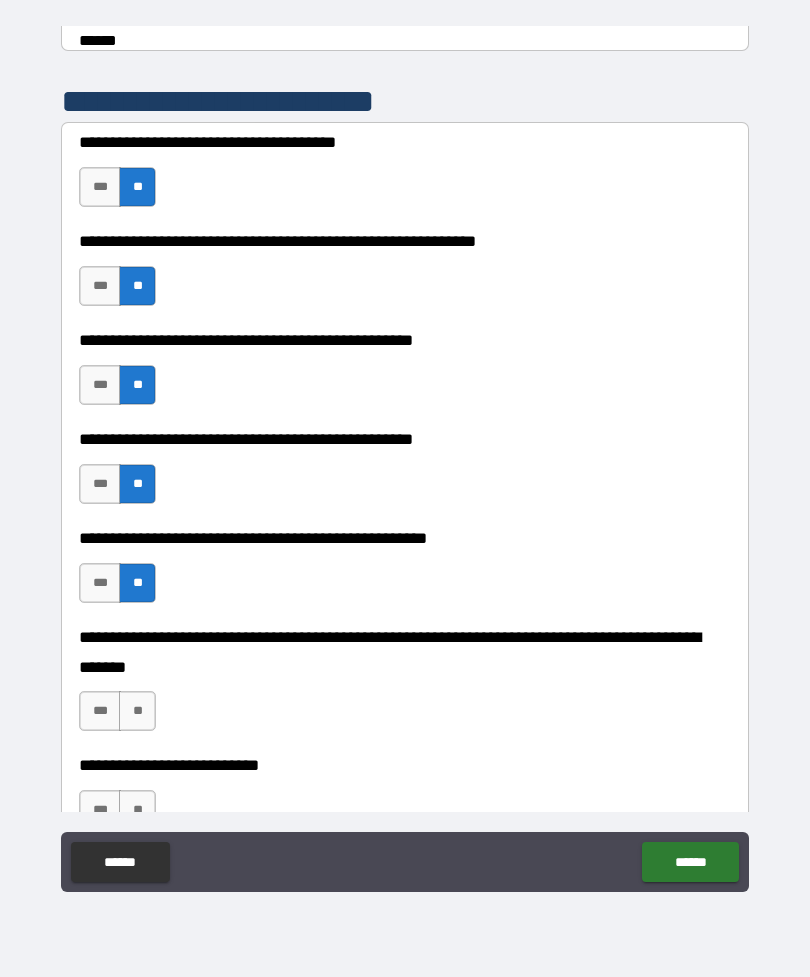 click on "**" at bounding box center (137, 711) 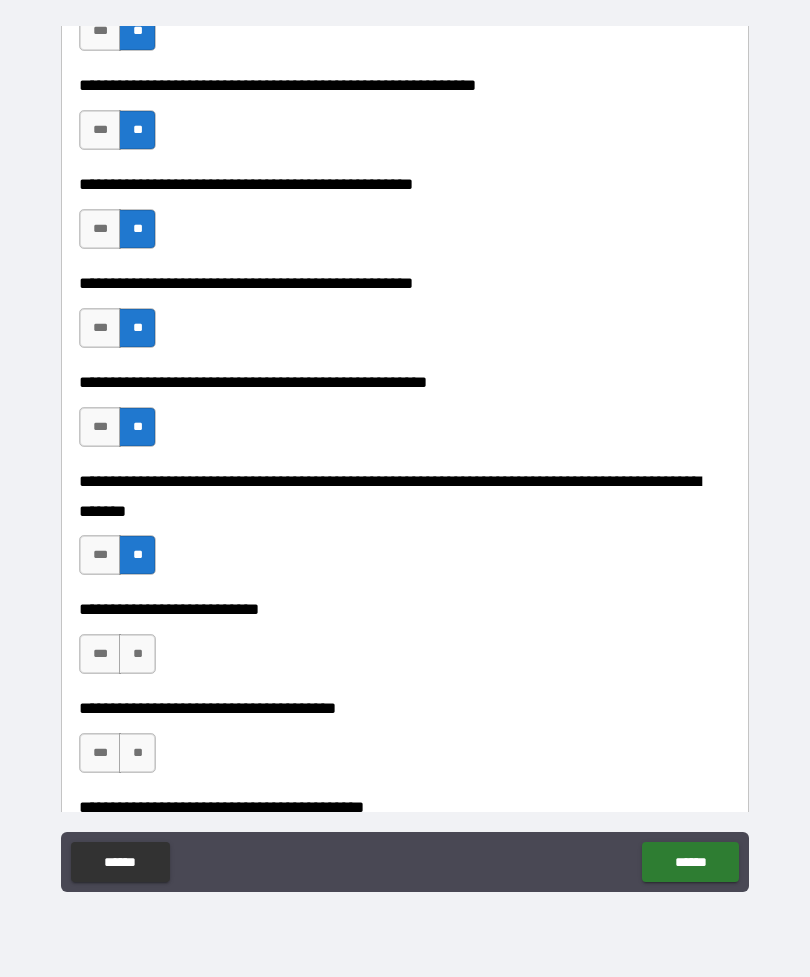 scroll, scrollTop: 558, scrollLeft: 0, axis: vertical 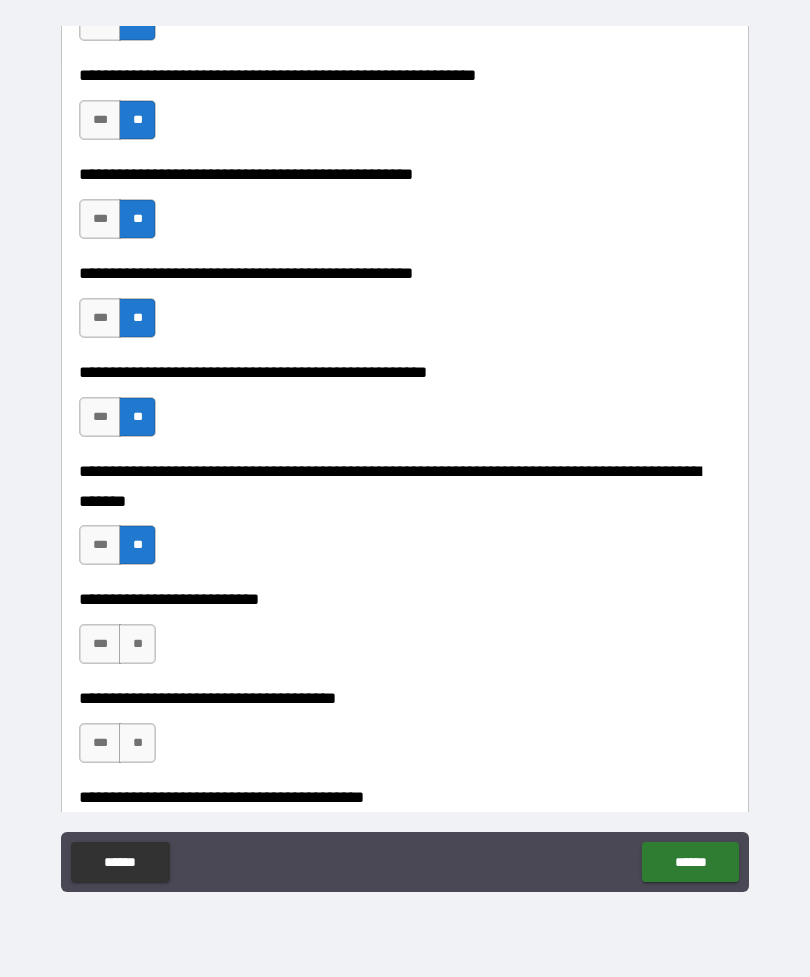 click on "**" at bounding box center [137, 644] 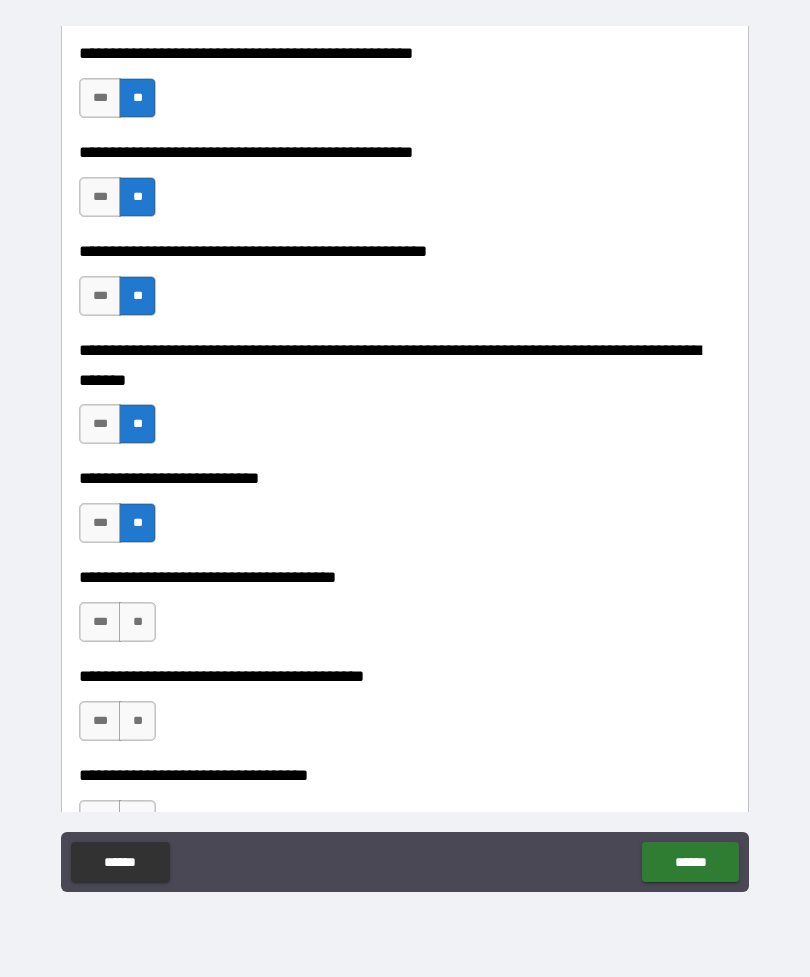 scroll, scrollTop: 680, scrollLeft: 0, axis: vertical 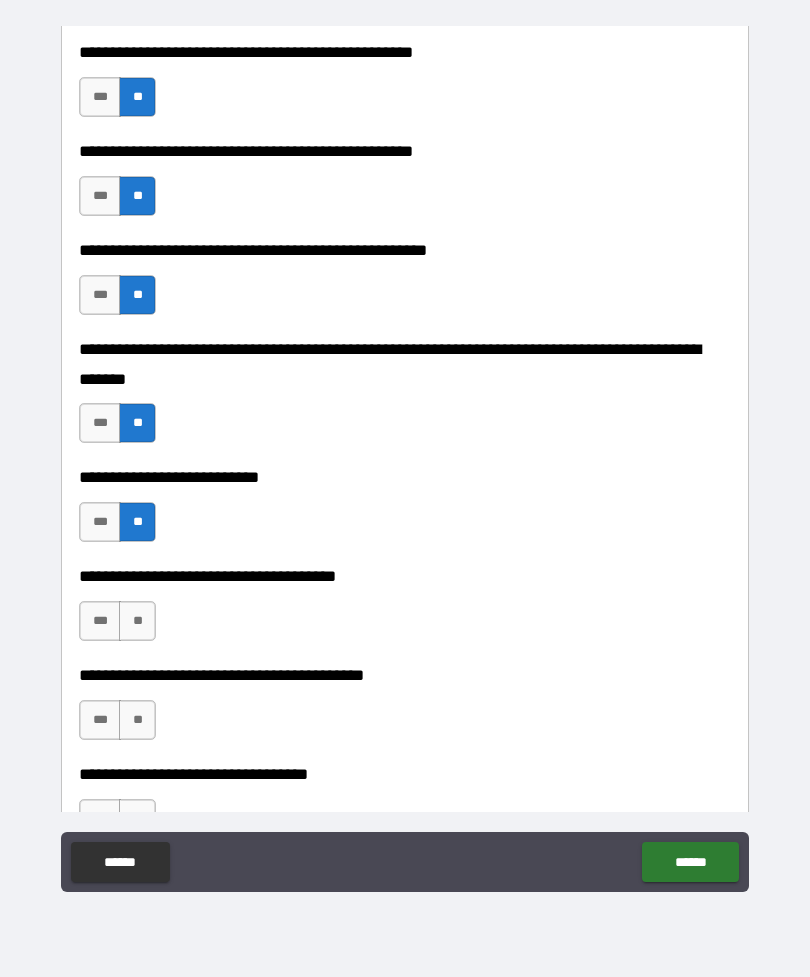 click on "**" at bounding box center [137, 621] 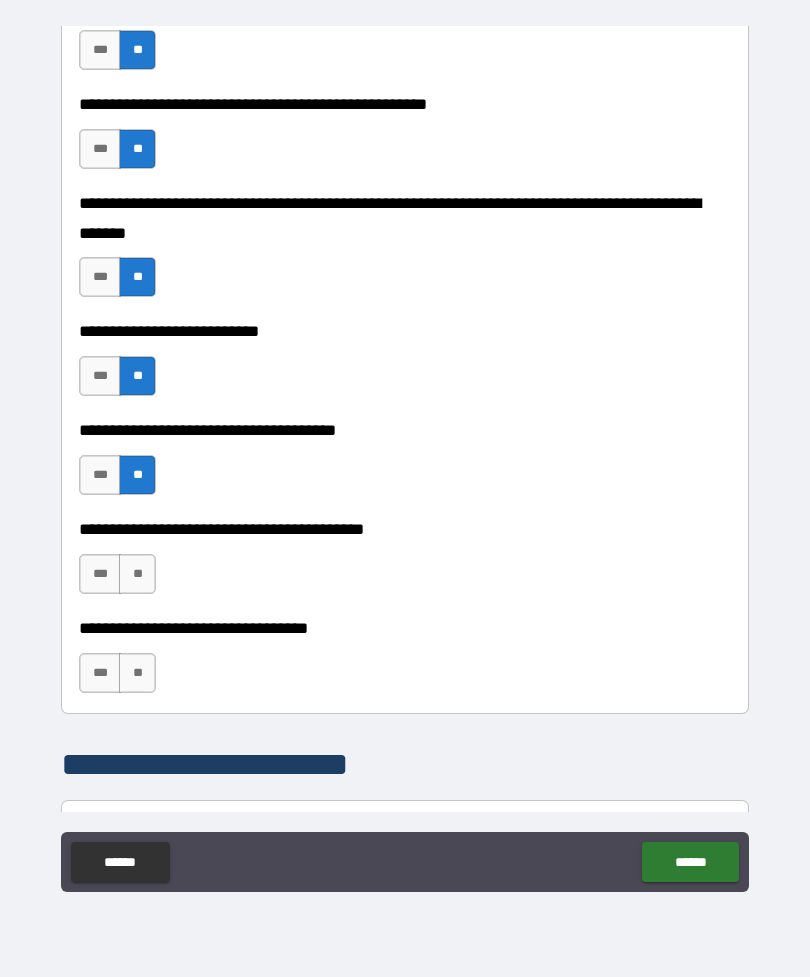 scroll, scrollTop: 847, scrollLeft: 0, axis: vertical 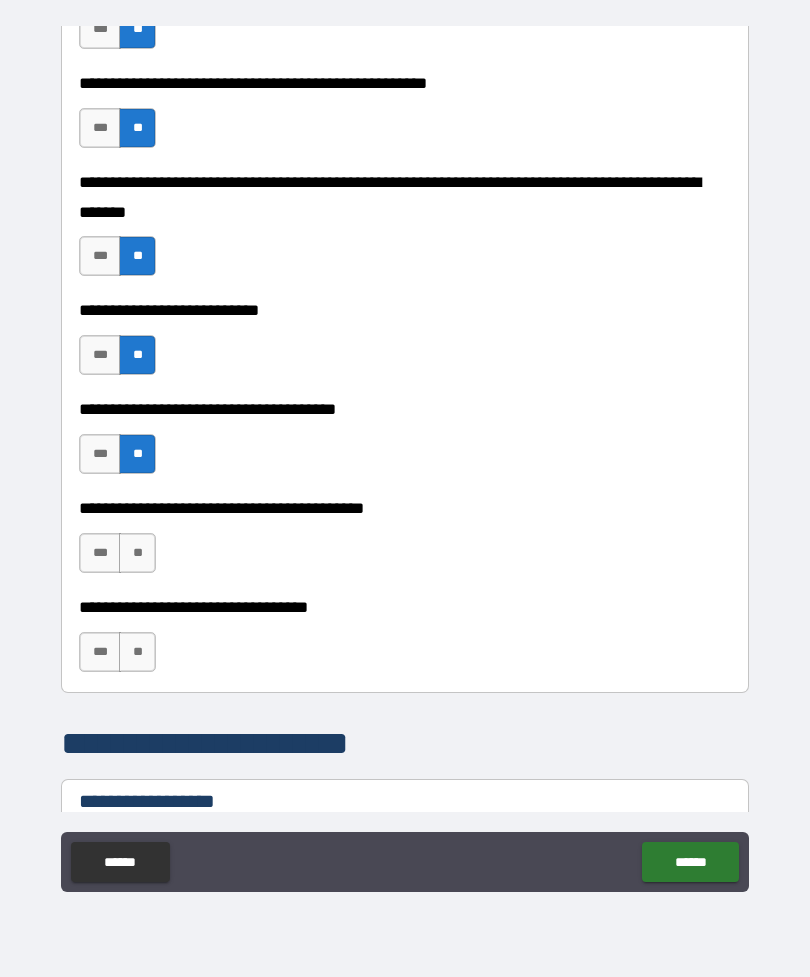 click on "**" at bounding box center (137, 553) 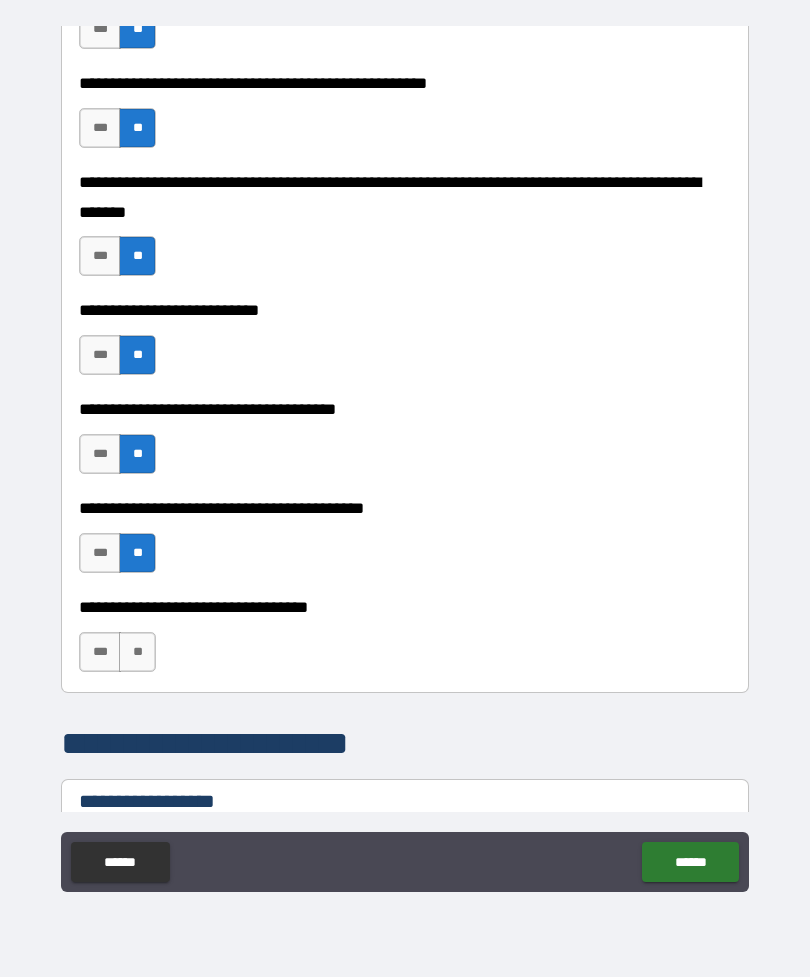 click on "**" at bounding box center (137, 652) 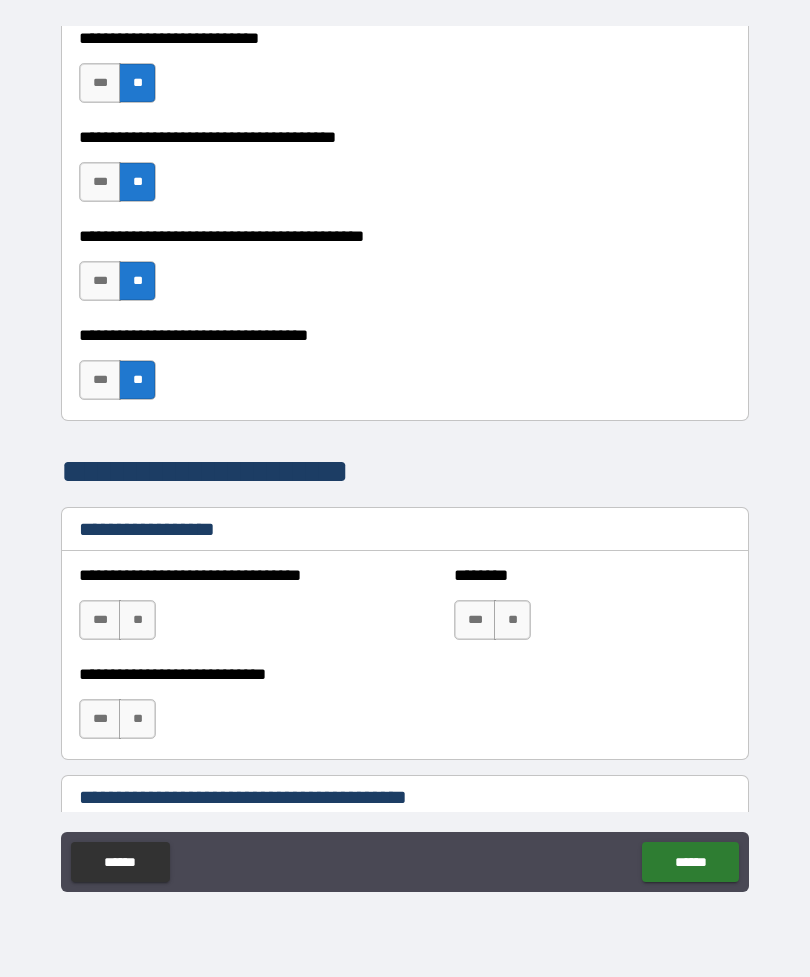 scroll, scrollTop: 1120, scrollLeft: 0, axis: vertical 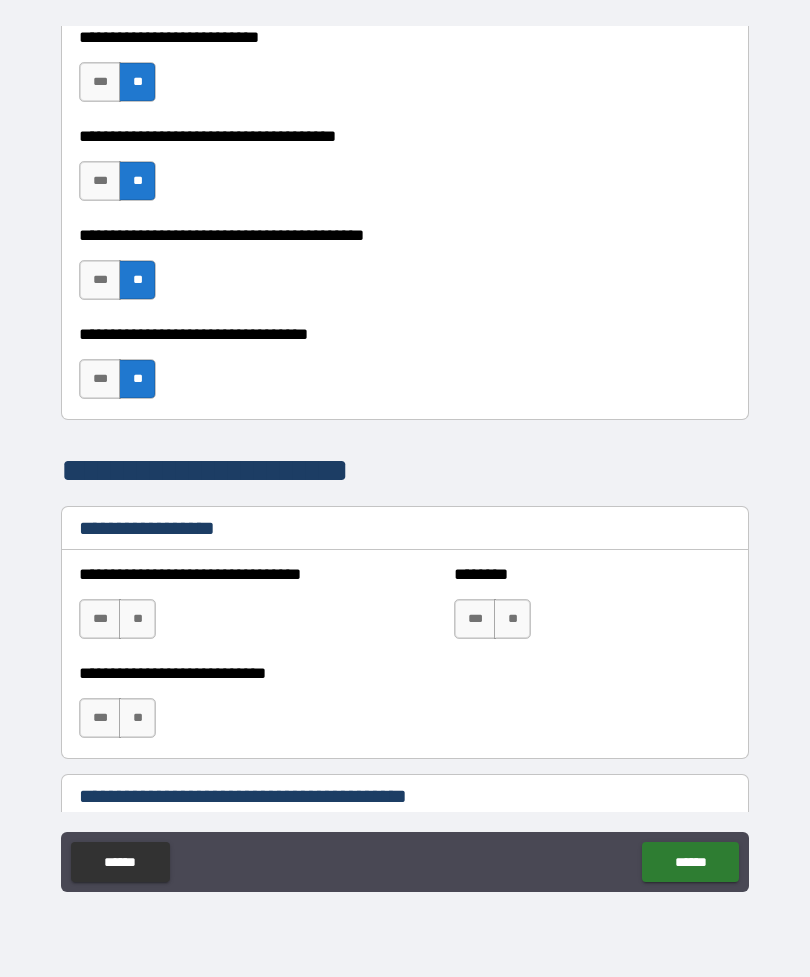 click on "**" at bounding box center [137, 619] 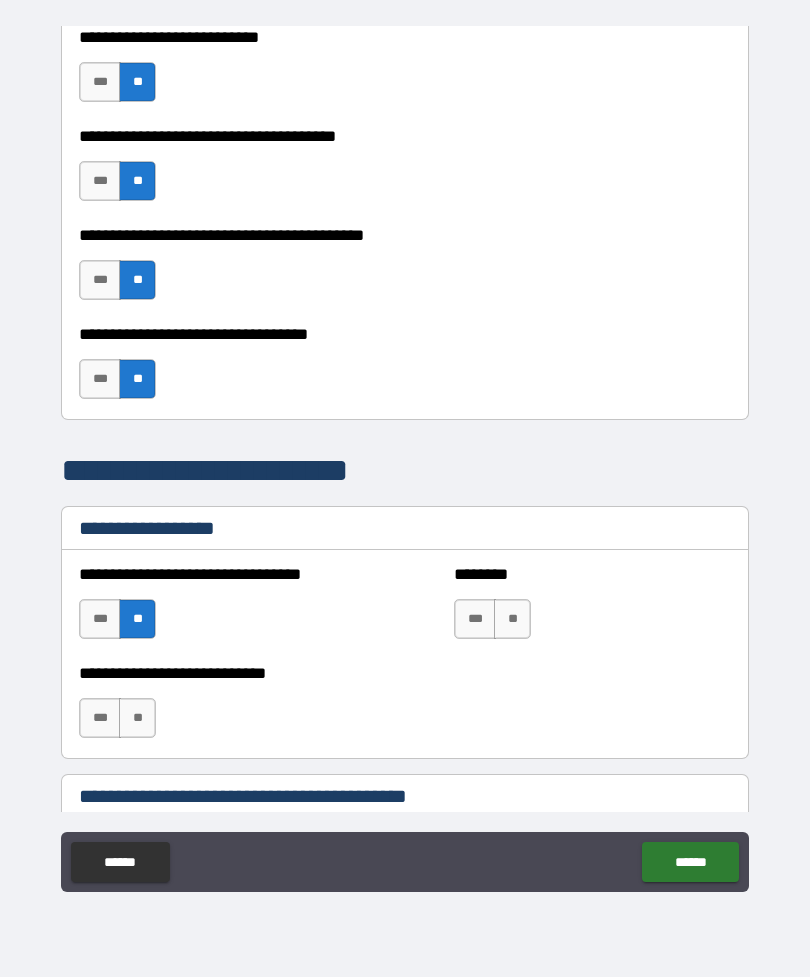 click on "**" at bounding box center (512, 619) 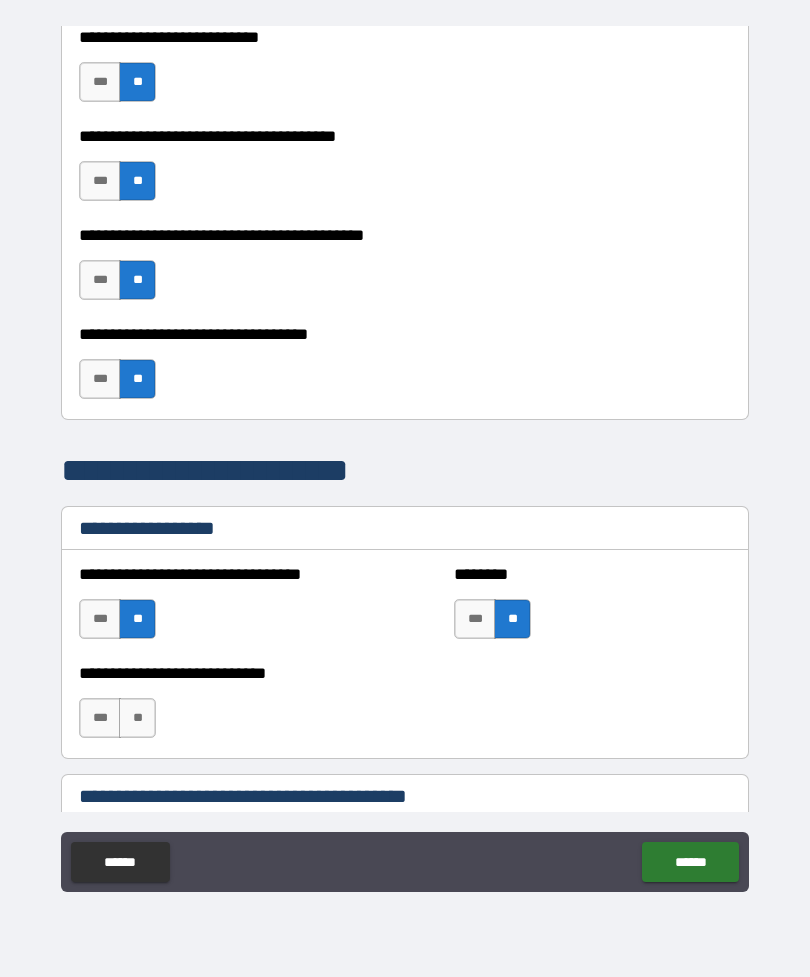 click on "**" at bounding box center (137, 718) 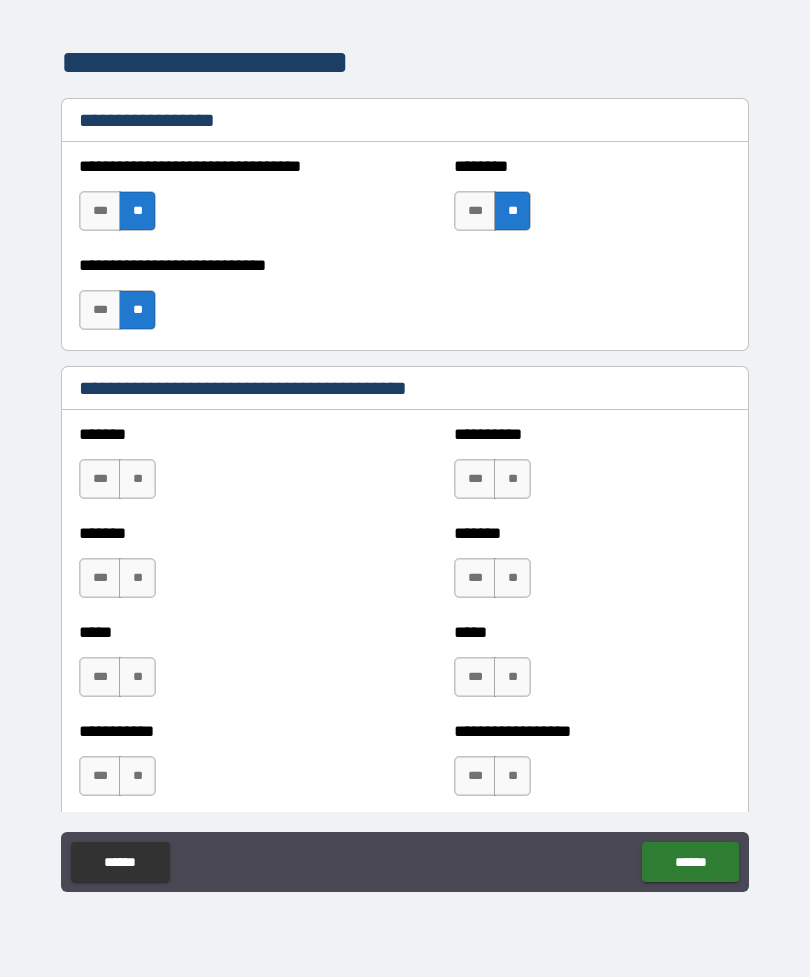 scroll, scrollTop: 1529, scrollLeft: 0, axis: vertical 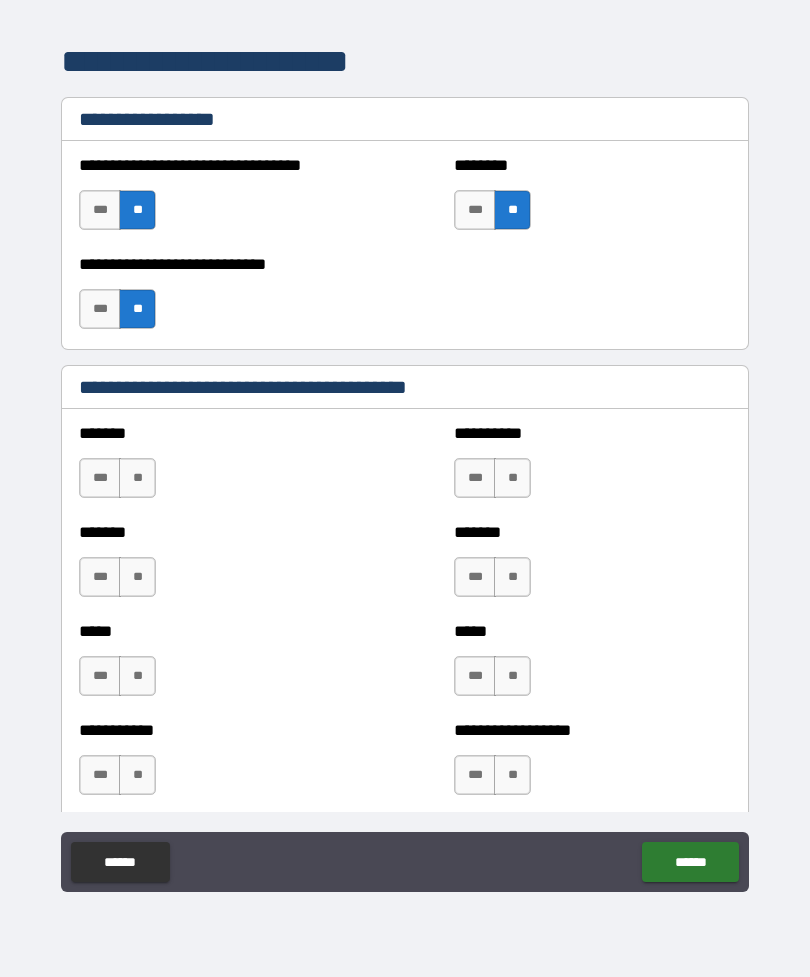 click on "**" at bounding box center (137, 478) 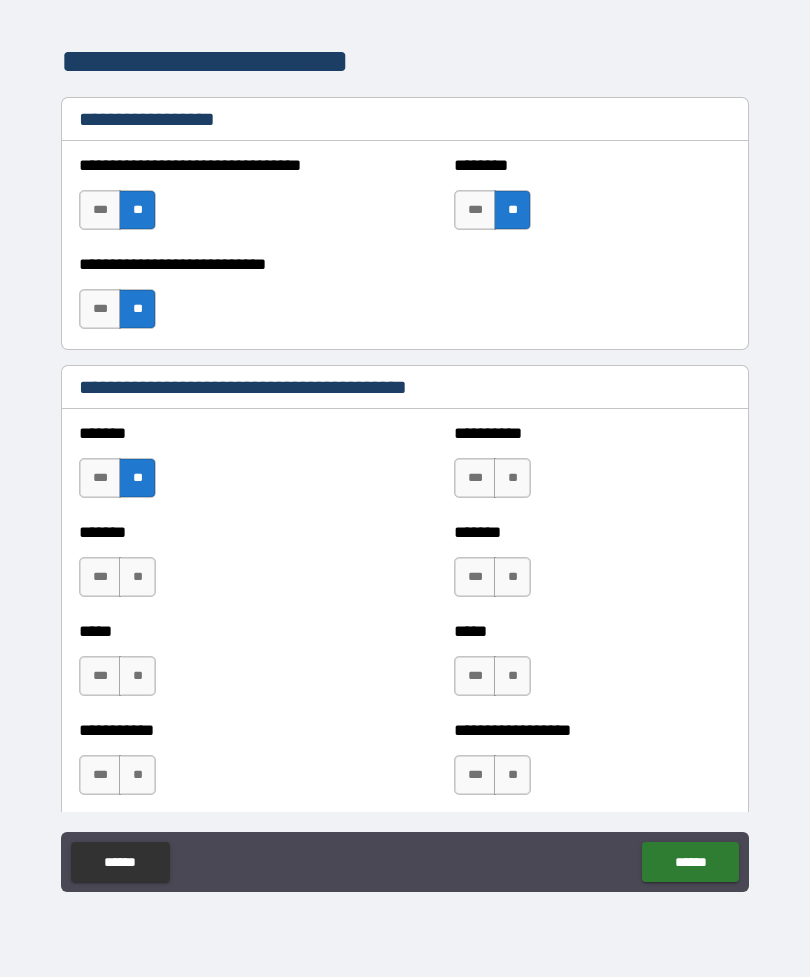 click on "**" at bounding box center (137, 577) 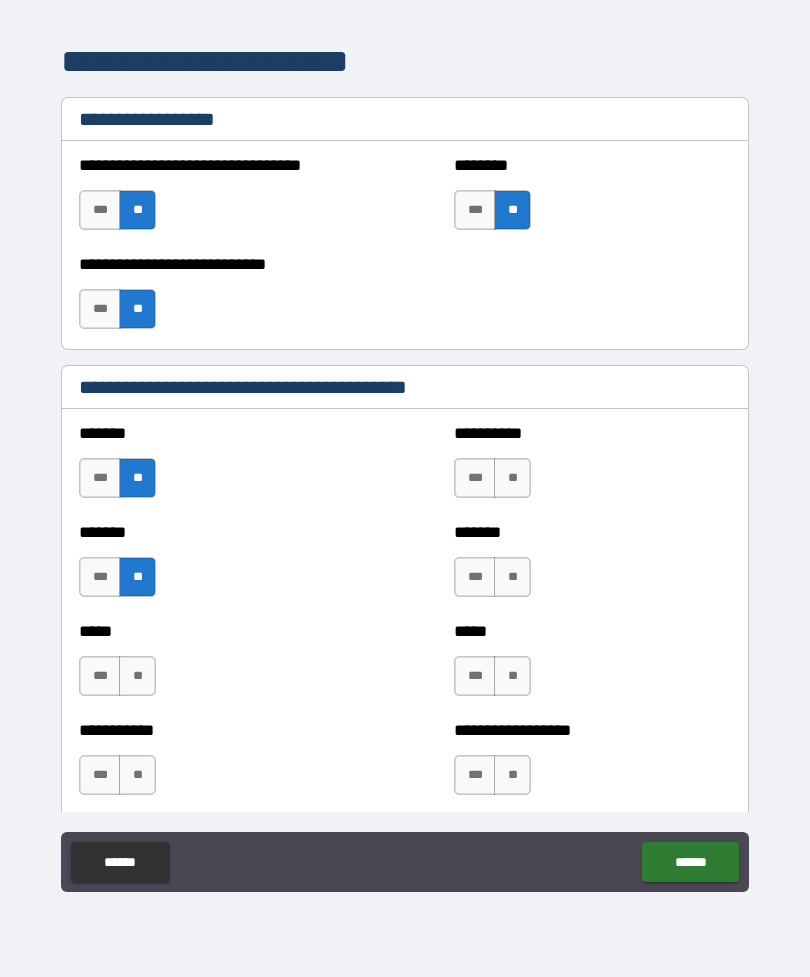 click on "**" at bounding box center [137, 676] 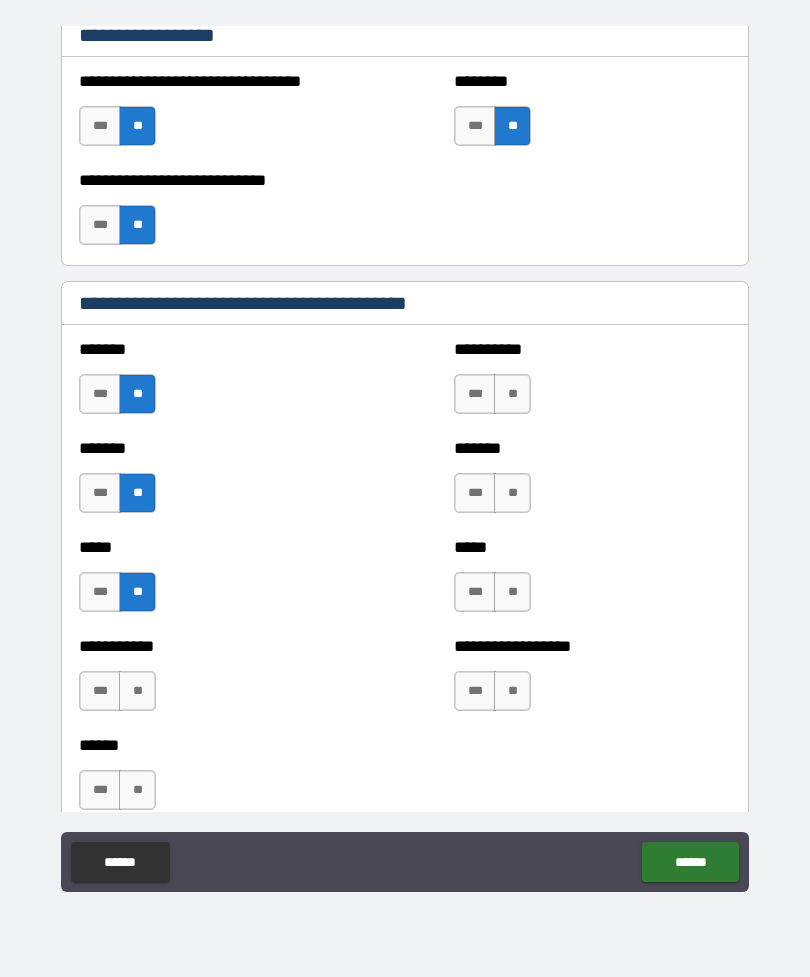 scroll, scrollTop: 1620, scrollLeft: 0, axis: vertical 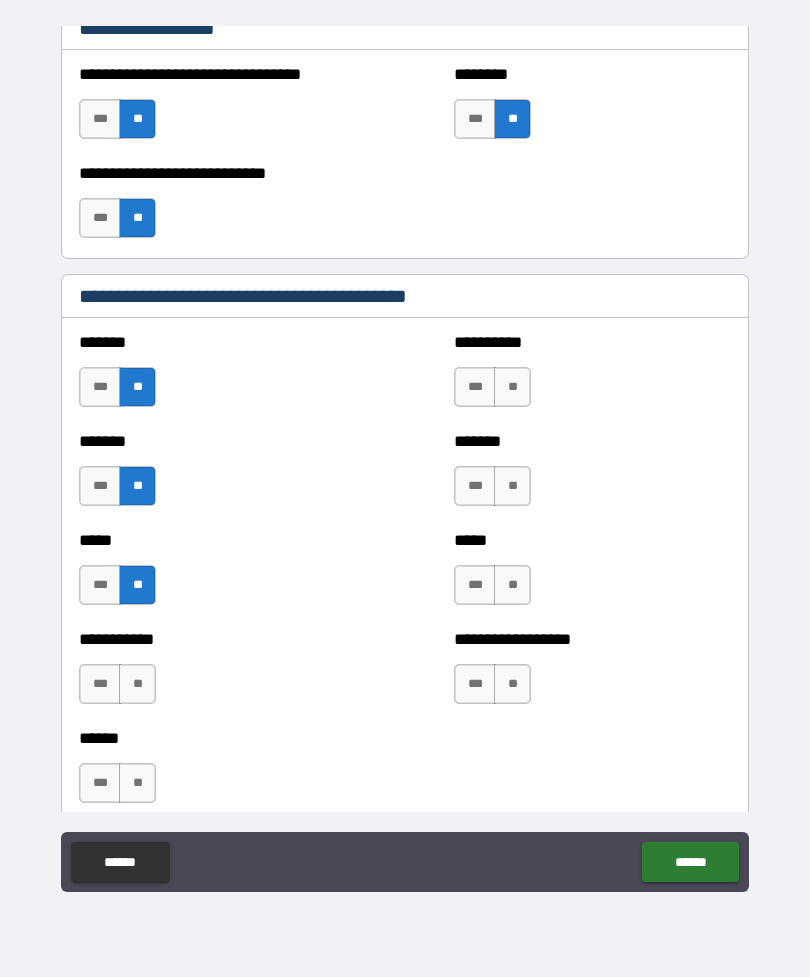 click on "**" at bounding box center (137, 684) 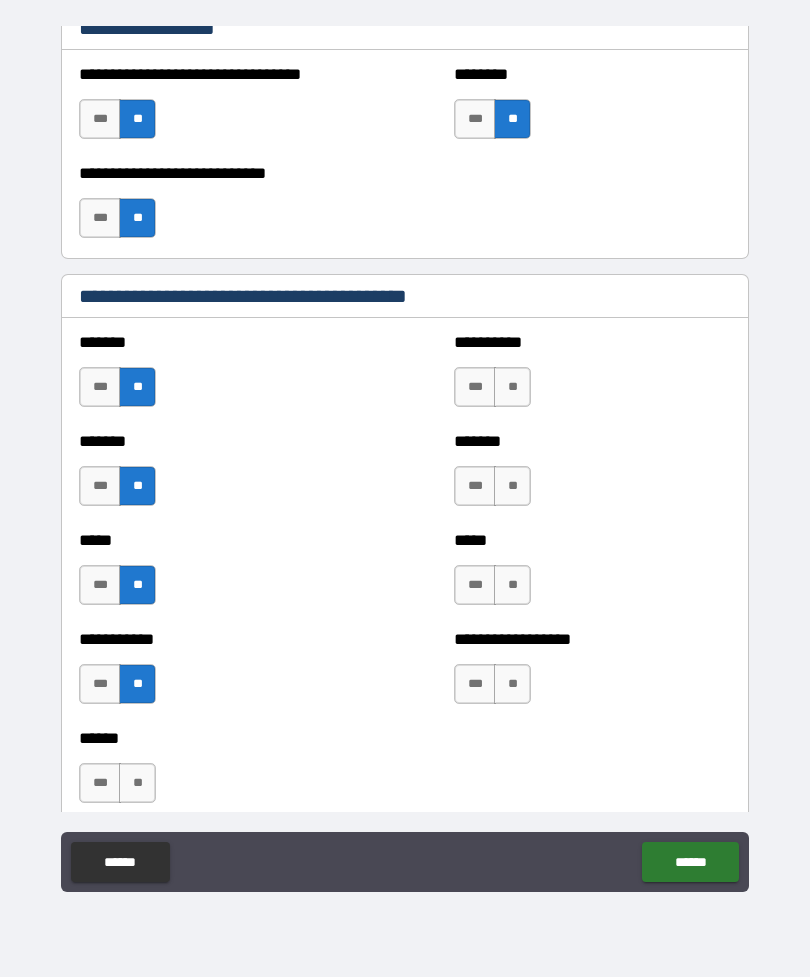 click on "**" at bounding box center [512, 387] 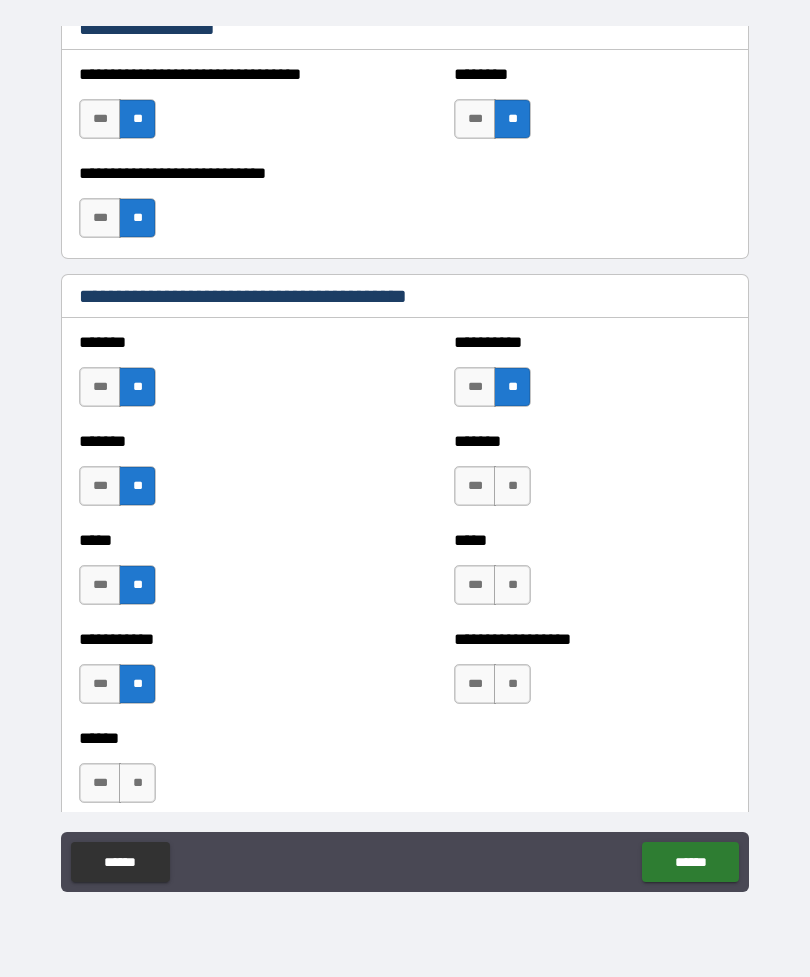 click on "**" at bounding box center (512, 486) 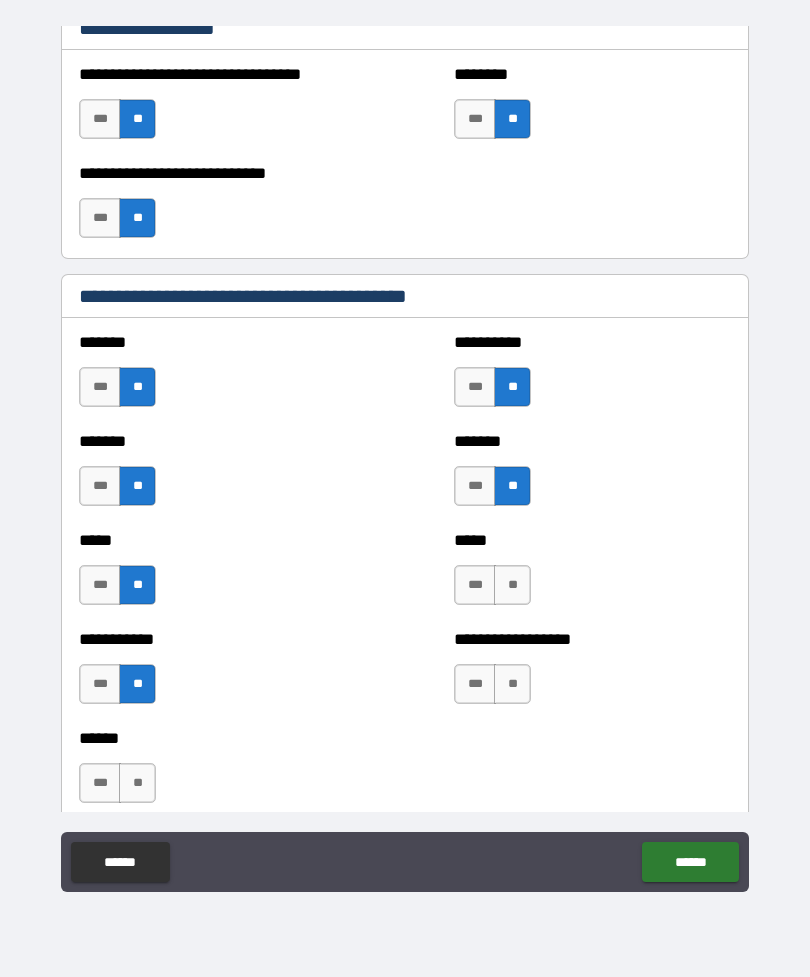 click on "**" at bounding box center [512, 585] 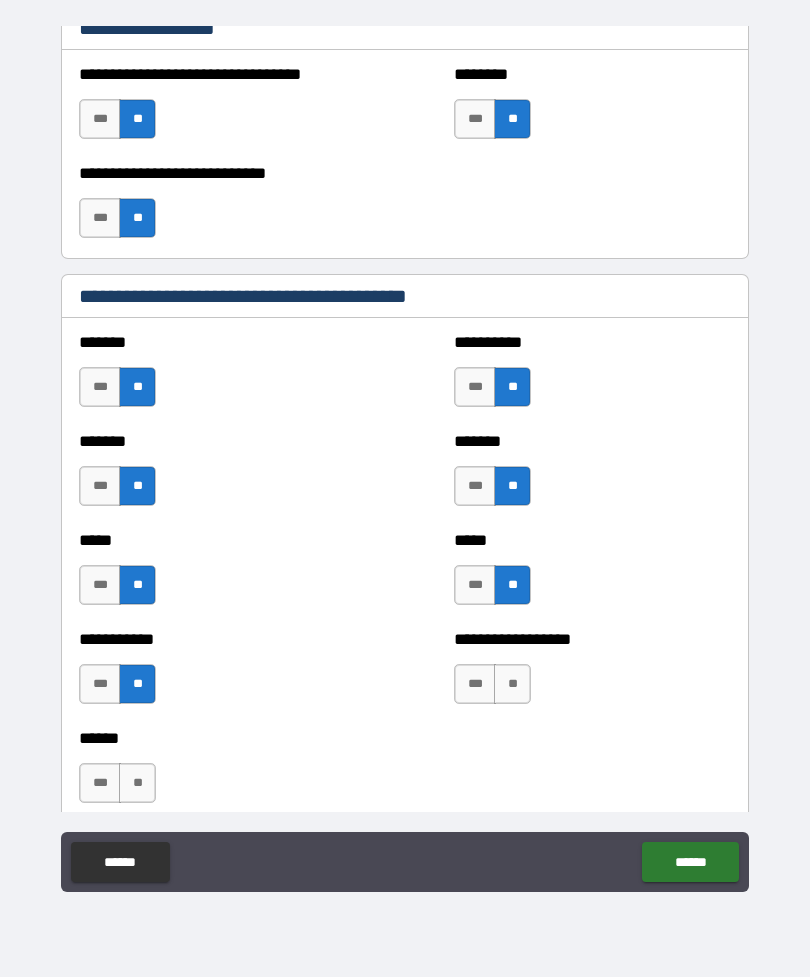click on "**" at bounding box center [512, 684] 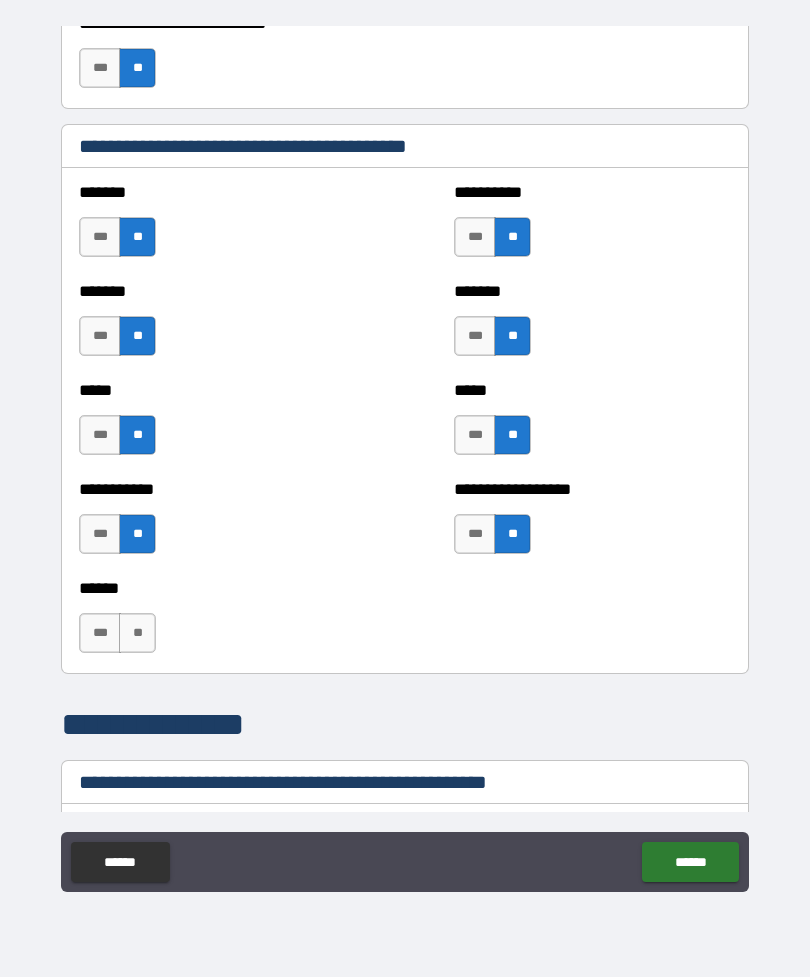 scroll, scrollTop: 1795, scrollLeft: 0, axis: vertical 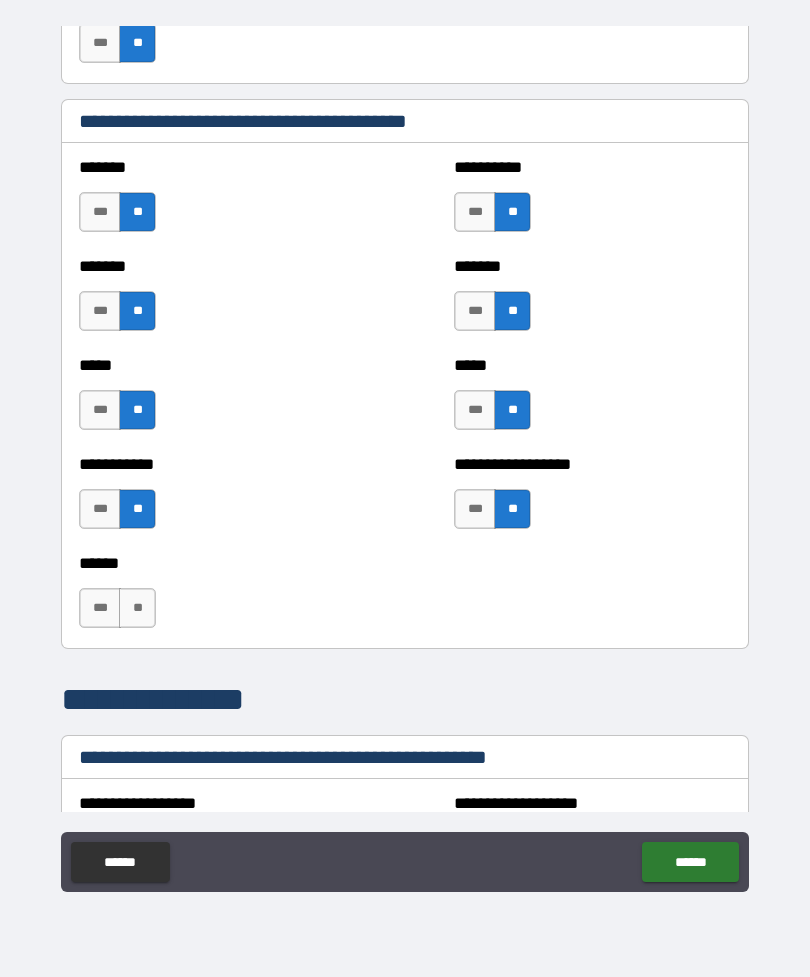 click on "**" at bounding box center (137, 608) 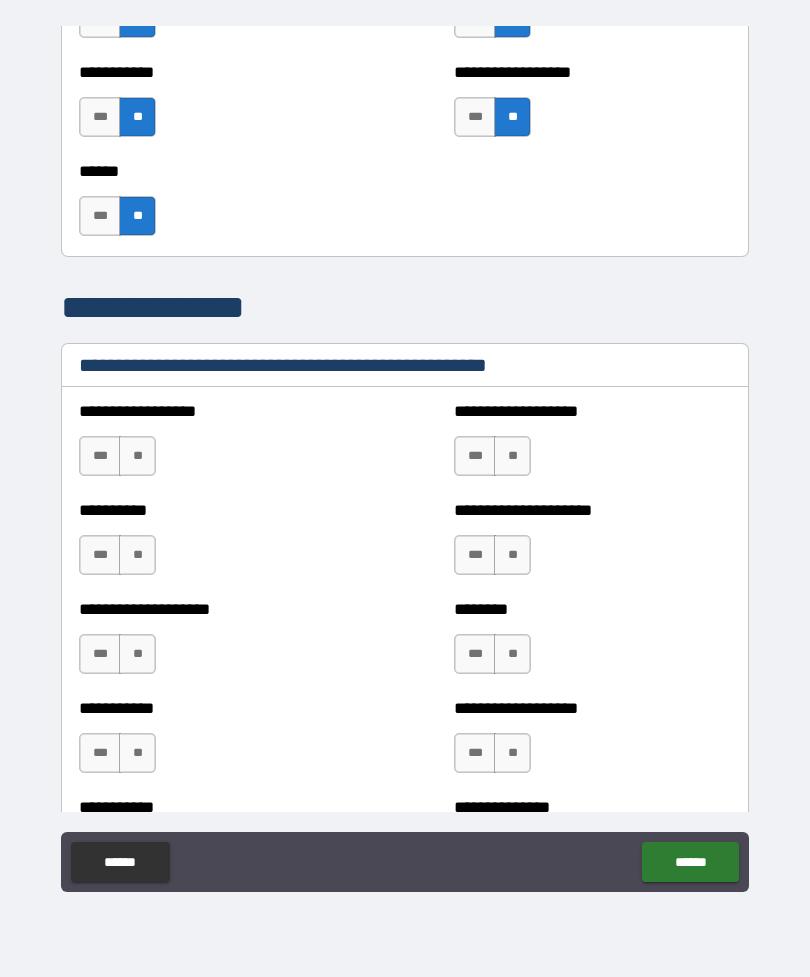 scroll, scrollTop: 2199, scrollLeft: 0, axis: vertical 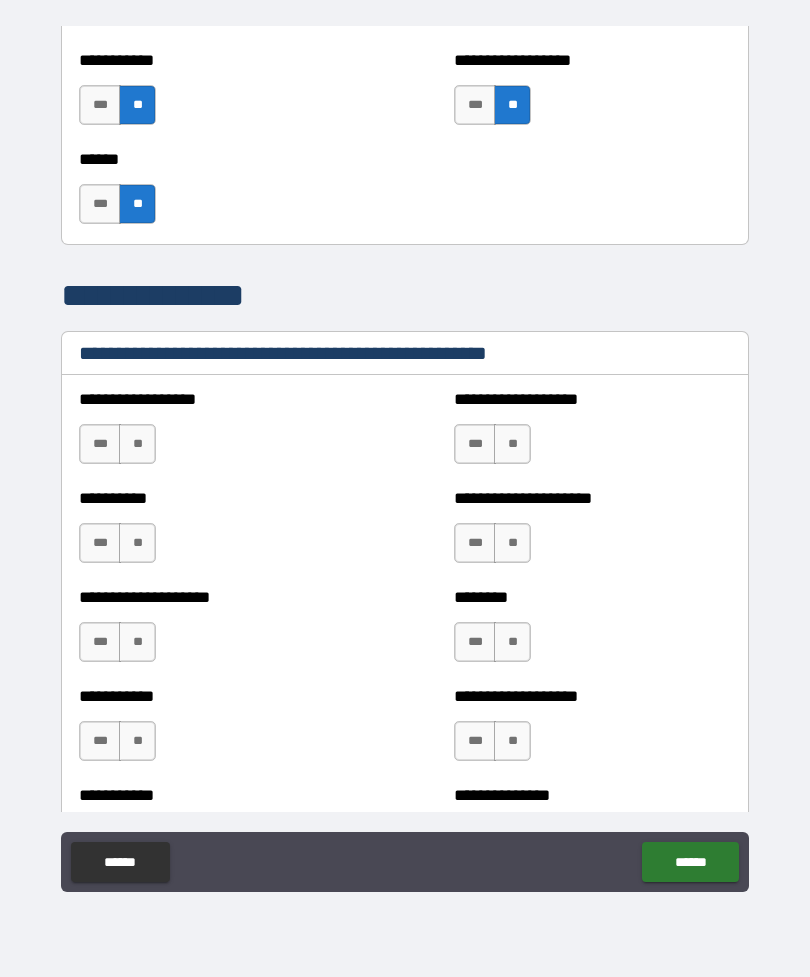 click on "**" at bounding box center (137, 444) 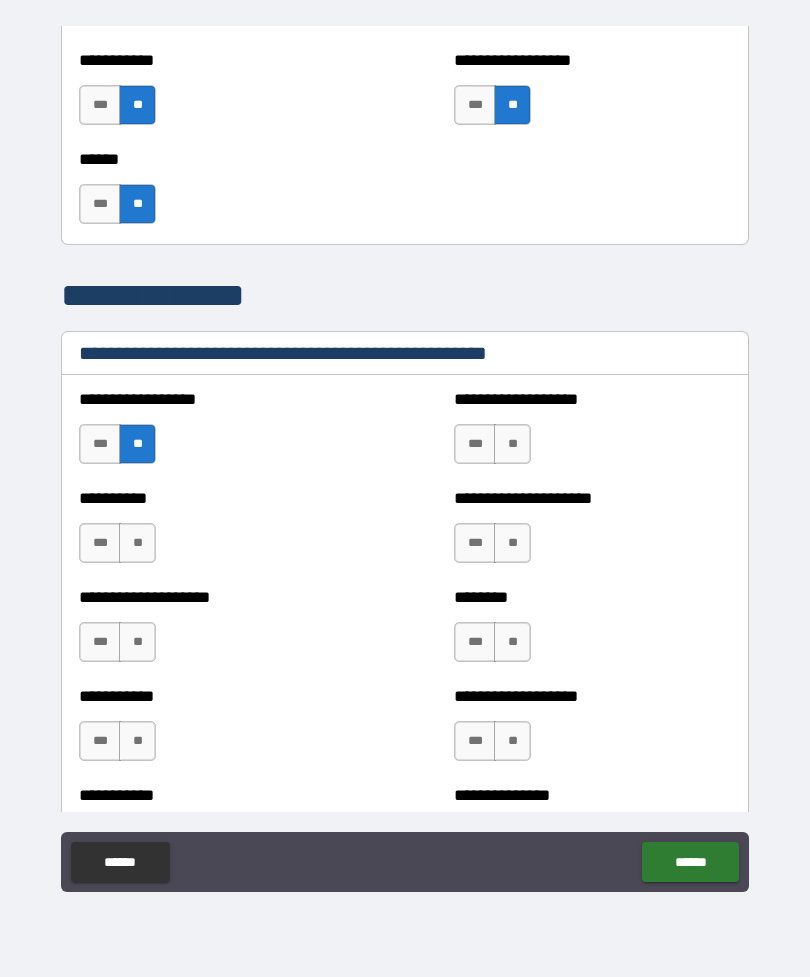 click on "**" at bounding box center (137, 543) 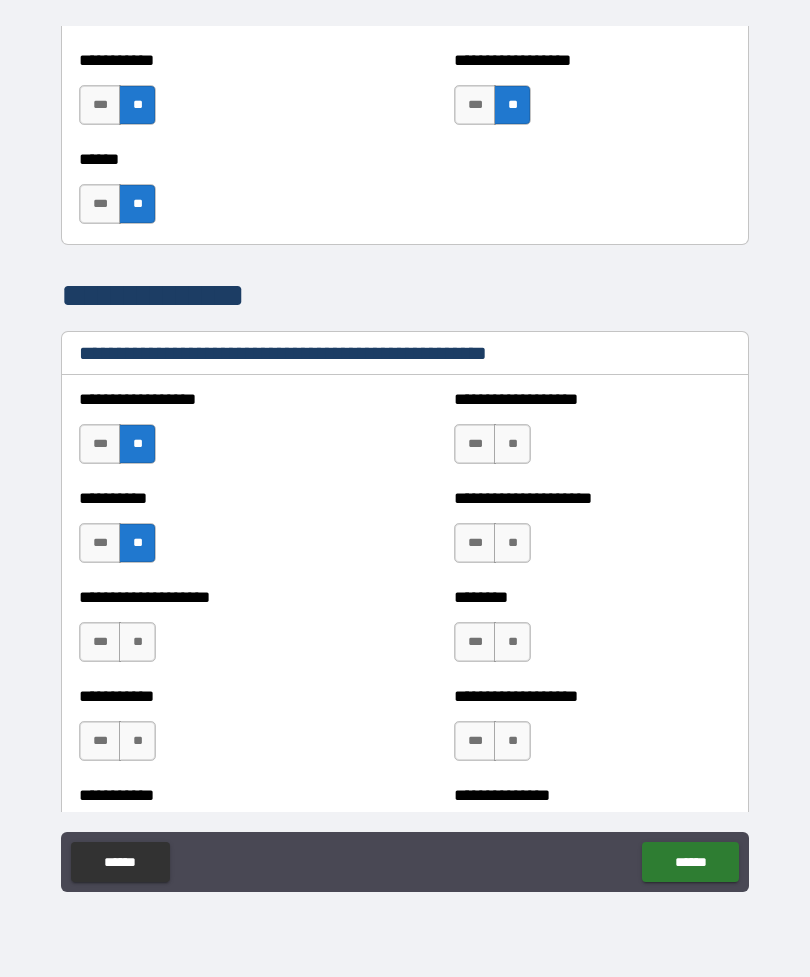 click on "**" at bounding box center [137, 642] 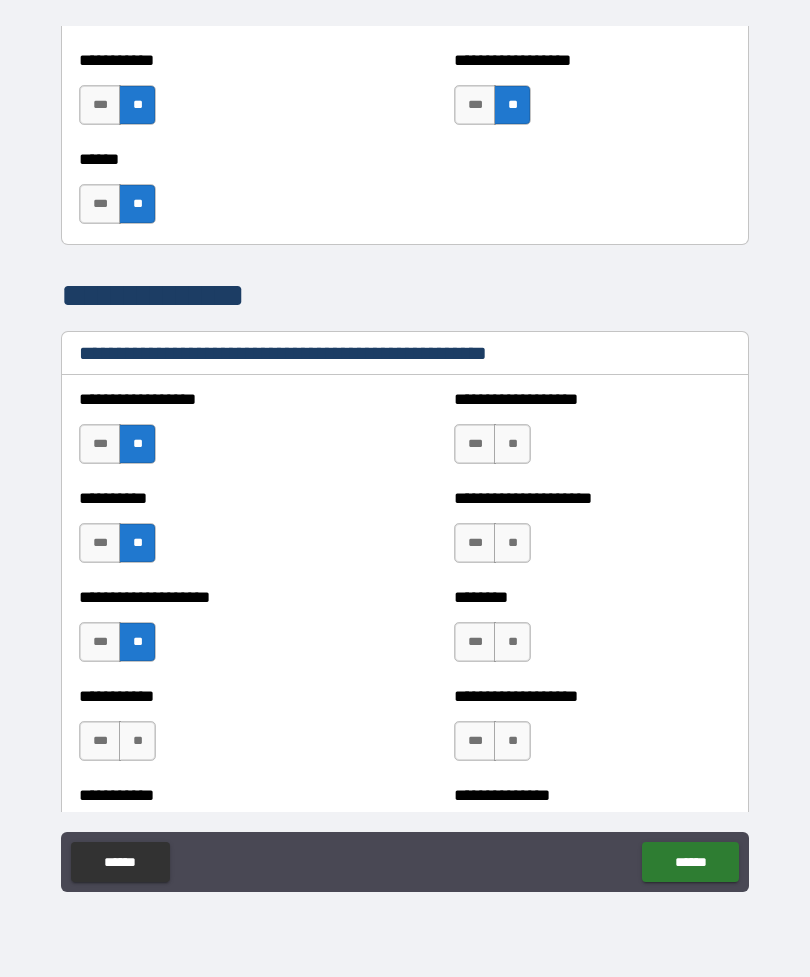 click on "**" at bounding box center [137, 741] 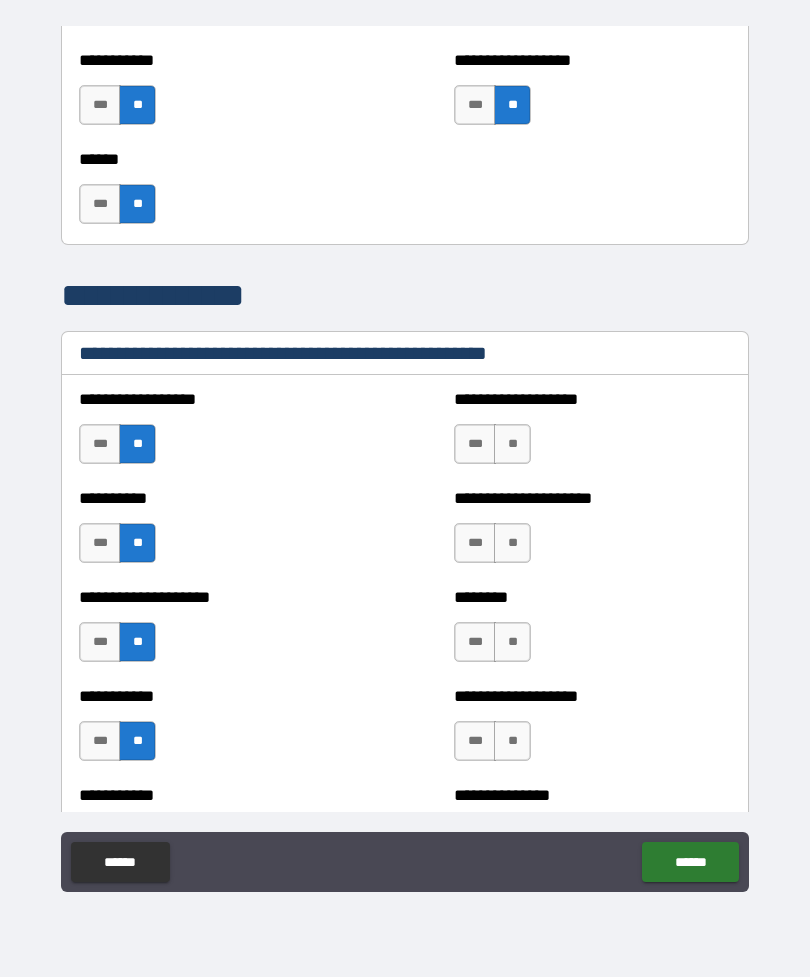click on "**" at bounding box center [512, 444] 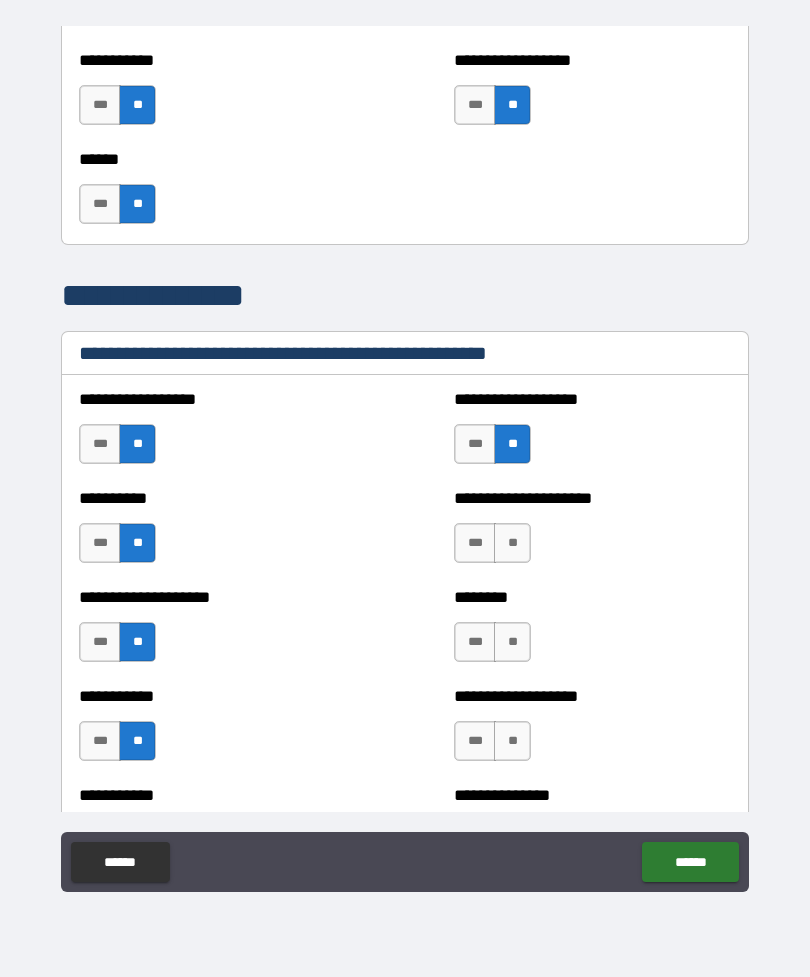 click on "**" at bounding box center [512, 543] 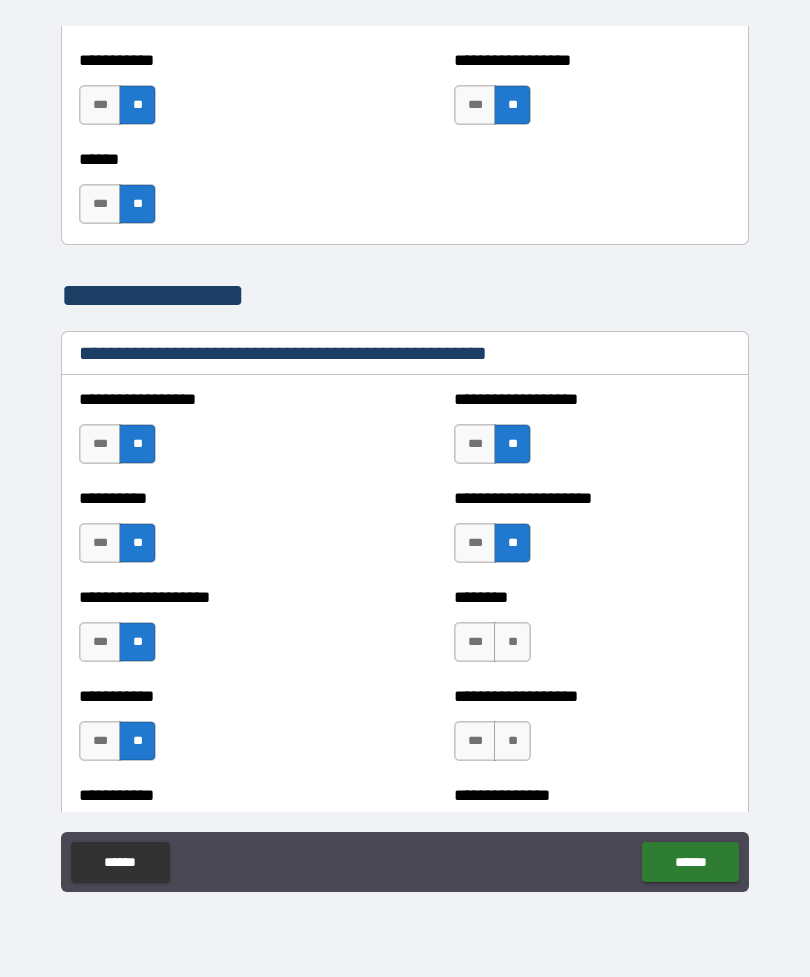 click on "**" at bounding box center [512, 642] 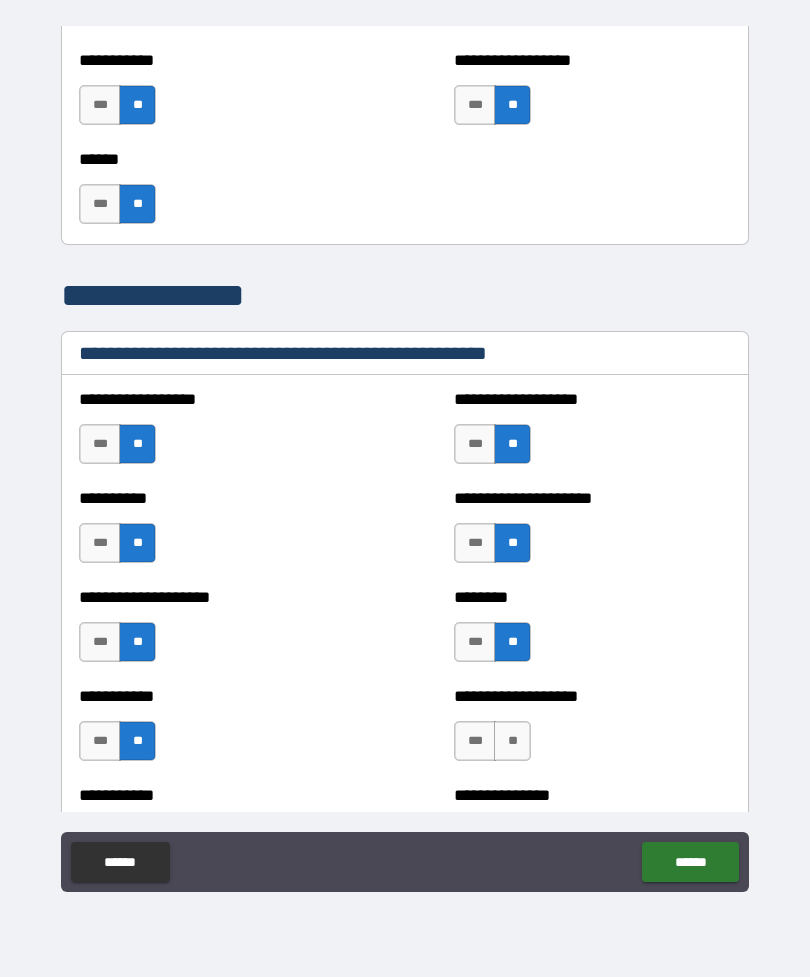 click on "**" at bounding box center (512, 741) 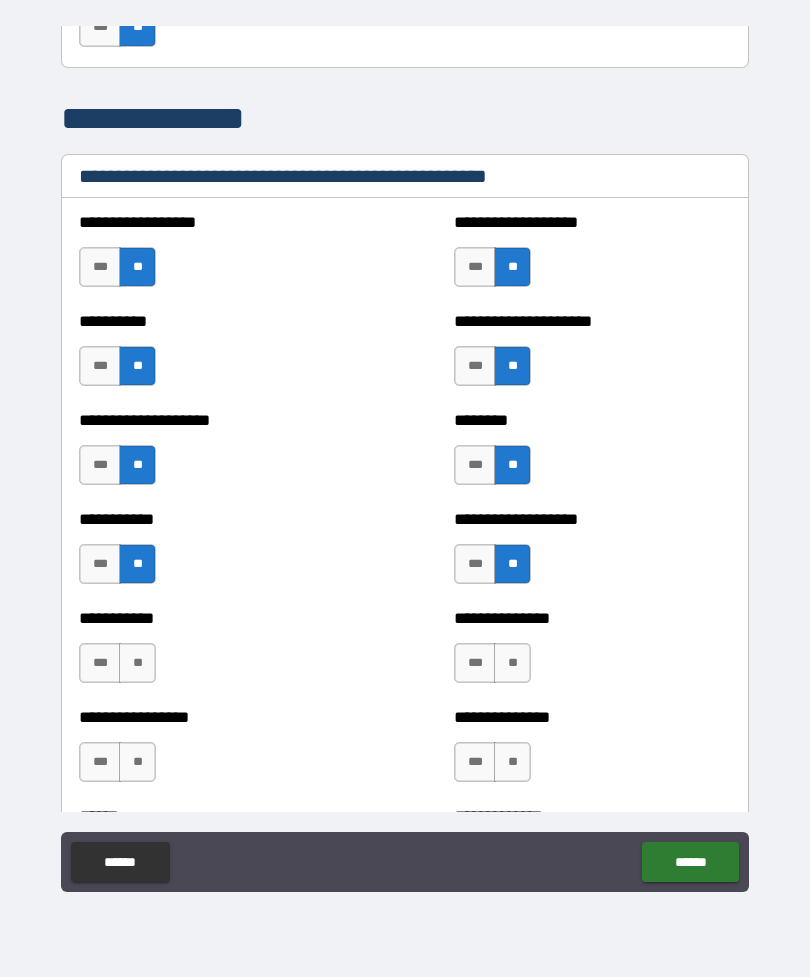 scroll, scrollTop: 2447, scrollLeft: 0, axis: vertical 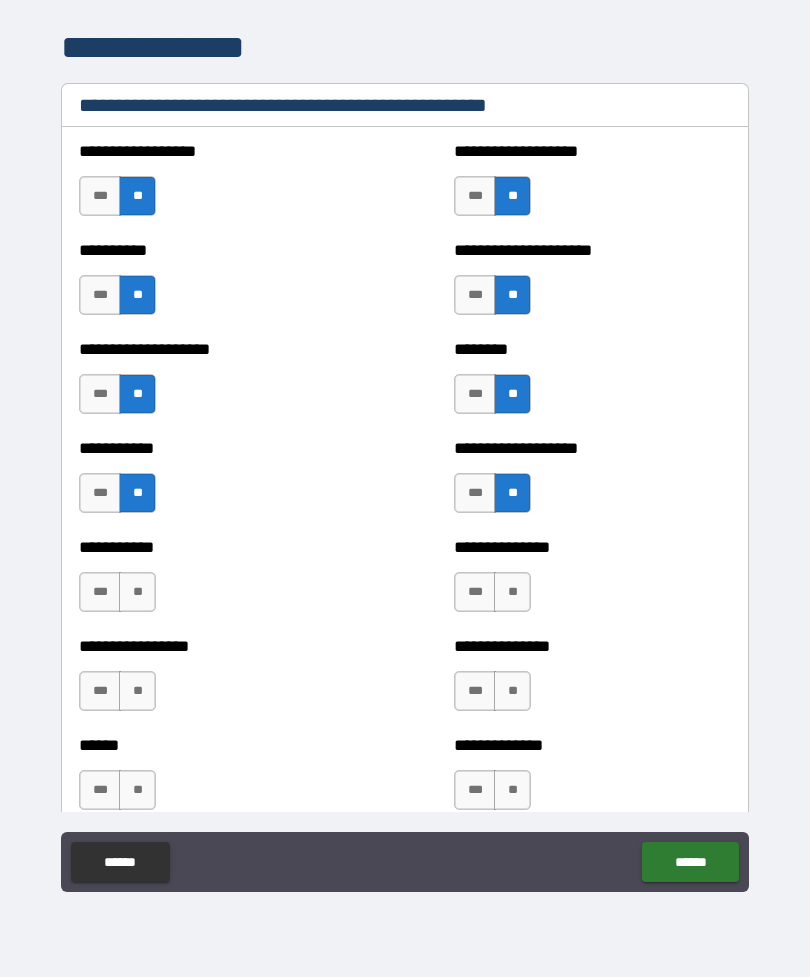click on "**" at bounding box center (512, 592) 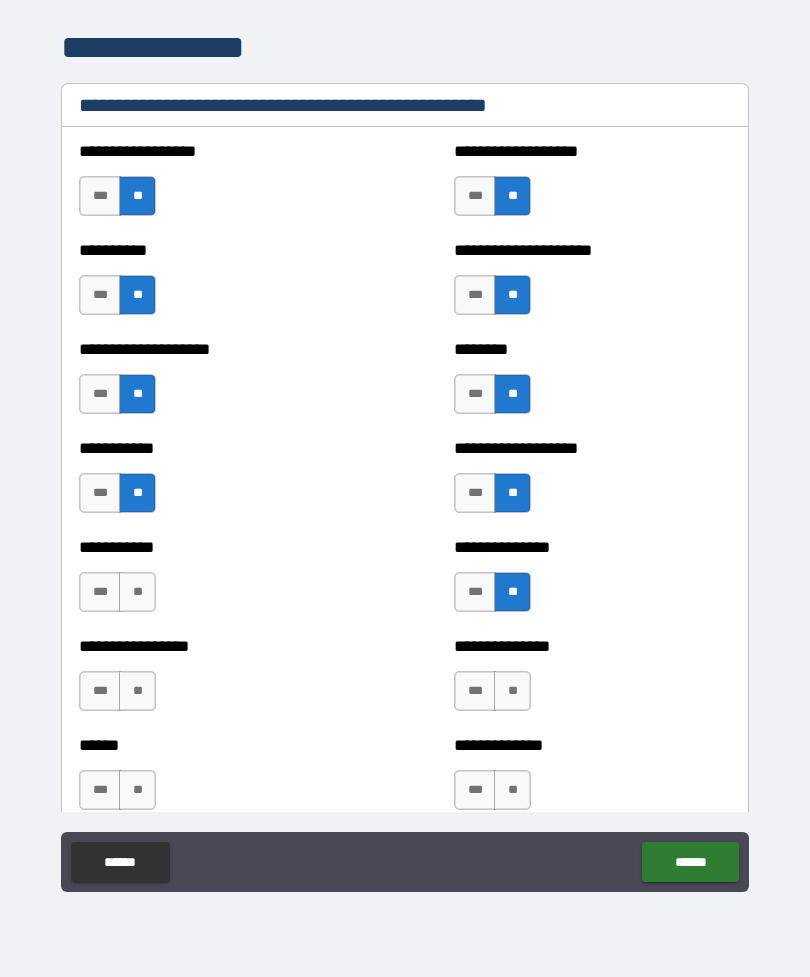 click on "**" at bounding box center (512, 691) 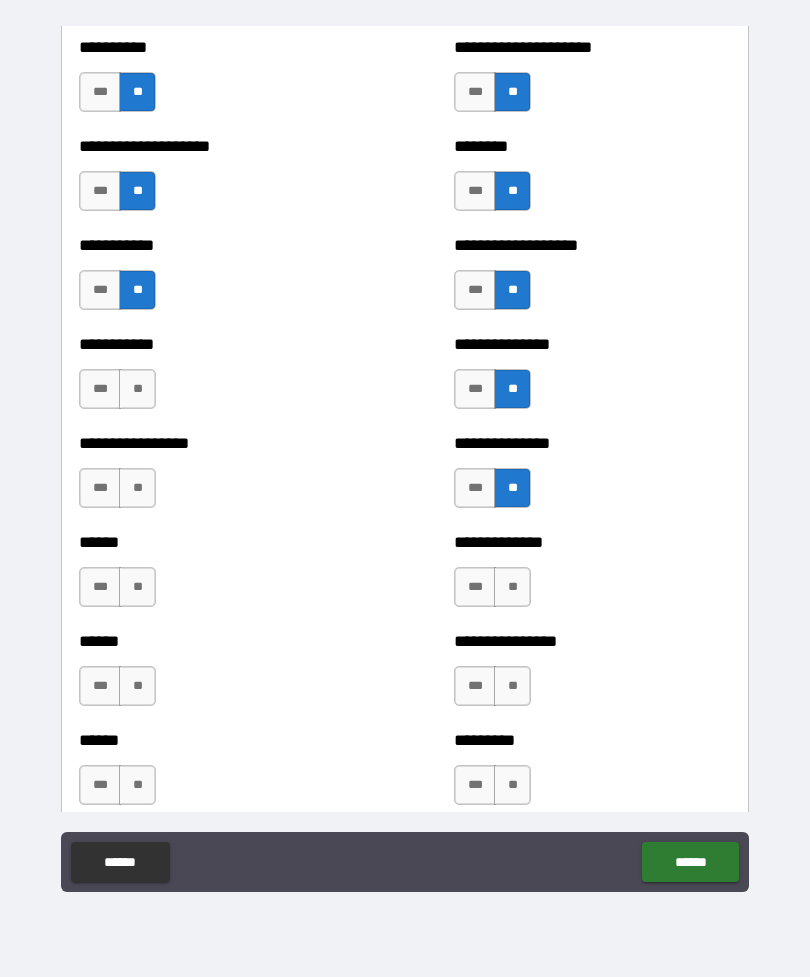 scroll, scrollTop: 2656, scrollLeft: 0, axis: vertical 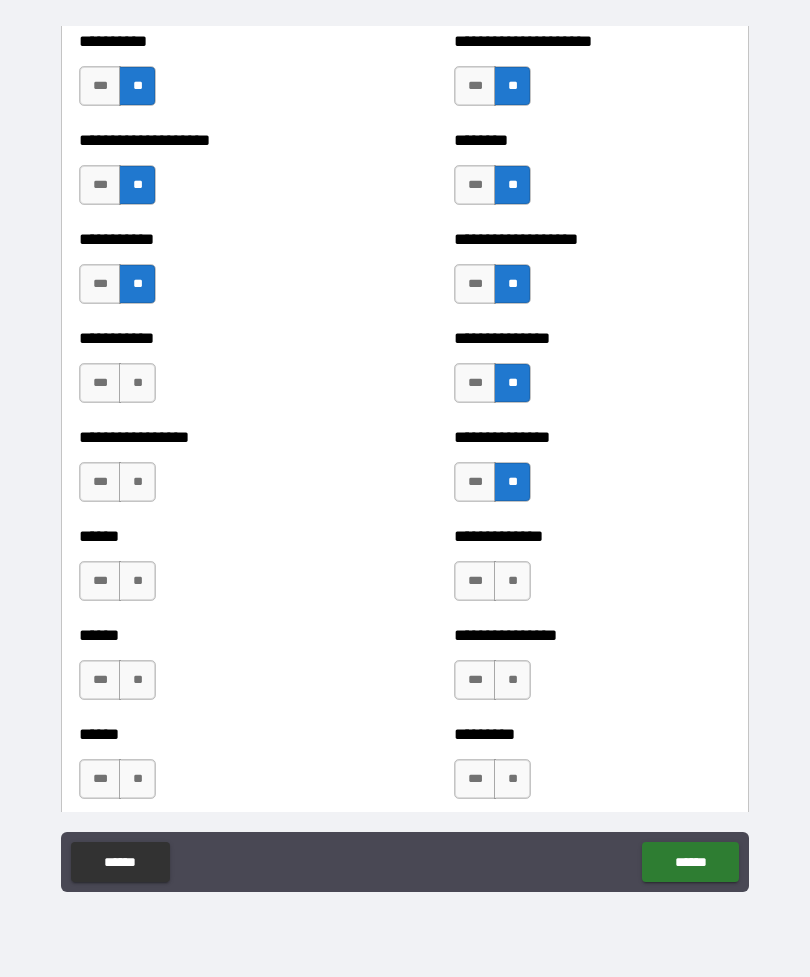 click on "**" at bounding box center [137, 482] 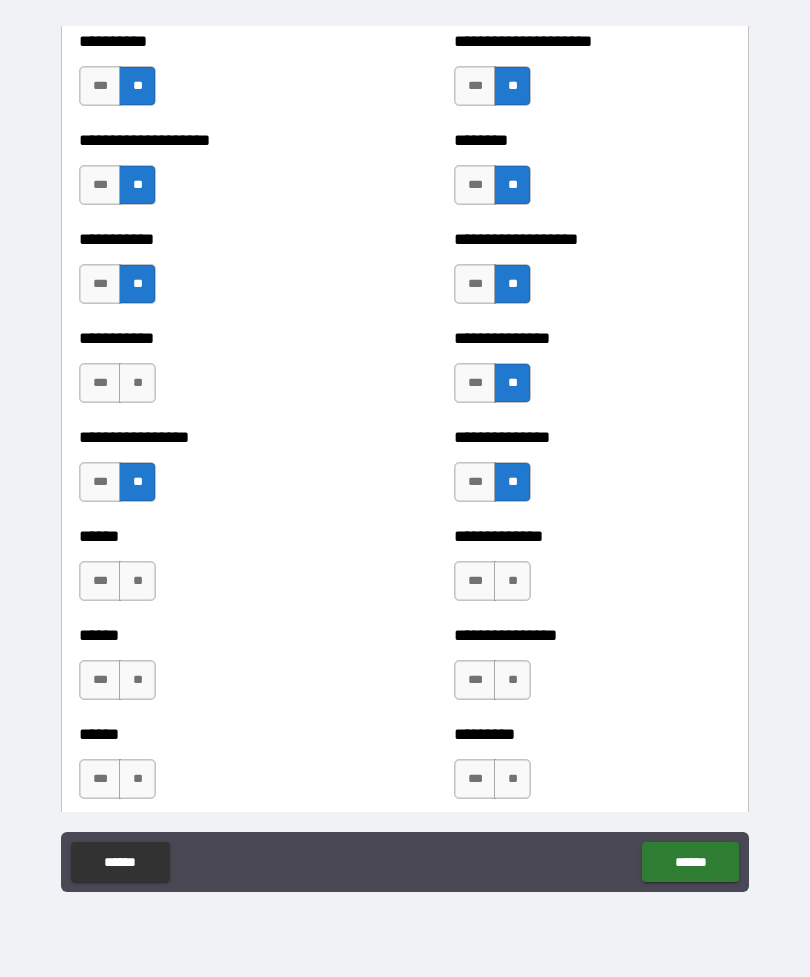 click on "**" at bounding box center (137, 383) 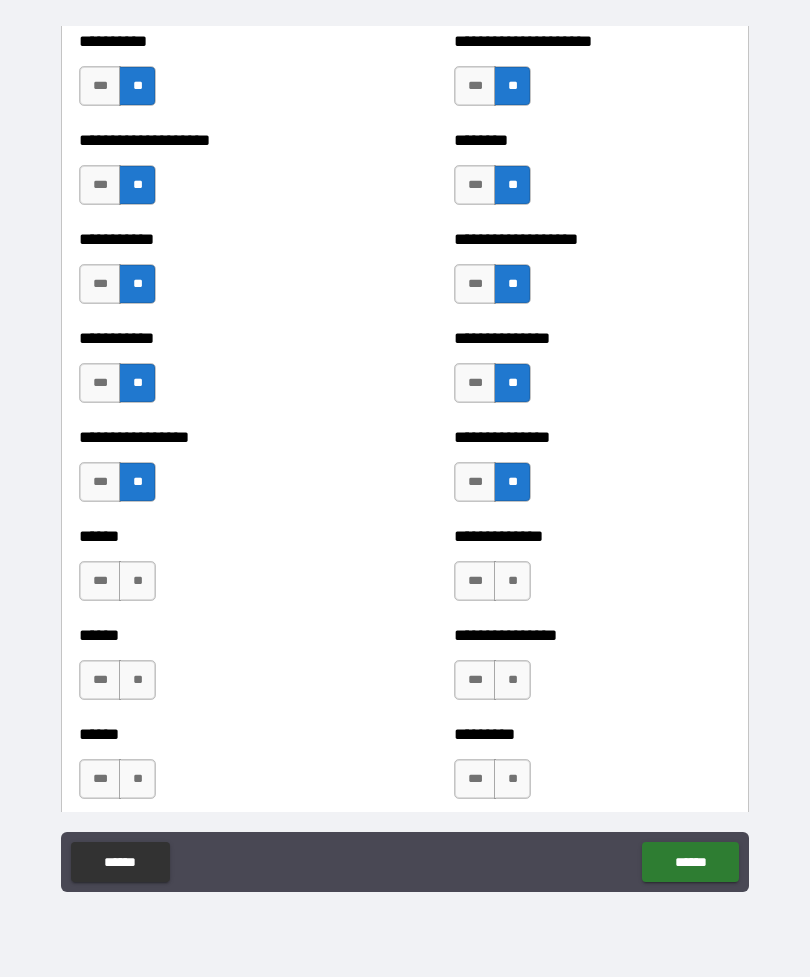 click on "**" at bounding box center (137, 581) 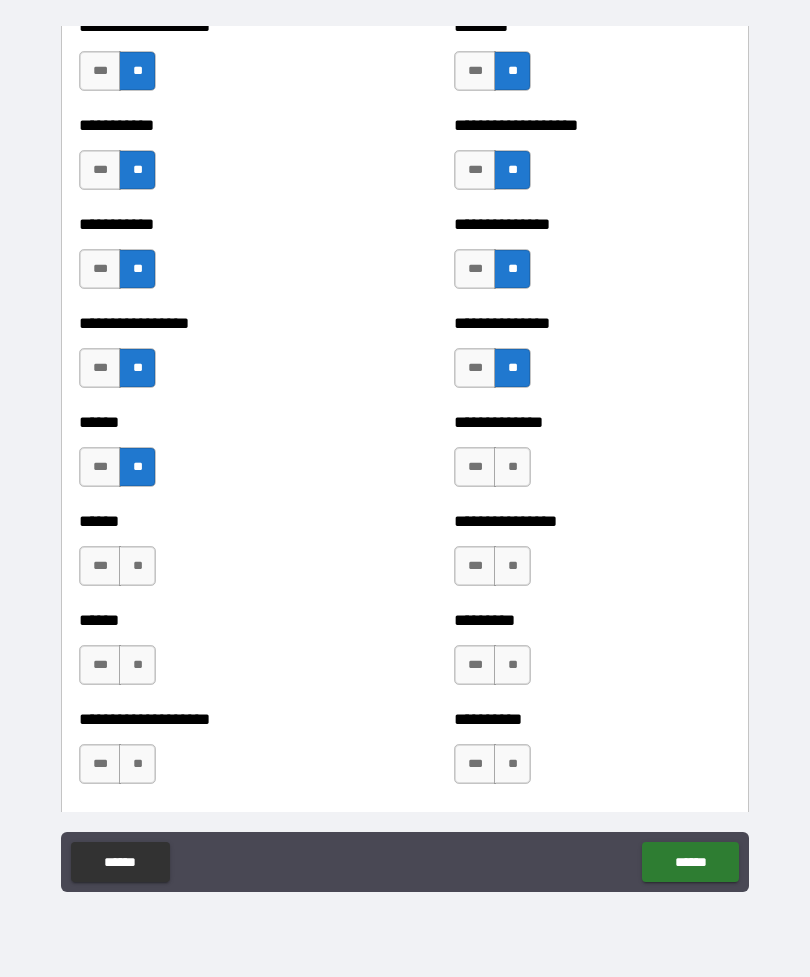 scroll, scrollTop: 2782, scrollLeft: 0, axis: vertical 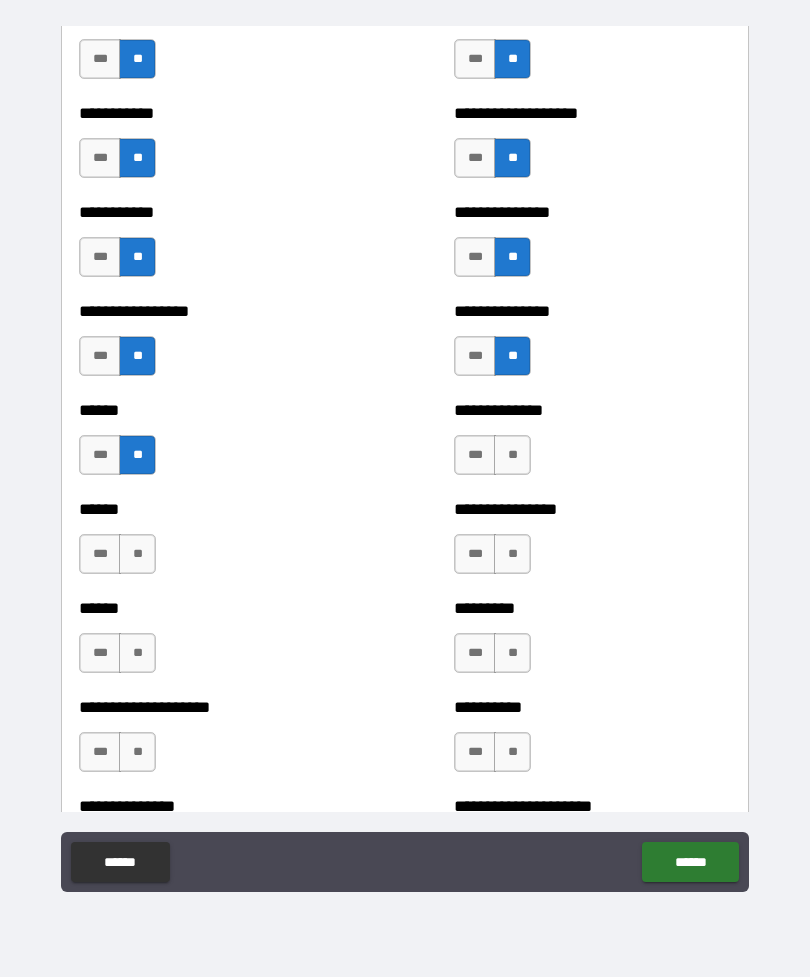 click on "**" at bounding box center [137, 554] 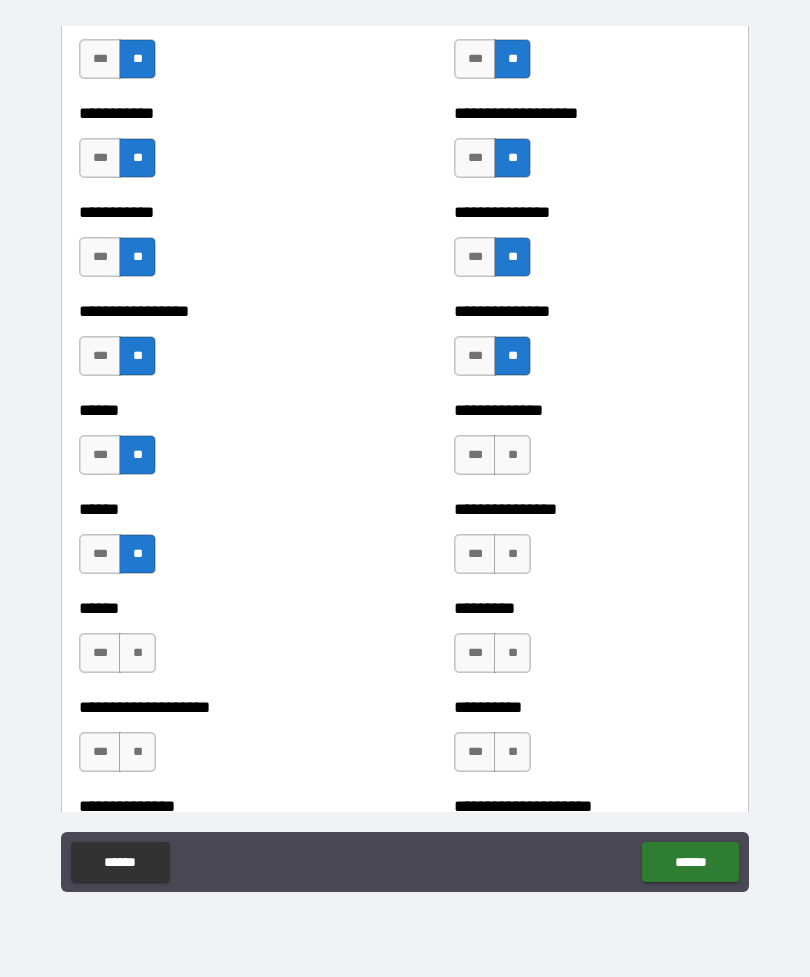 click on "**" at bounding box center (137, 653) 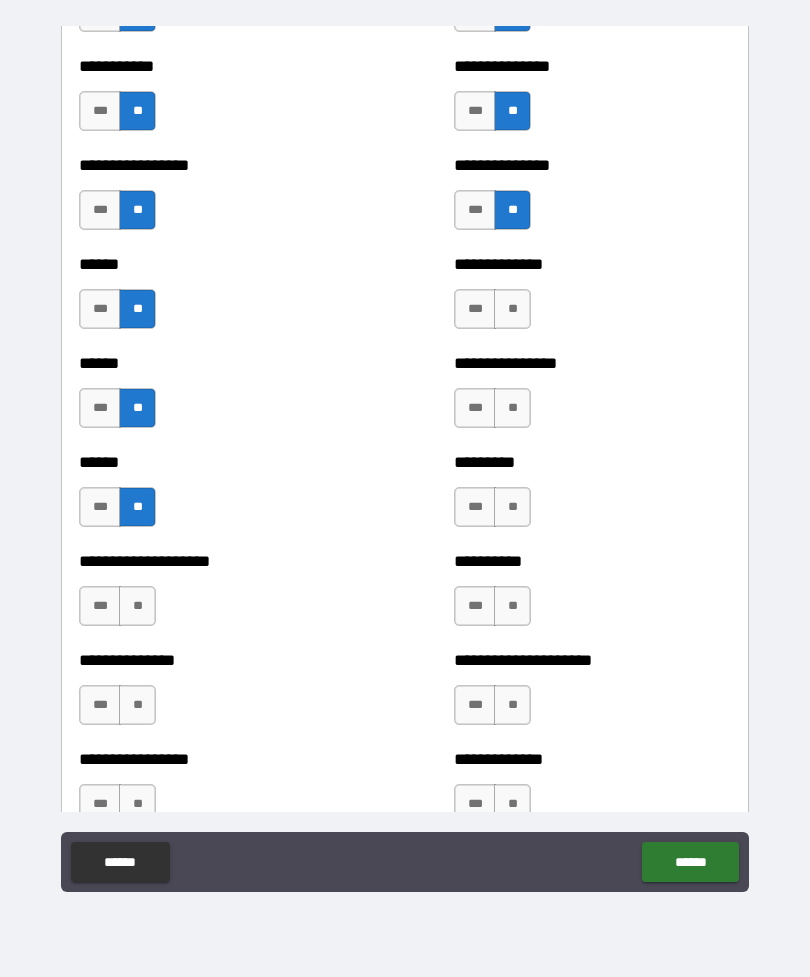 scroll, scrollTop: 2958, scrollLeft: 0, axis: vertical 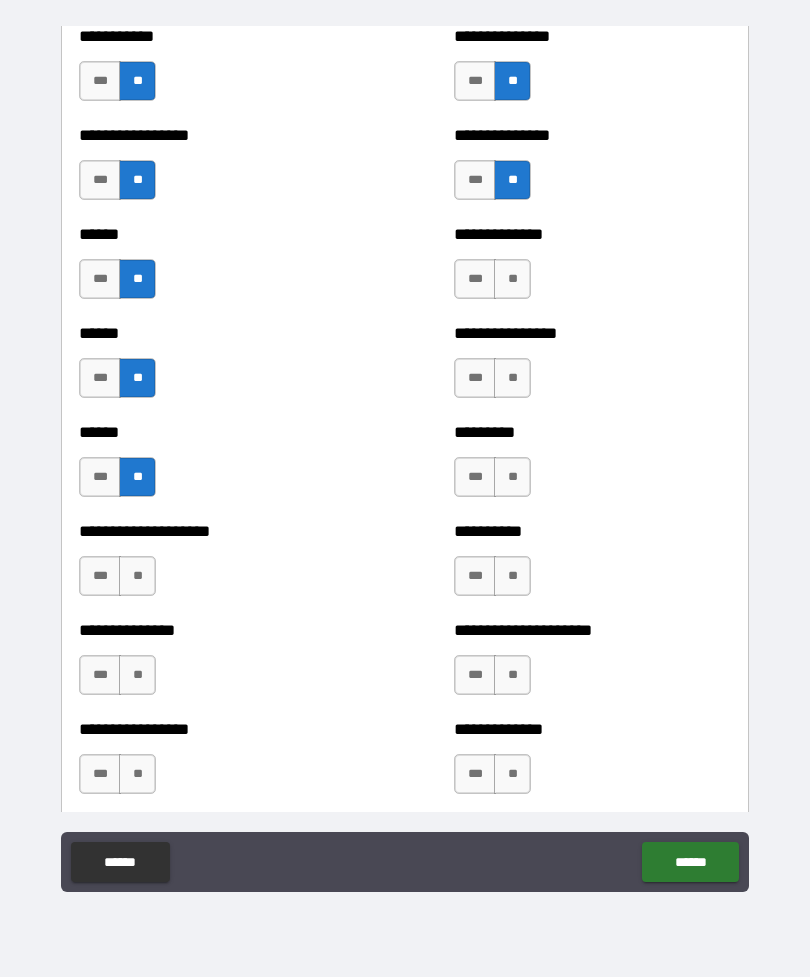 click on "**" at bounding box center [137, 576] 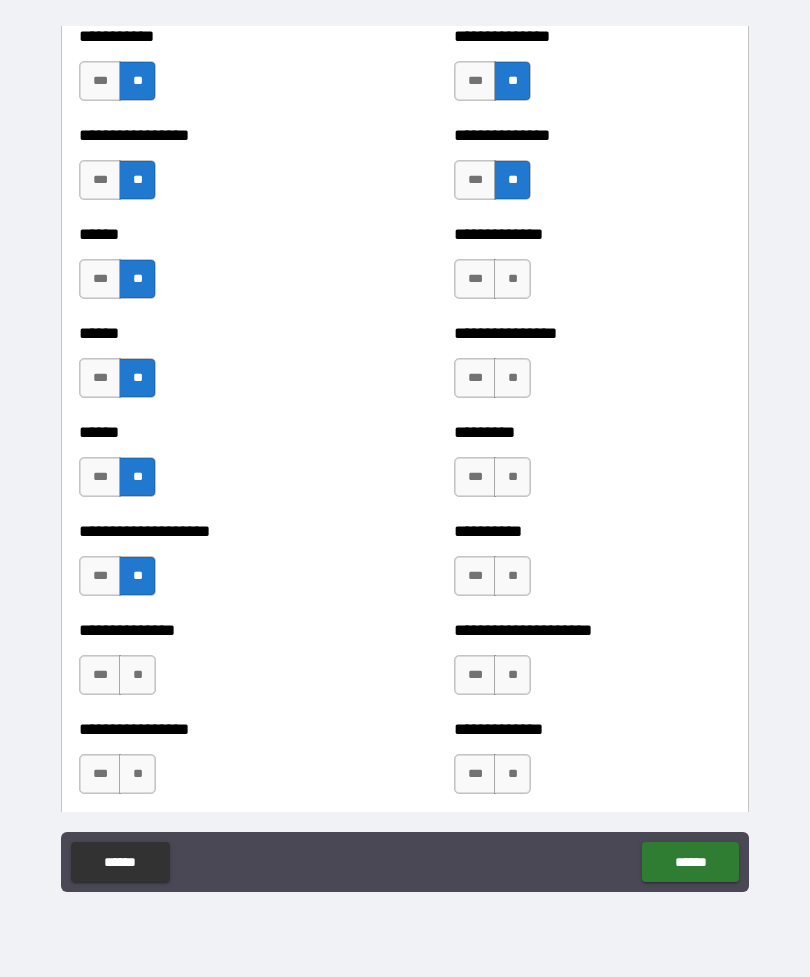 click on "**" at bounding box center [137, 675] 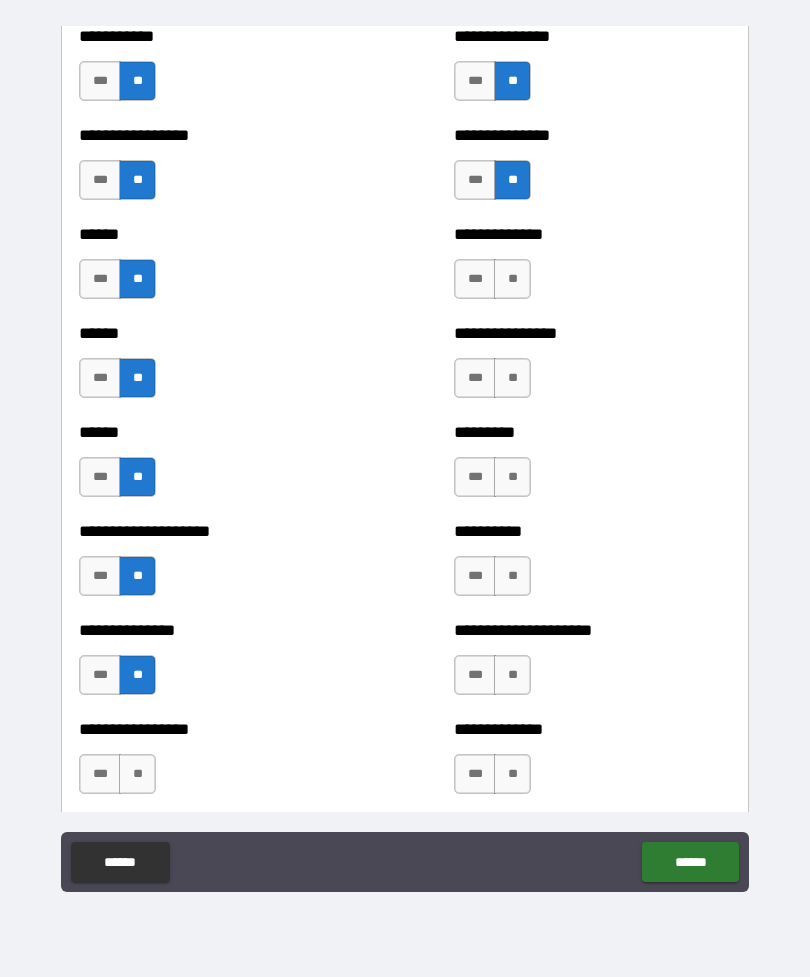 click on "**" at bounding box center [512, 279] 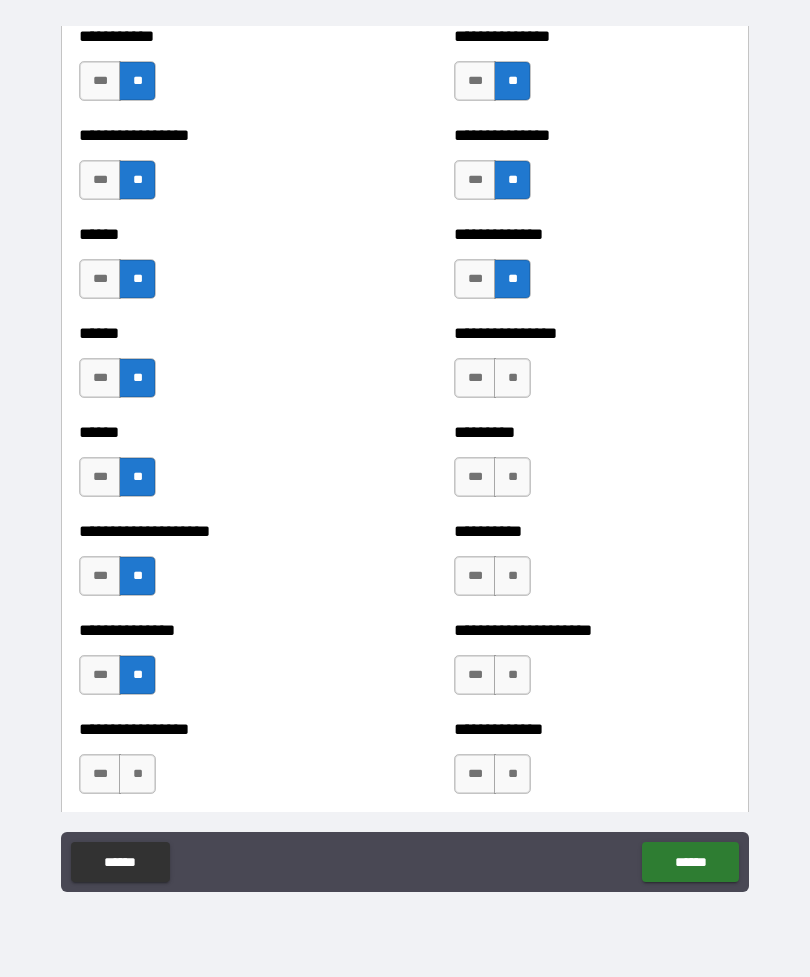 click on "**" at bounding box center (512, 378) 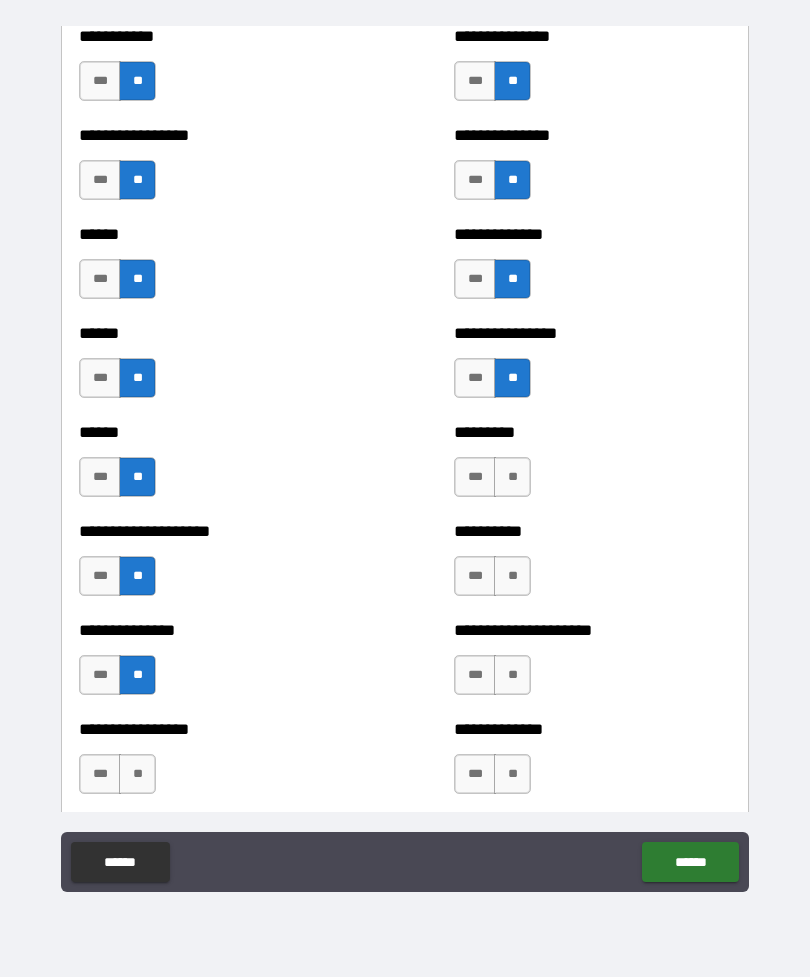 click on "**" at bounding box center [512, 477] 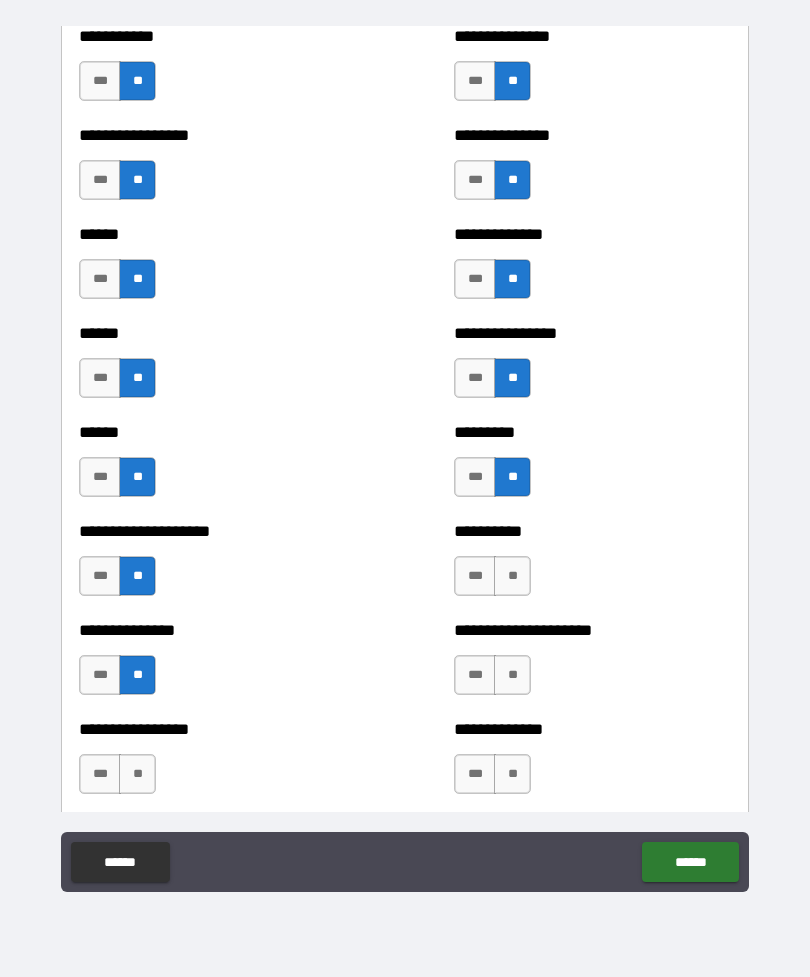 click on "**" at bounding box center [512, 576] 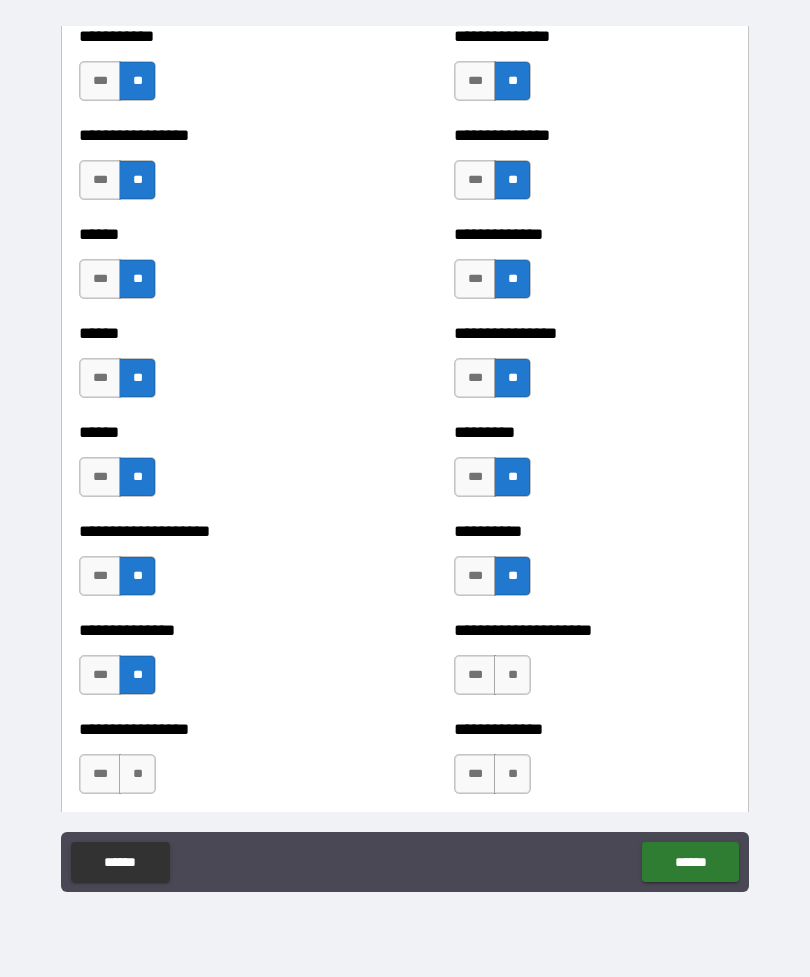 click on "**" at bounding box center (512, 675) 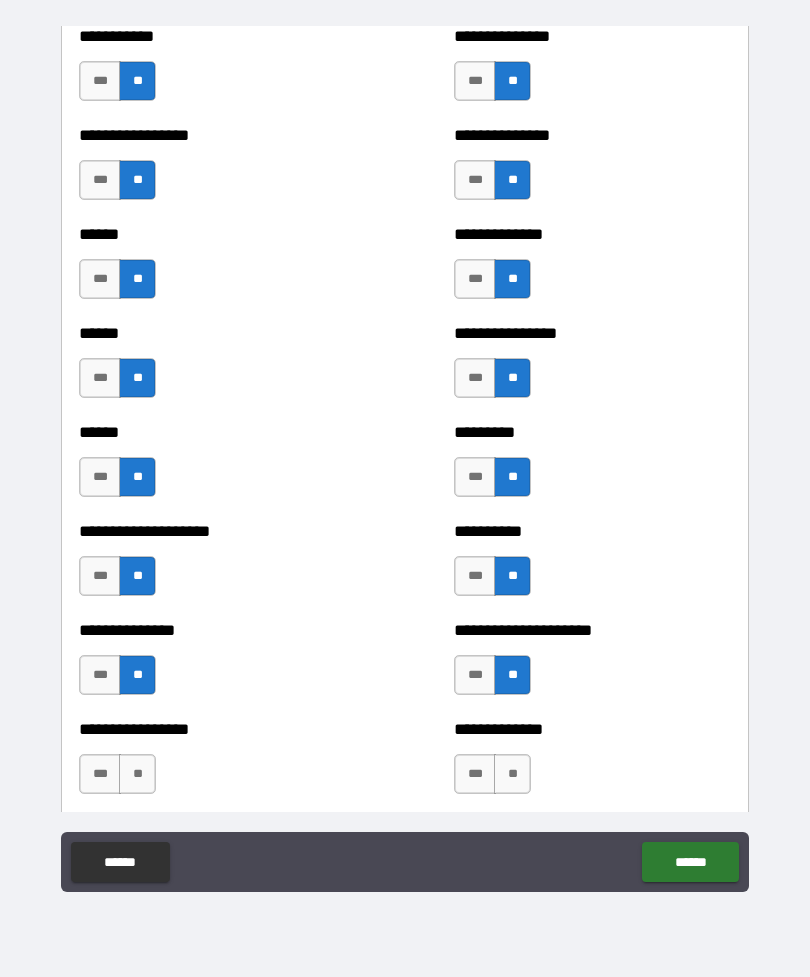 click on "**" at bounding box center (512, 774) 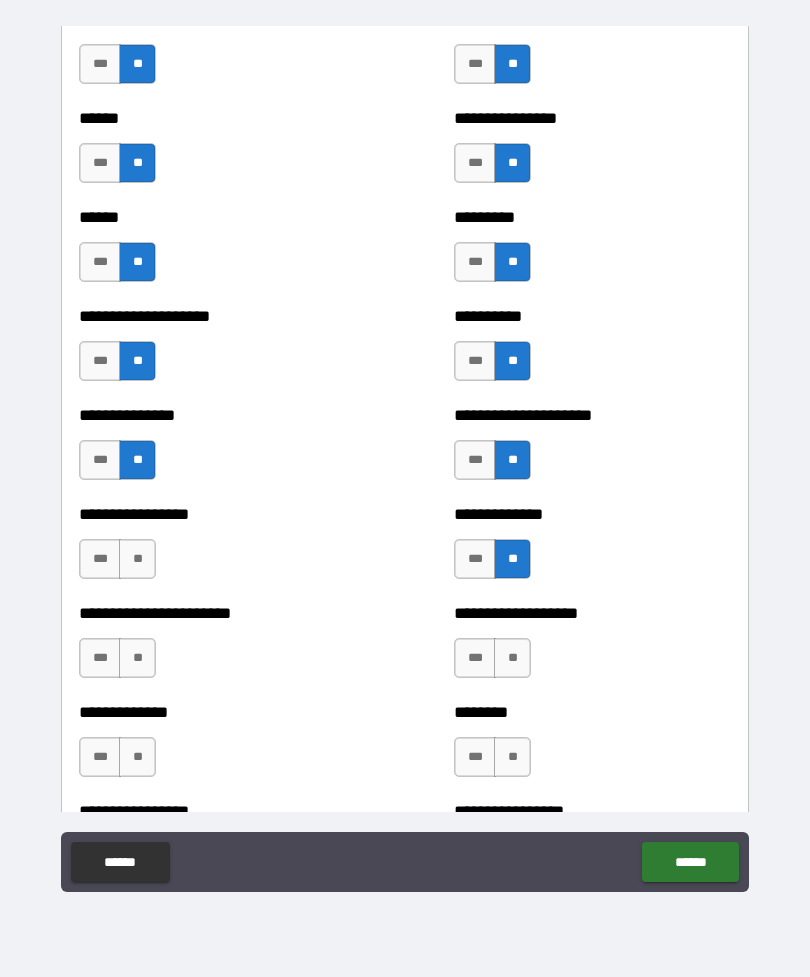 scroll, scrollTop: 3223, scrollLeft: 0, axis: vertical 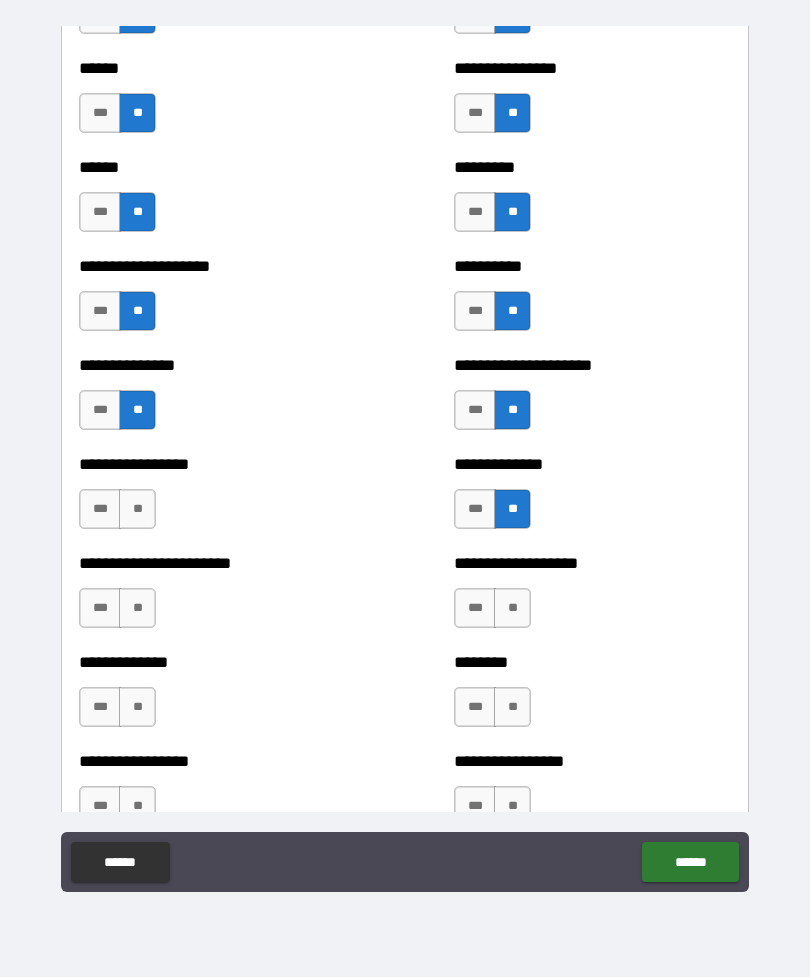 click on "**" at bounding box center [137, 509] 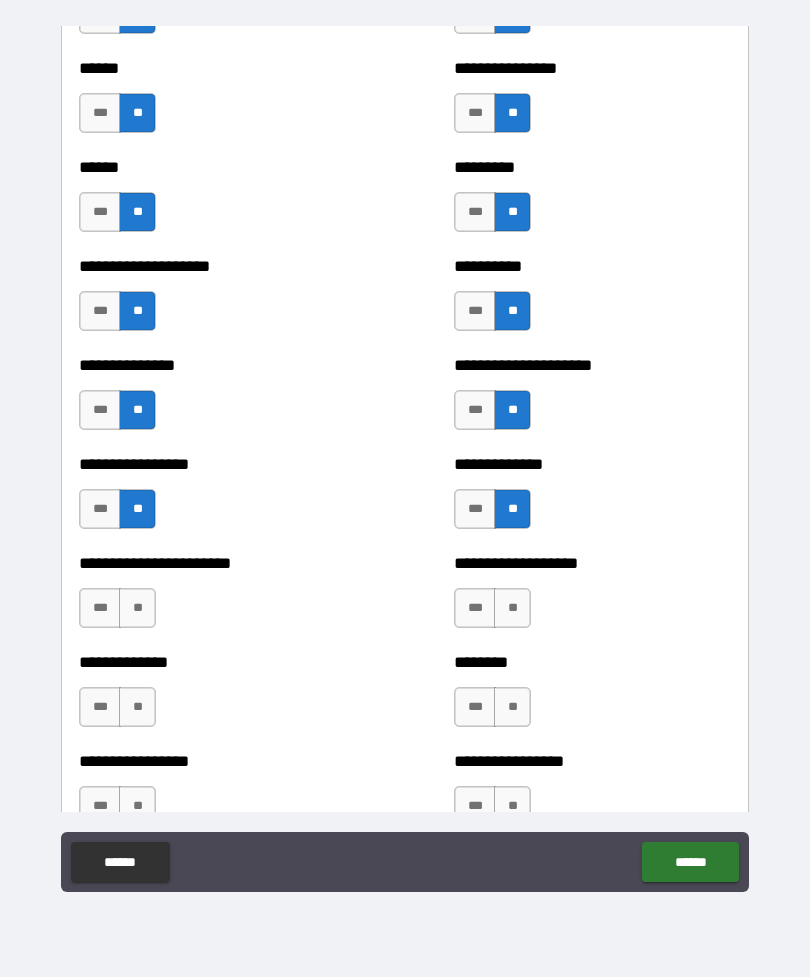 click on "**" at bounding box center (137, 608) 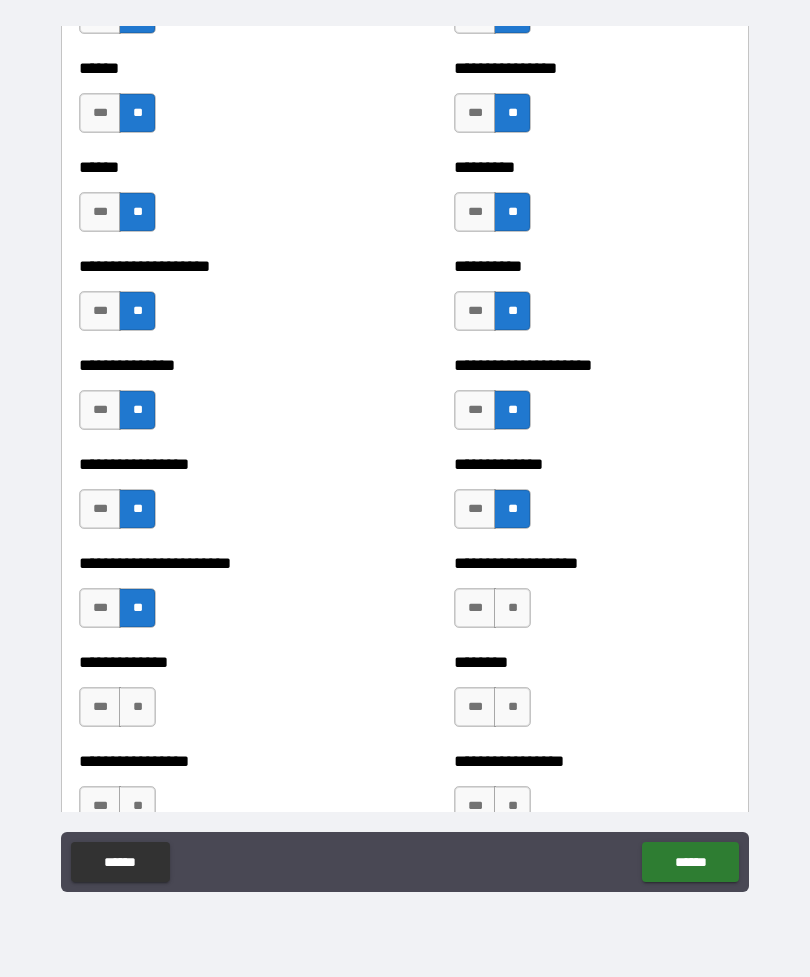 click on "**" at bounding box center (137, 707) 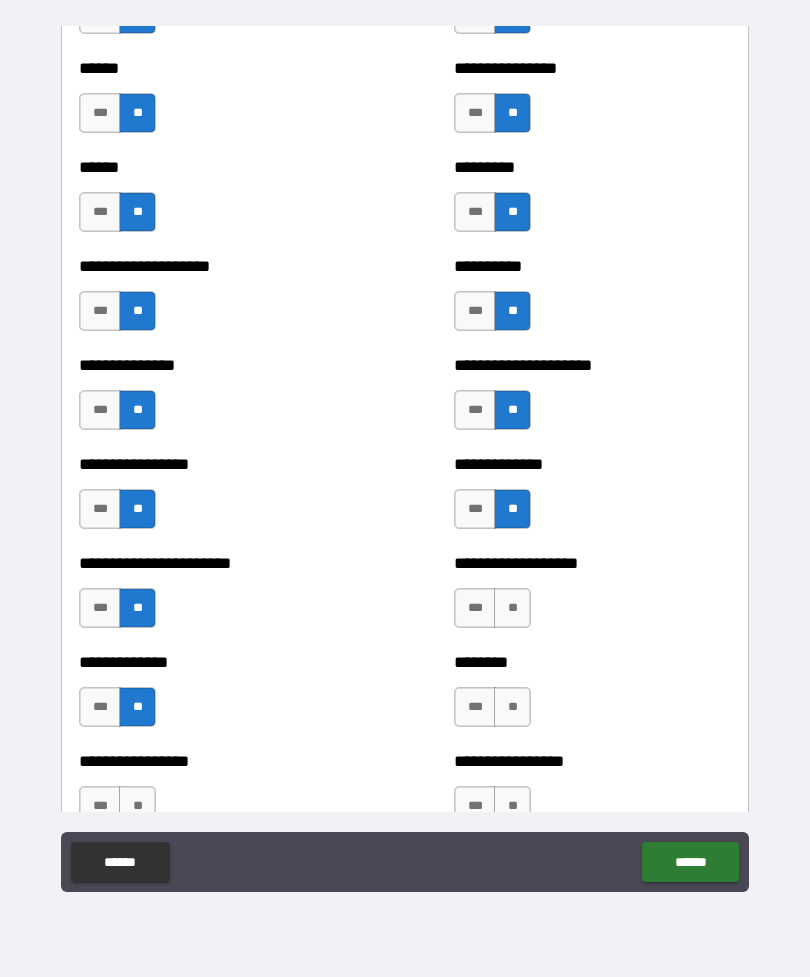 click on "**" at bounding box center [512, 608] 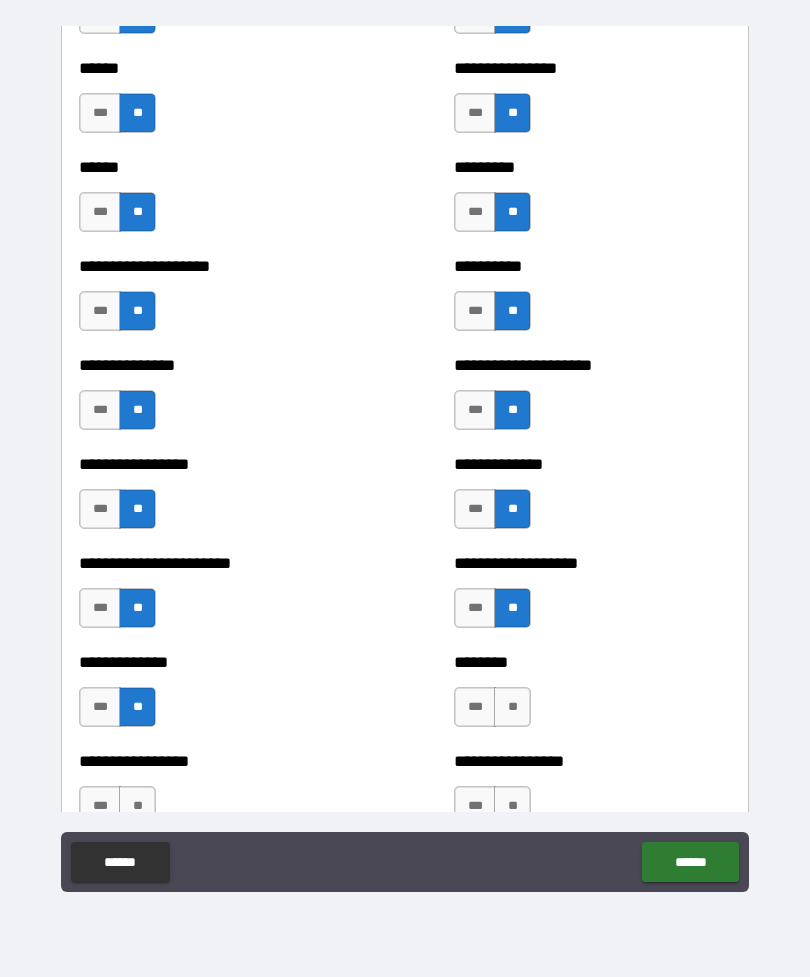 click on "**" at bounding box center (512, 707) 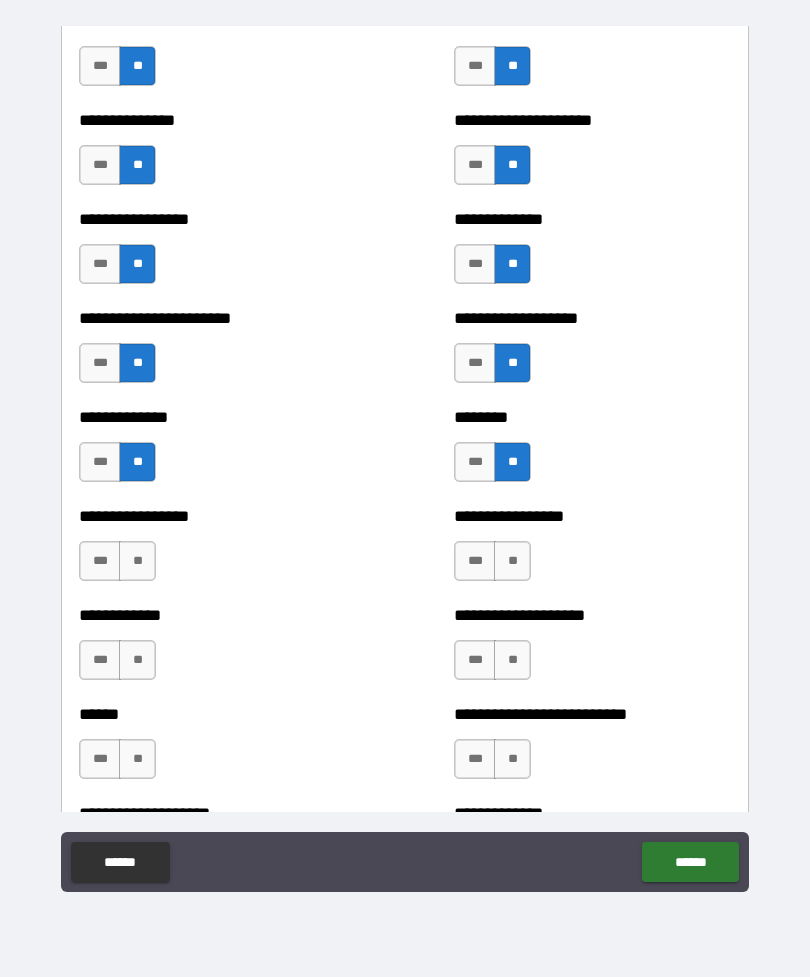 scroll, scrollTop: 3463, scrollLeft: 0, axis: vertical 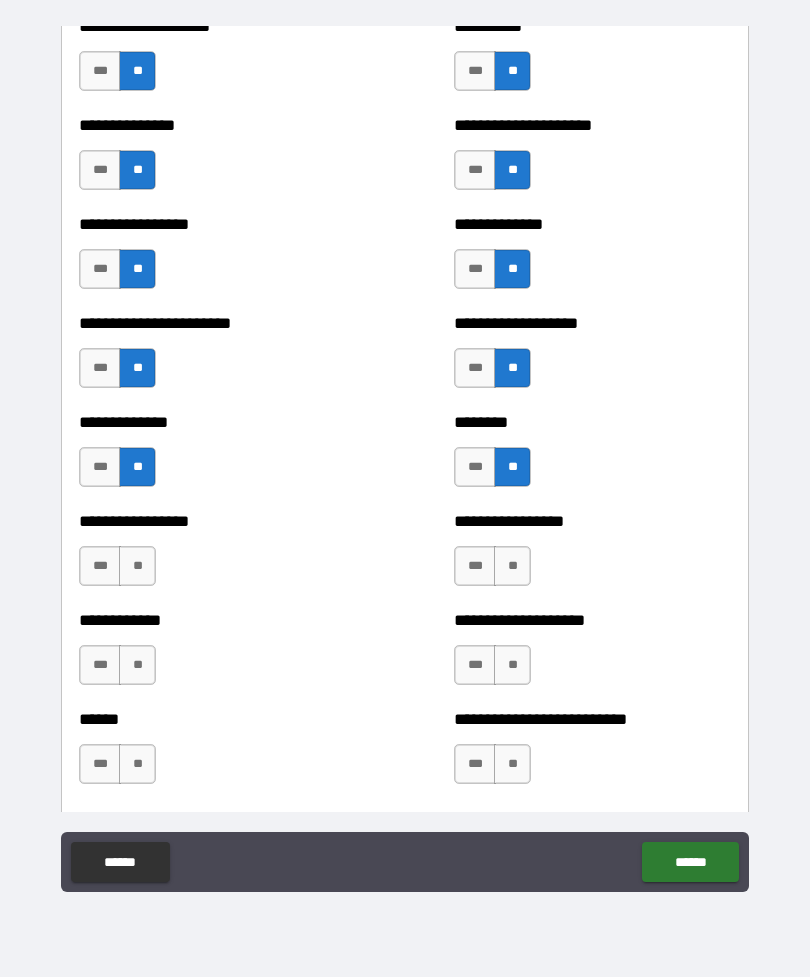 click on "**" at bounding box center (512, 566) 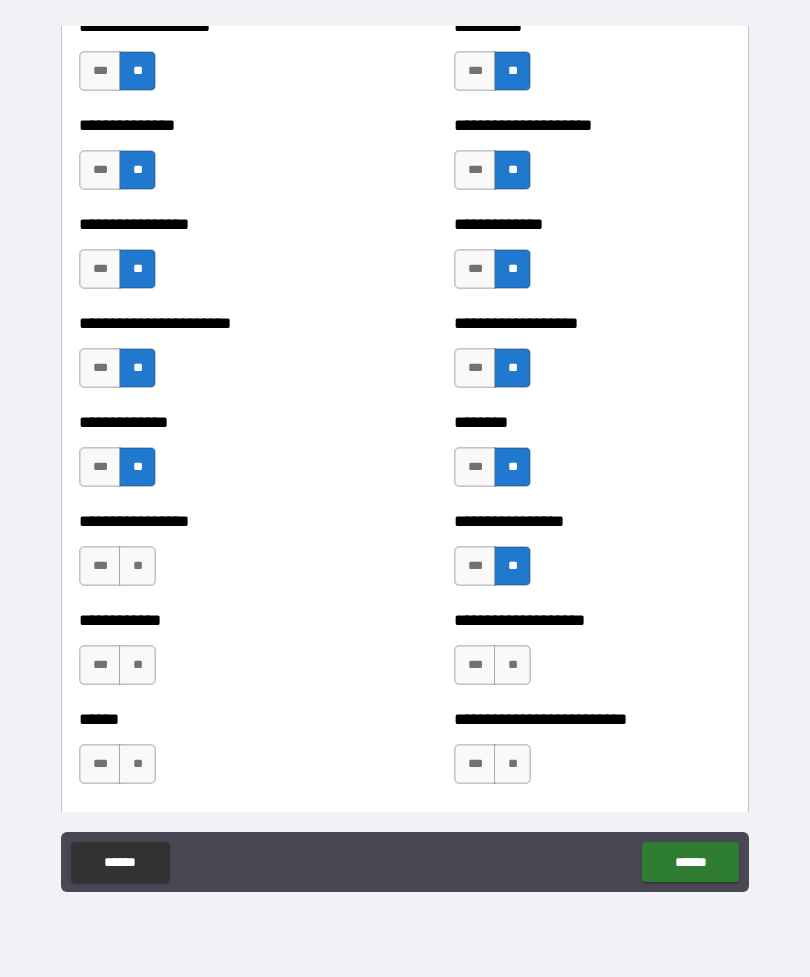 click on "**" at bounding box center [512, 665] 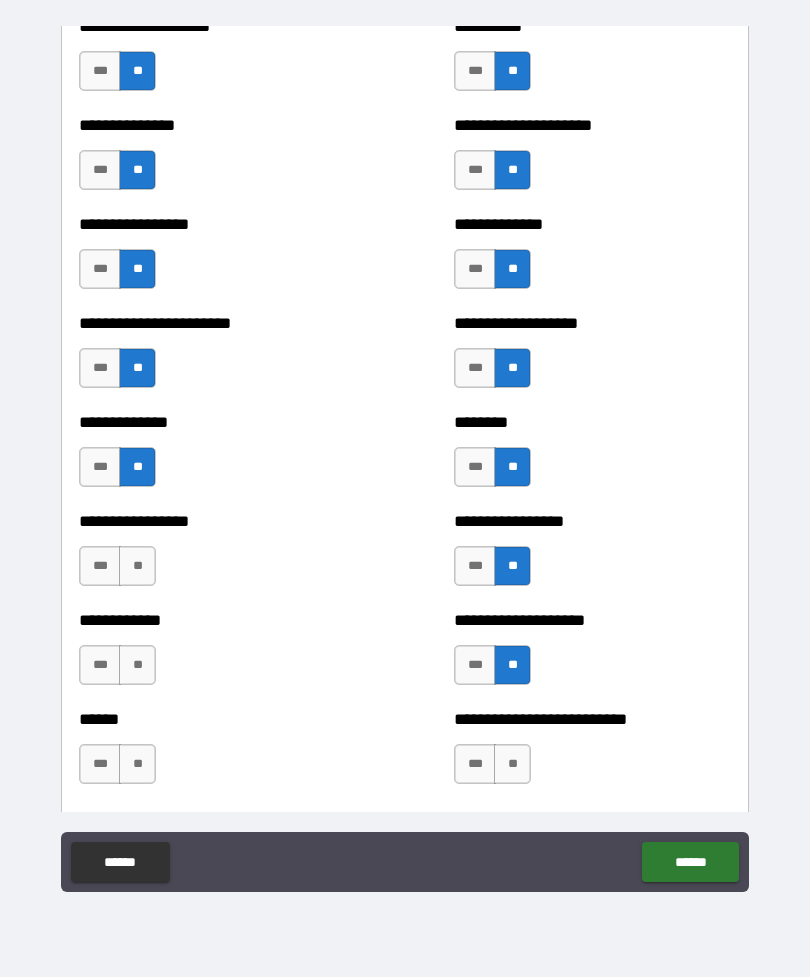 click on "**" at bounding box center (512, 764) 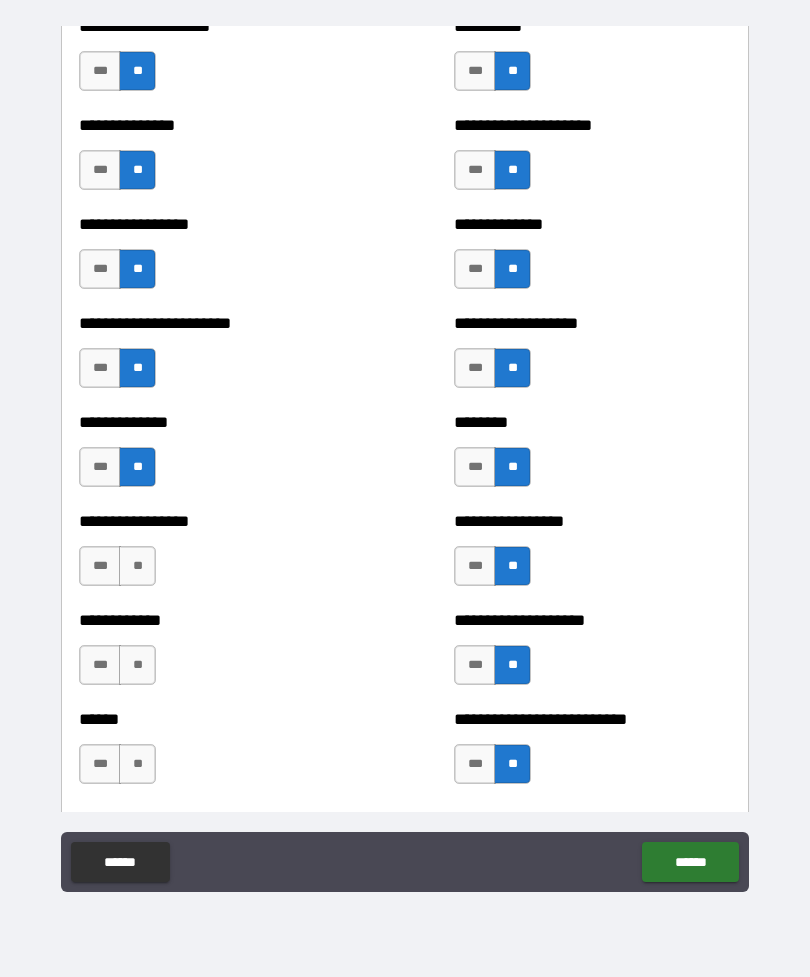 click on "**" at bounding box center [137, 764] 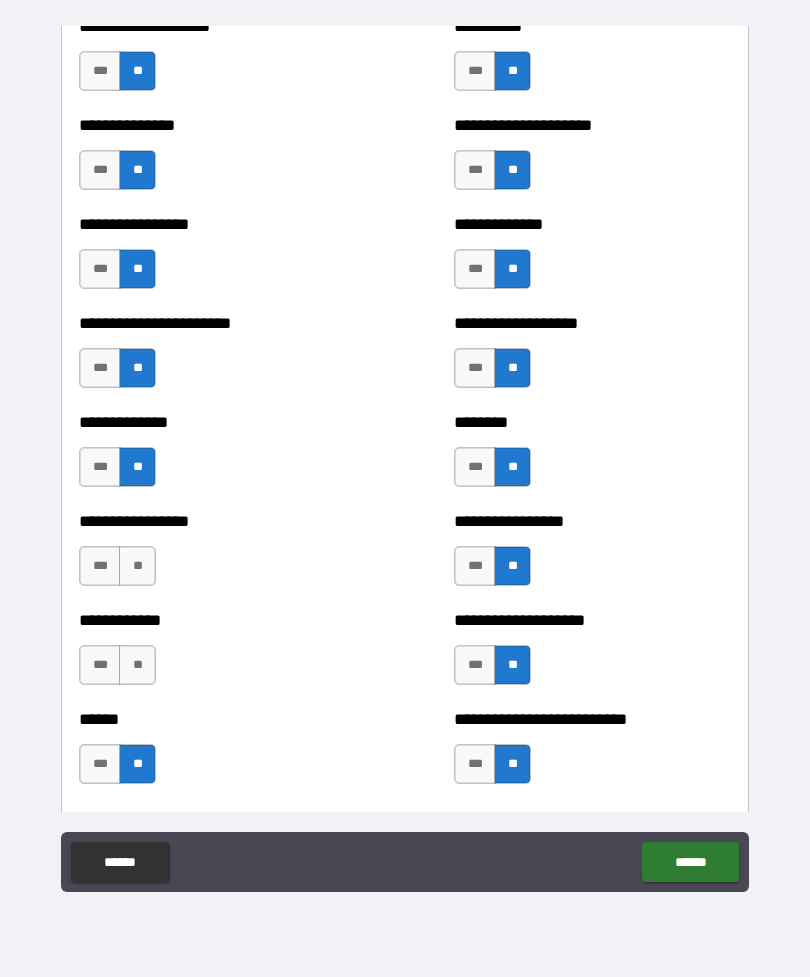 click on "**" at bounding box center [137, 665] 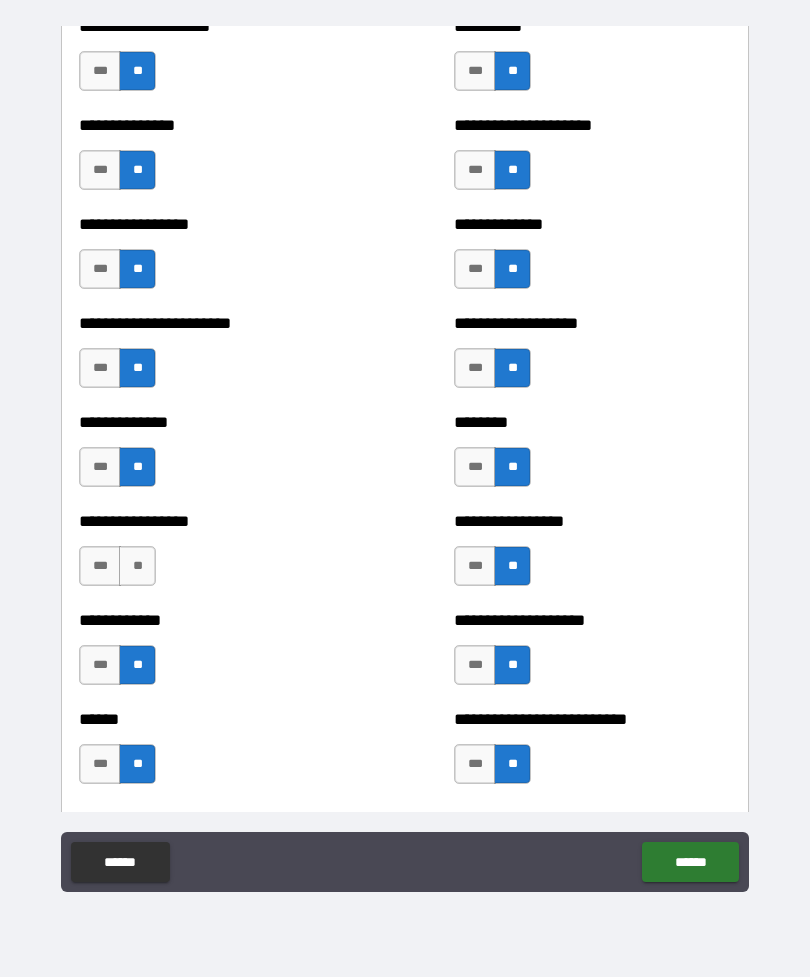 click on "**" at bounding box center [137, 566] 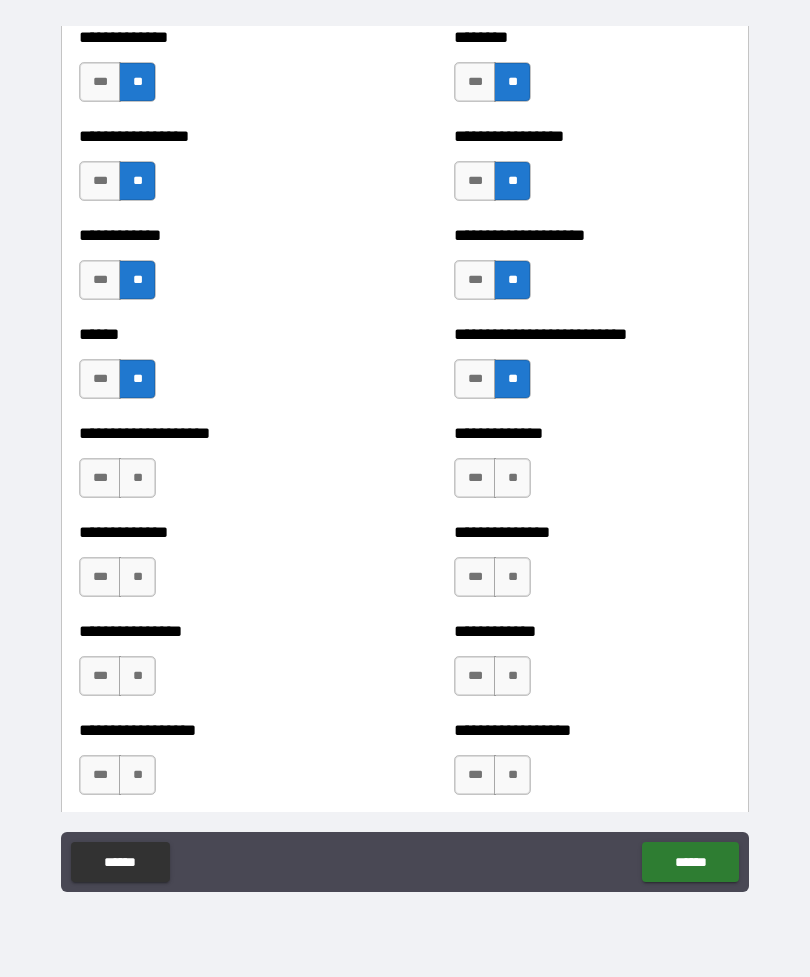 scroll, scrollTop: 3838, scrollLeft: 0, axis: vertical 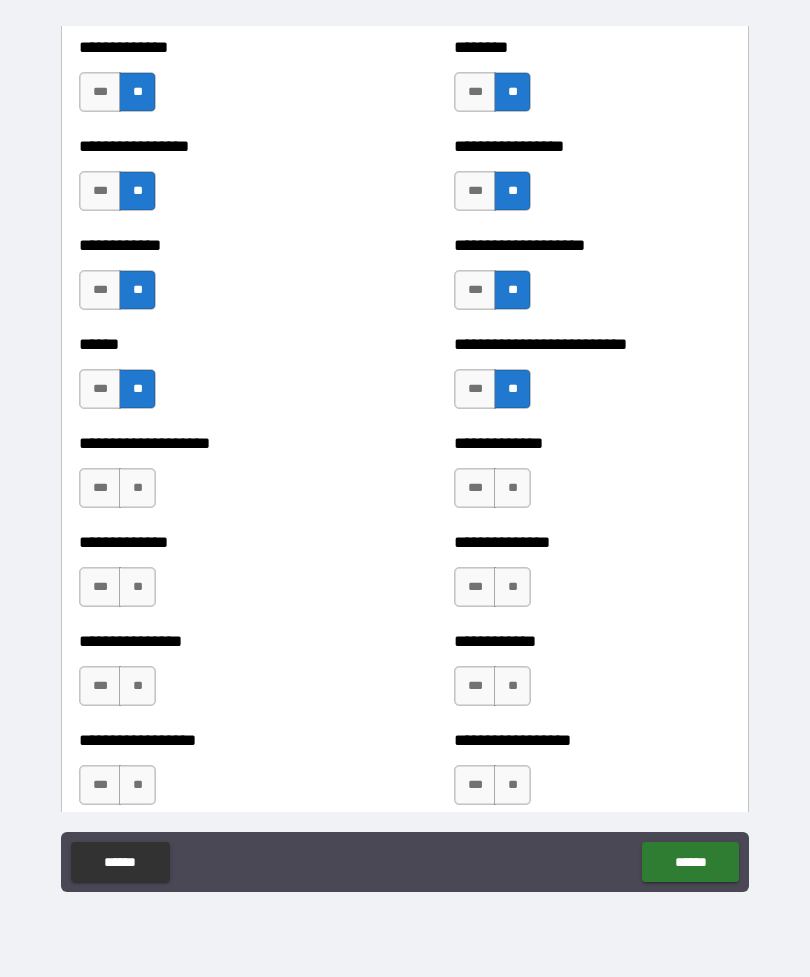 click on "**" at bounding box center [137, 488] 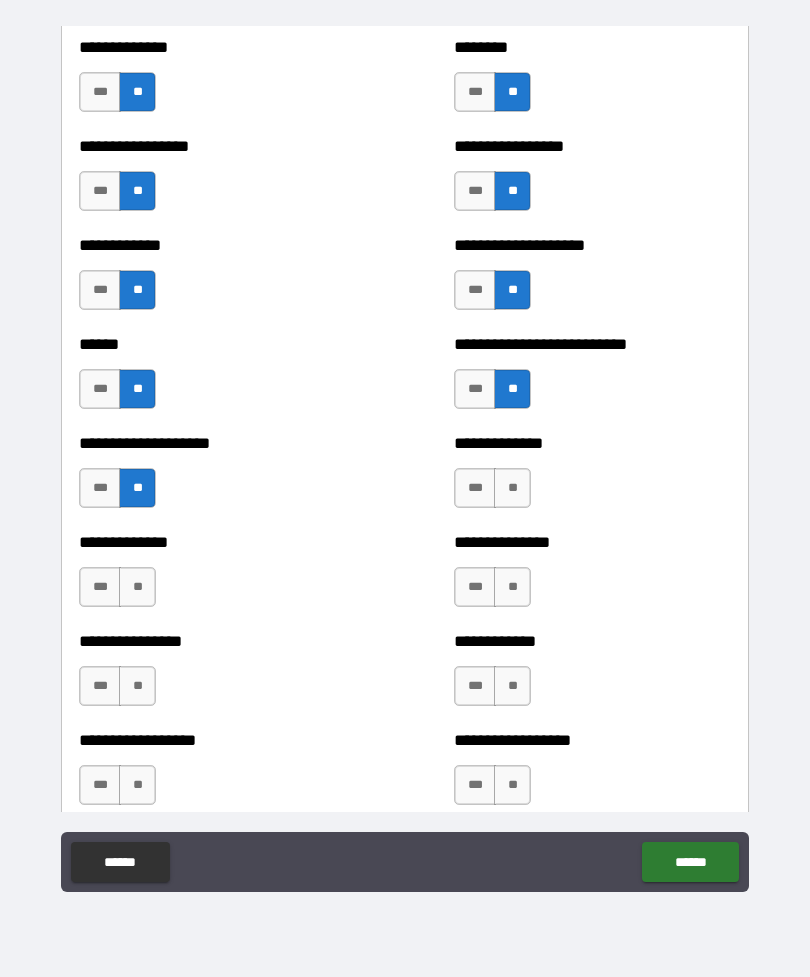 click on "**" at bounding box center (137, 587) 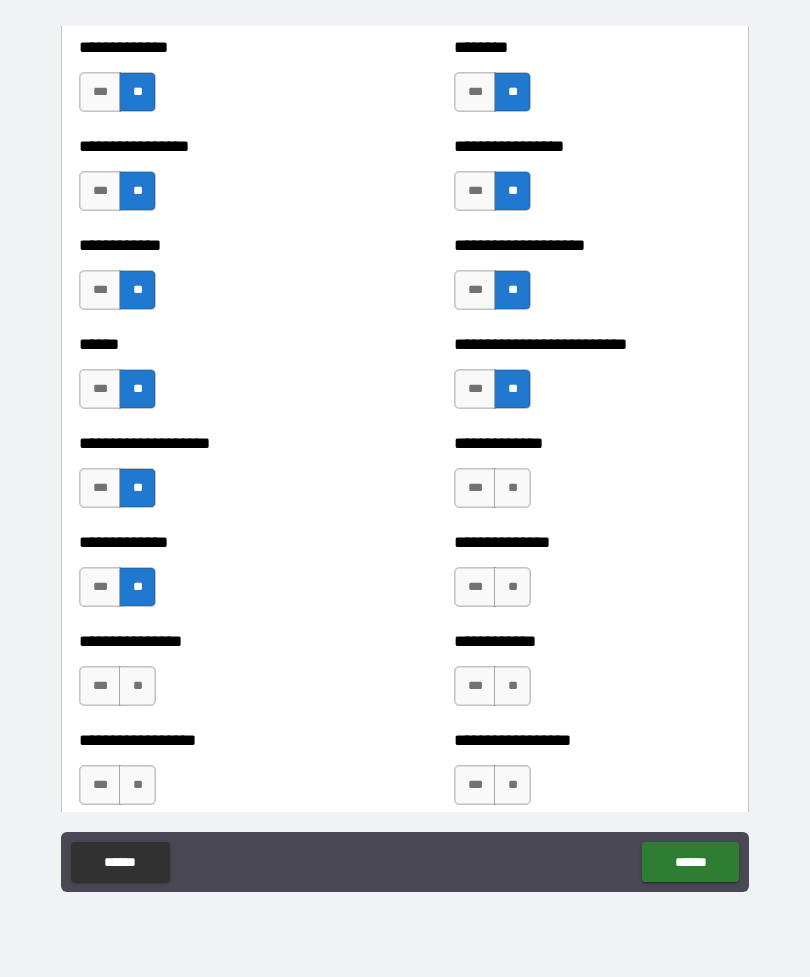 click on "**" at bounding box center [137, 686] 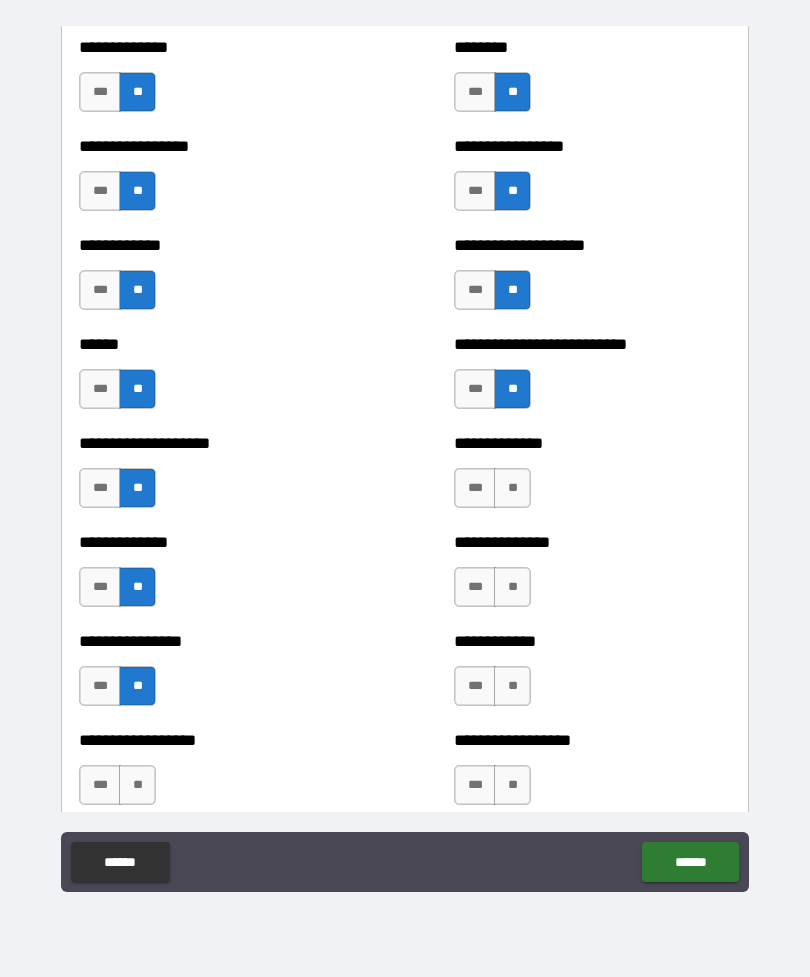 click on "**" at bounding box center [137, 785] 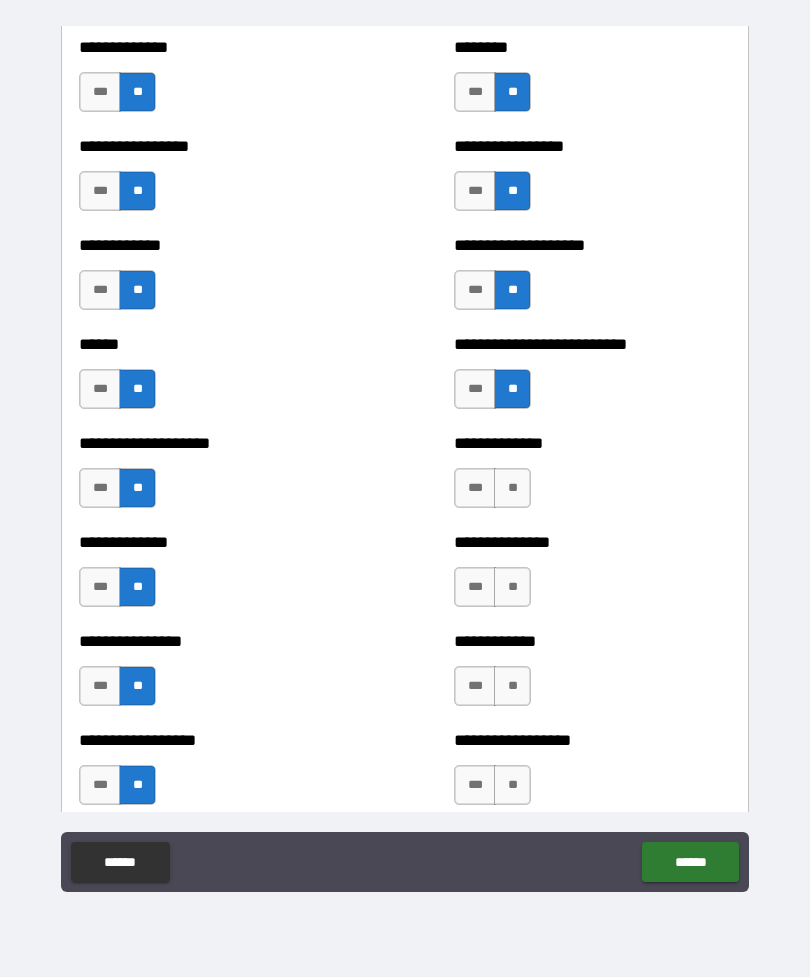 click on "**" at bounding box center (512, 488) 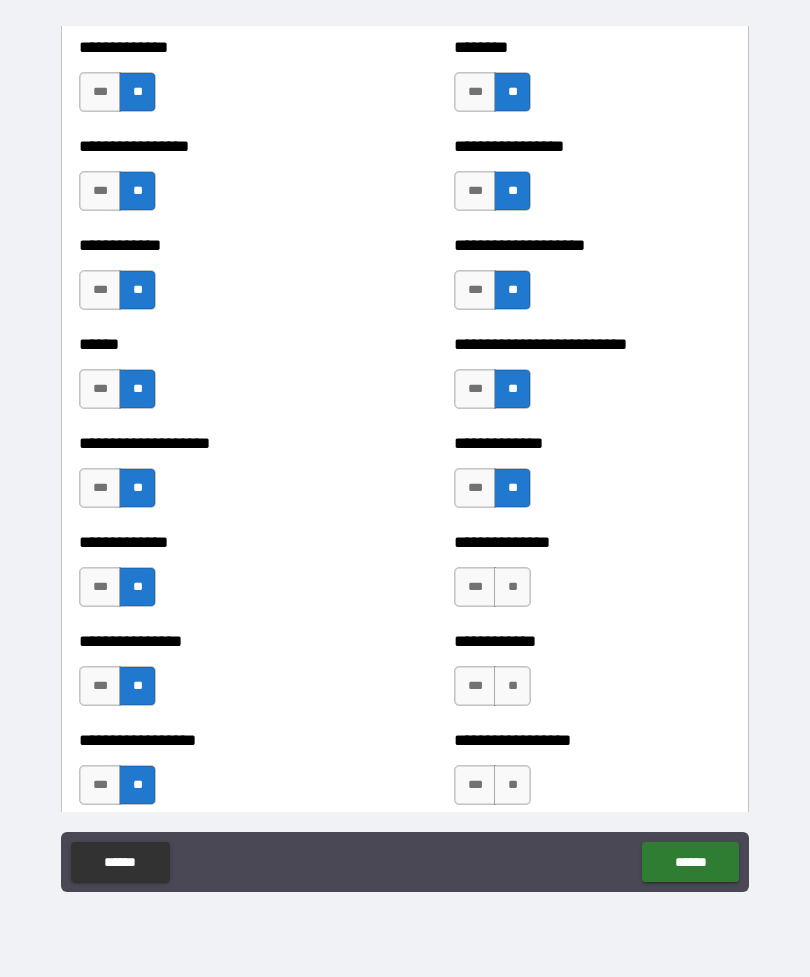 click on "**" at bounding box center (512, 587) 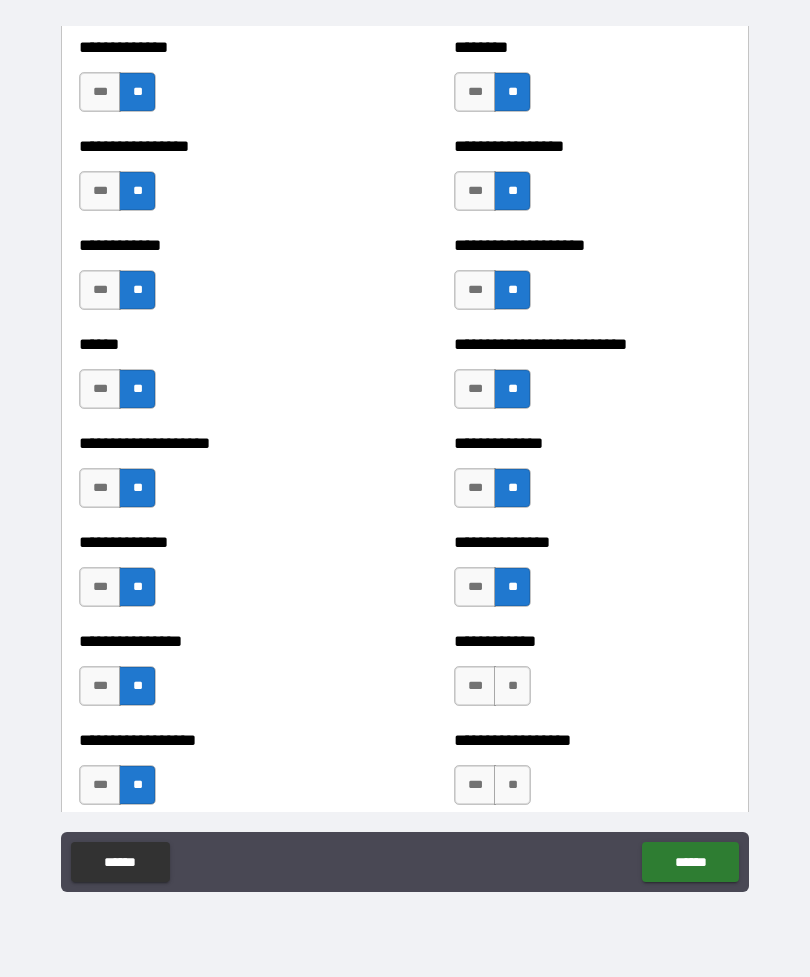 click on "**" at bounding box center (512, 686) 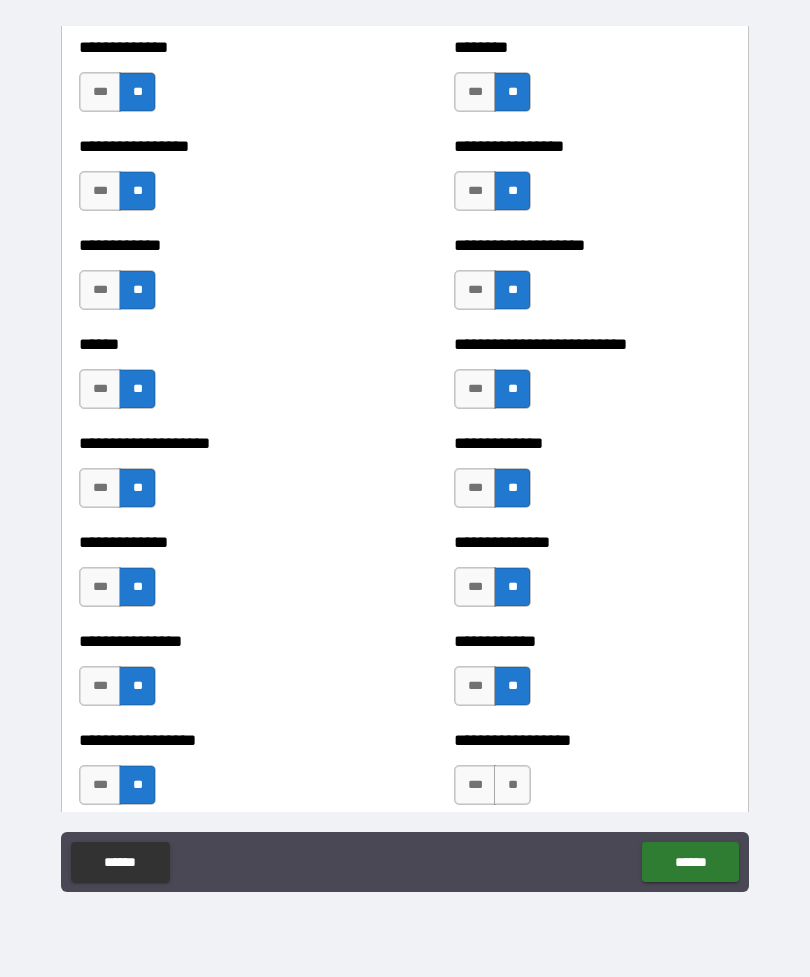 click on "**********" at bounding box center [592, 775] 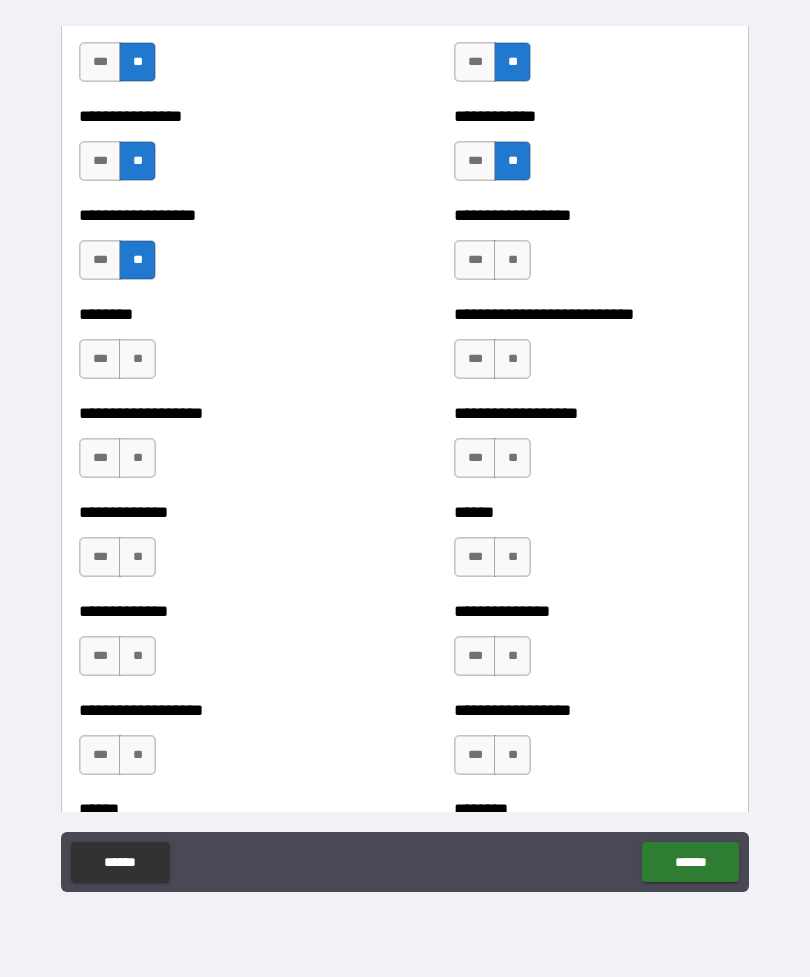 scroll, scrollTop: 4371, scrollLeft: 0, axis: vertical 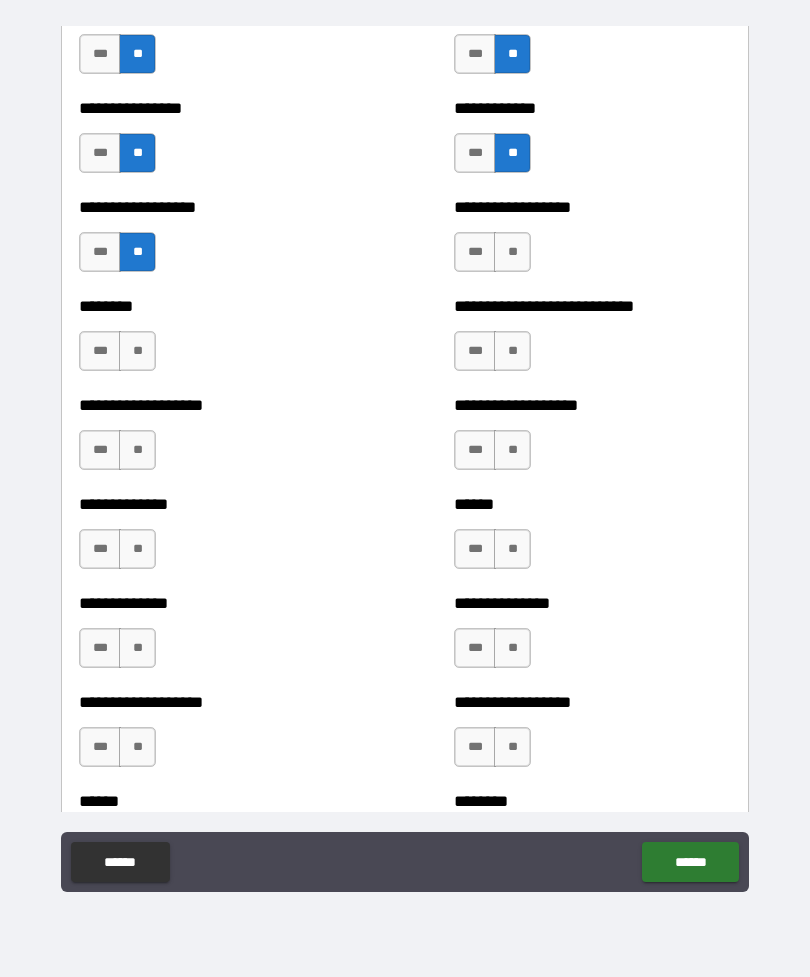 click on "**" at bounding box center [512, 252] 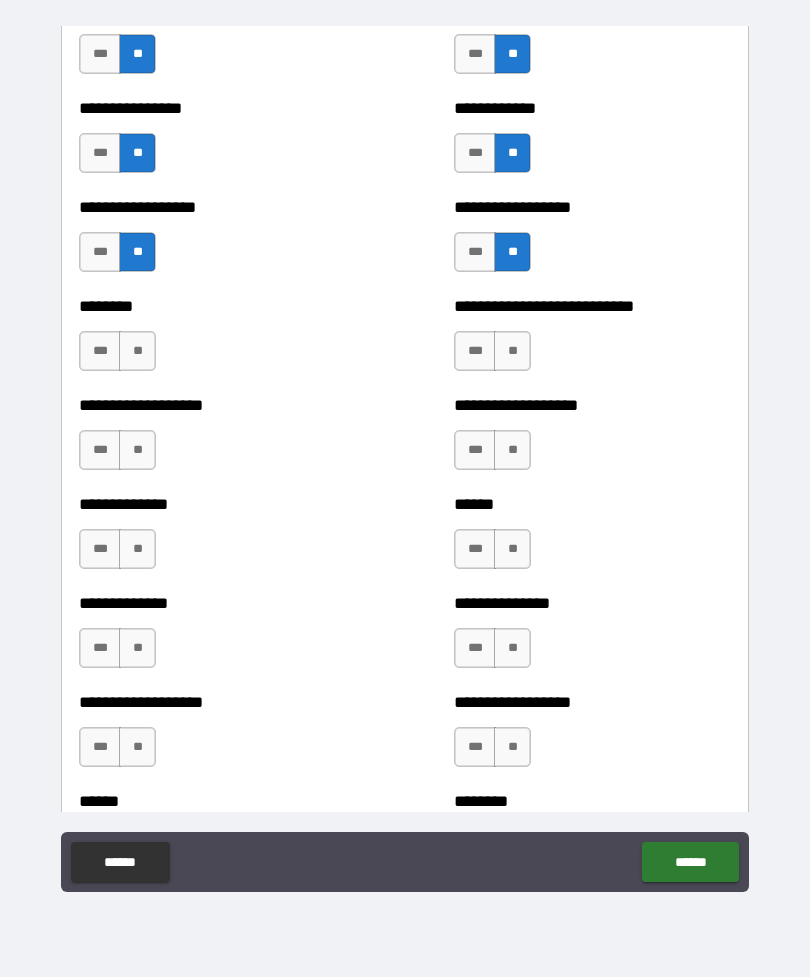 click on "**" at bounding box center [512, 351] 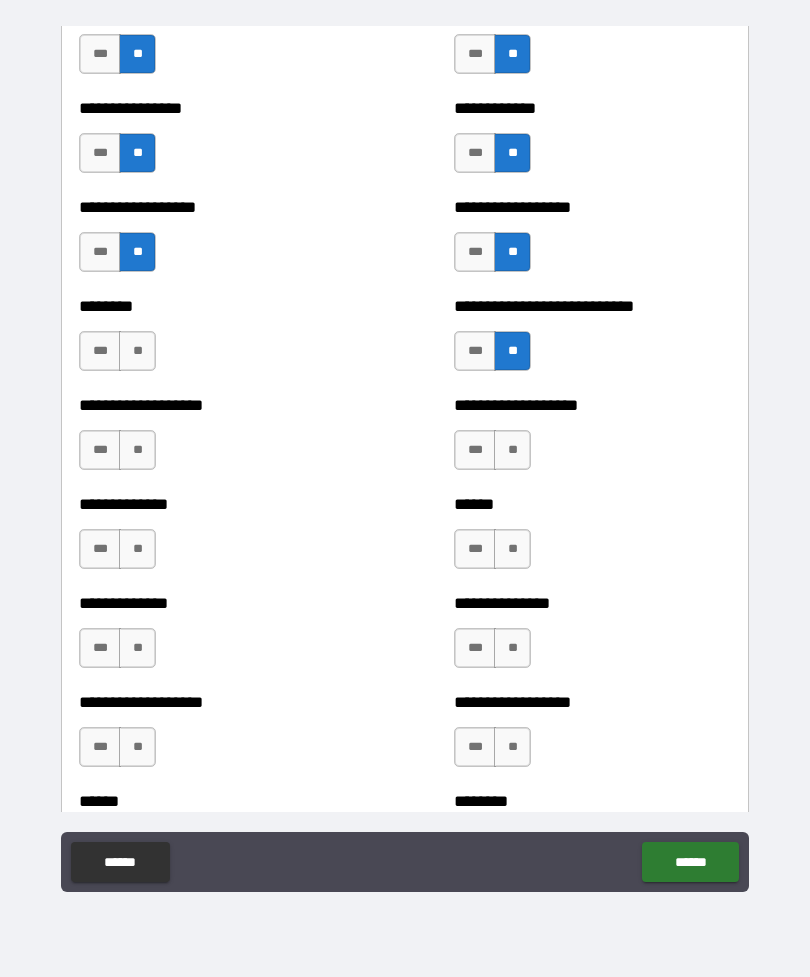 click on "**" at bounding box center (512, 450) 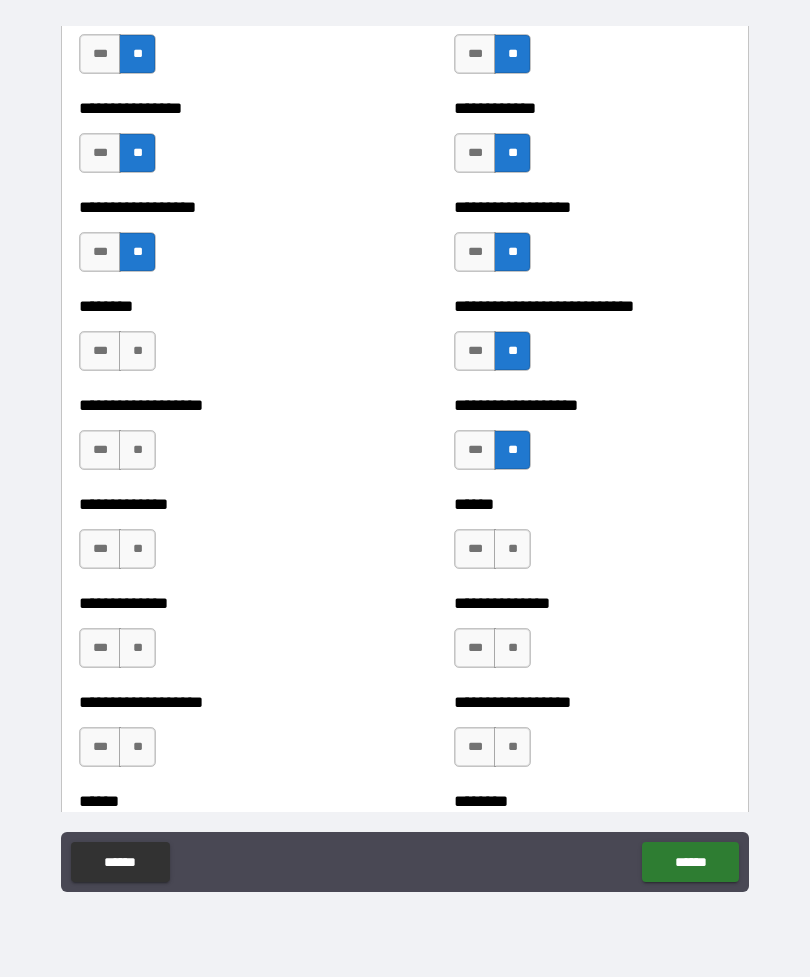 click on "**" at bounding box center (512, 549) 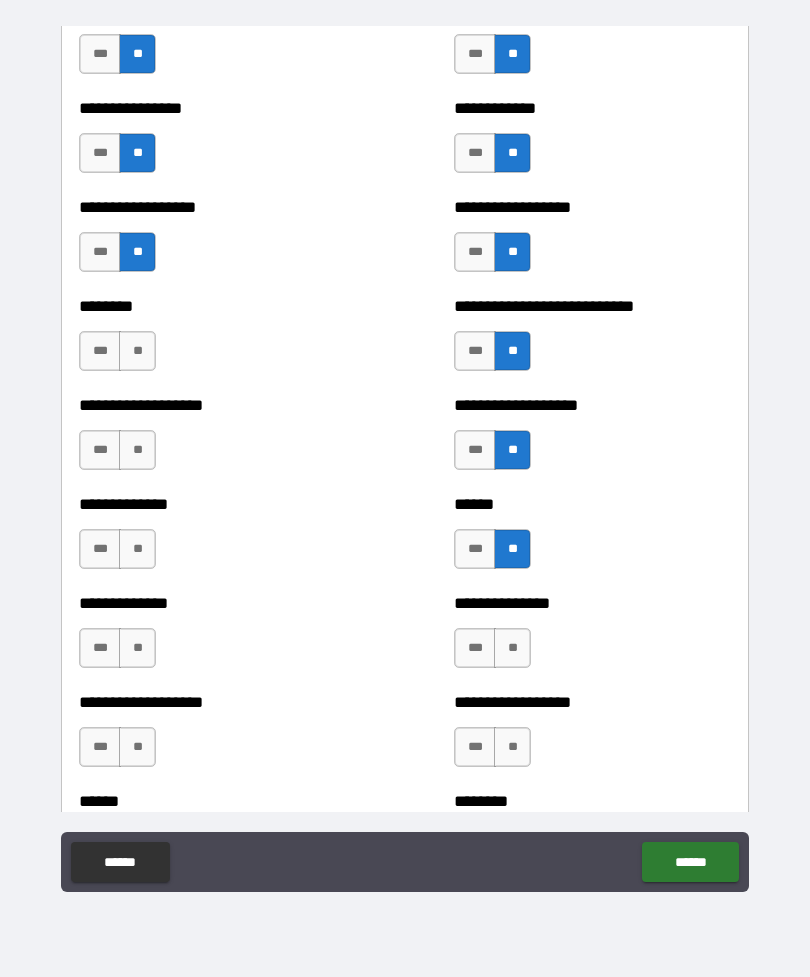 click on "**" at bounding box center [512, 648] 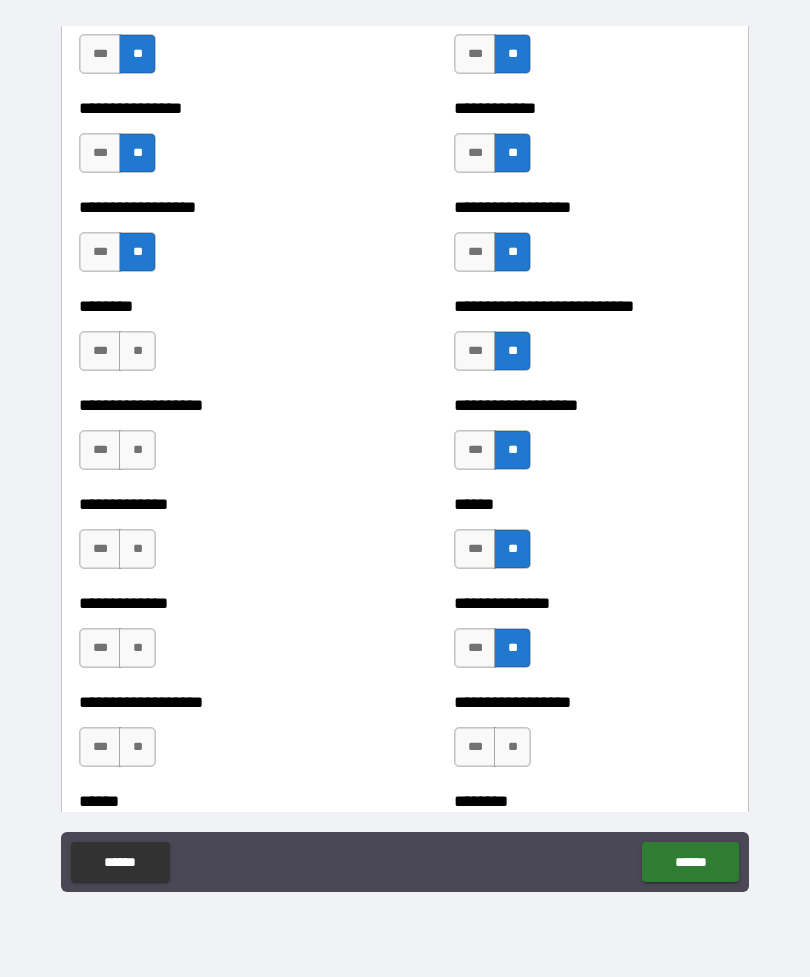 click on "**" at bounding box center [512, 747] 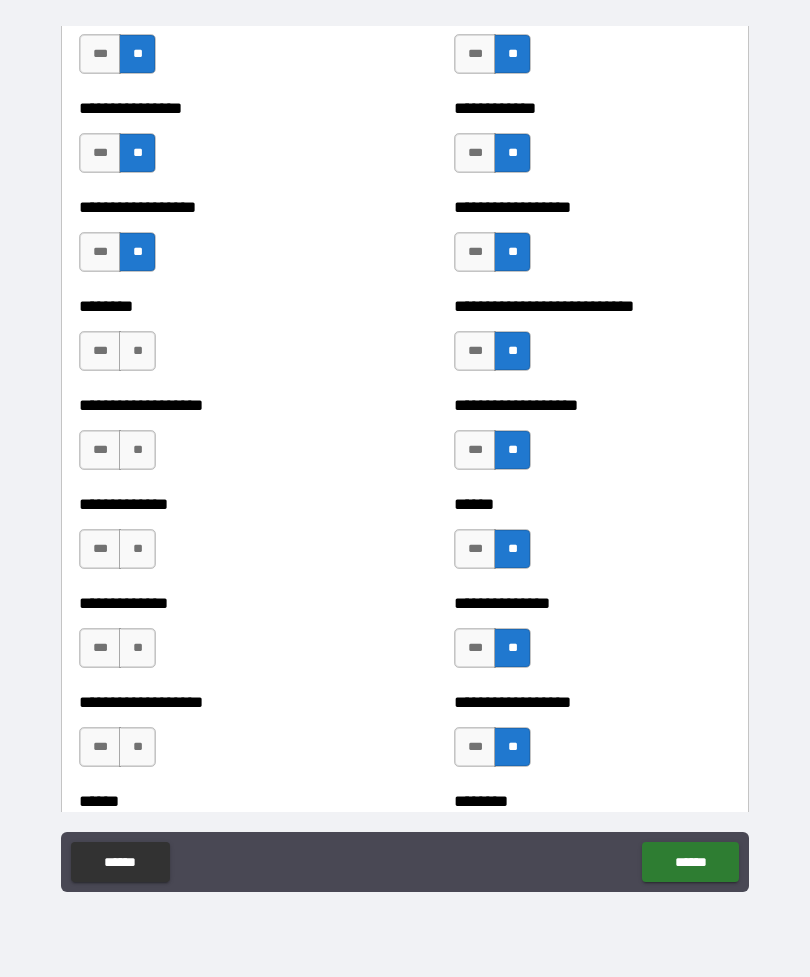 click on "**" at bounding box center (137, 747) 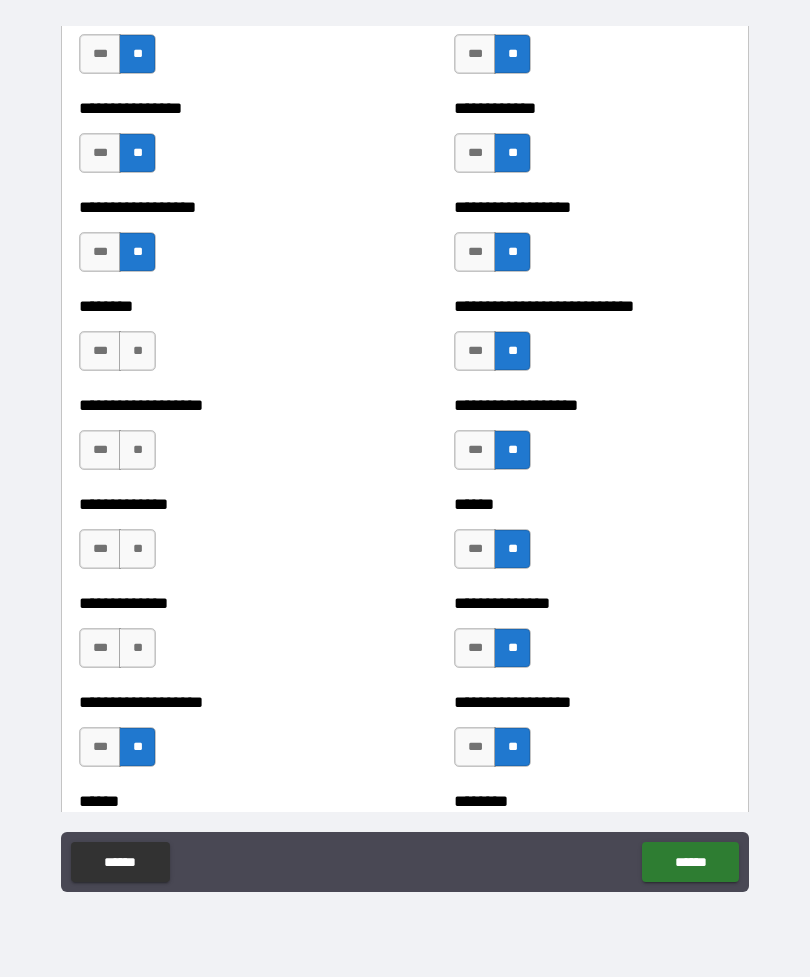 click on "**" at bounding box center (137, 648) 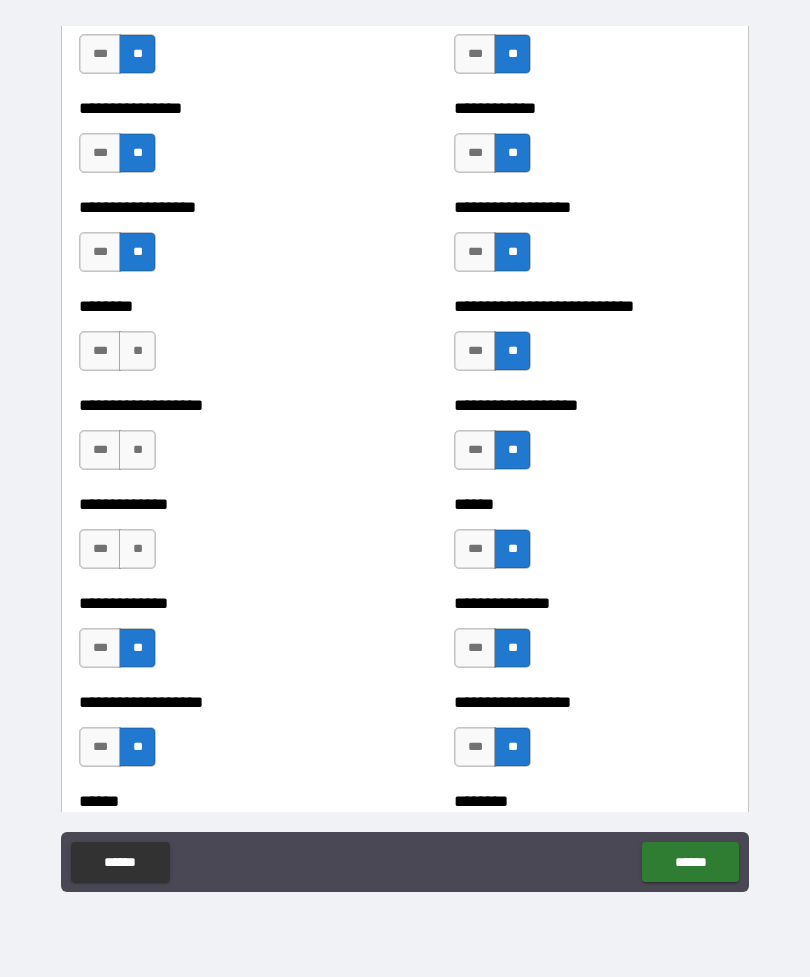 click on "**" at bounding box center [137, 549] 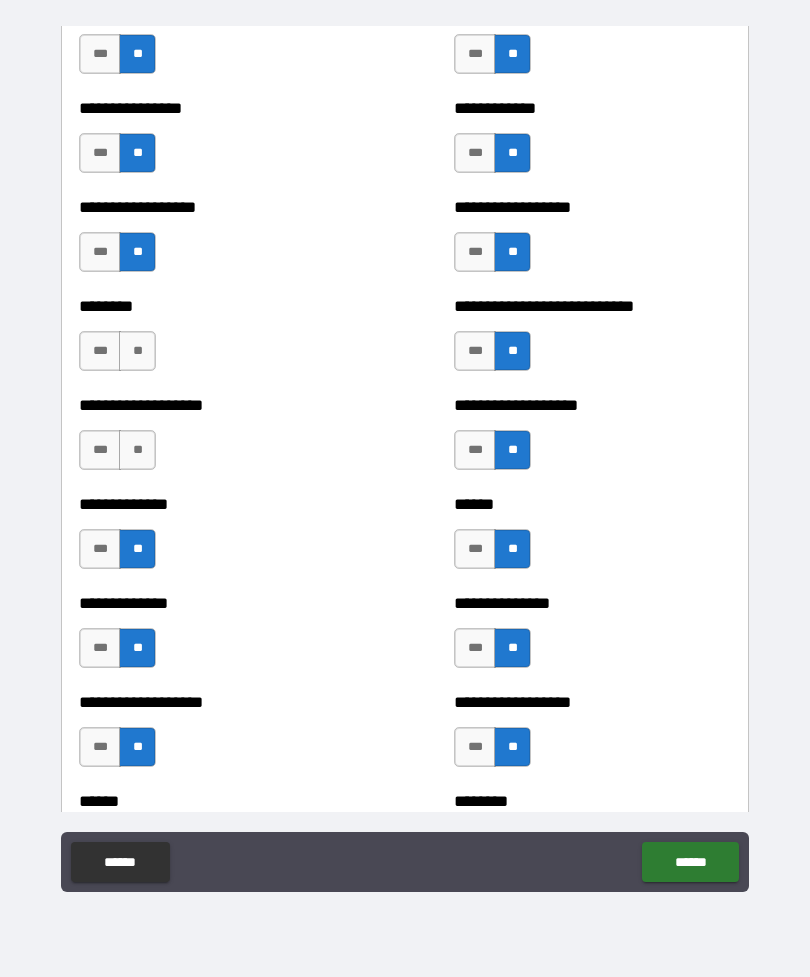 click on "**" at bounding box center (137, 450) 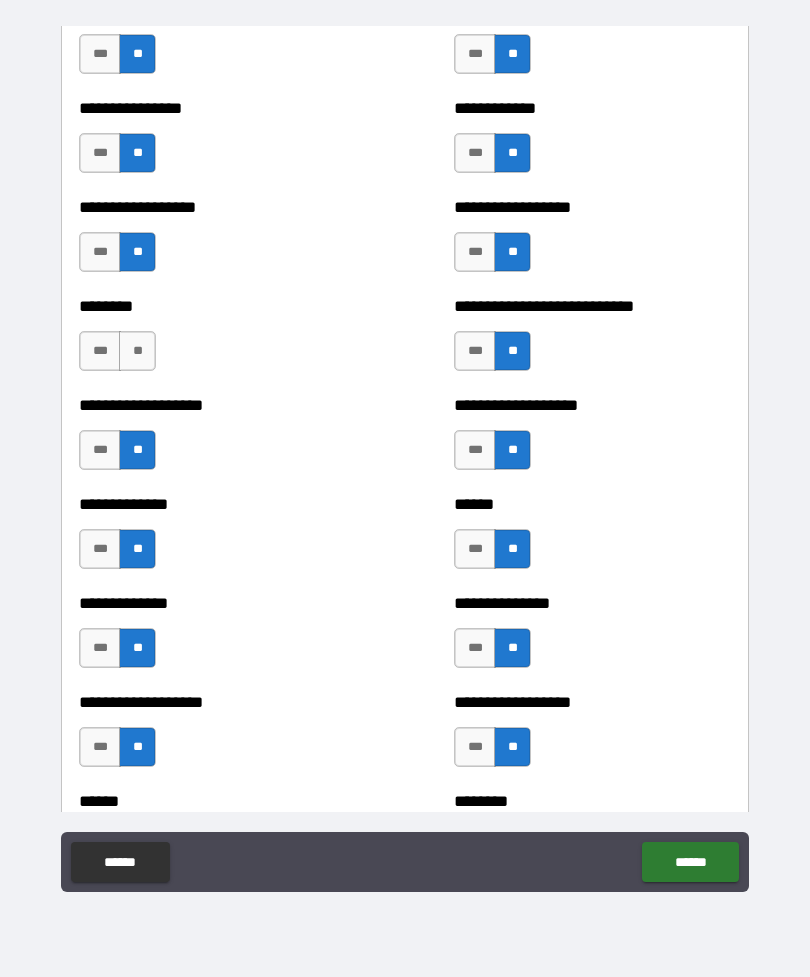 click on "**" at bounding box center [137, 351] 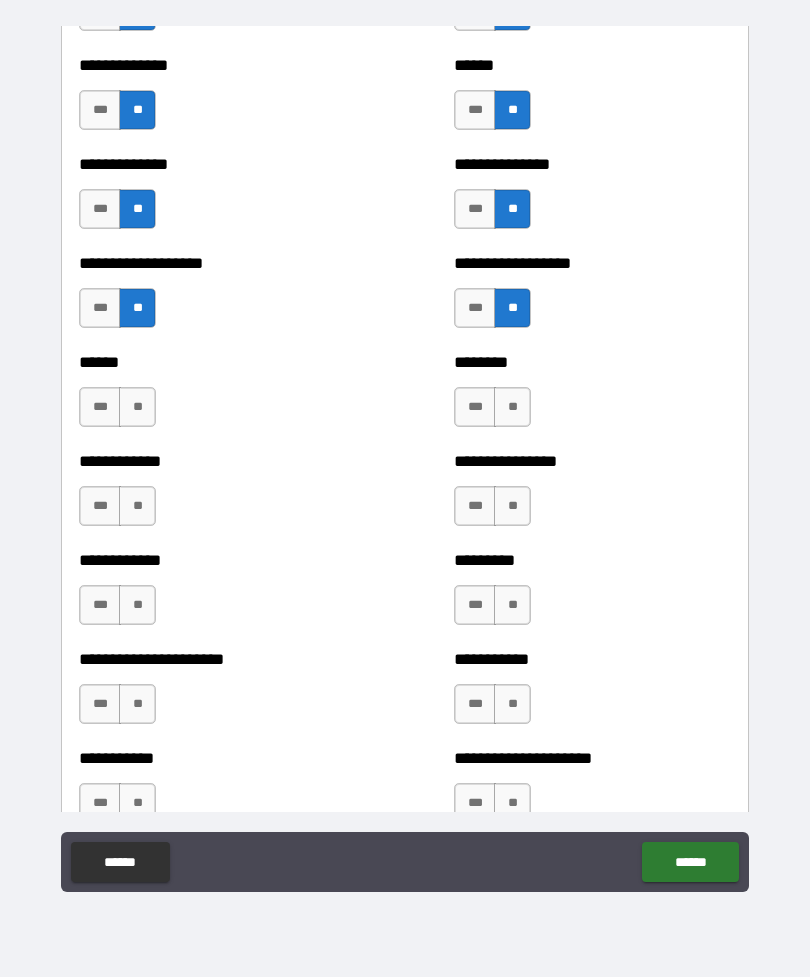 scroll, scrollTop: 4827, scrollLeft: 0, axis: vertical 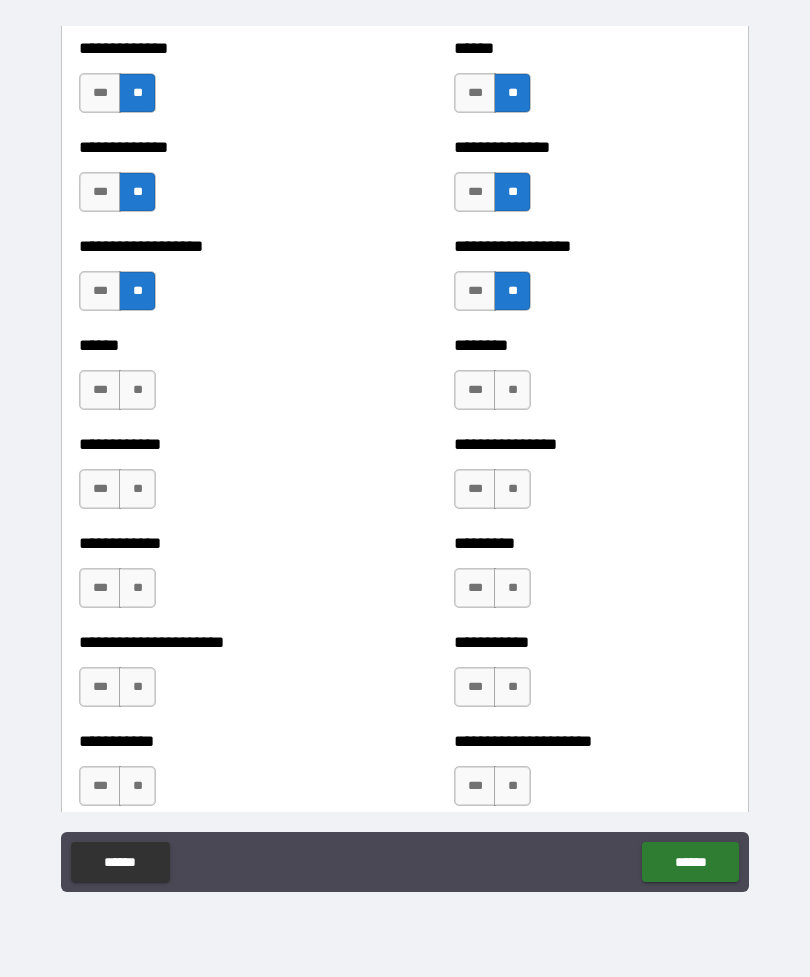 click on "**" at bounding box center (137, 390) 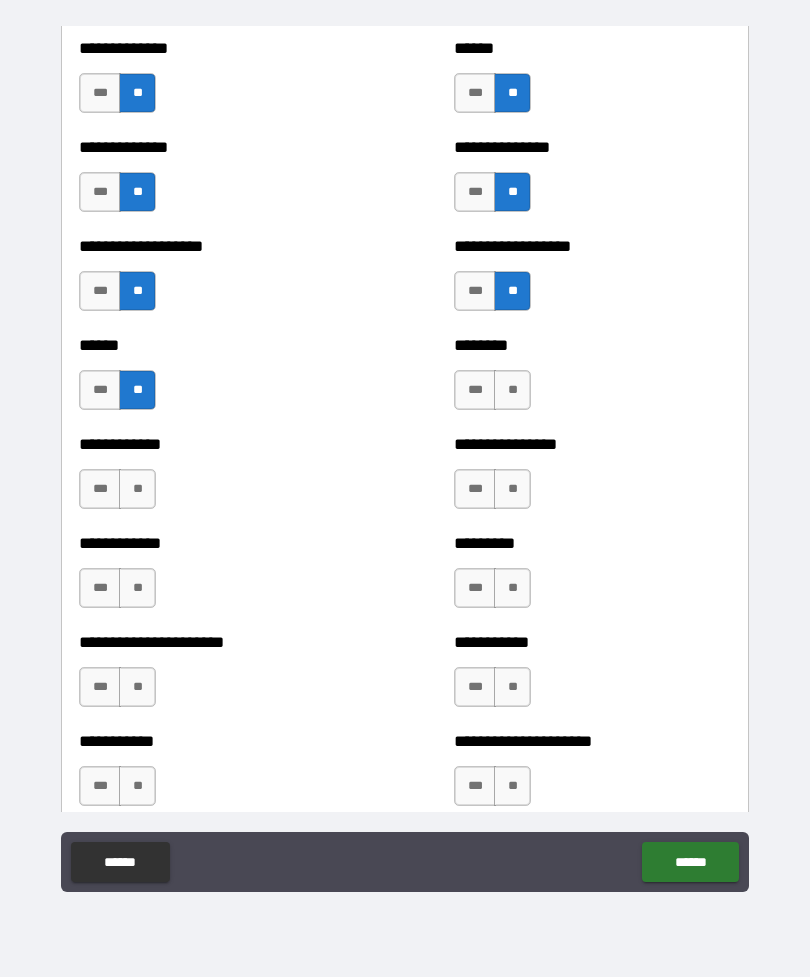click on "**" at bounding box center [137, 489] 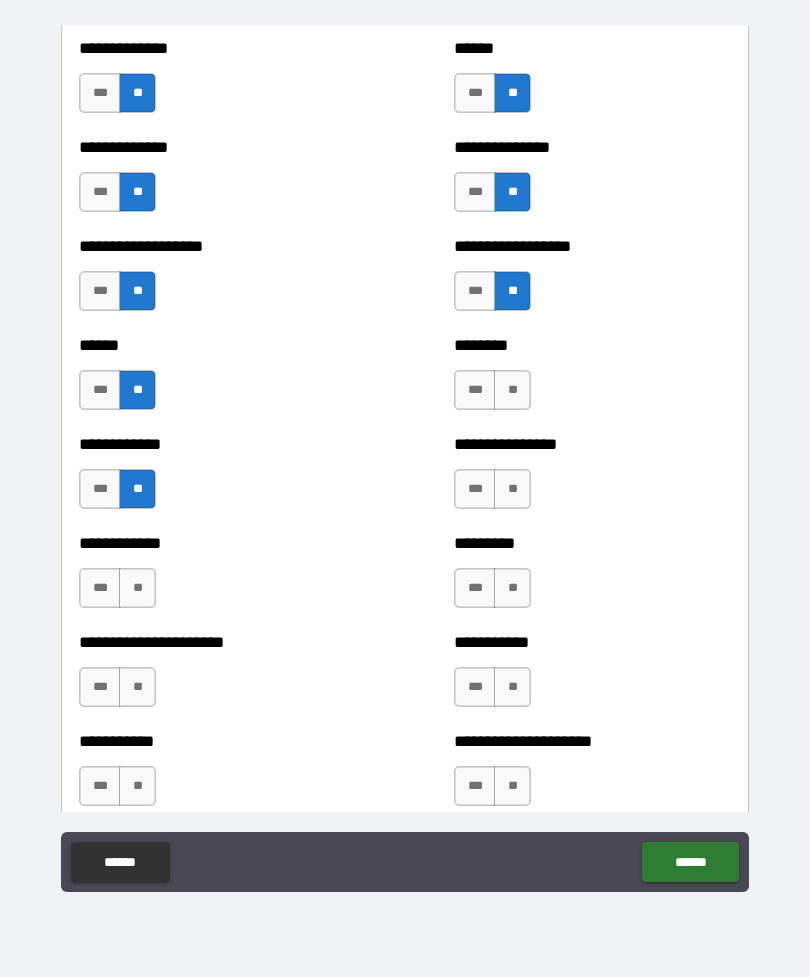 click on "**" at bounding box center (137, 588) 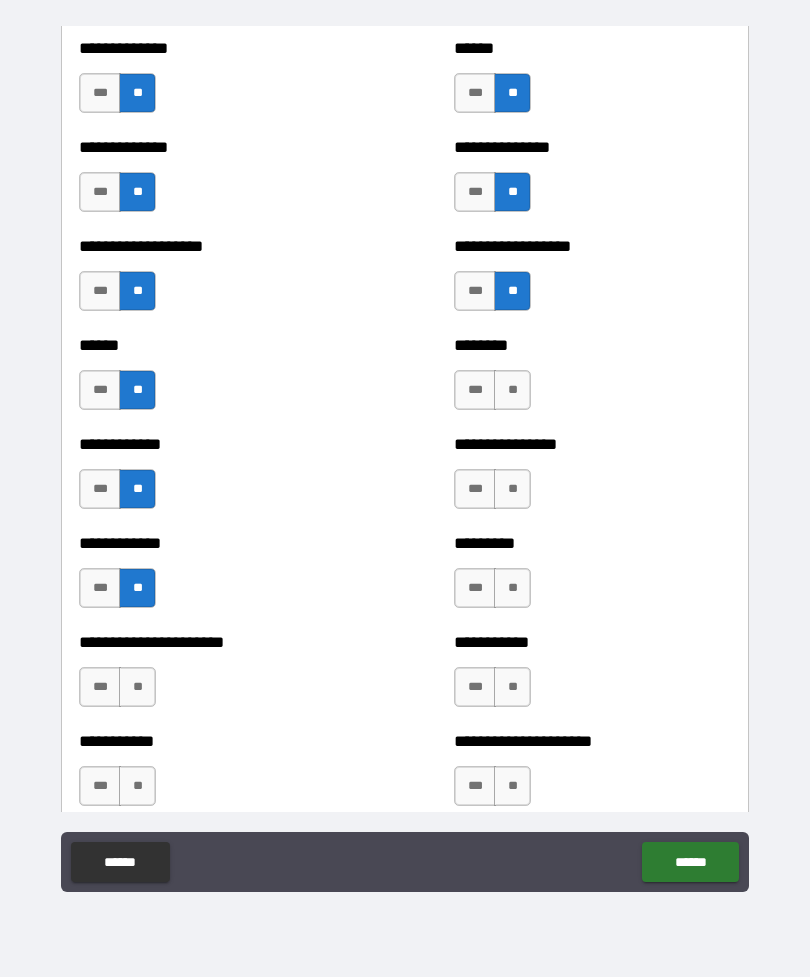 click on "**" at bounding box center [512, 390] 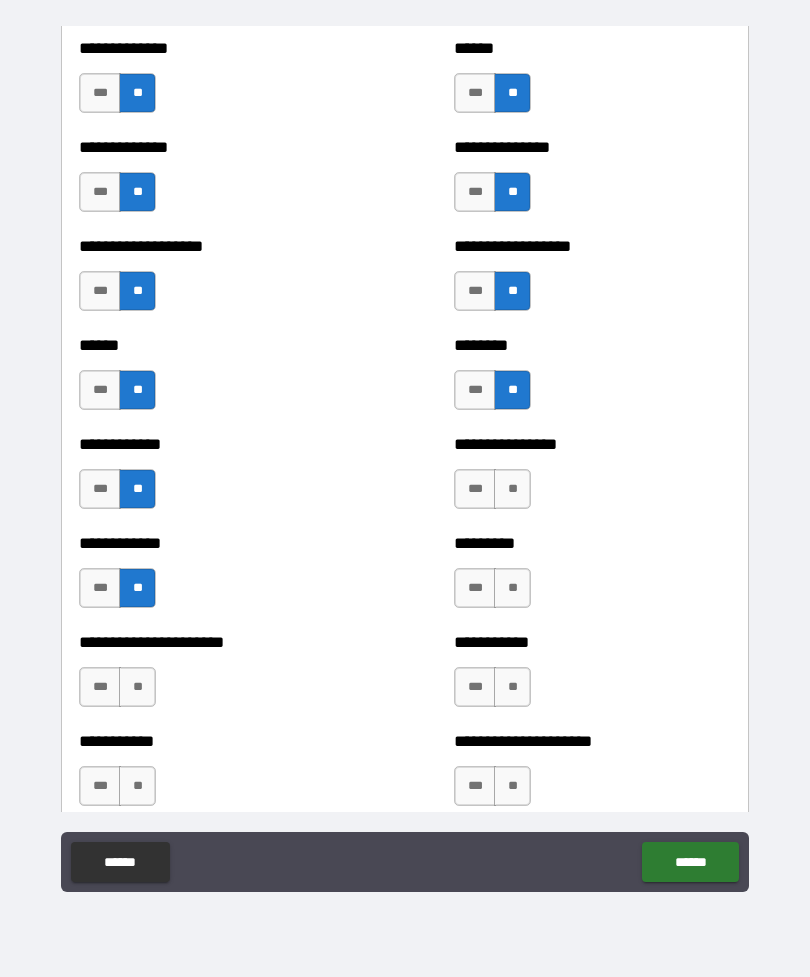 click on "**" at bounding box center (512, 489) 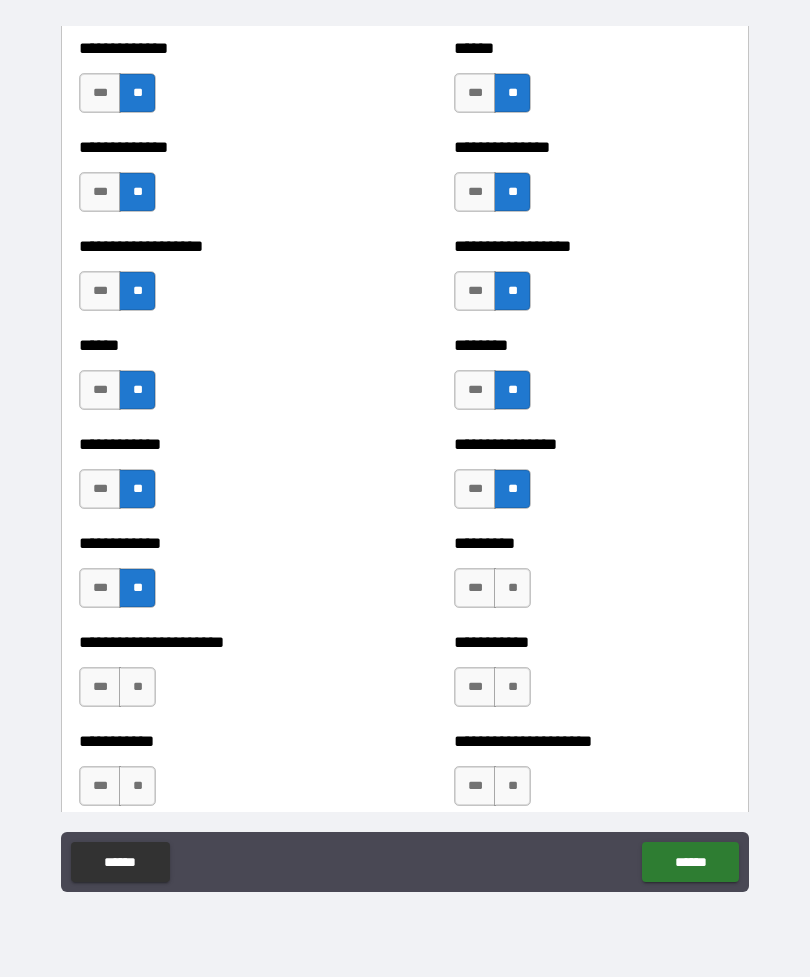 click on "********* *** **" at bounding box center (592, 578) 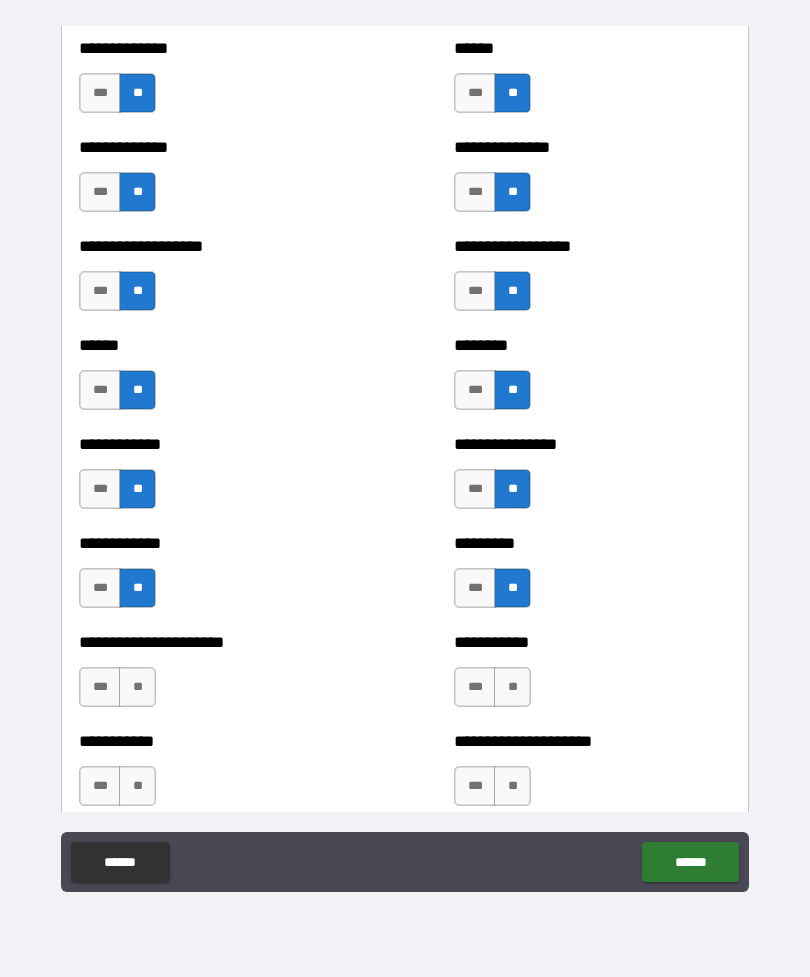 click on "**" at bounding box center (512, 687) 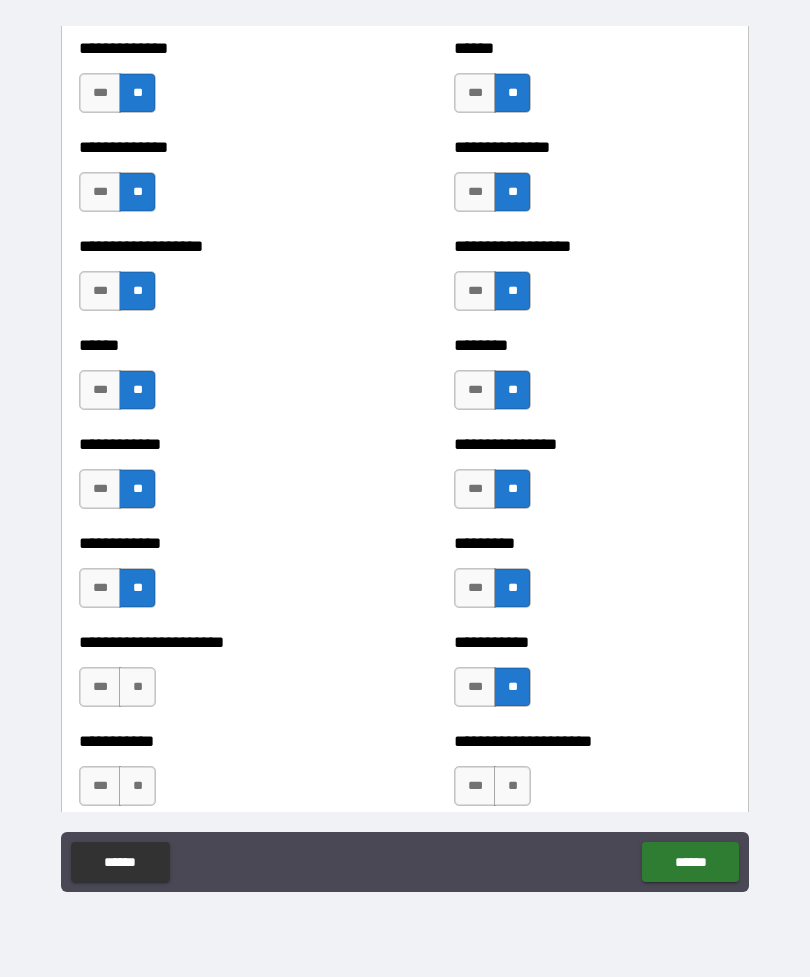 click on "**" at bounding box center [512, 786] 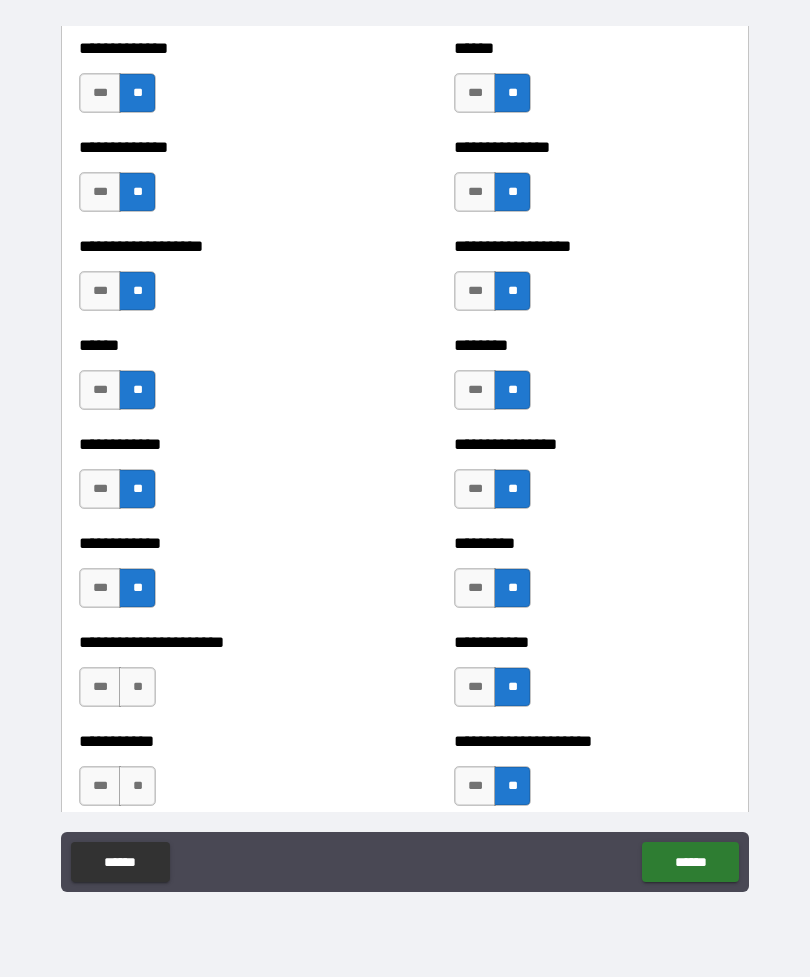 click on "**" at bounding box center (137, 687) 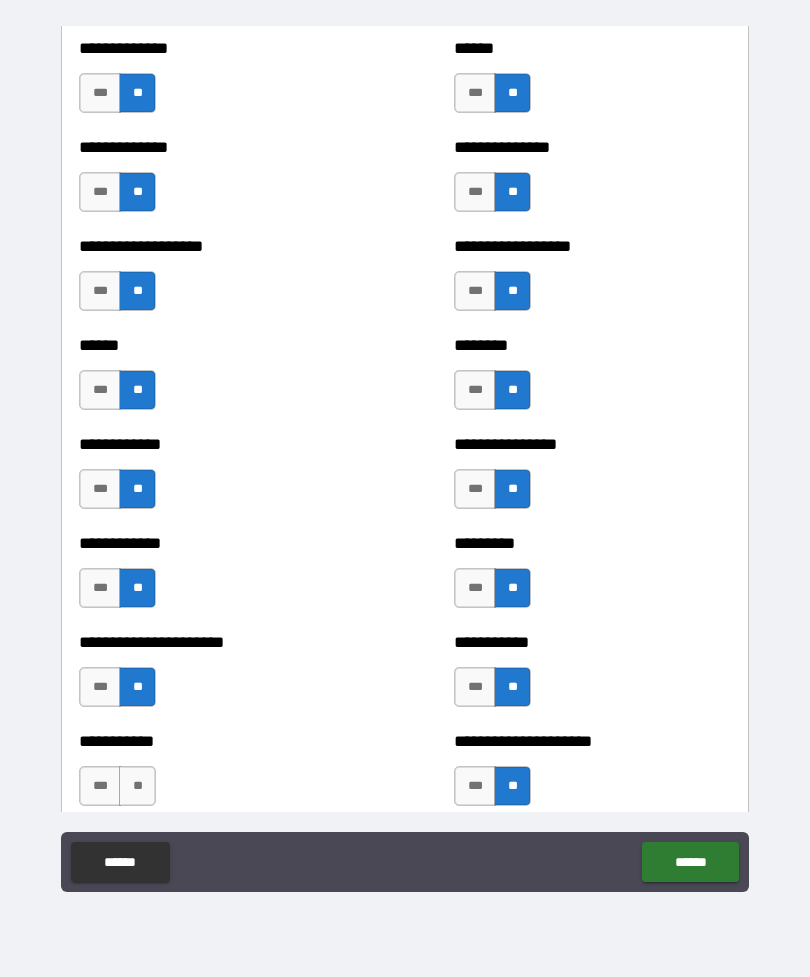 click on "**" at bounding box center [137, 786] 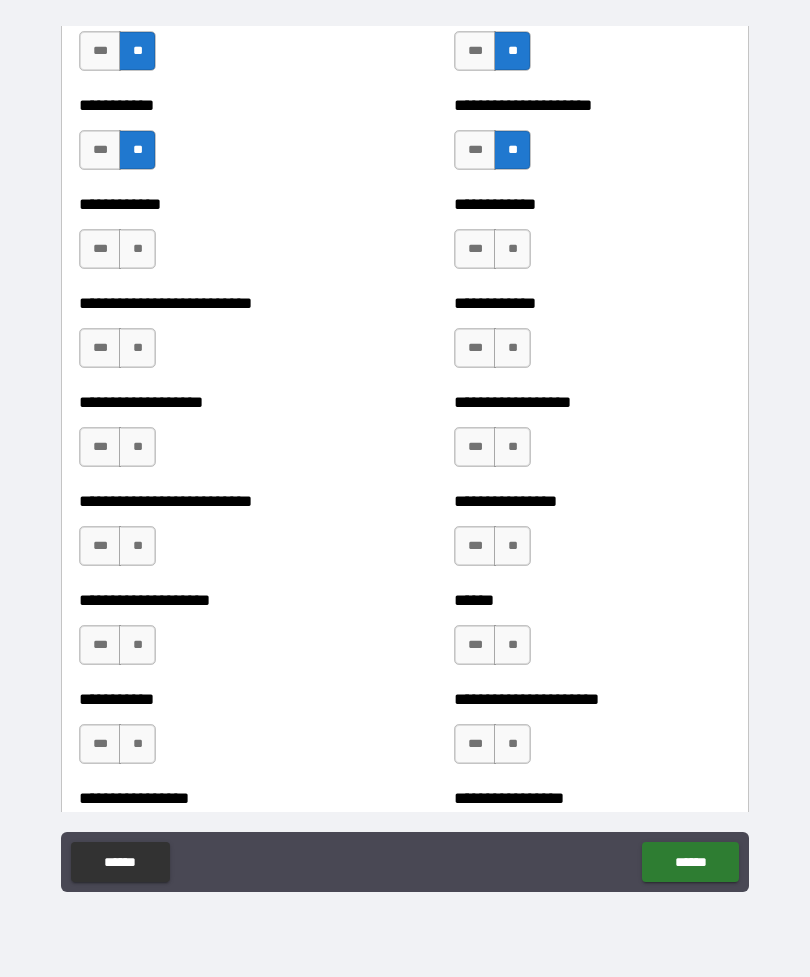 scroll, scrollTop: 5464, scrollLeft: 0, axis: vertical 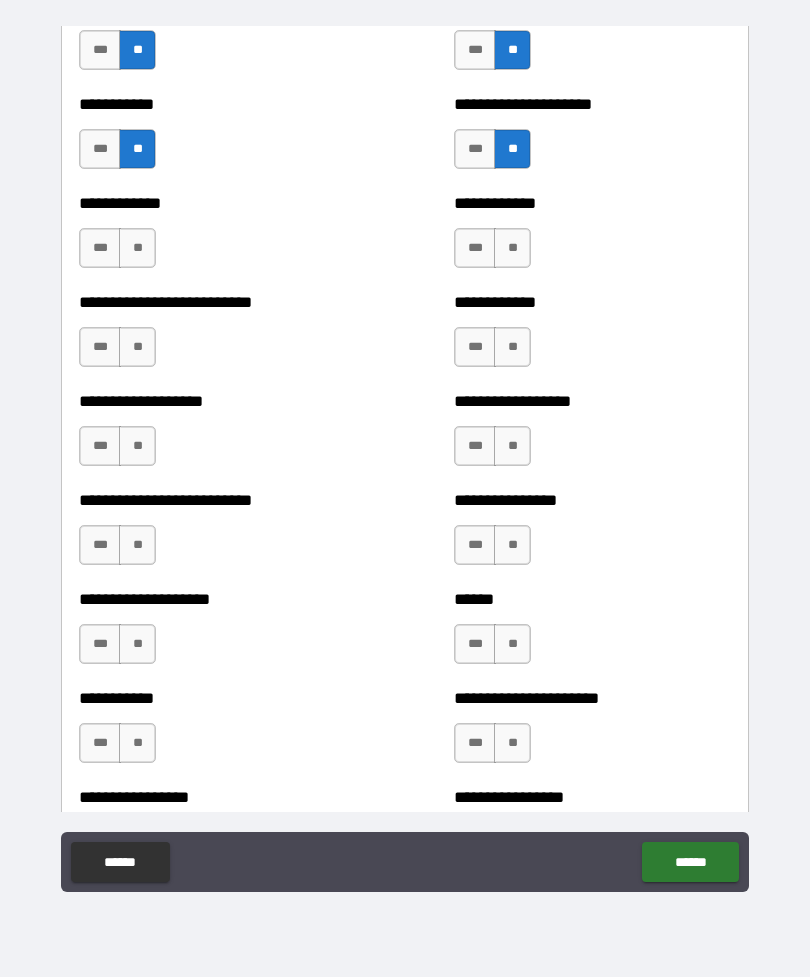 click on "**" at bounding box center [137, 248] 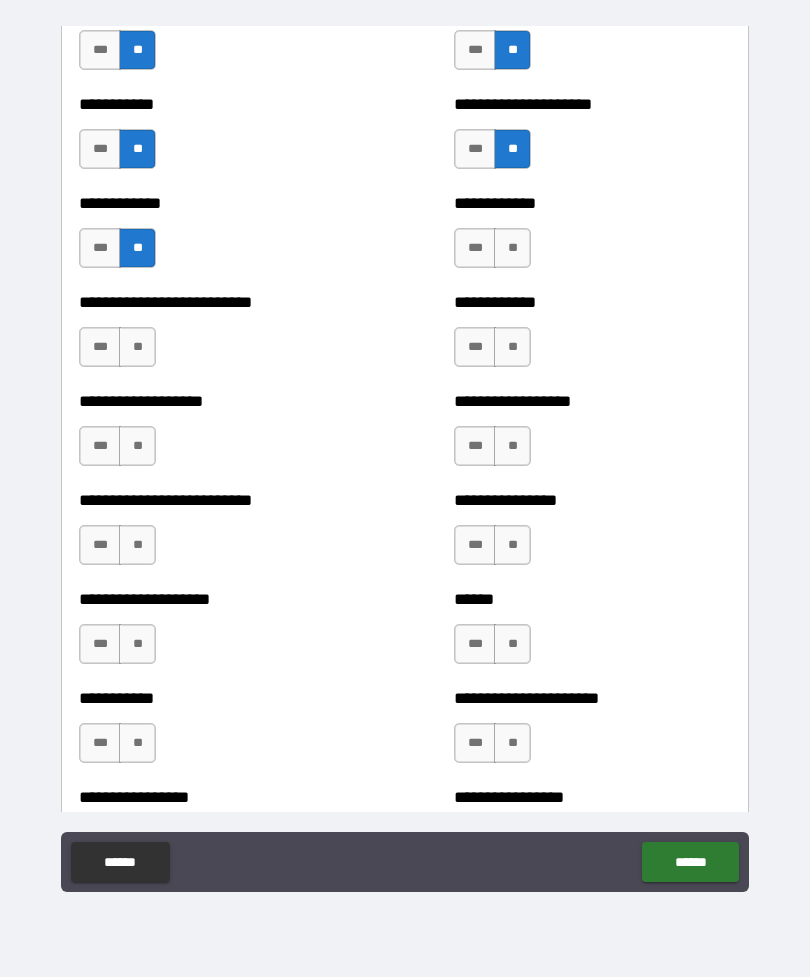 click on "**" at bounding box center (137, 347) 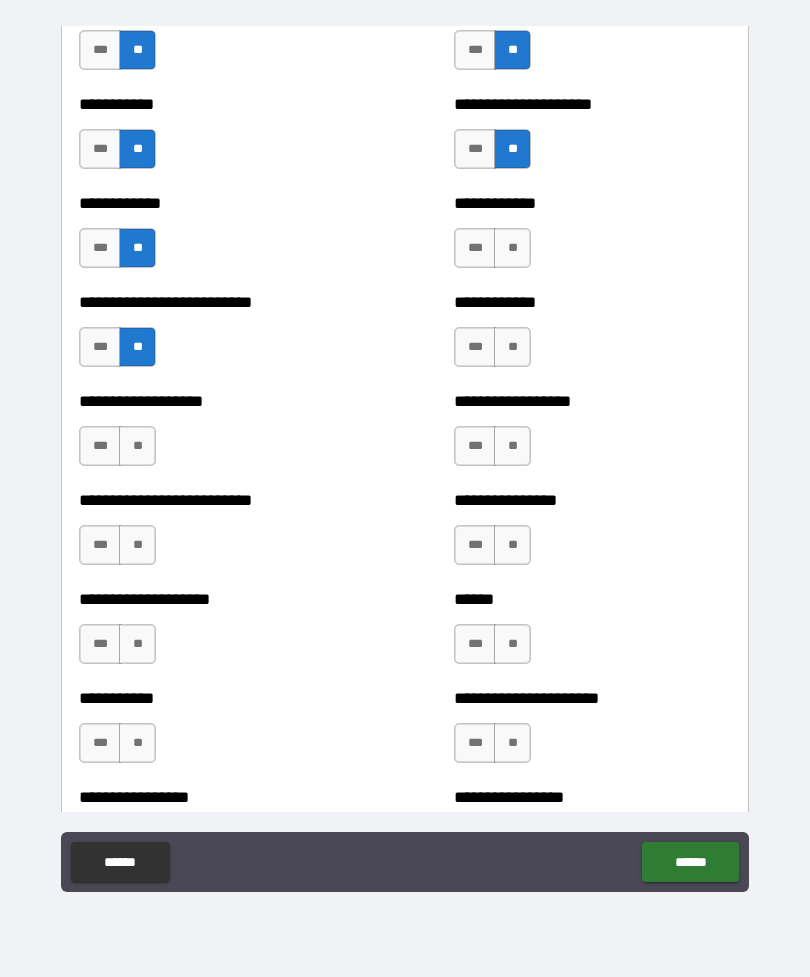 click on "**" at bounding box center (137, 446) 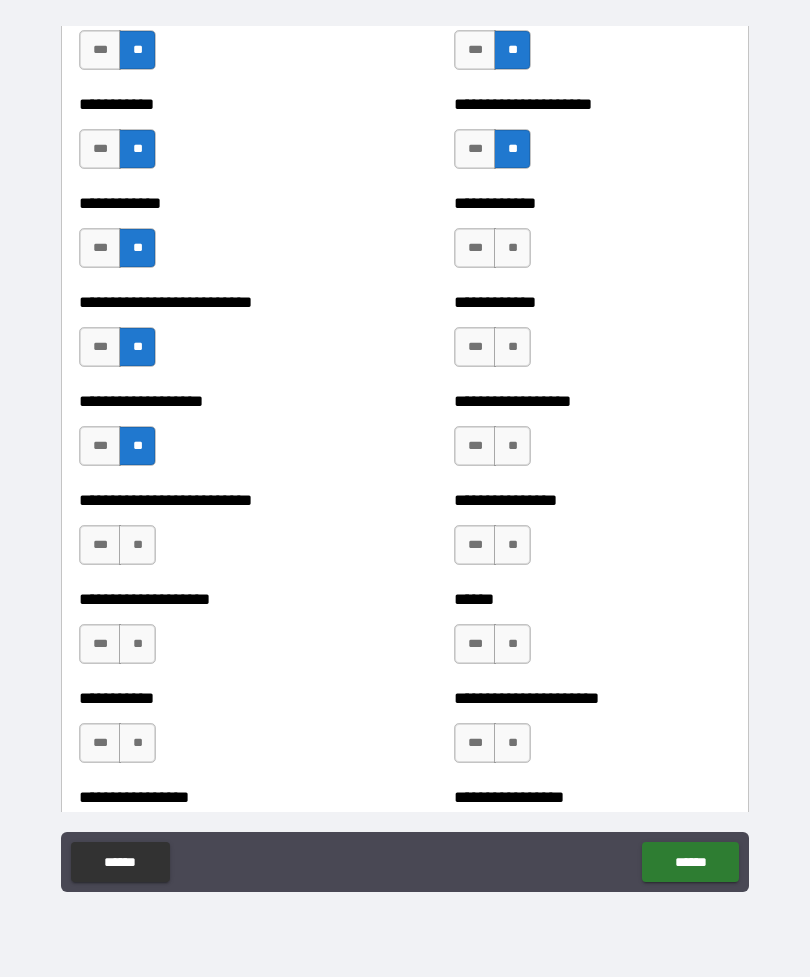 click on "**" at bounding box center [137, 545] 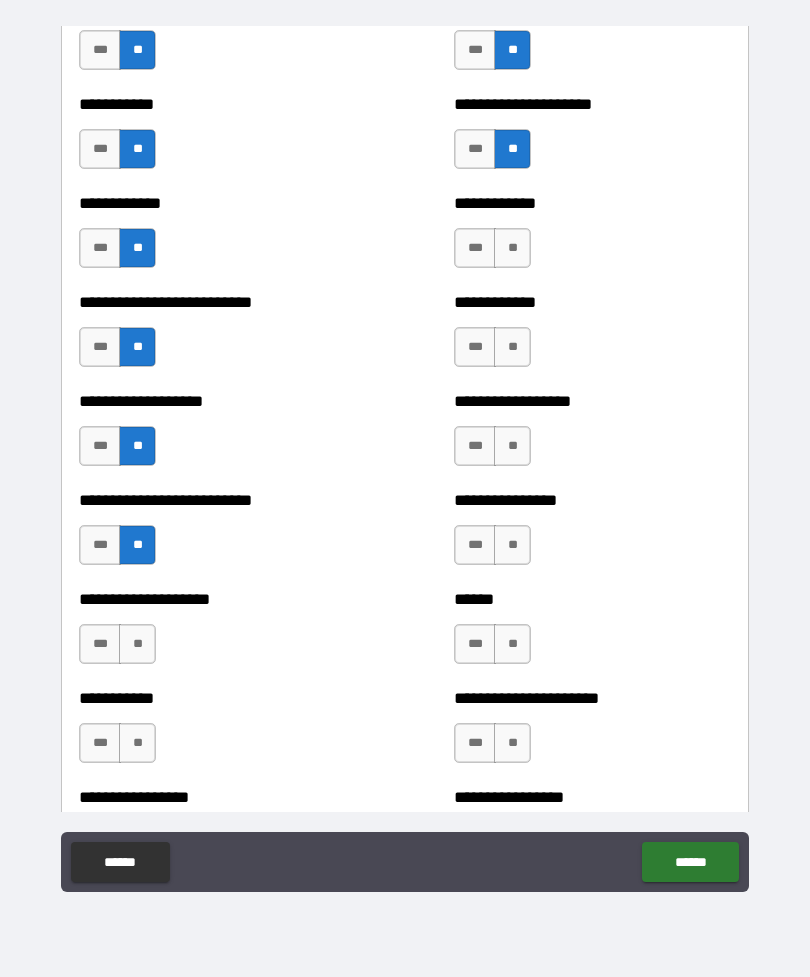 click on "**" at bounding box center (137, 644) 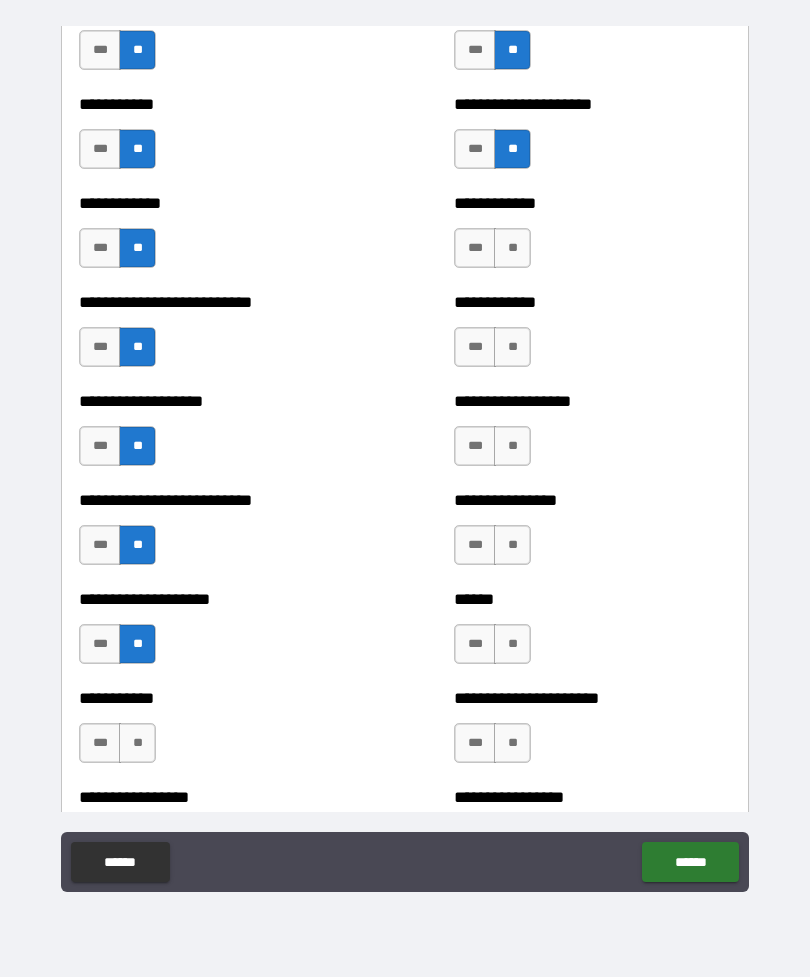 click on "**" at bounding box center (137, 743) 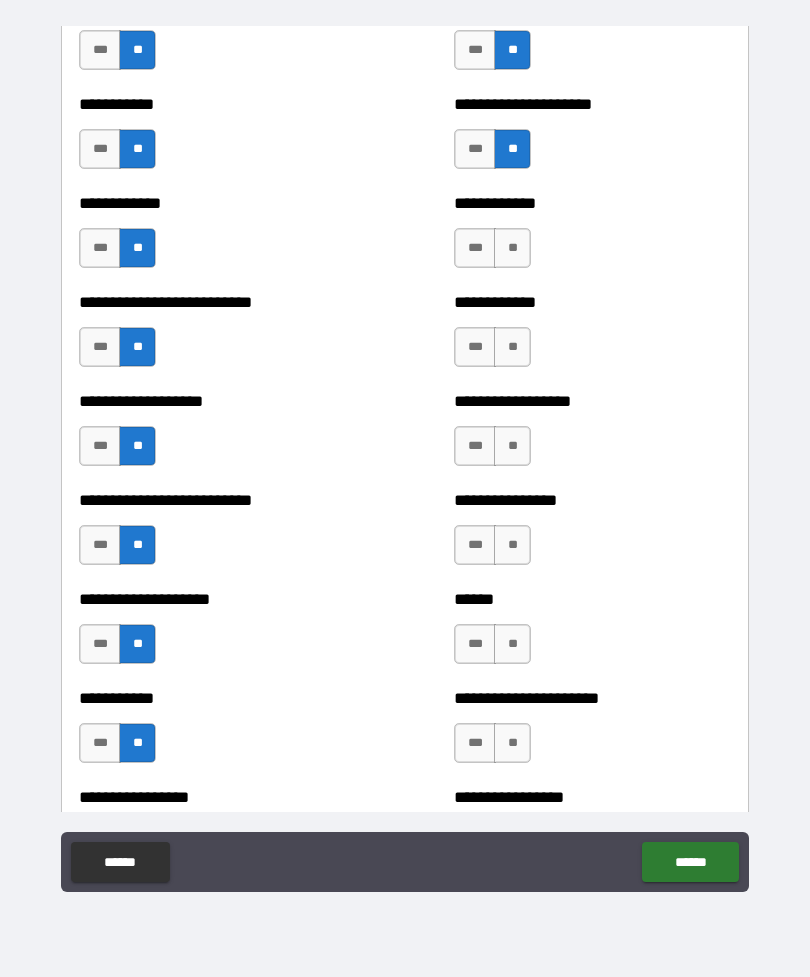 click on "**" at bounding box center [512, 248] 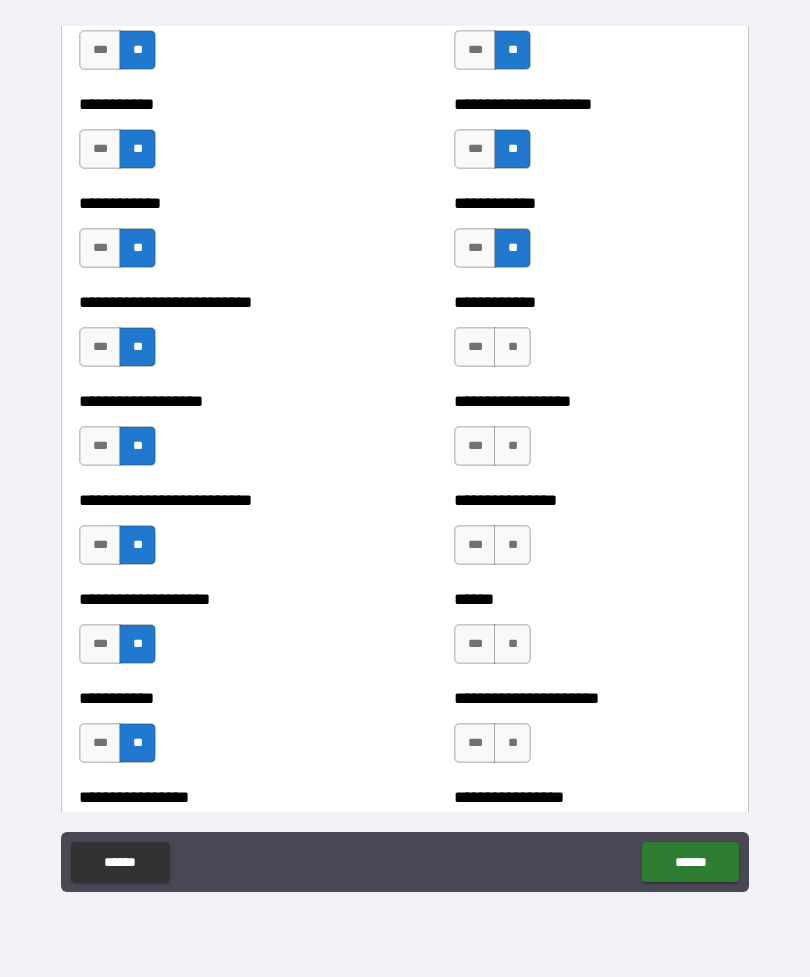 click on "**" at bounding box center (512, 347) 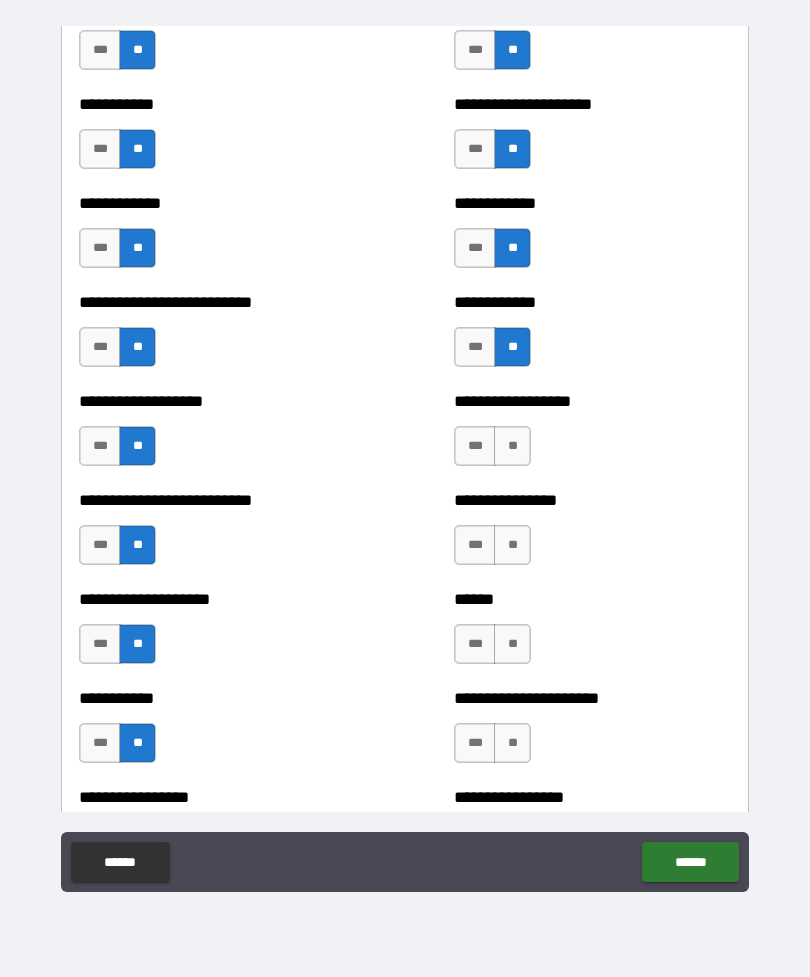 click on "**" at bounding box center (512, 446) 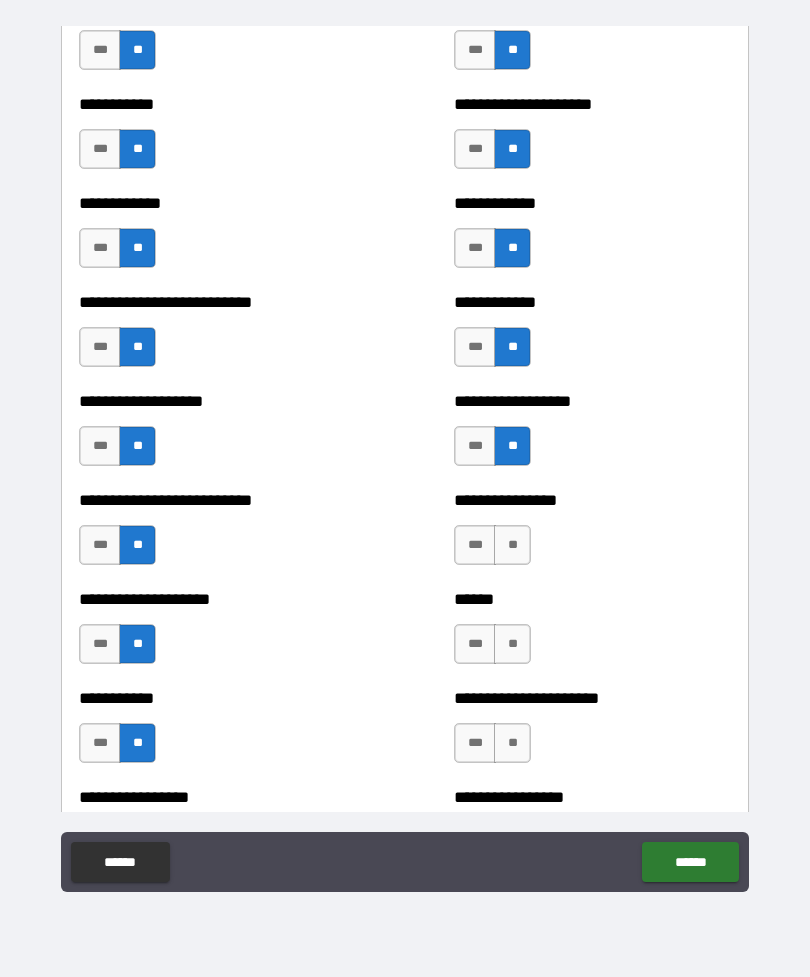 click on "**" at bounding box center [512, 545] 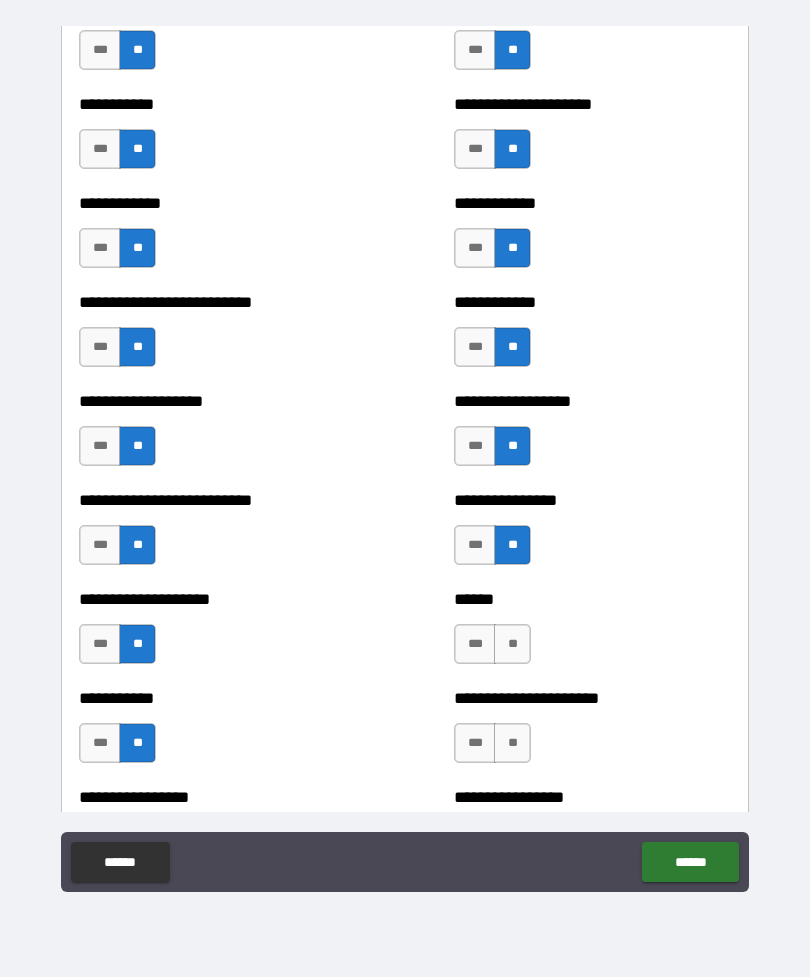 click on "**" at bounding box center [512, 644] 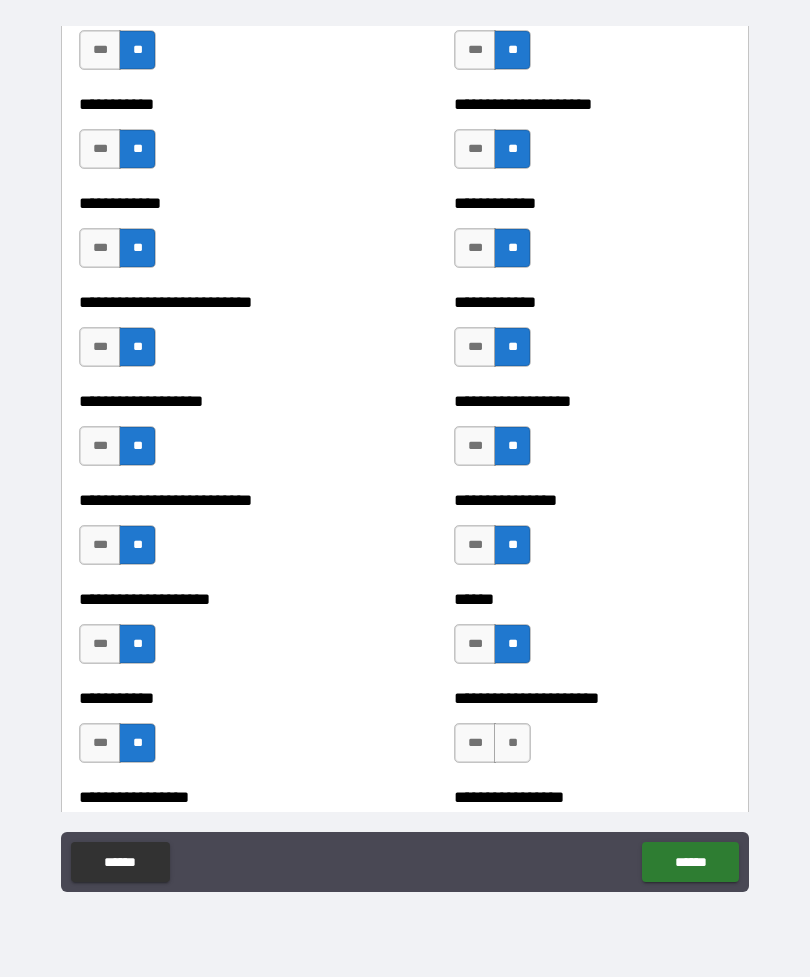 click on "**" at bounding box center [512, 743] 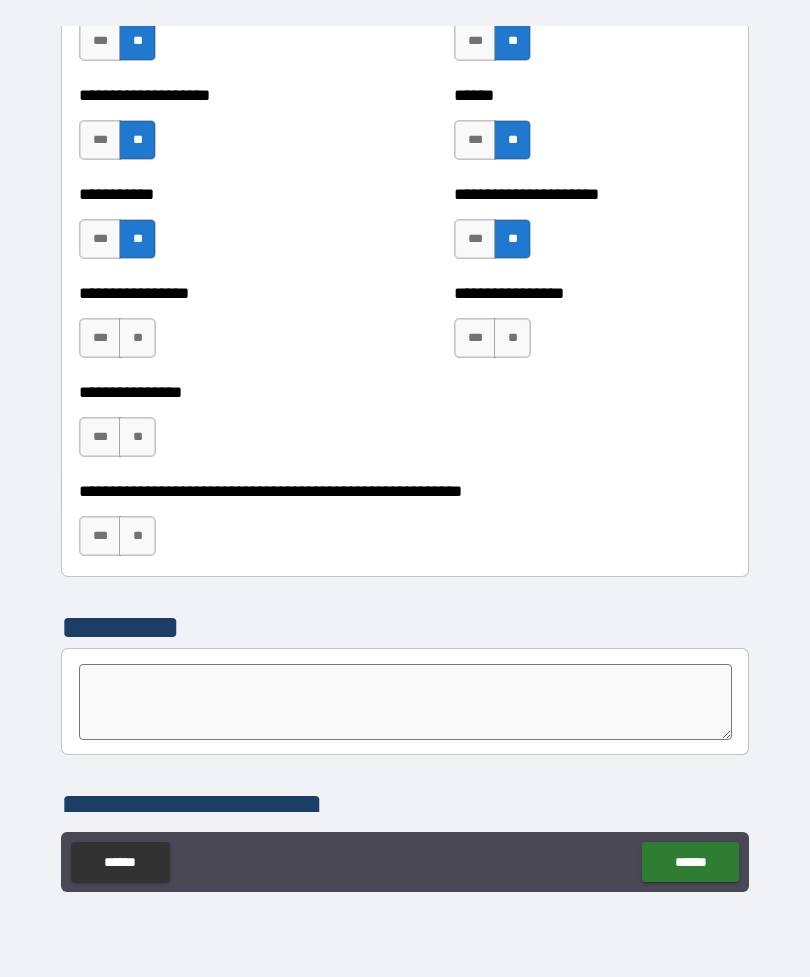 scroll, scrollTop: 5974, scrollLeft: 0, axis: vertical 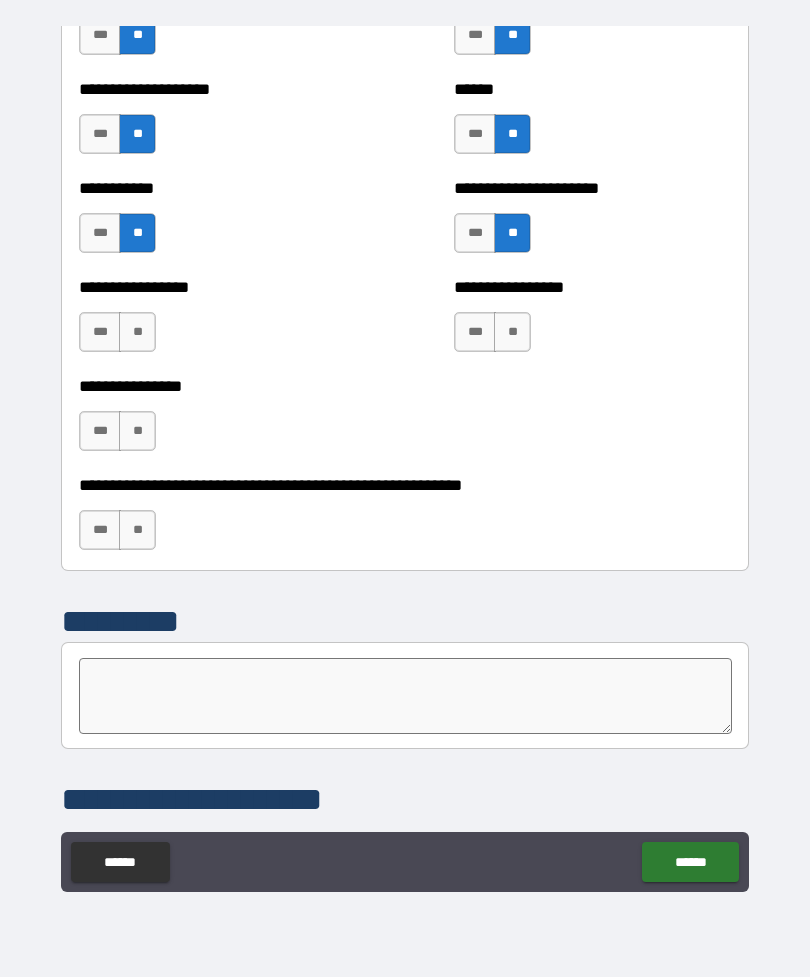 click on "**" at bounding box center (137, 332) 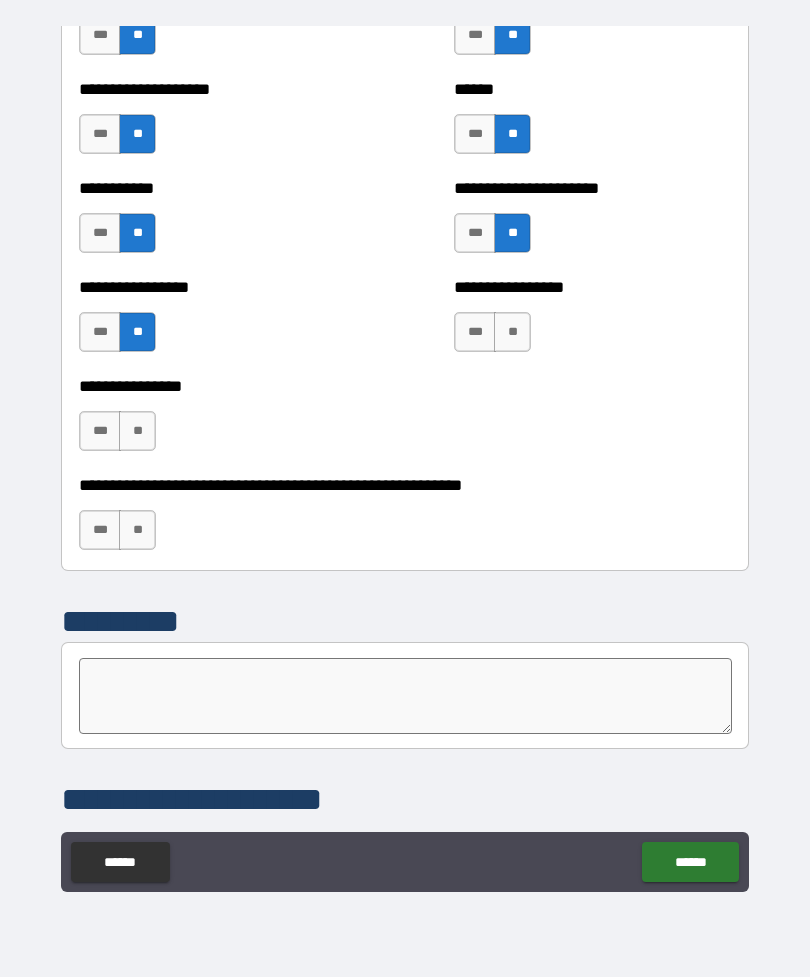 click on "**" at bounding box center [137, 431] 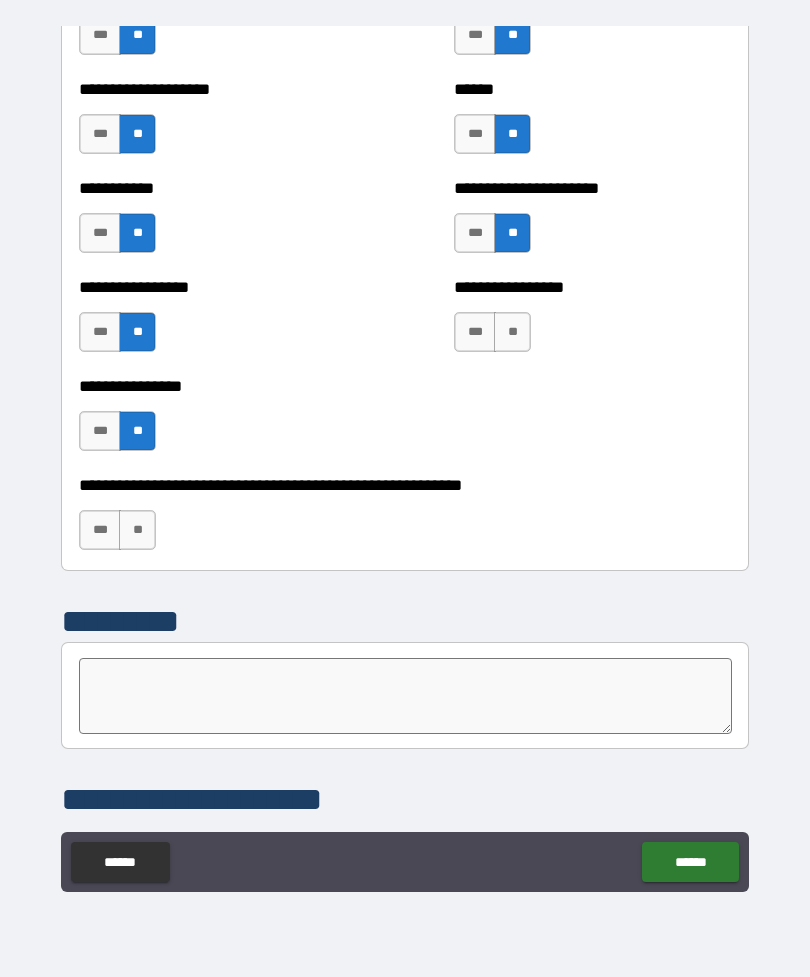 click on "**" at bounding box center [137, 530] 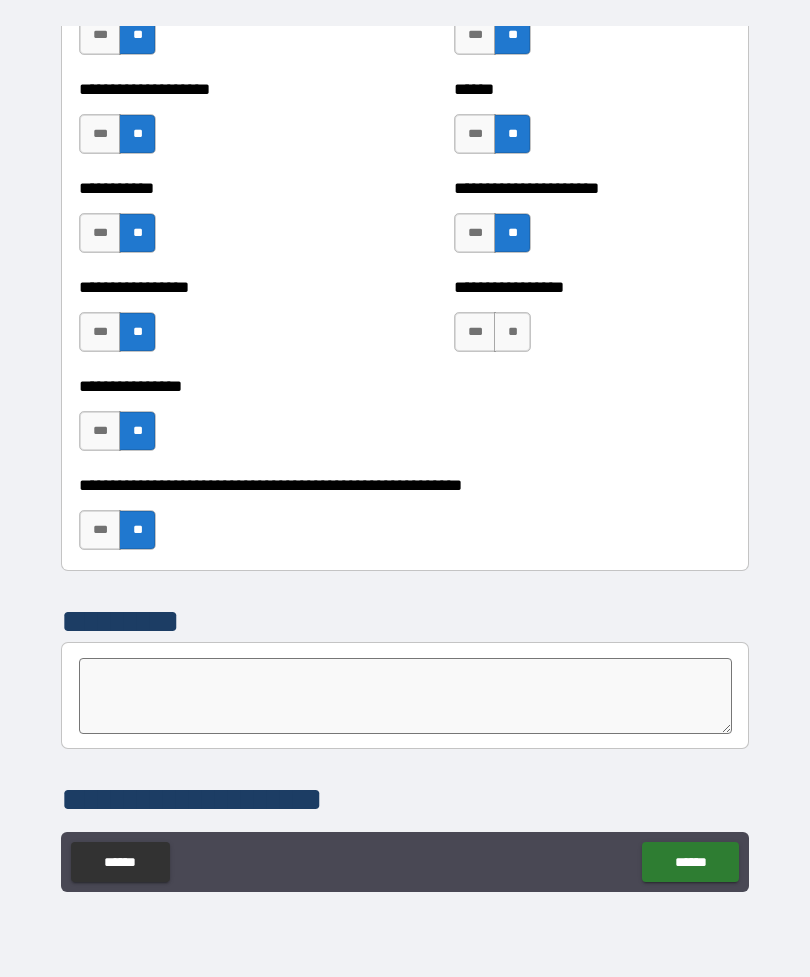 click on "**" at bounding box center [512, 332] 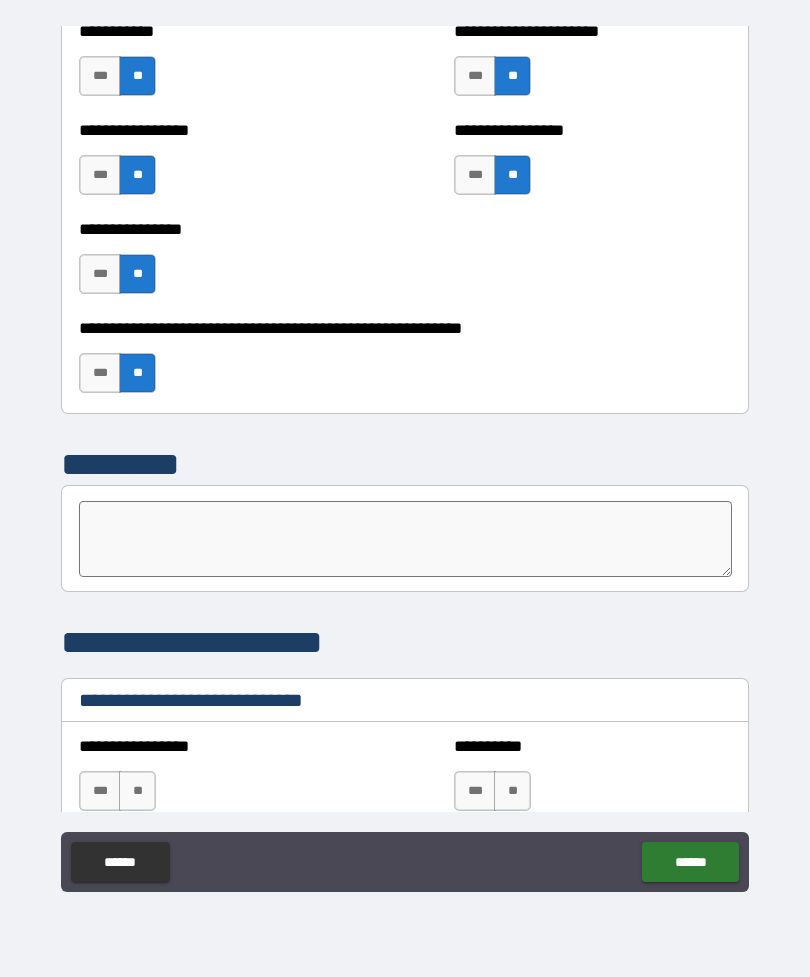 scroll, scrollTop: 6132, scrollLeft: 0, axis: vertical 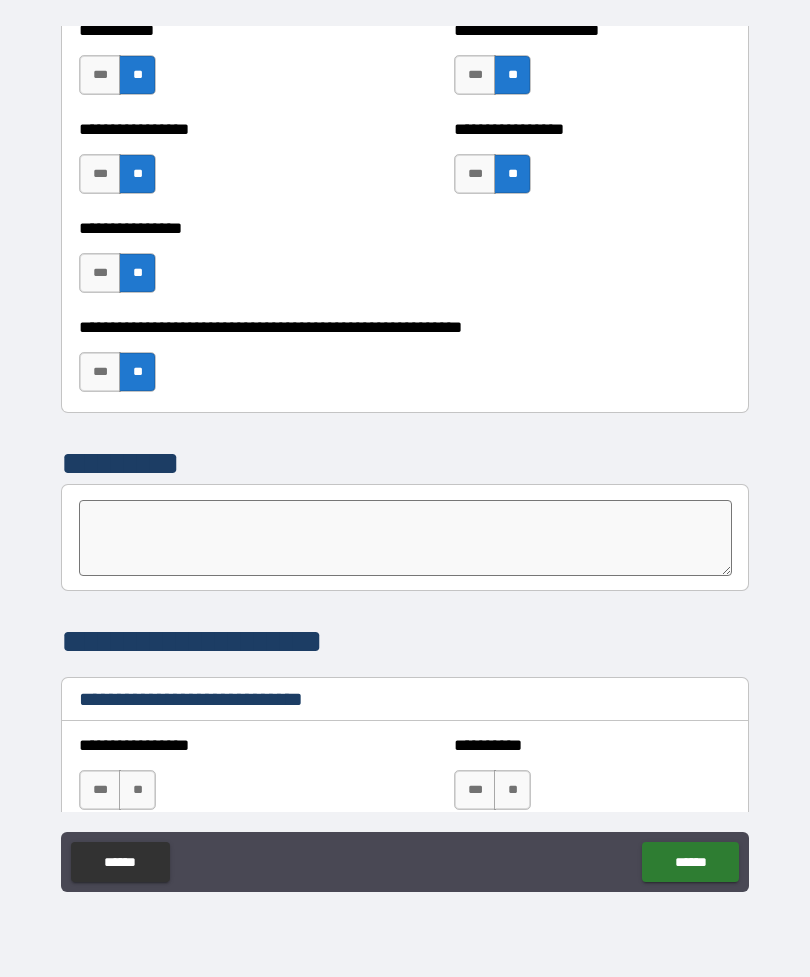 click at bounding box center (405, 538) 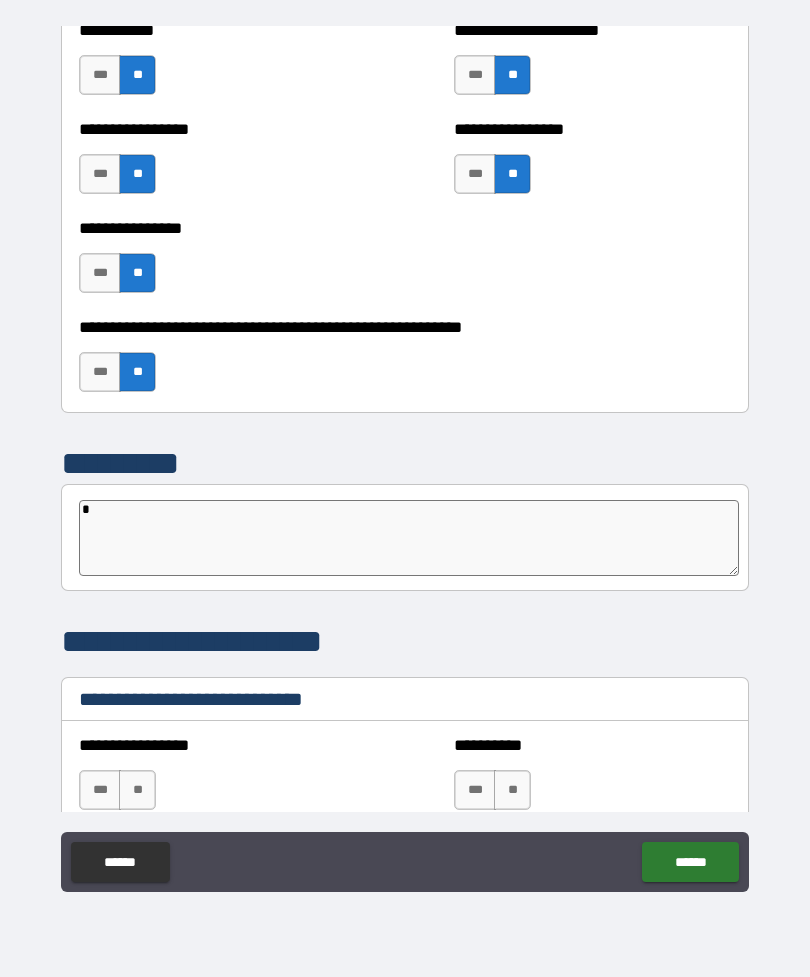 type on "*" 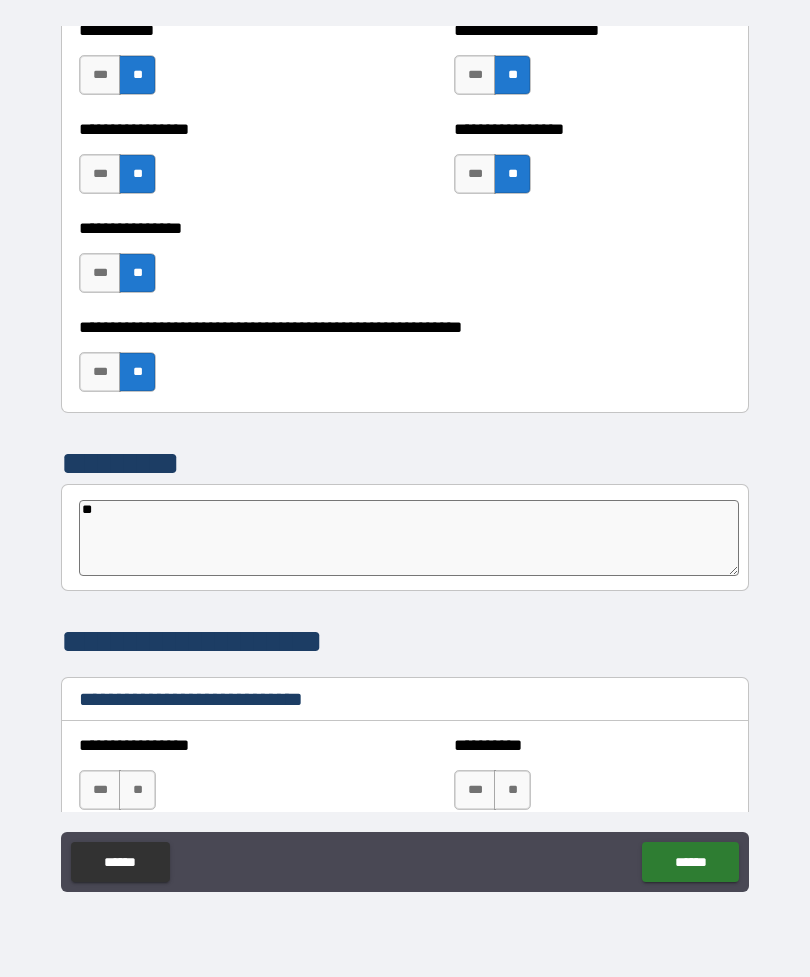 type on "*" 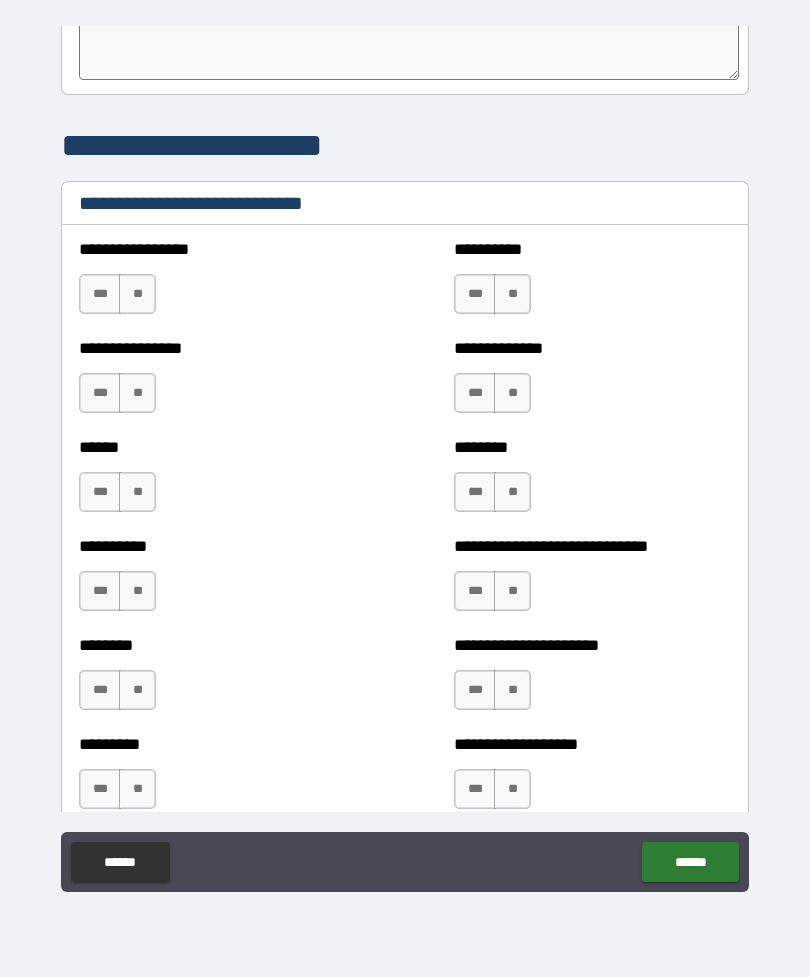 scroll, scrollTop: 6625, scrollLeft: 0, axis: vertical 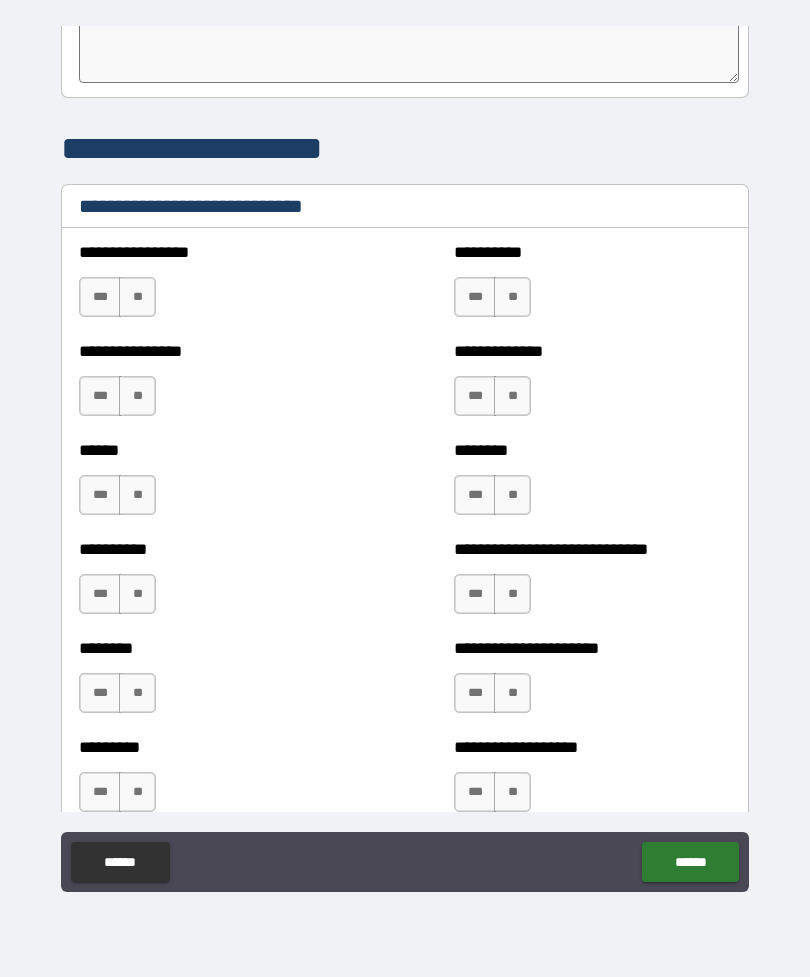 type on "**" 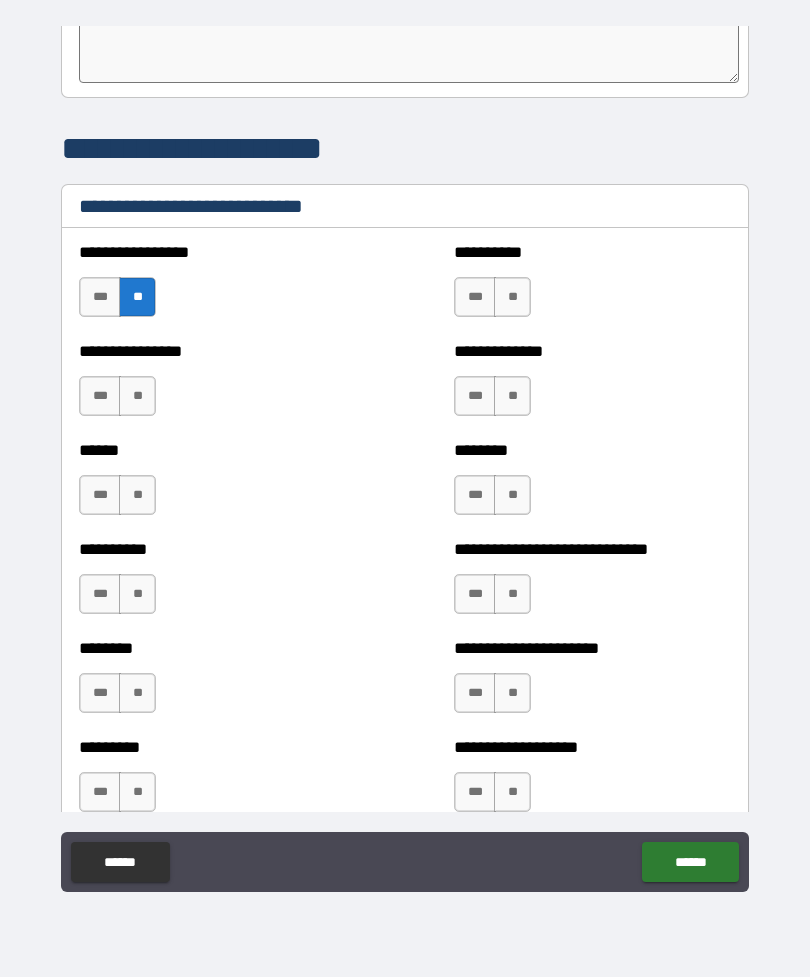 click on "**" at bounding box center (137, 396) 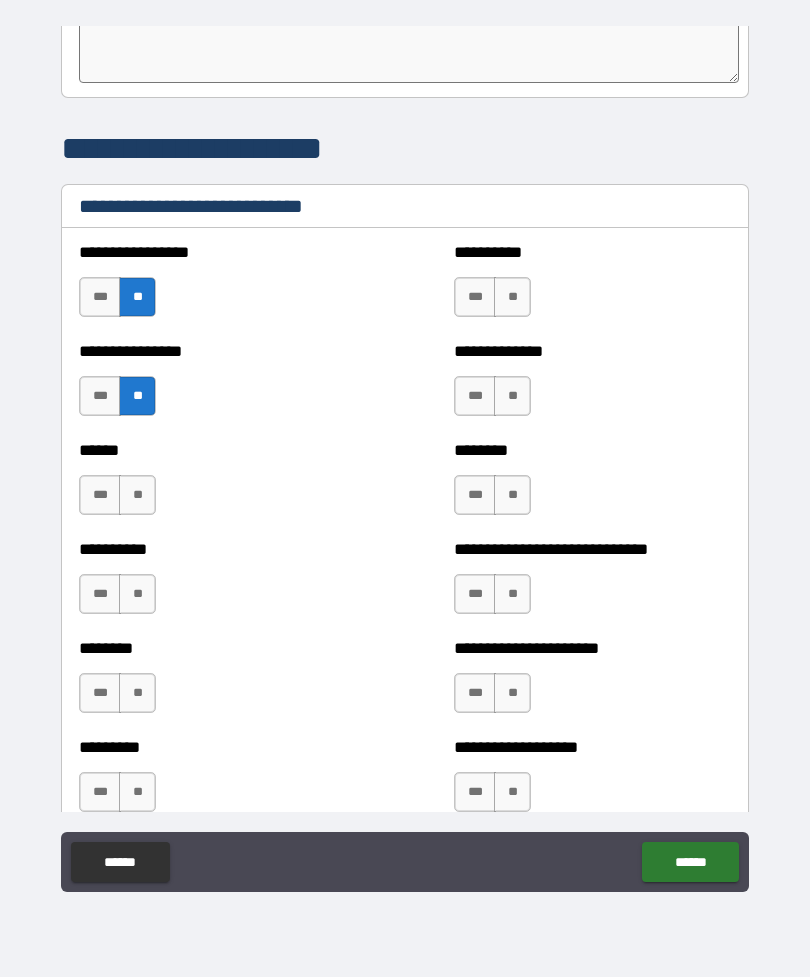 click on "**" at bounding box center [137, 495] 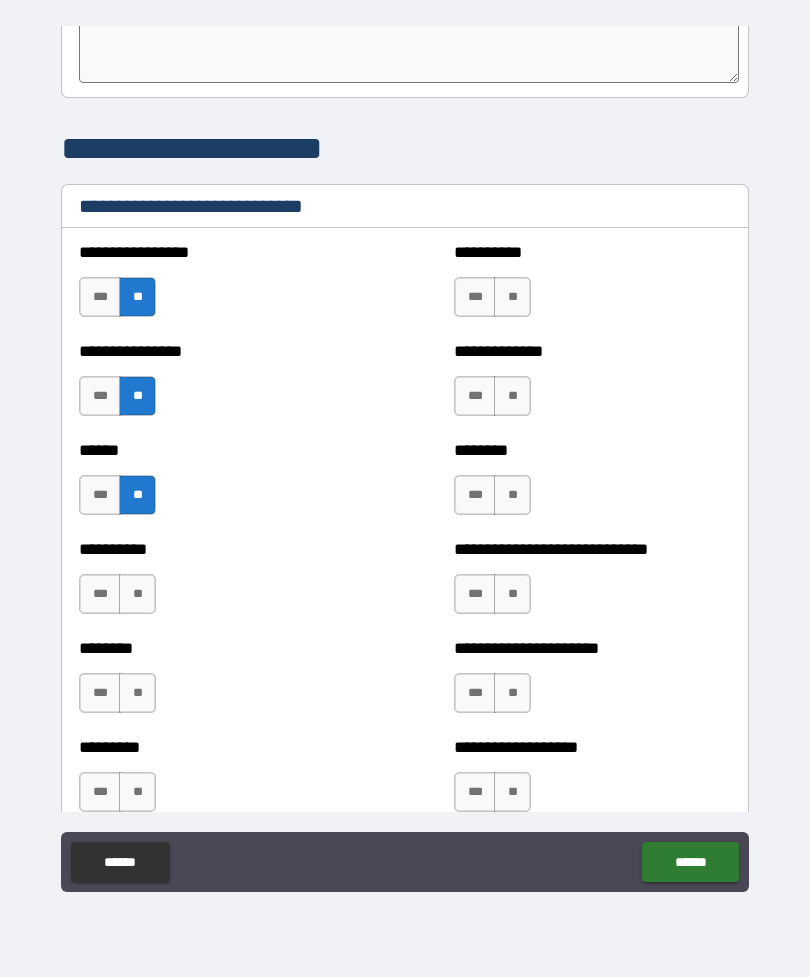 click on "**" at bounding box center [512, 297] 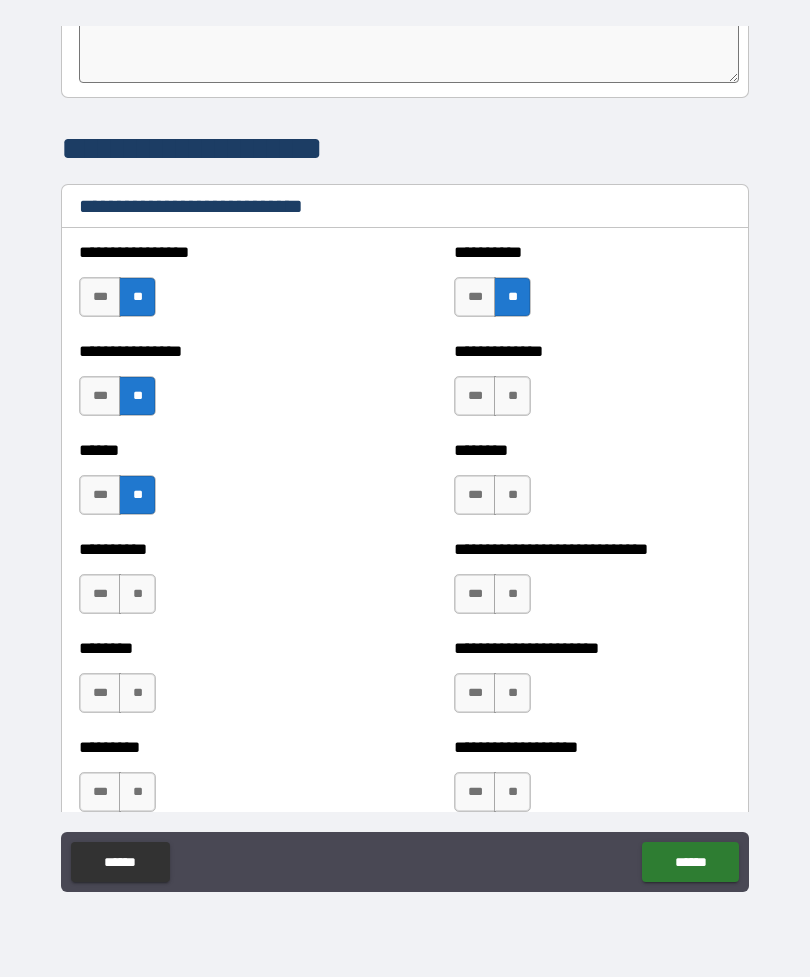 click on "**" at bounding box center (512, 396) 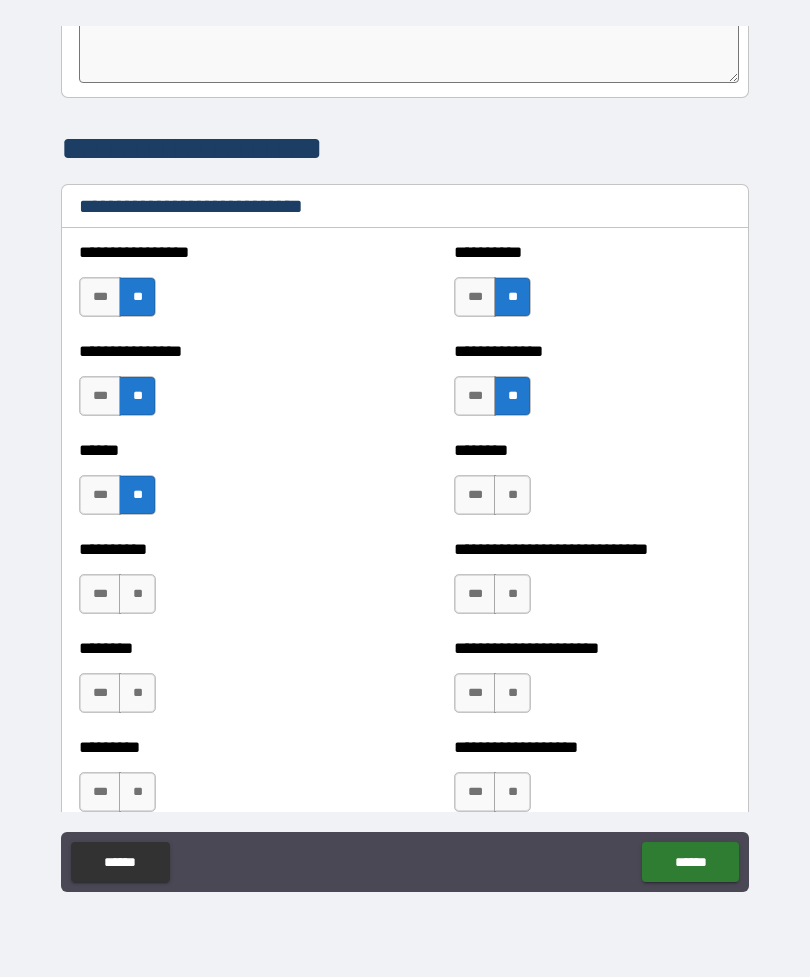 click on "******** *** **" at bounding box center (592, 485) 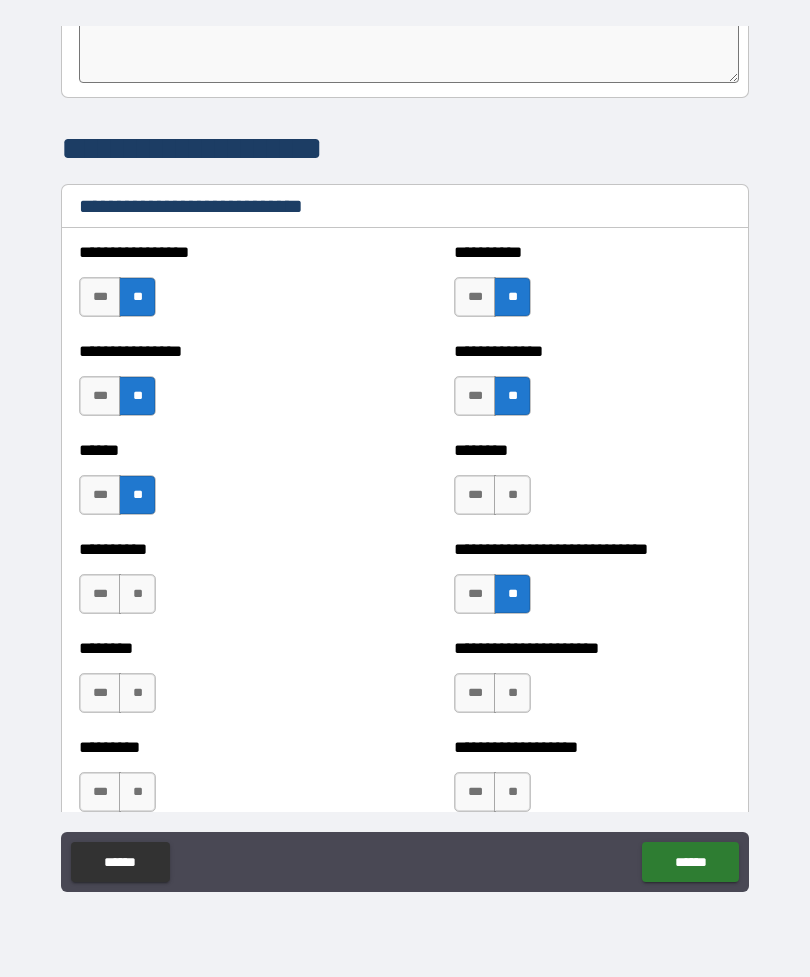 click on "******** *** **" at bounding box center [592, 485] 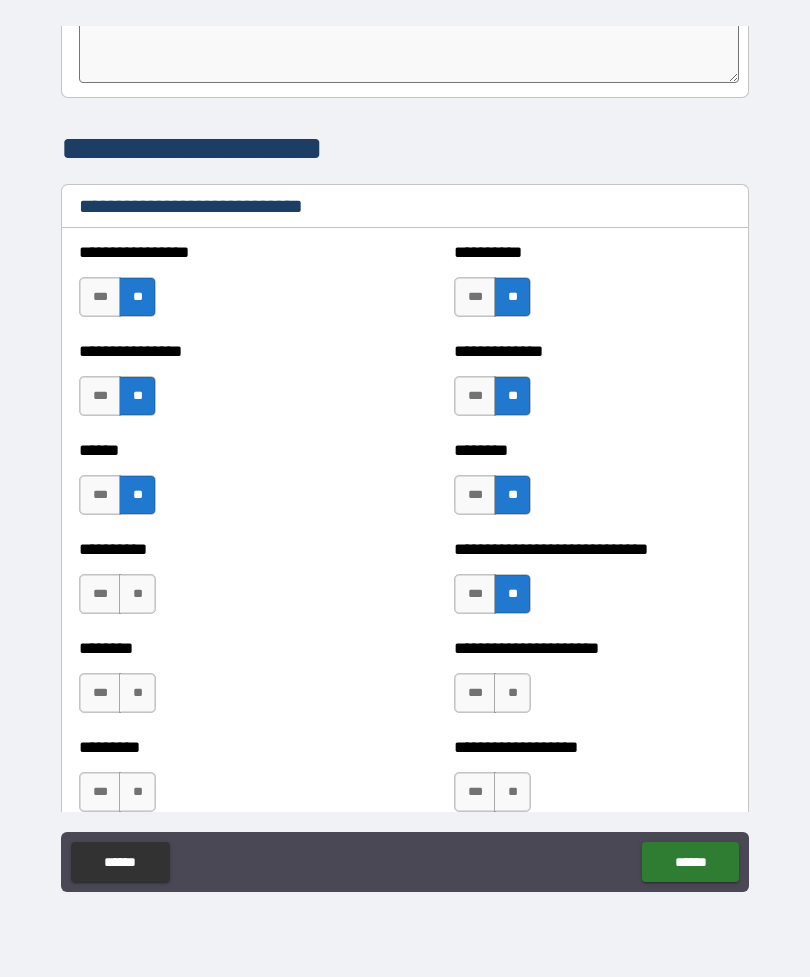 click on "**" at bounding box center [512, 693] 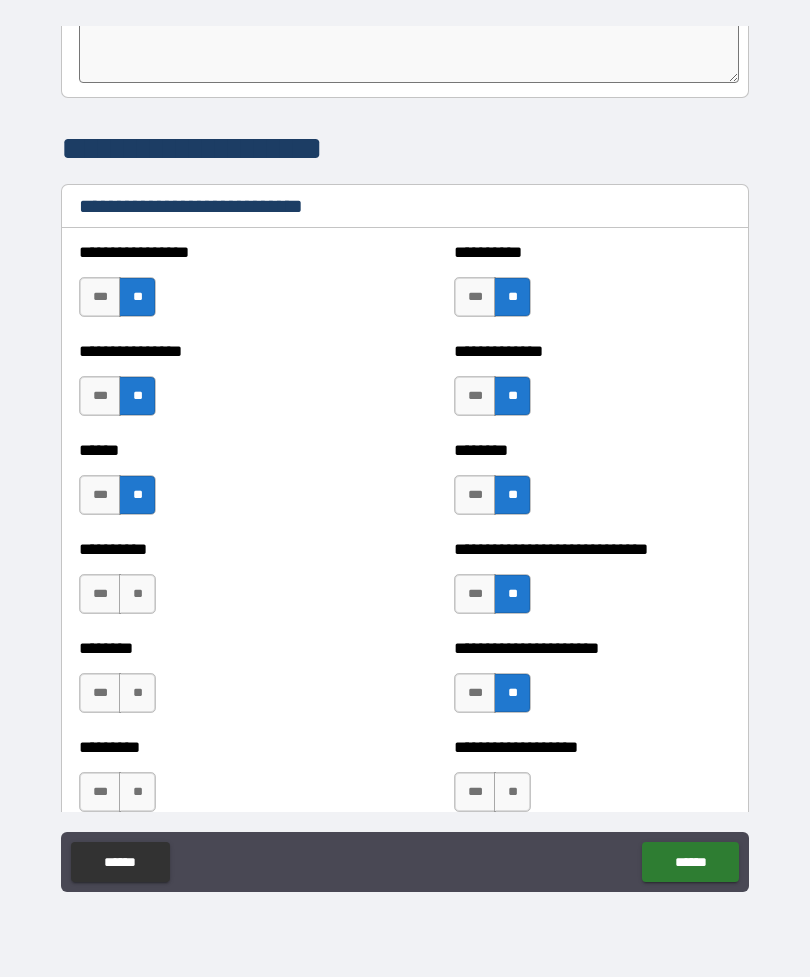 click on "**" at bounding box center (137, 594) 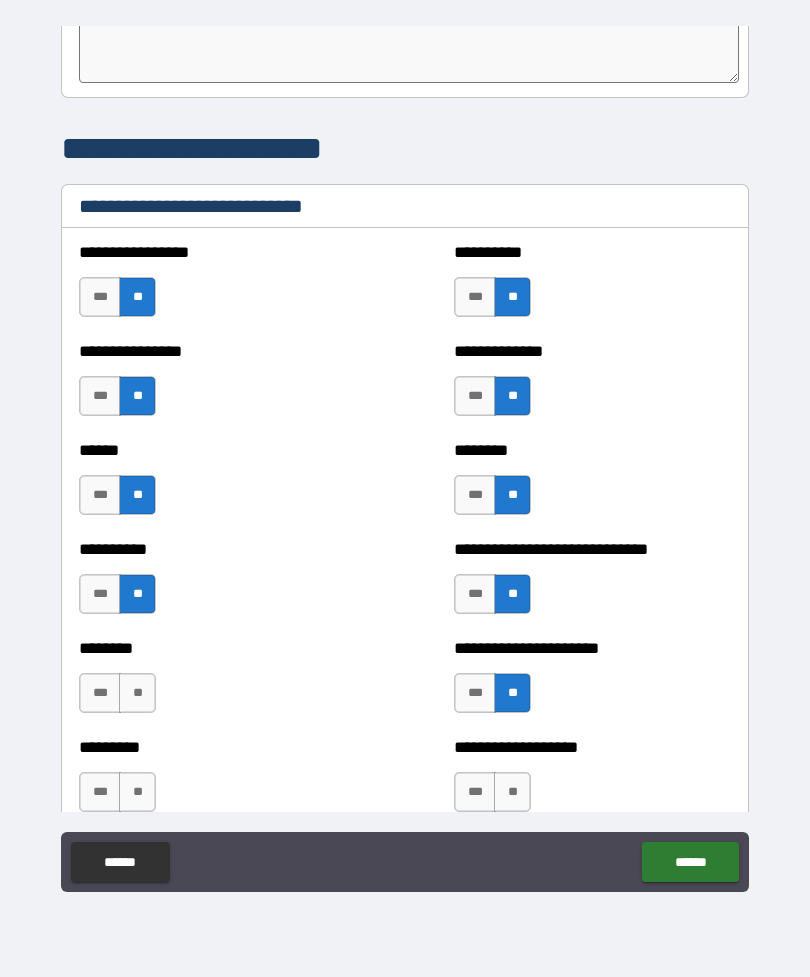 click on "**" at bounding box center (137, 693) 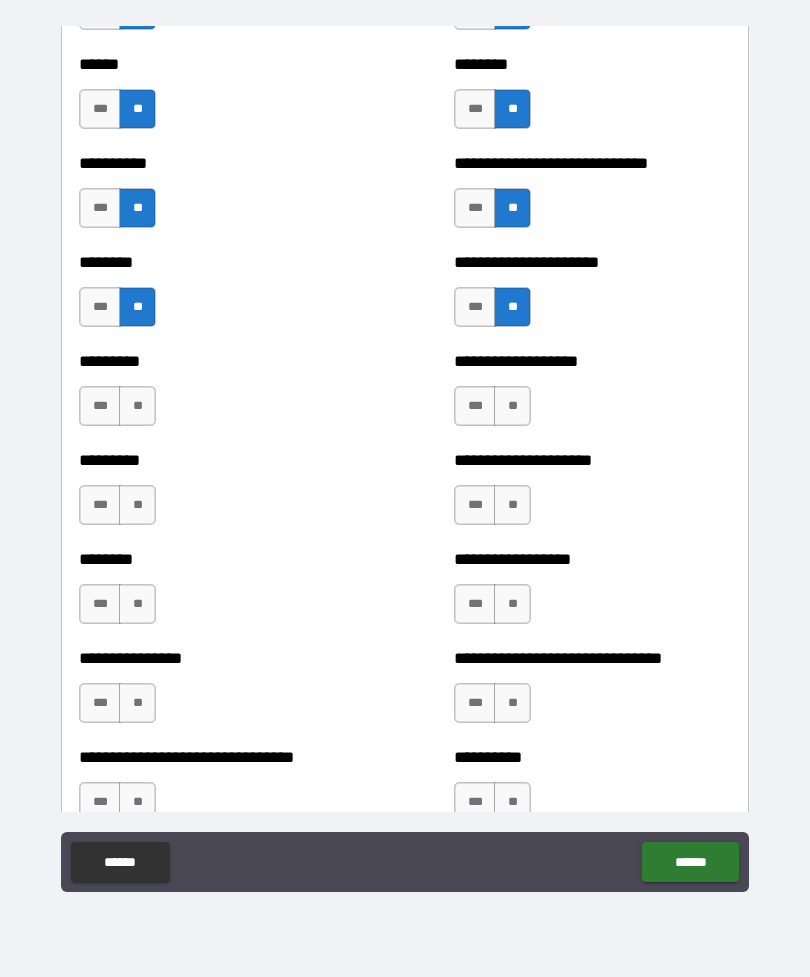 scroll, scrollTop: 7012, scrollLeft: 0, axis: vertical 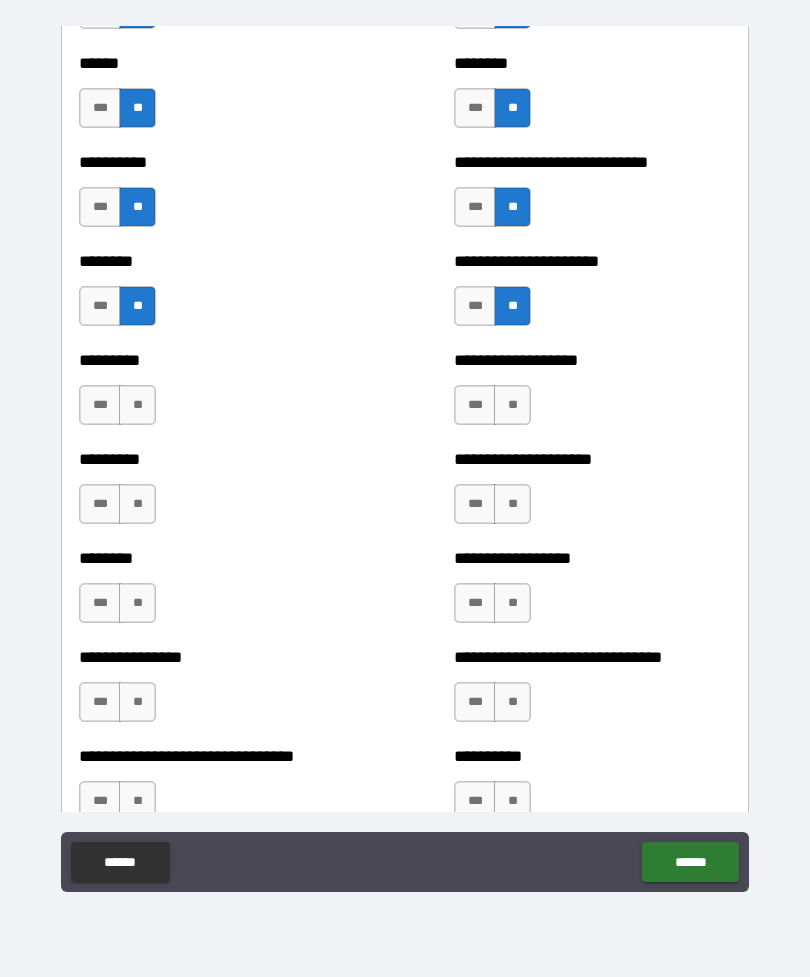 click on "**" at bounding box center [137, 405] 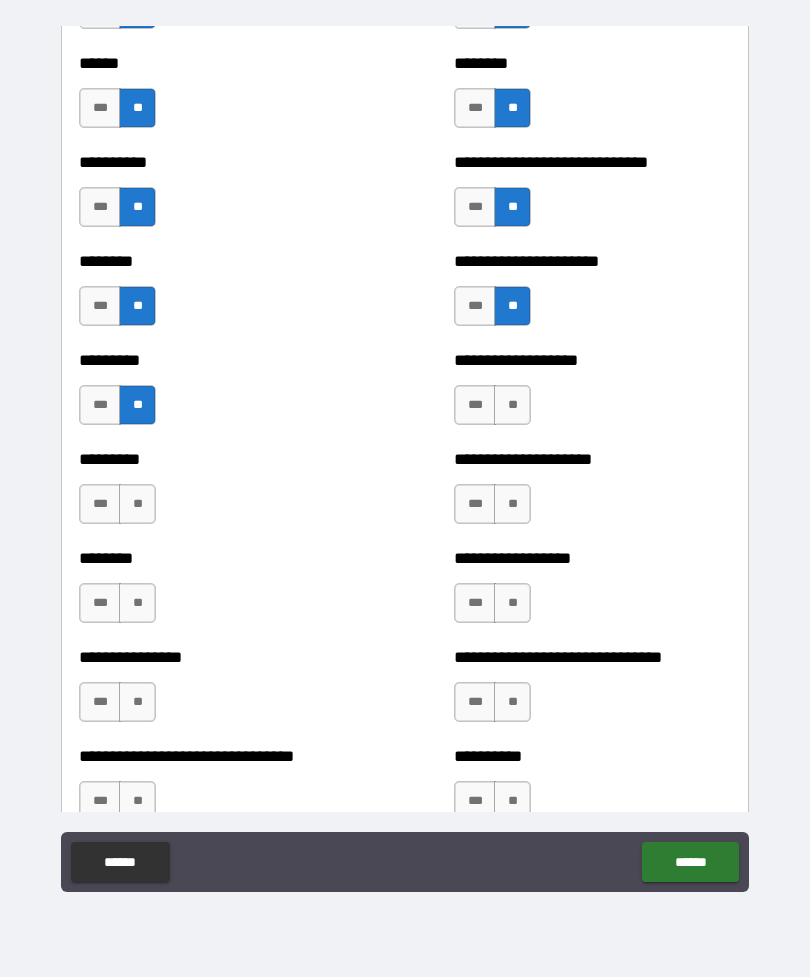 click on "**" at bounding box center [137, 504] 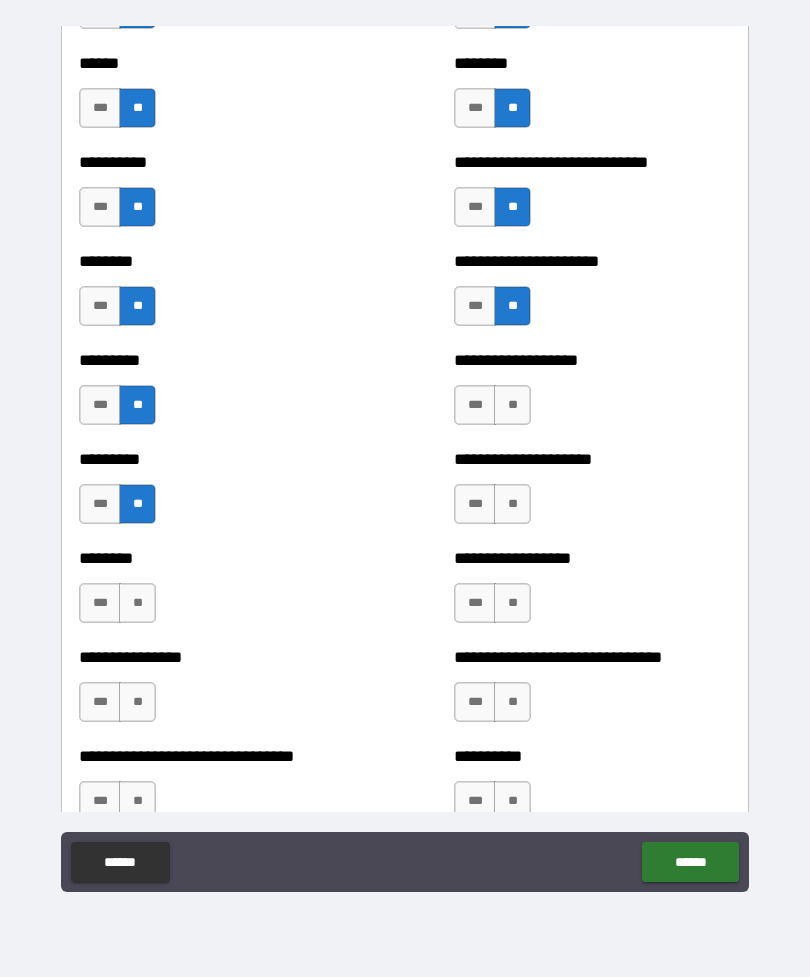 click on "**" at bounding box center [137, 603] 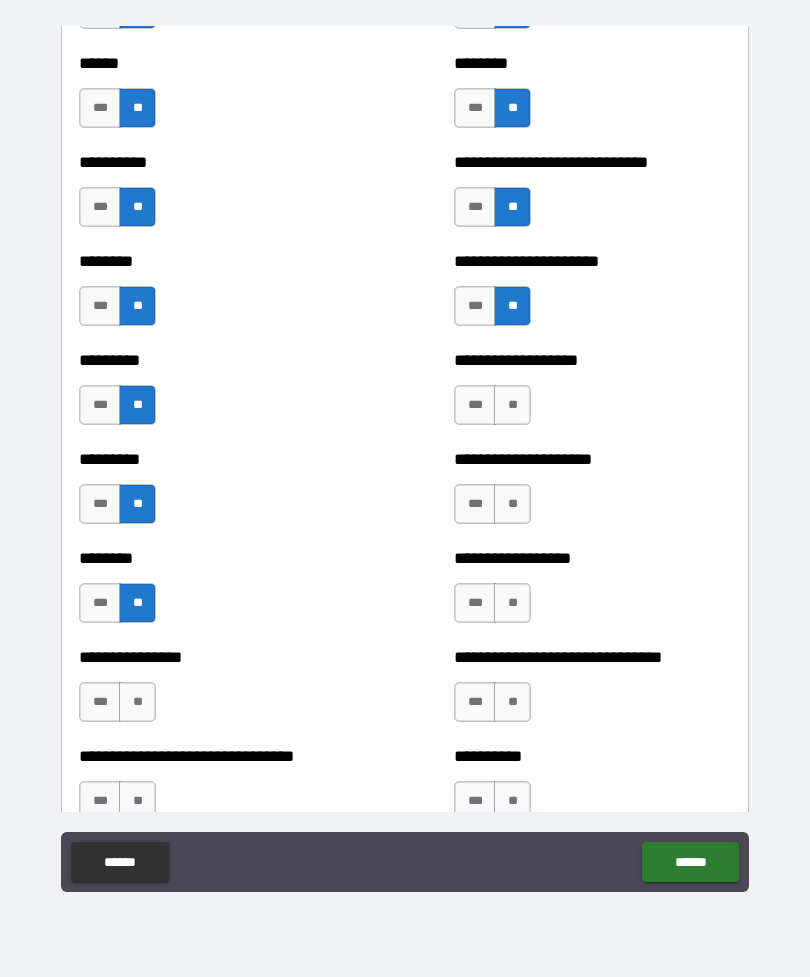 click on "**" at bounding box center [137, 702] 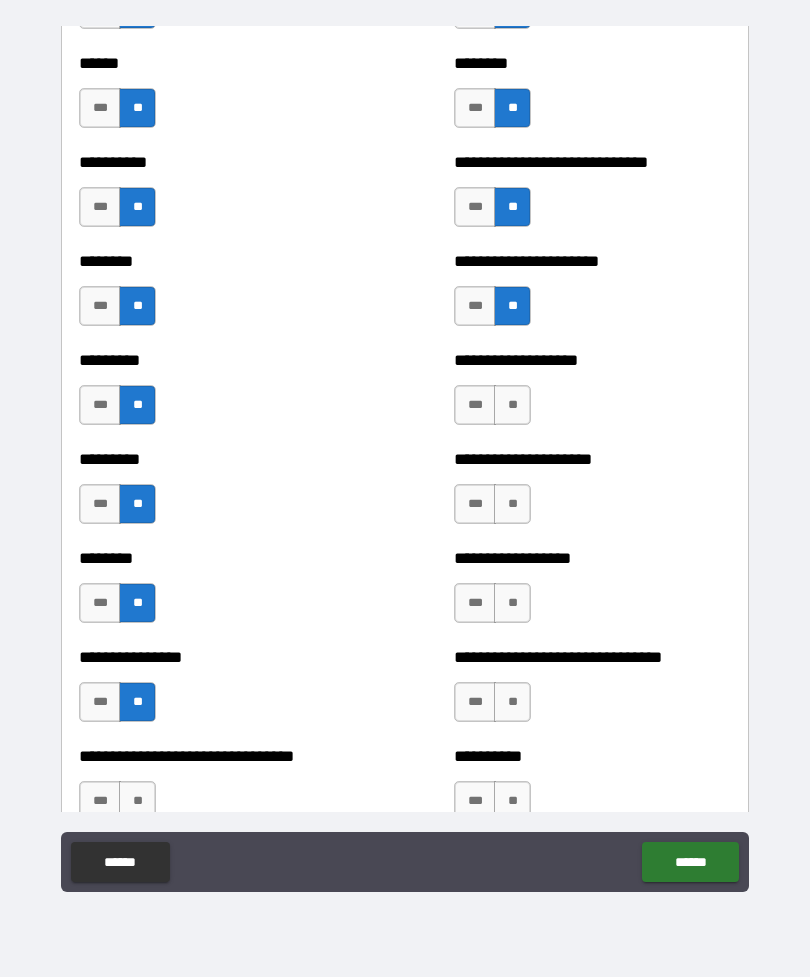 click on "**" at bounding box center (512, 702) 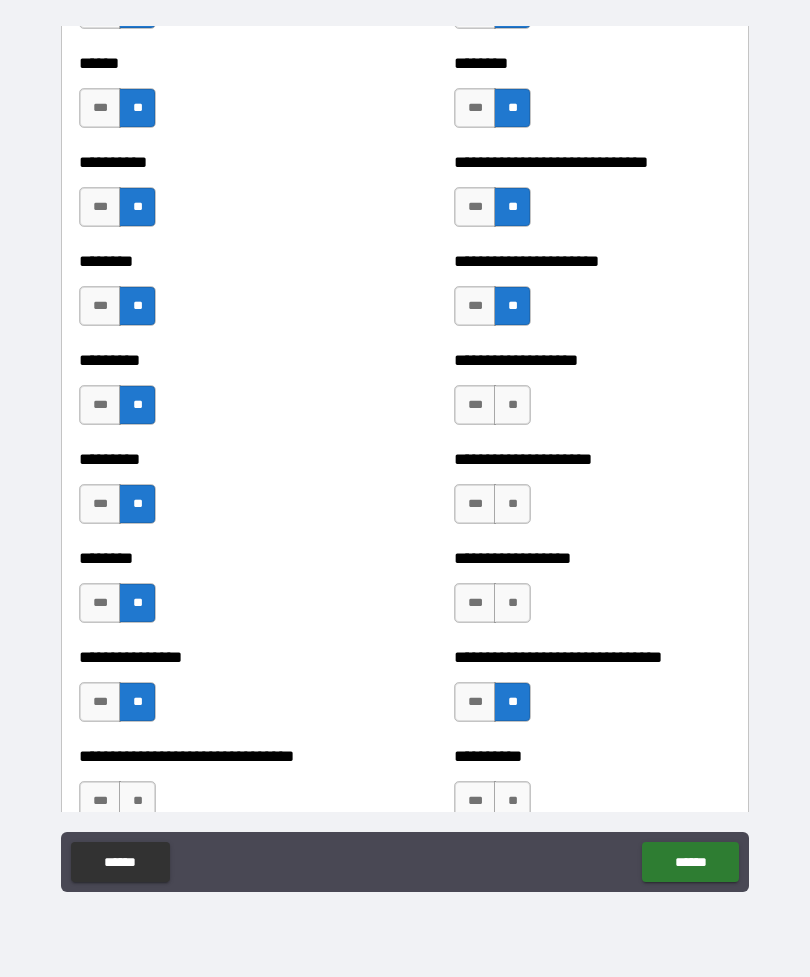 click on "**" at bounding box center (512, 603) 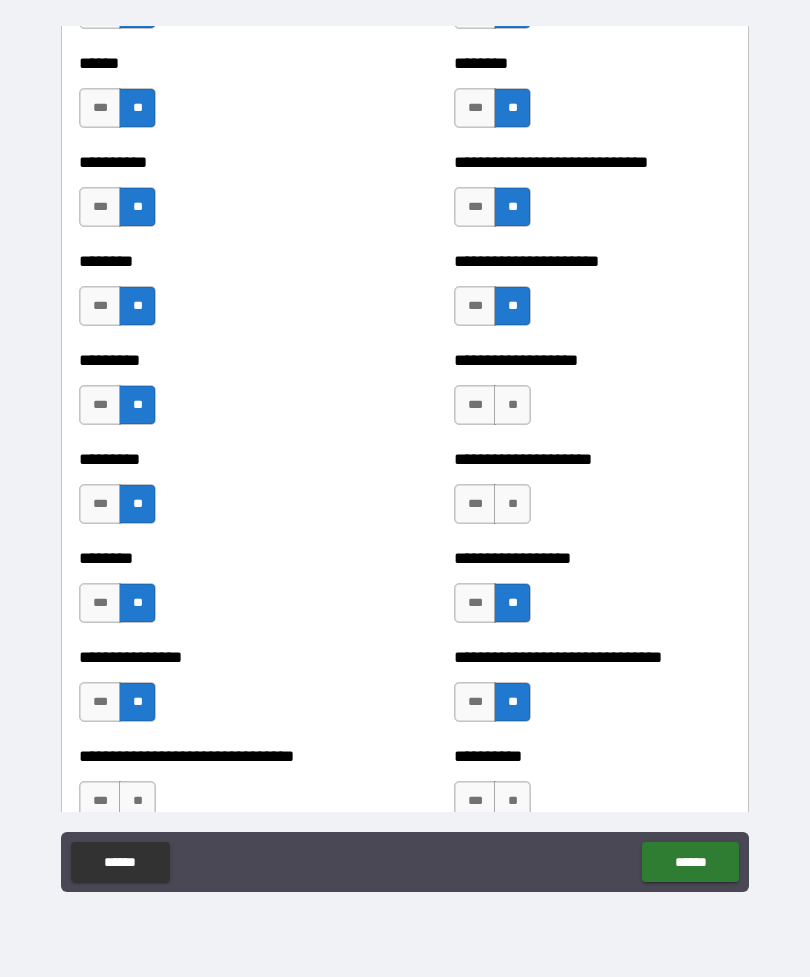 click on "**" at bounding box center (512, 504) 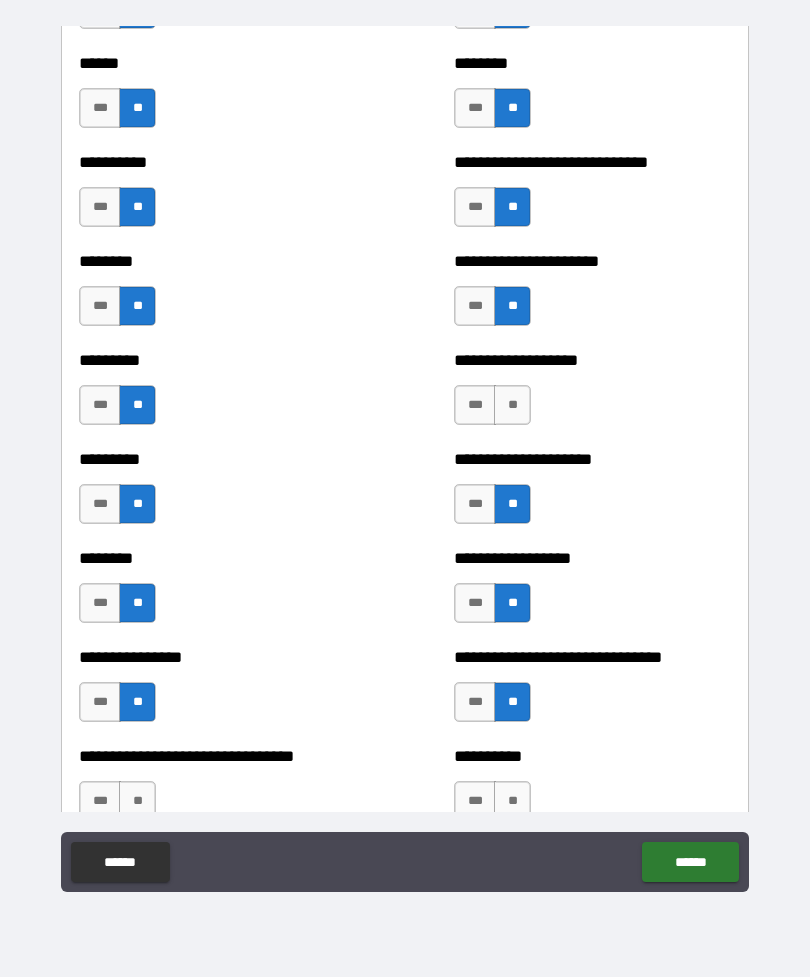 click on "**" at bounding box center (512, 405) 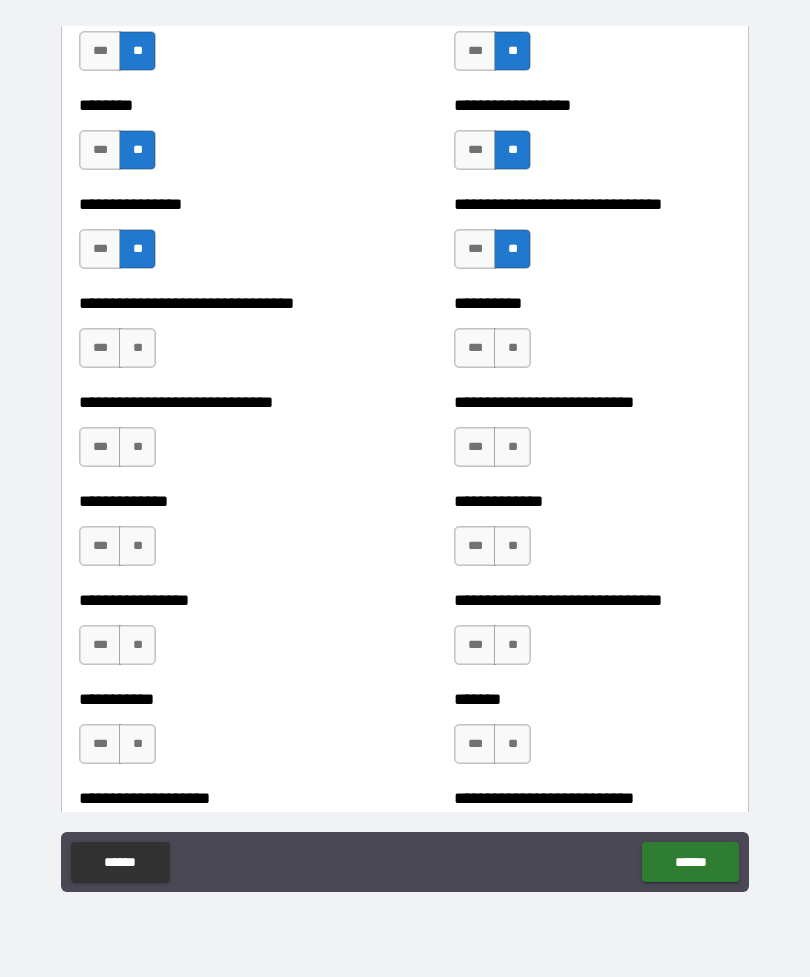 scroll, scrollTop: 7481, scrollLeft: 0, axis: vertical 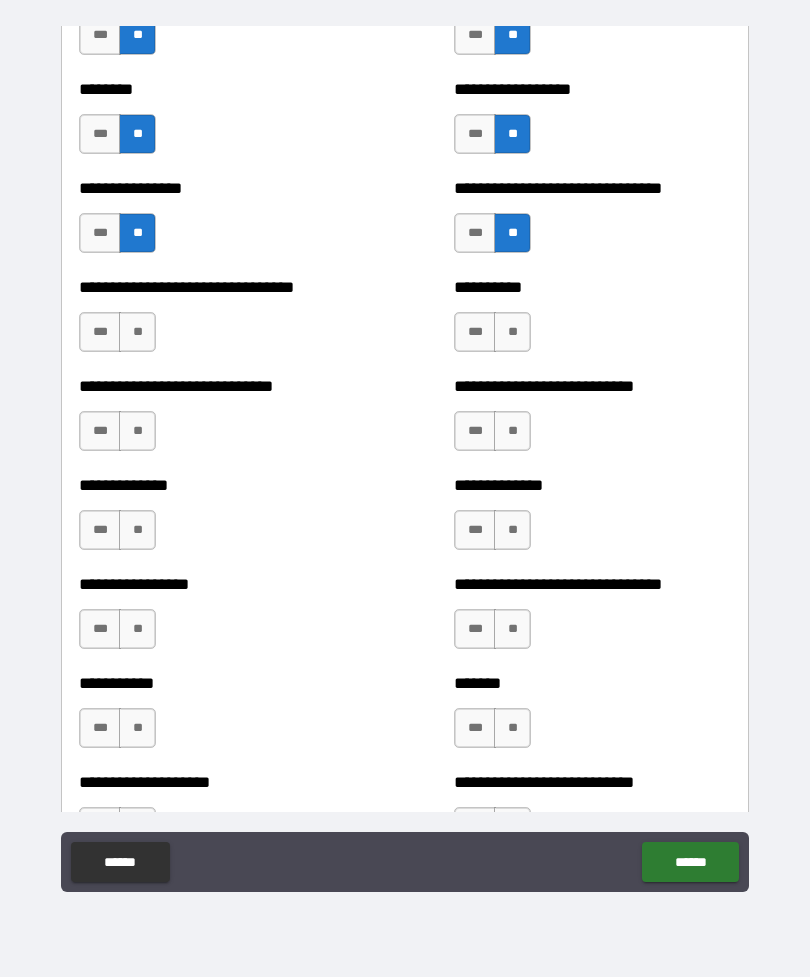 click on "**" at bounding box center [137, 332] 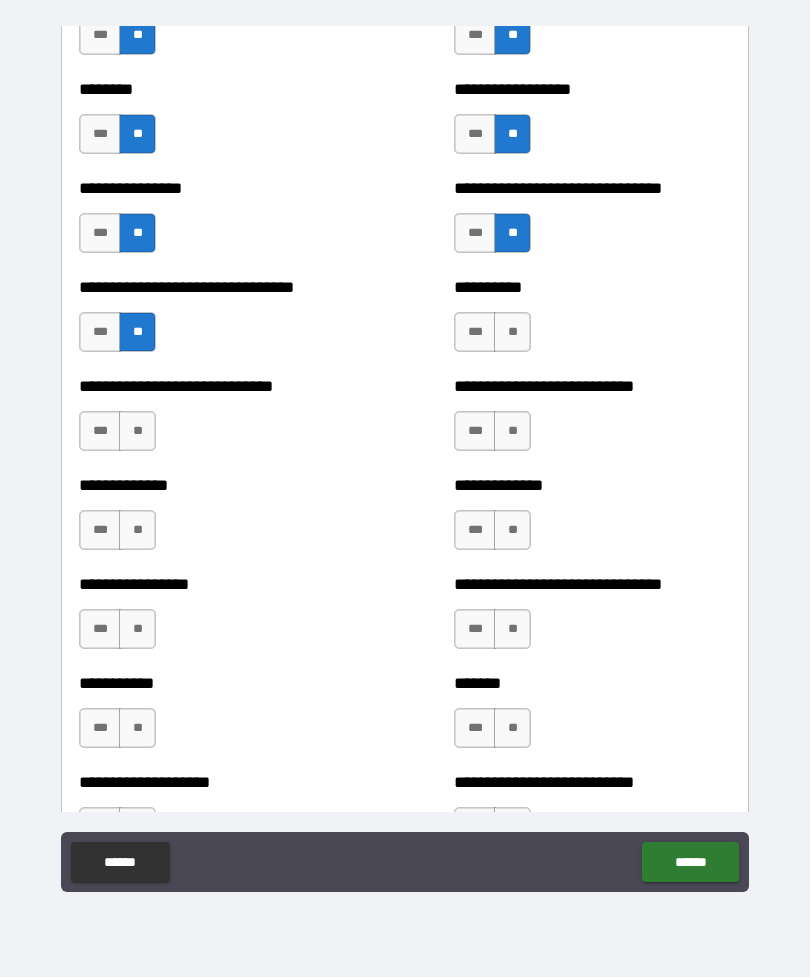 click on "**" at bounding box center [137, 431] 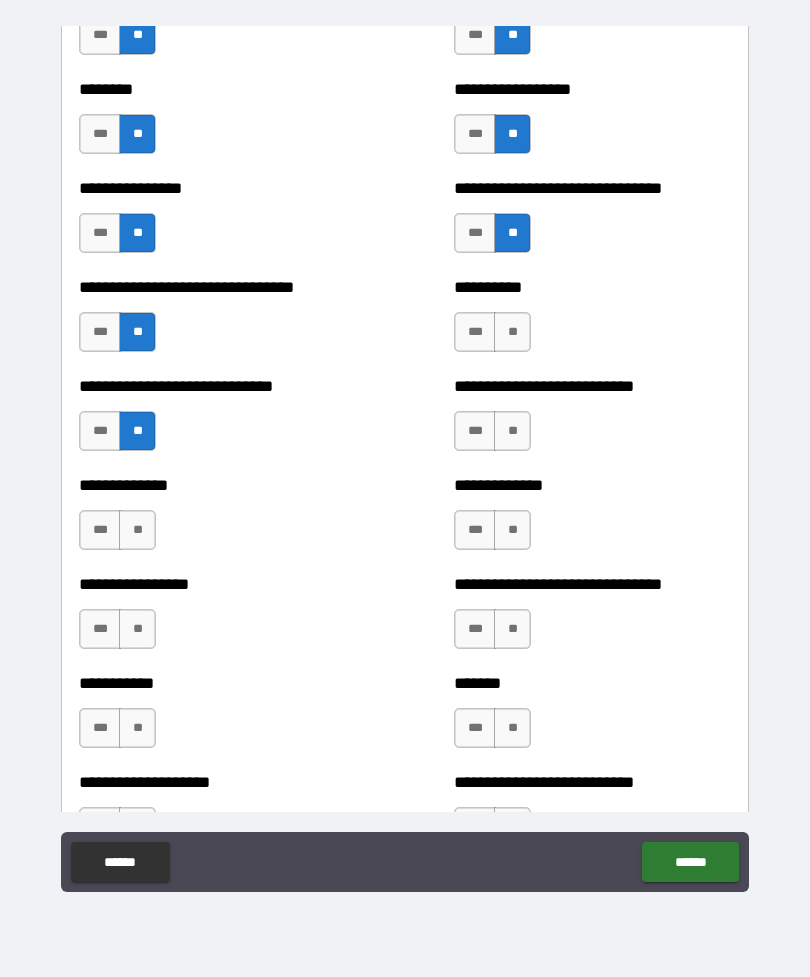 click on "**" at bounding box center [137, 530] 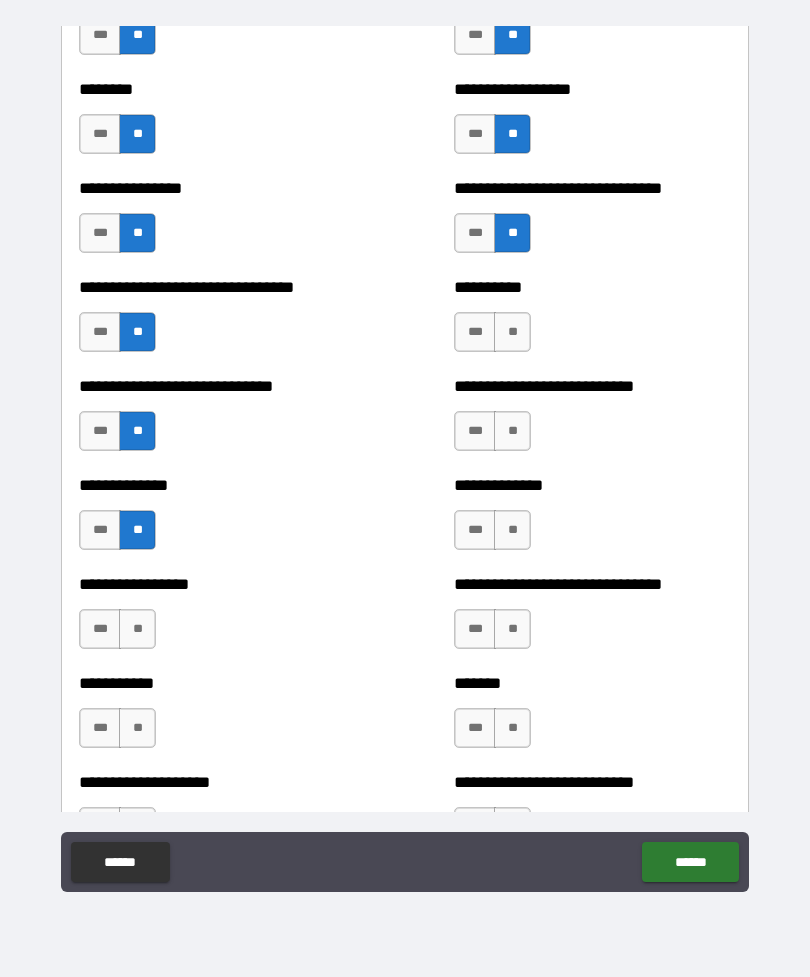 click on "**" at bounding box center (137, 629) 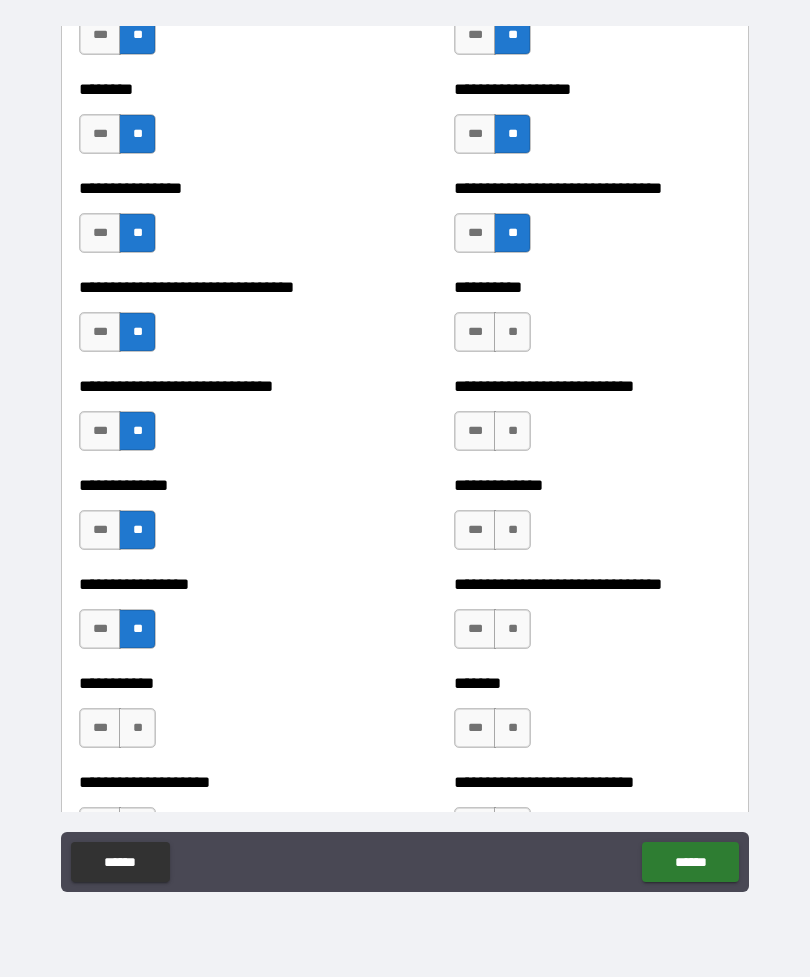 click on "**" at bounding box center (137, 728) 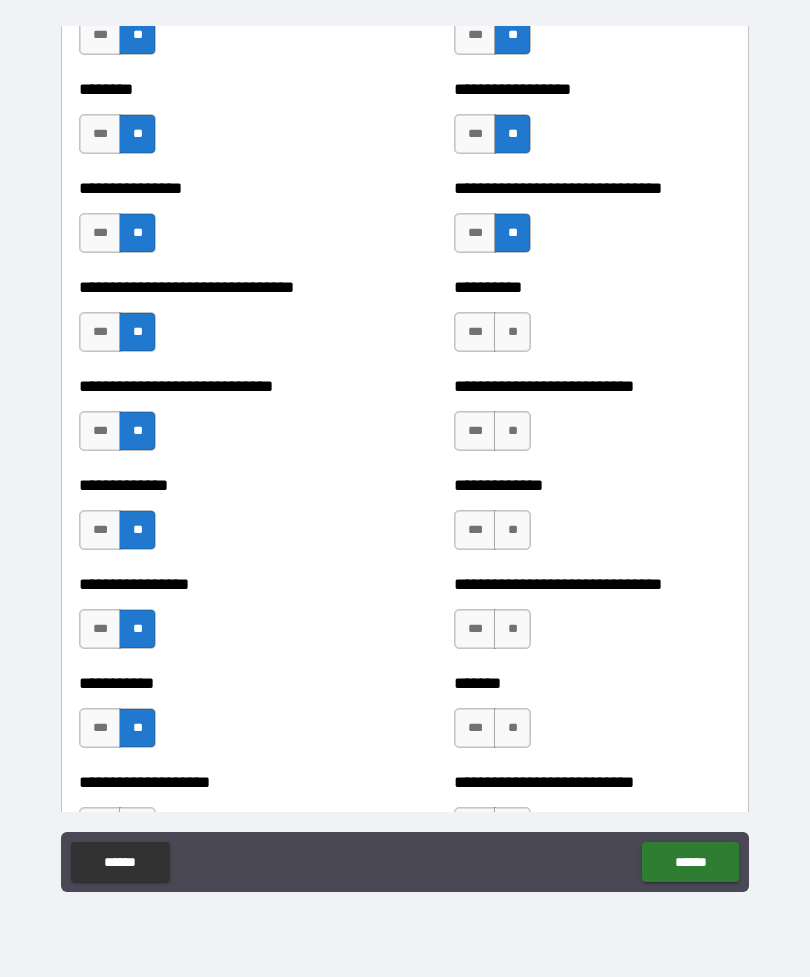 click on "**" at bounding box center [512, 728] 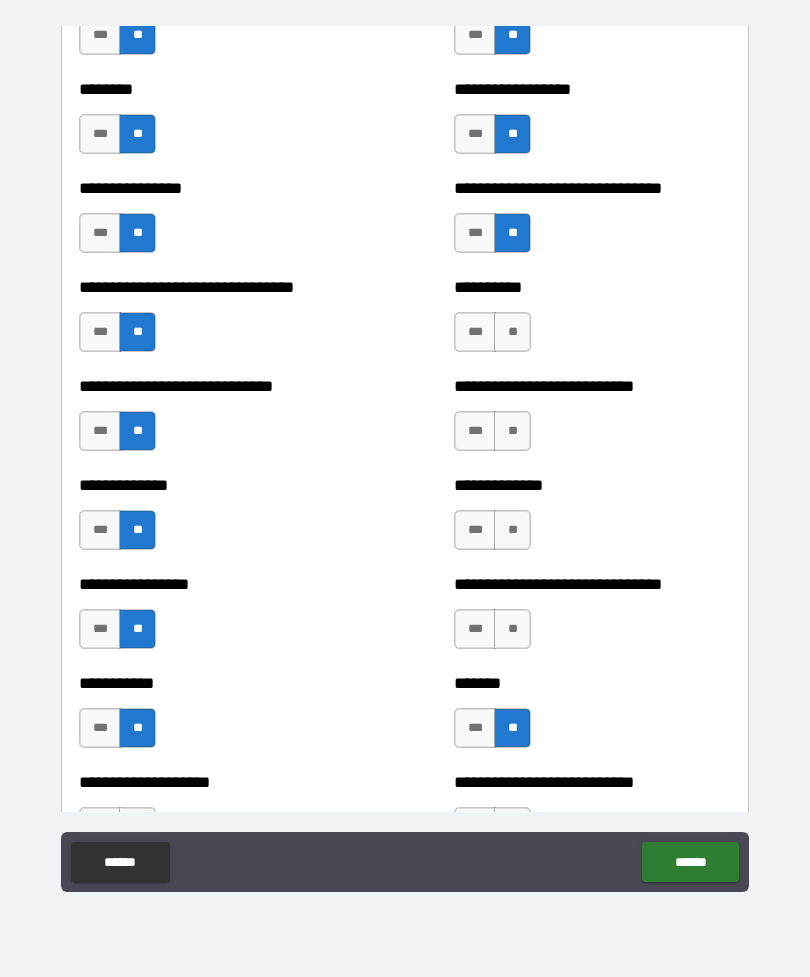 click on "**" at bounding box center (512, 629) 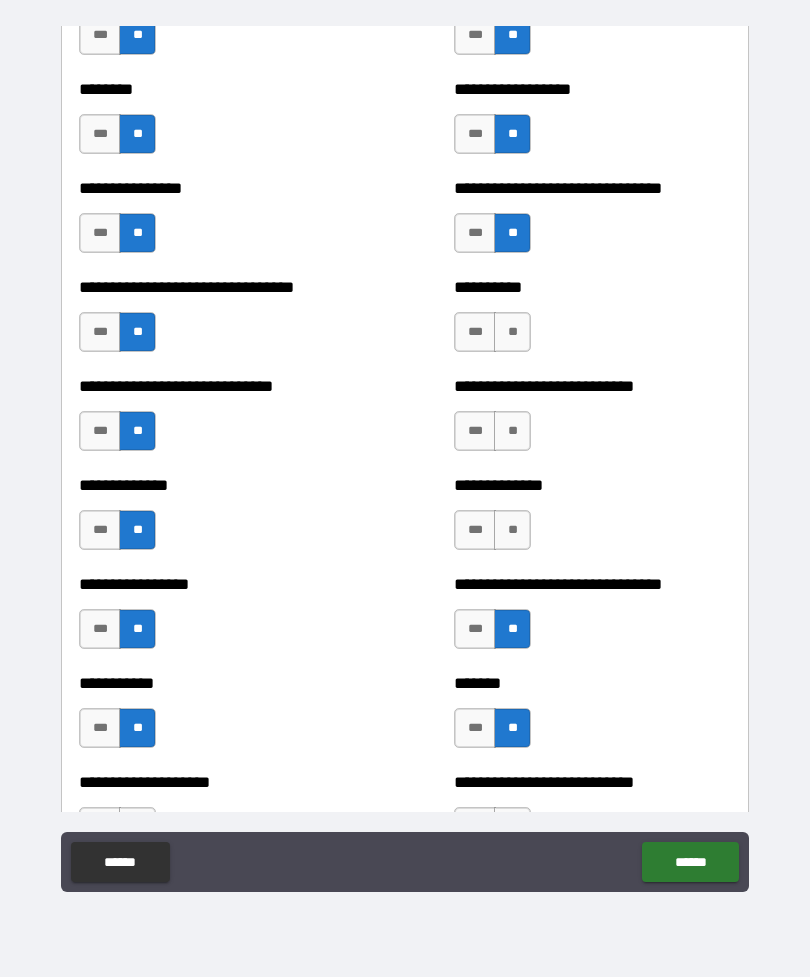 click on "**" at bounding box center [512, 530] 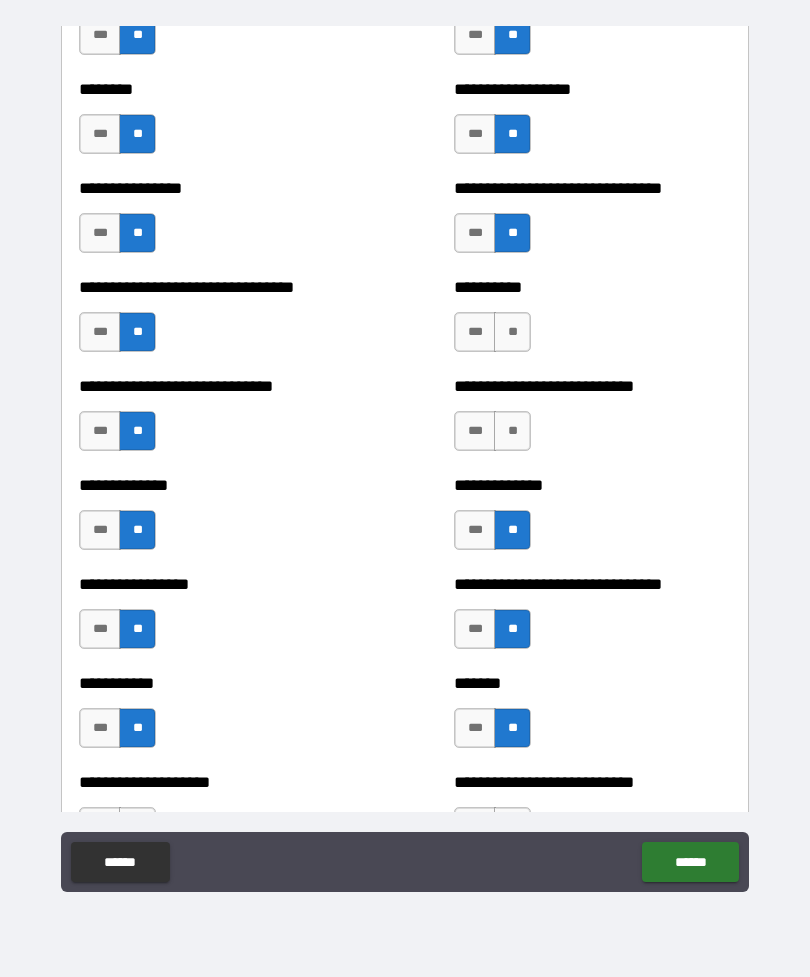 click on "**" at bounding box center (512, 431) 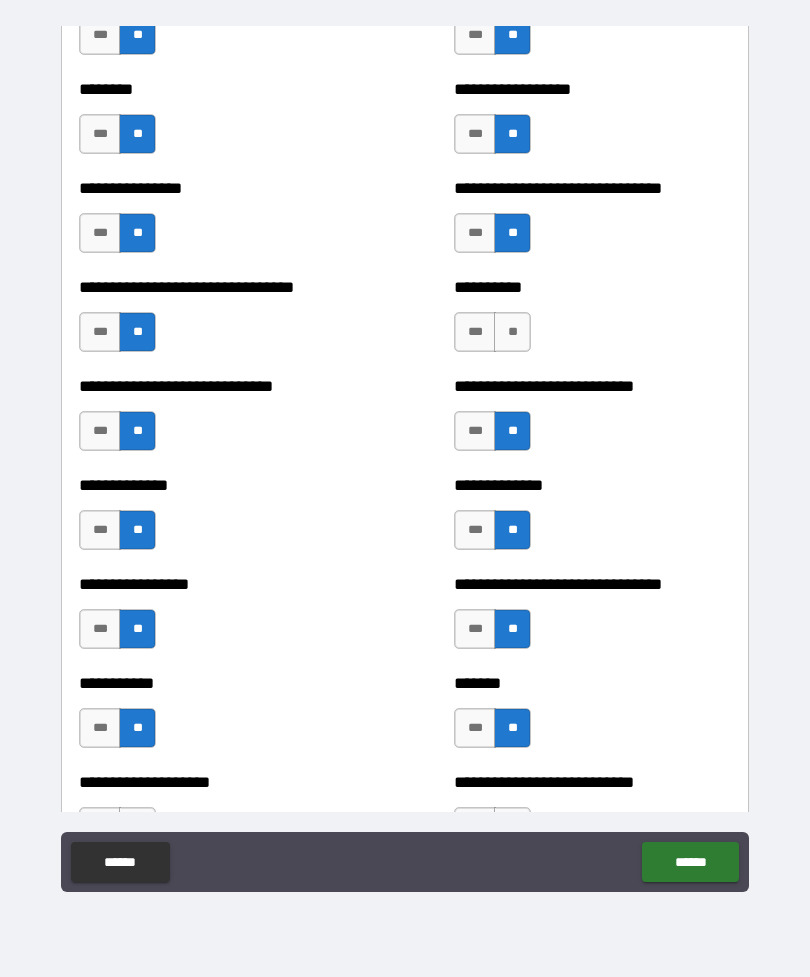 click on "**" at bounding box center [512, 332] 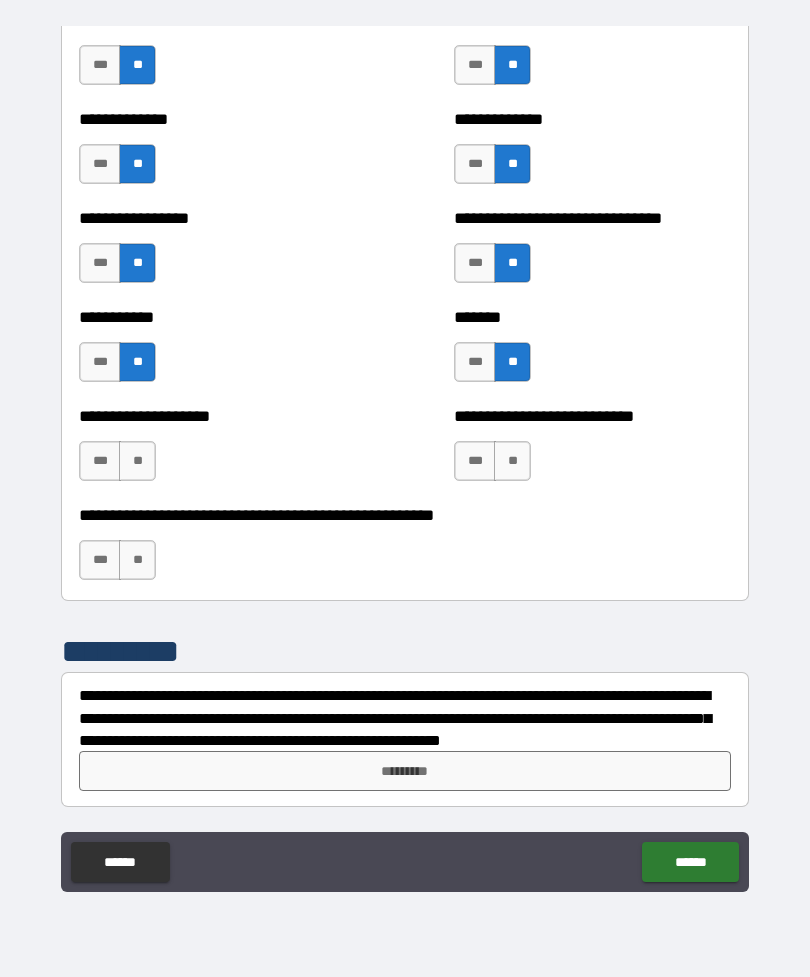 click on "**" at bounding box center (137, 461) 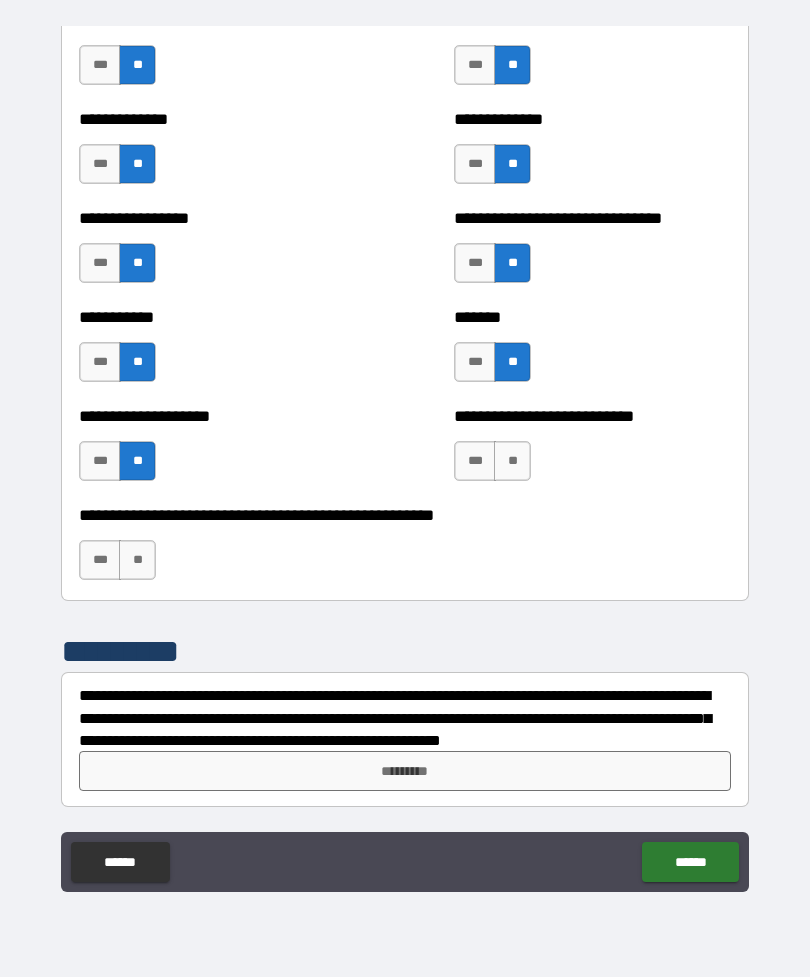 click on "**" at bounding box center (137, 560) 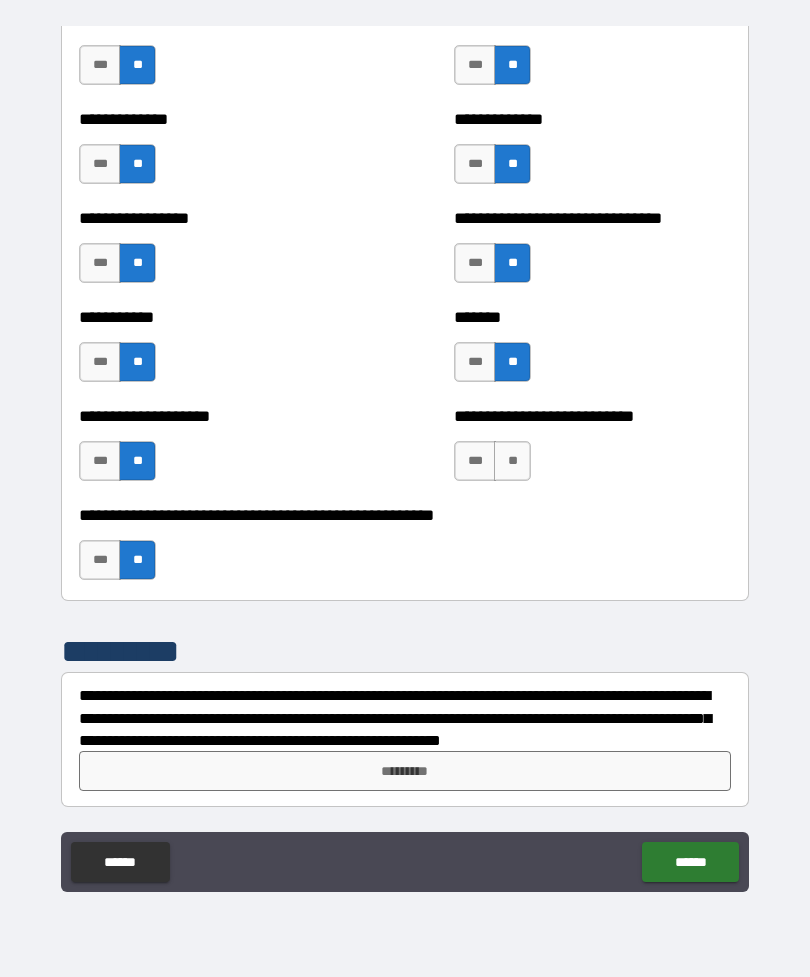 click on "**" at bounding box center [512, 461] 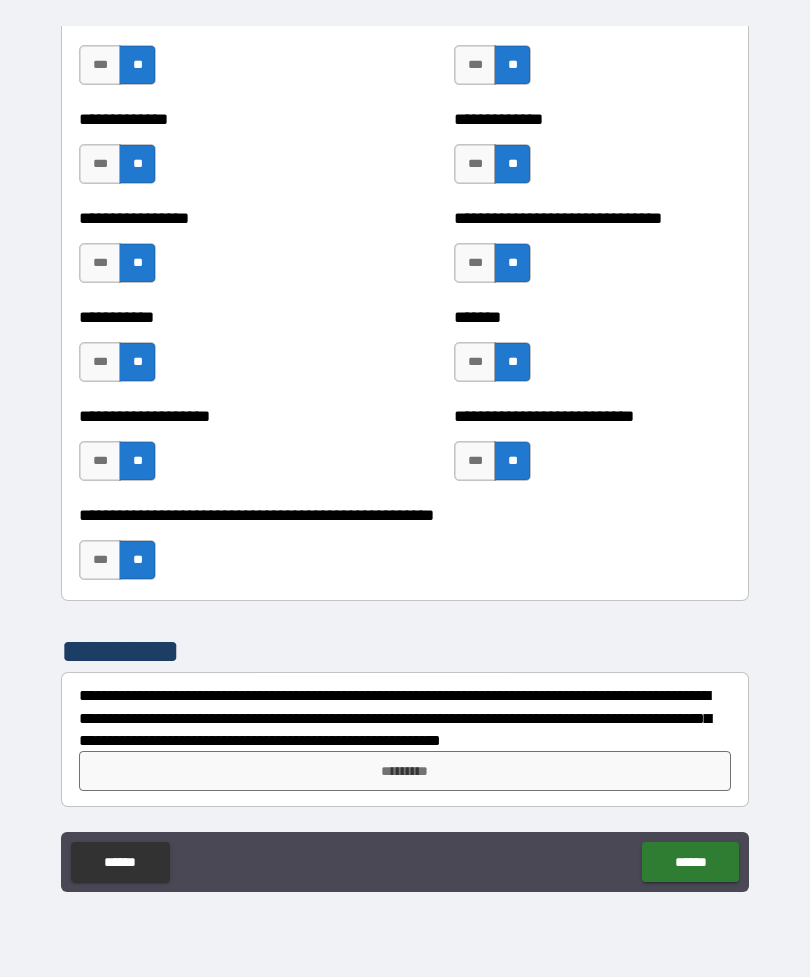 scroll, scrollTop: 7847, scrollLeft: 0, axis: vertical 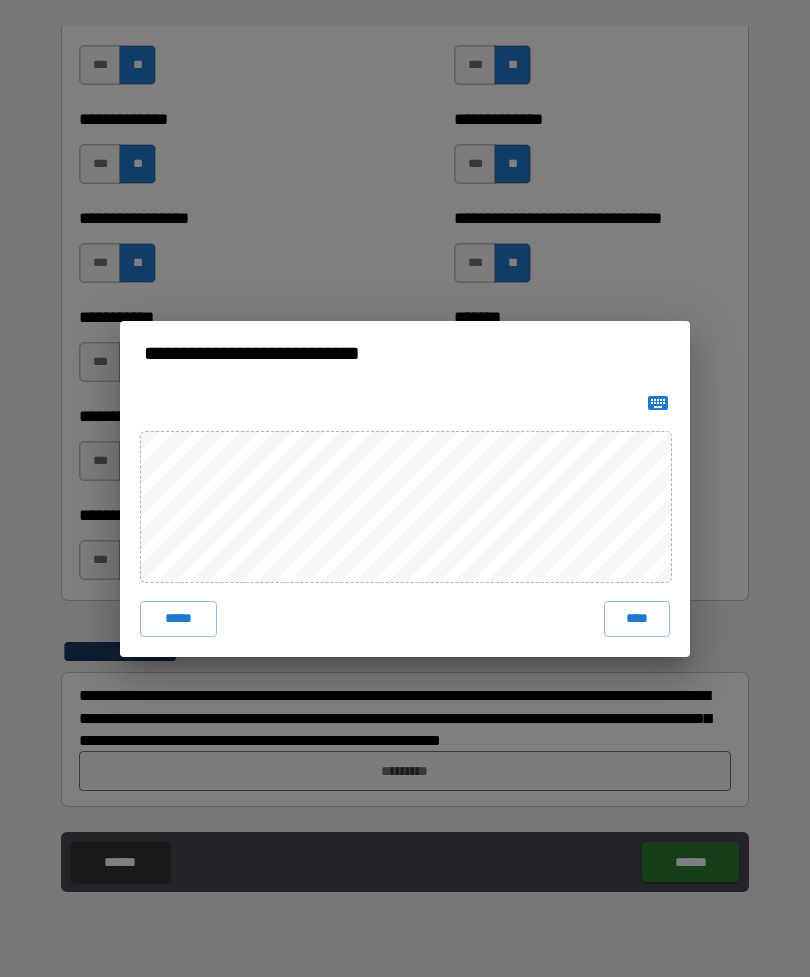 click on "****" at bounding box center [637, 619] 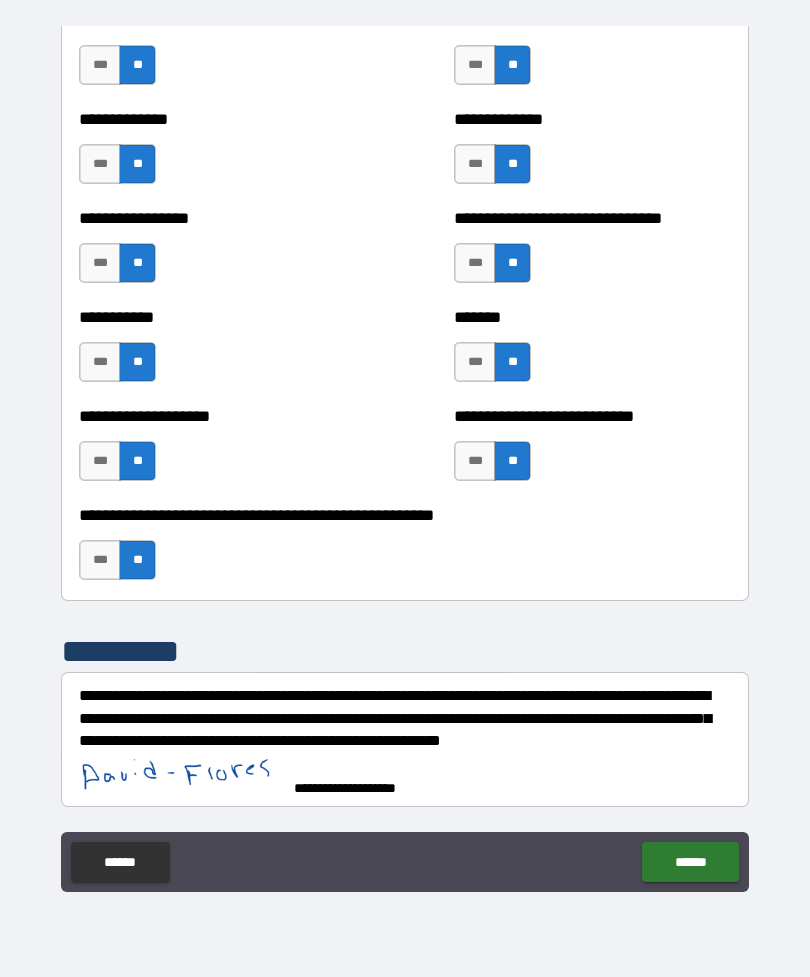 scroll, scrollTop: 7837, scrollLeft: 0, axis: vertical 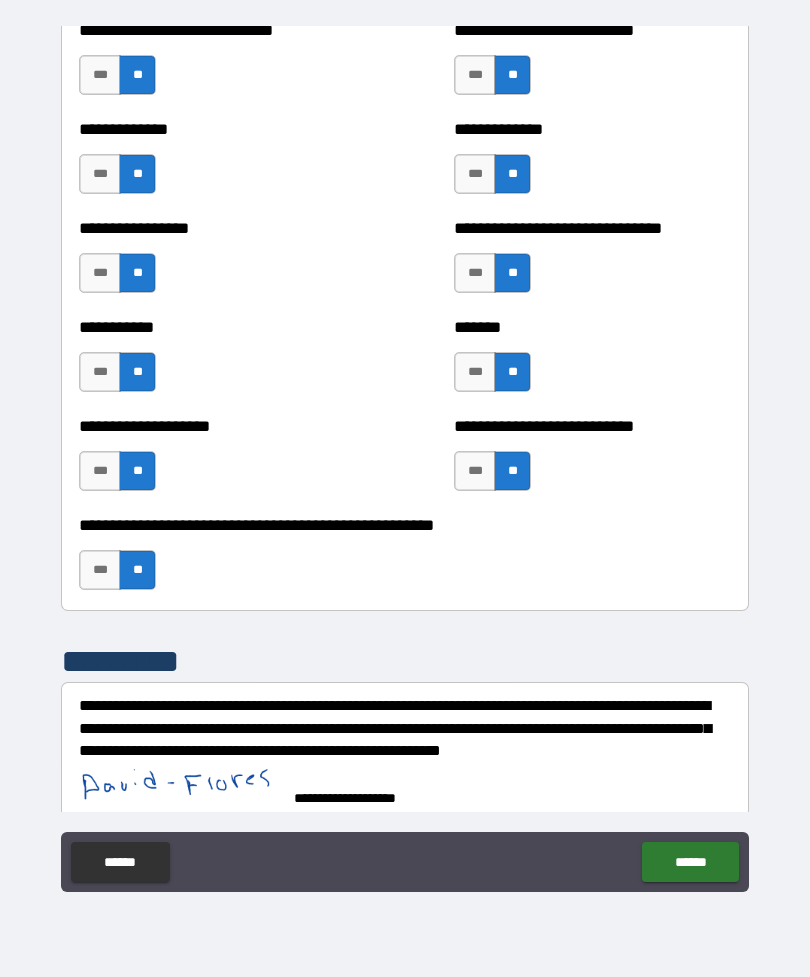 type on "*" 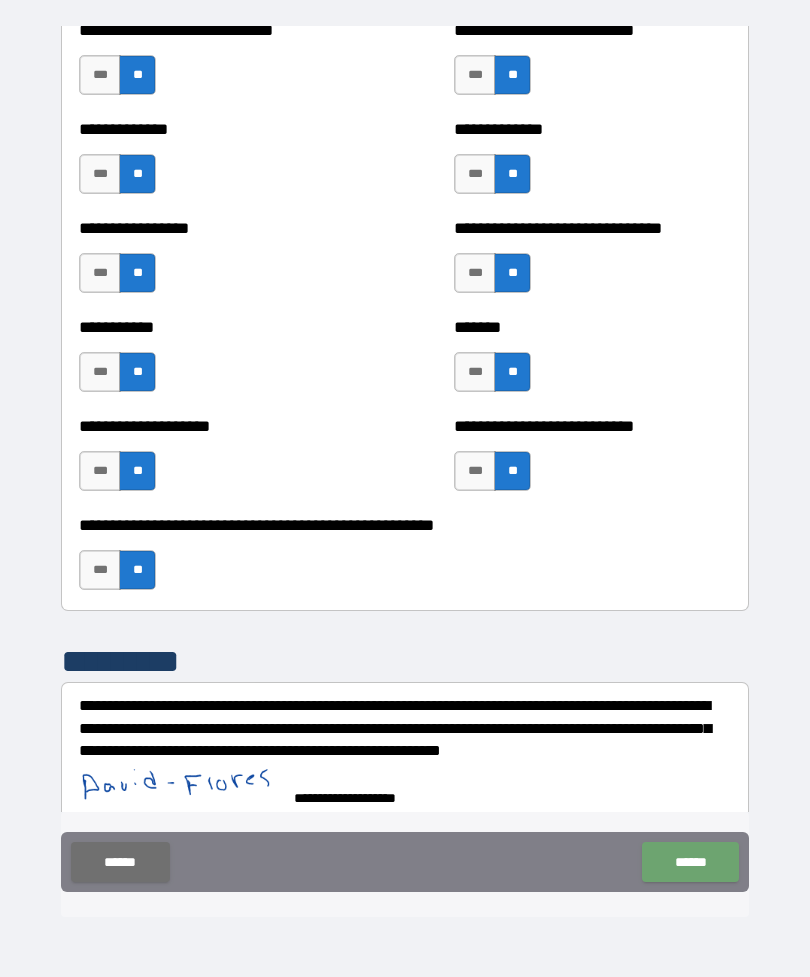 click on "******" at bounding box center [690, 862] 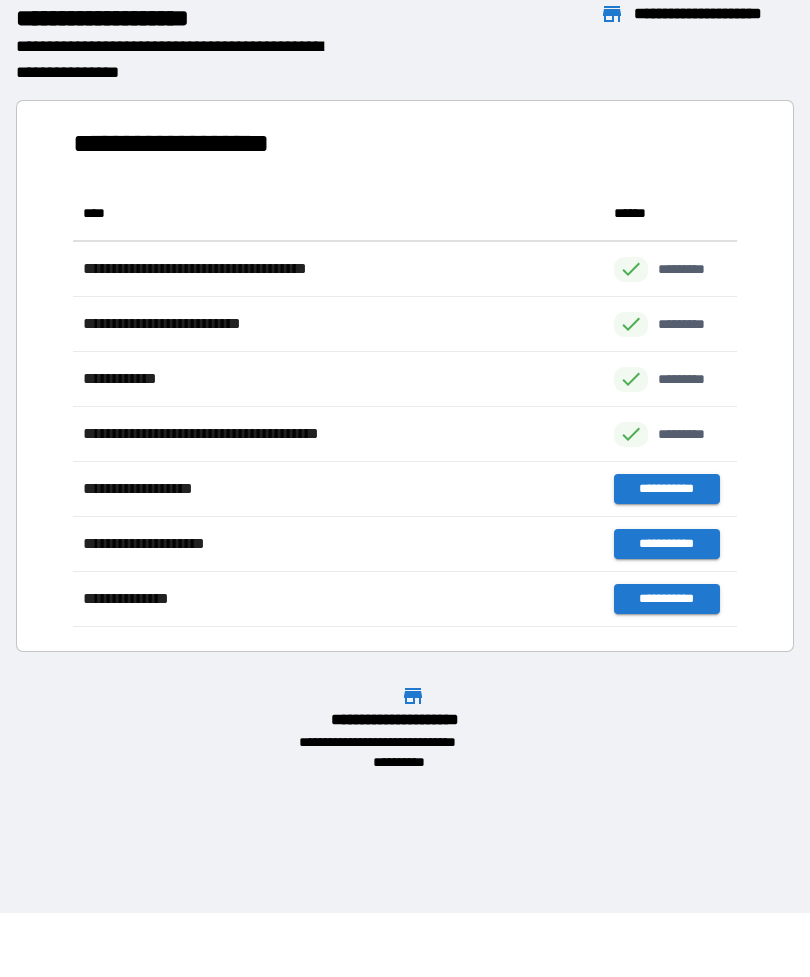 scroll, scrollTop: 1, scrollLeft: 1, axis: both 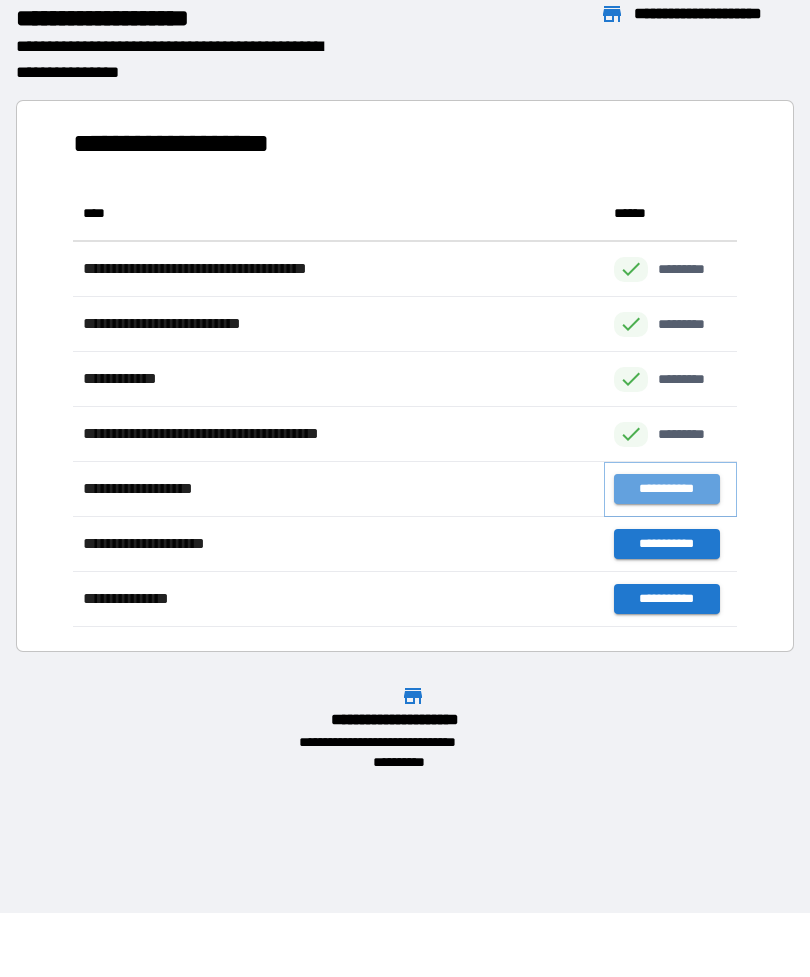 click on "**********" at bounding box center [666, 489] 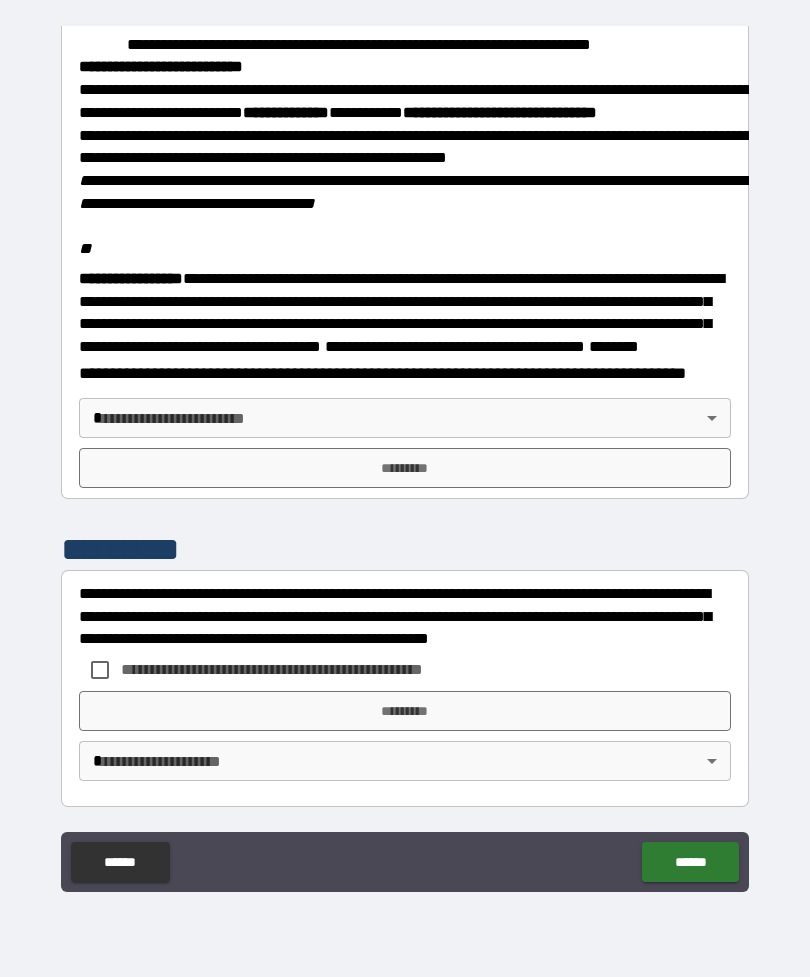 scroll, scrollTop: 2323, scrollLeft: 0, axis: vertical 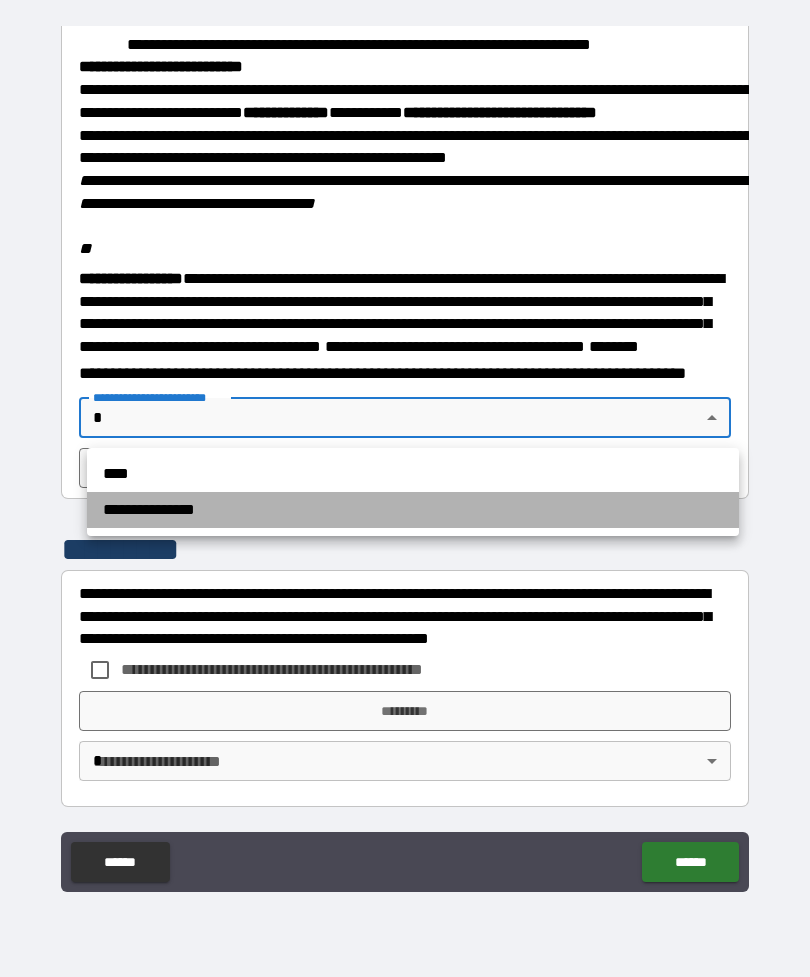click on "**********" at bounding box center [413, 510] 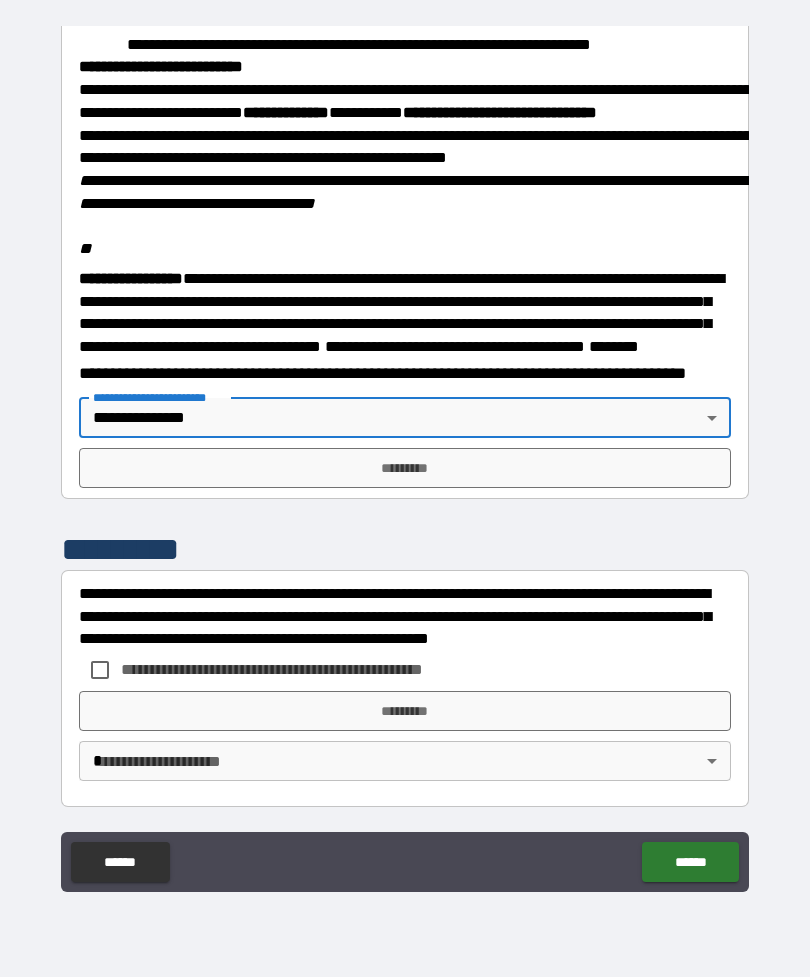 click on "*********" at bounding box center (405, 468) 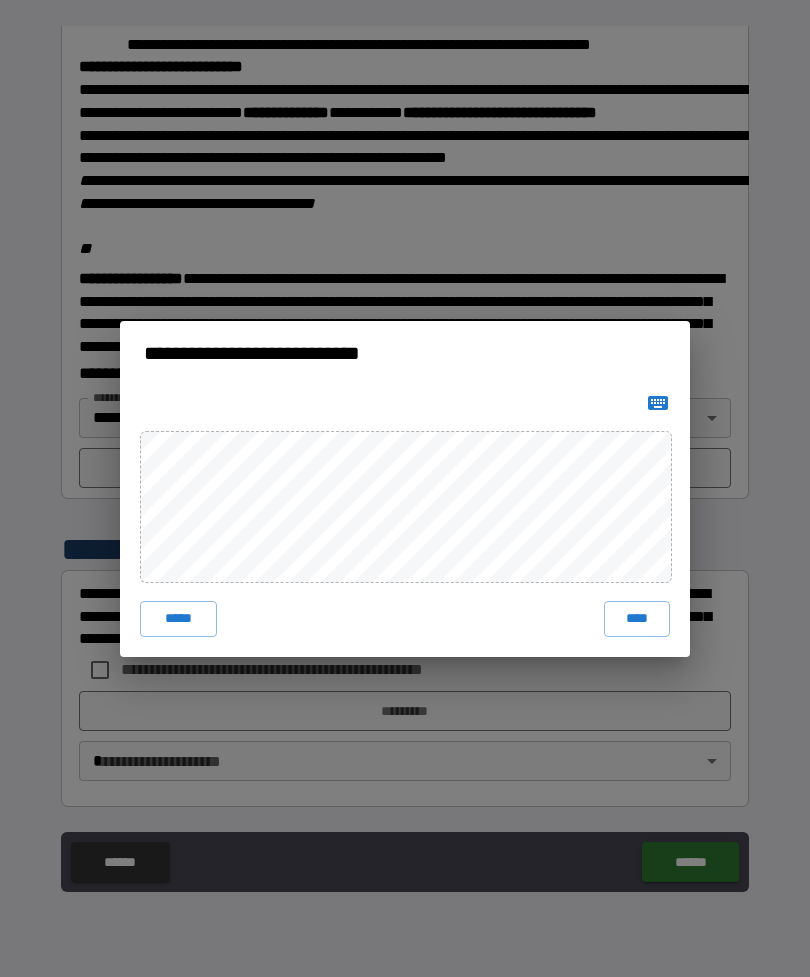 click on "****" at bounding box center [637, 619] 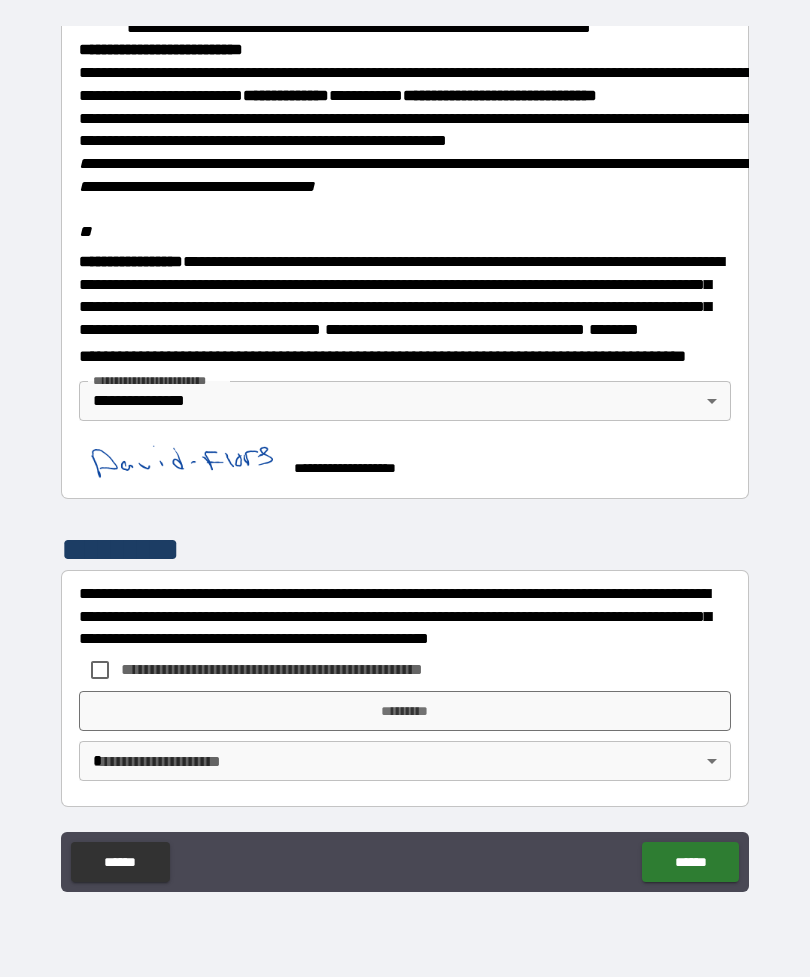 scroll, scrollTop: 2340, scrollLeft: 0, axis: vertical 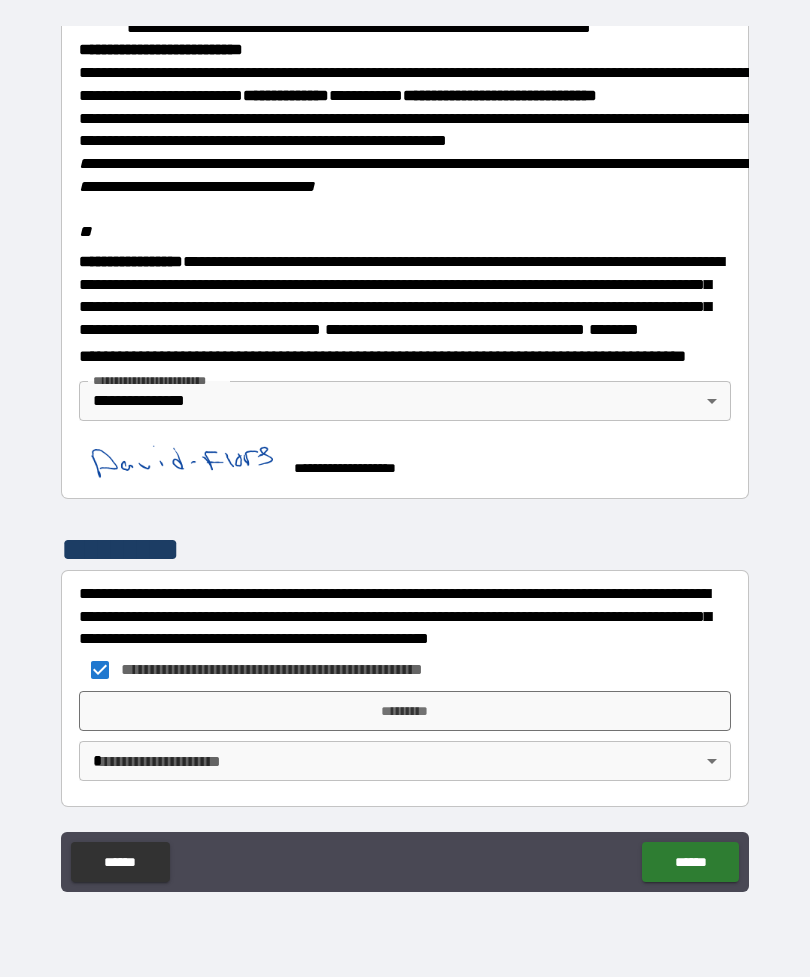 click on "*********" at bounding box center (405, 711) 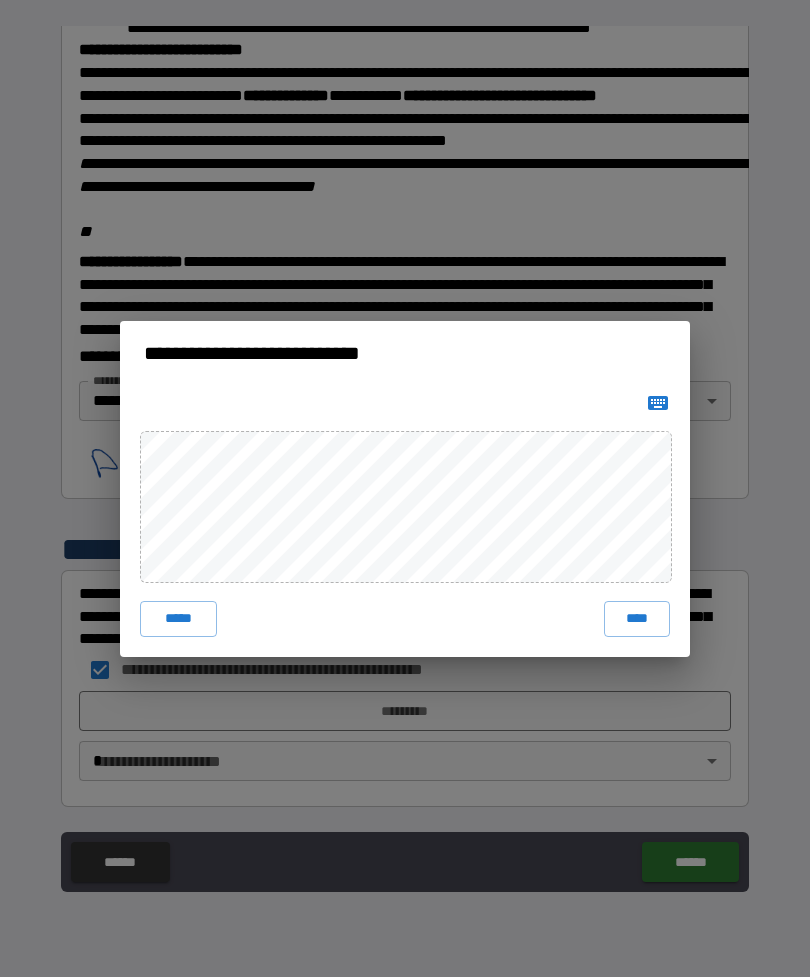 click on "****" at bounding box center [637, 619] 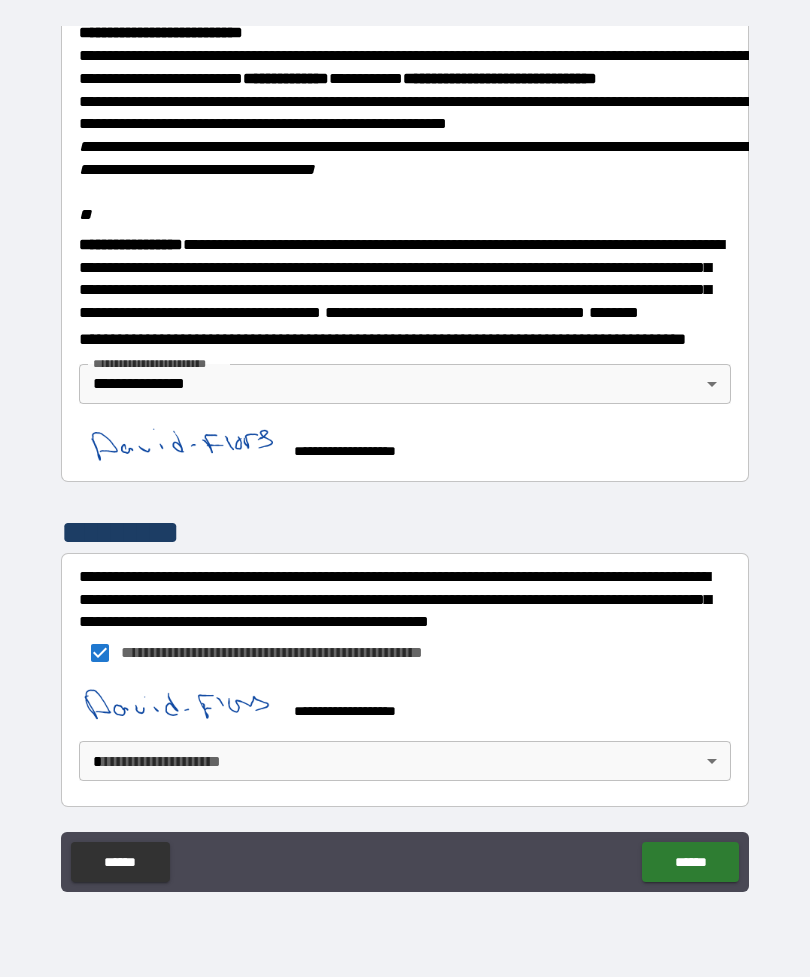scroll, scrollTop: 2357, scrollLeft: 0, axis: vertical 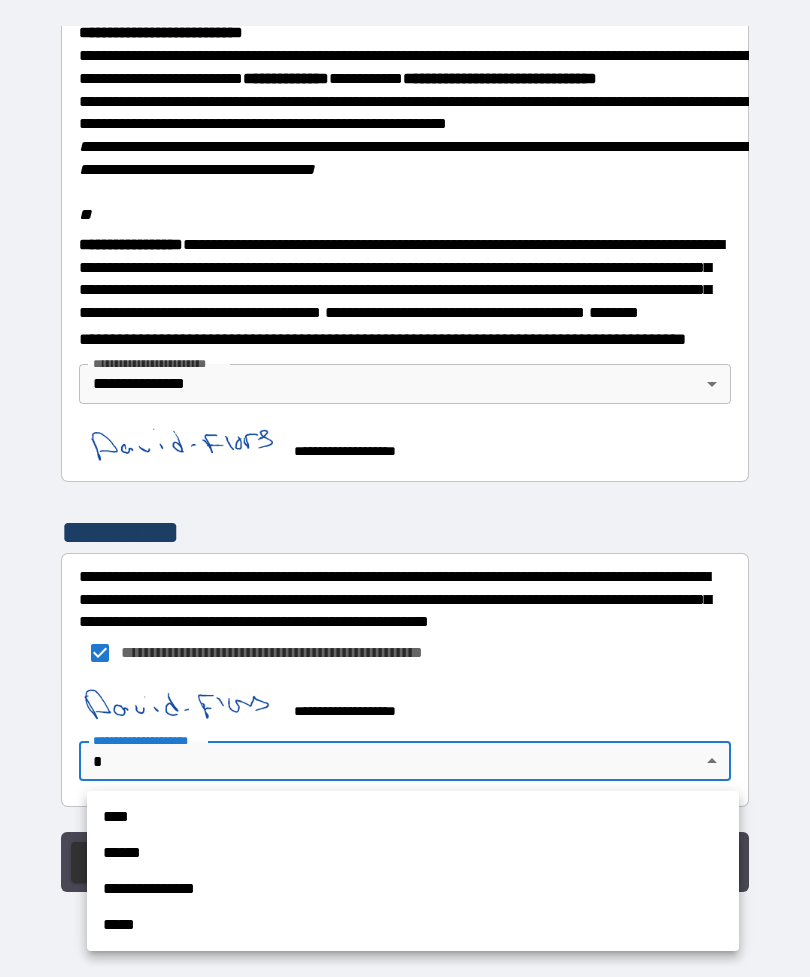 click on "**********" at bounding box center (413, 889) 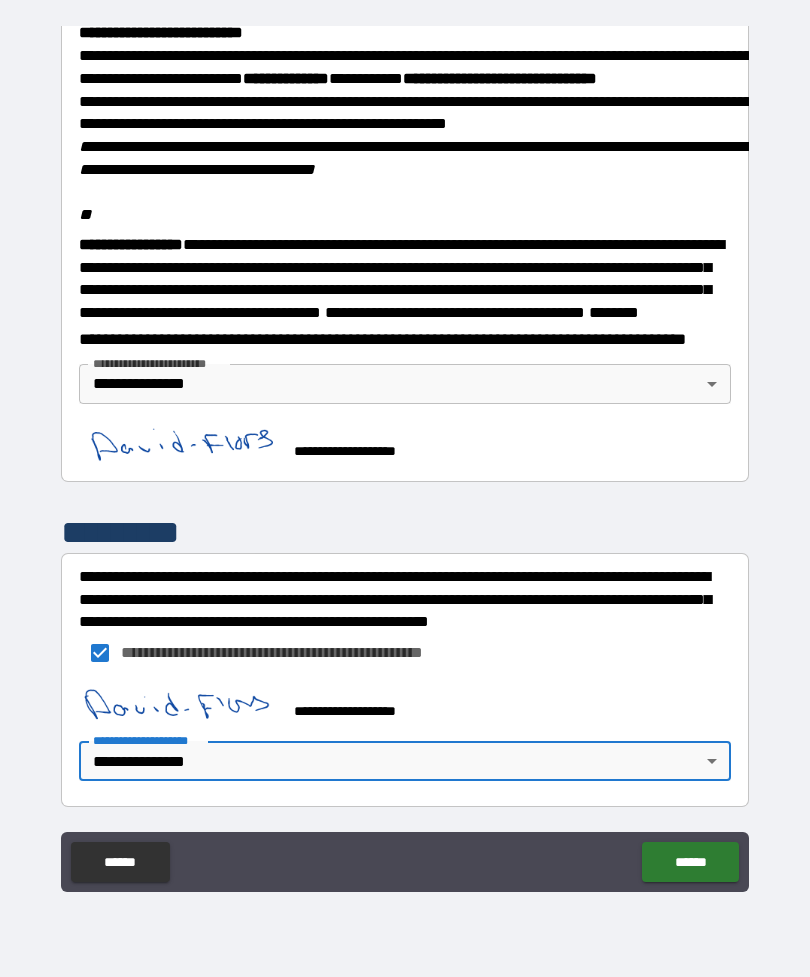 click on "******" at bounding box center (690, 862) 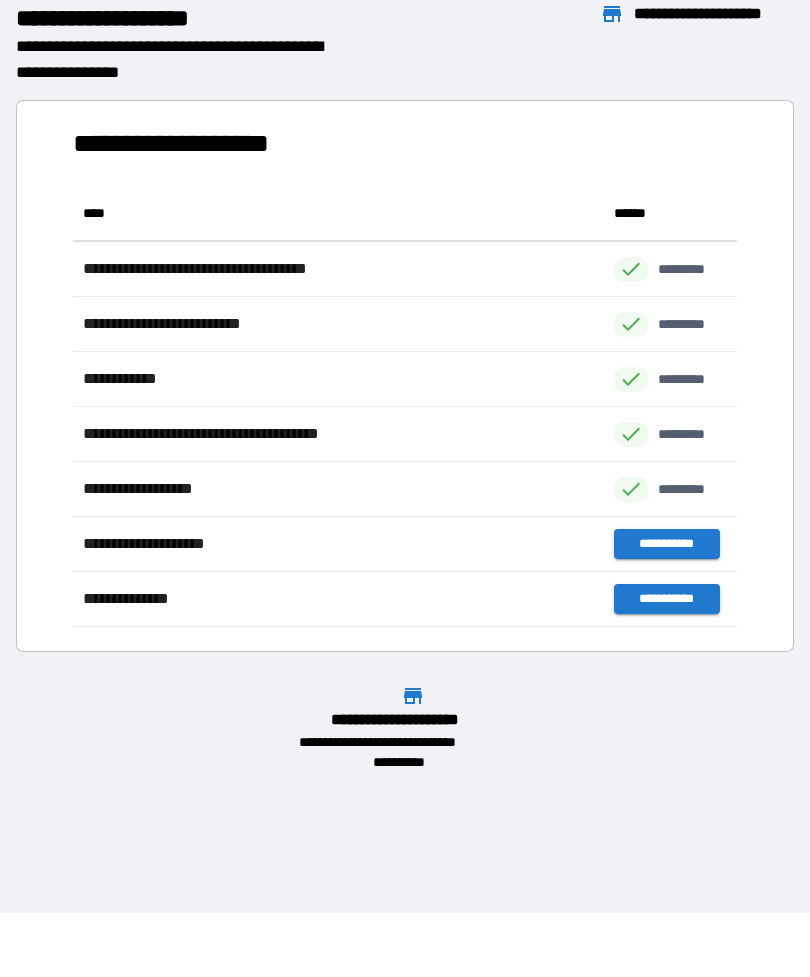 scroll, scrollTop: 441, scrollLeft: 664, axis: both 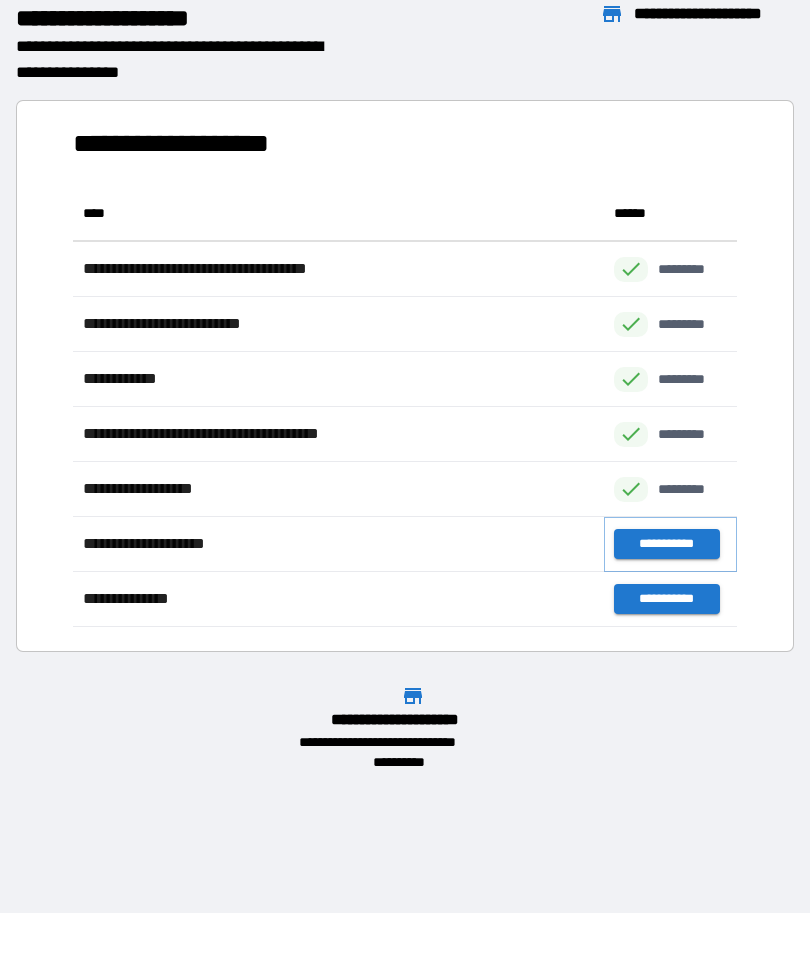 click on "**********" at bounding box center (666, 544) 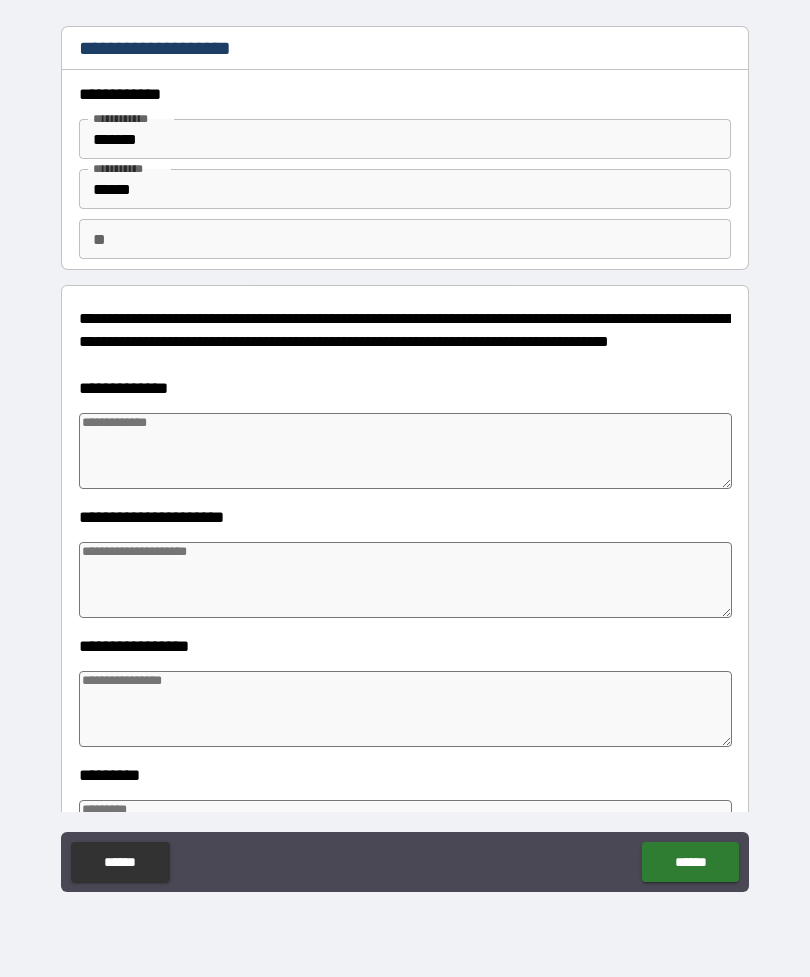 type on "*" 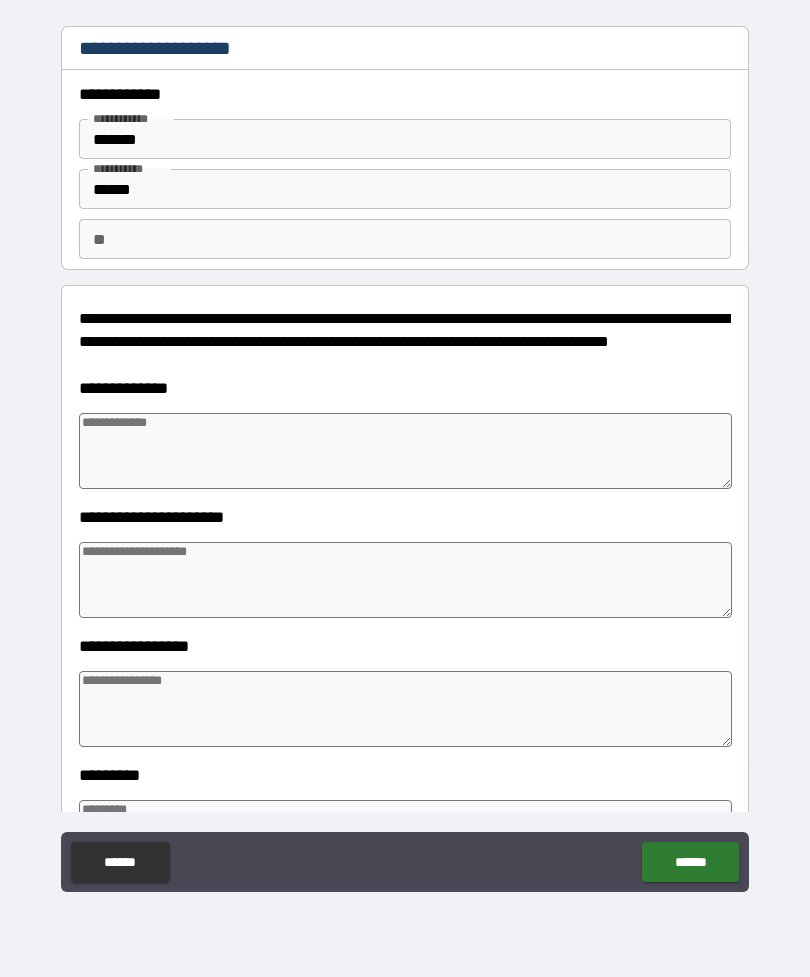 type on "*" 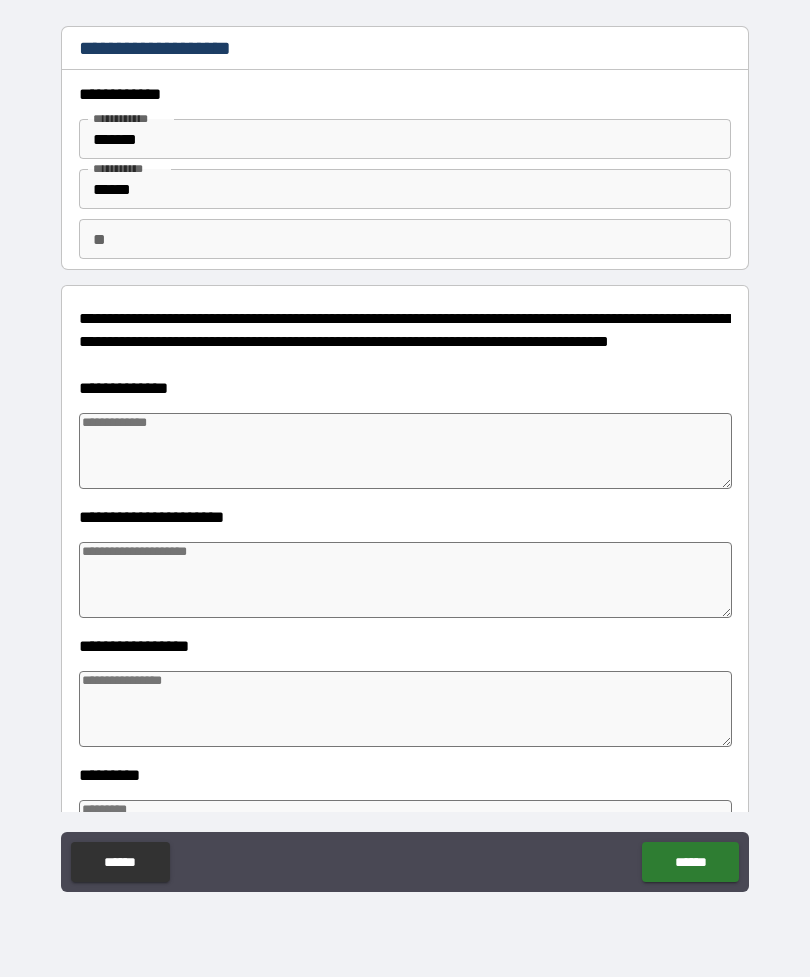 type on "*" 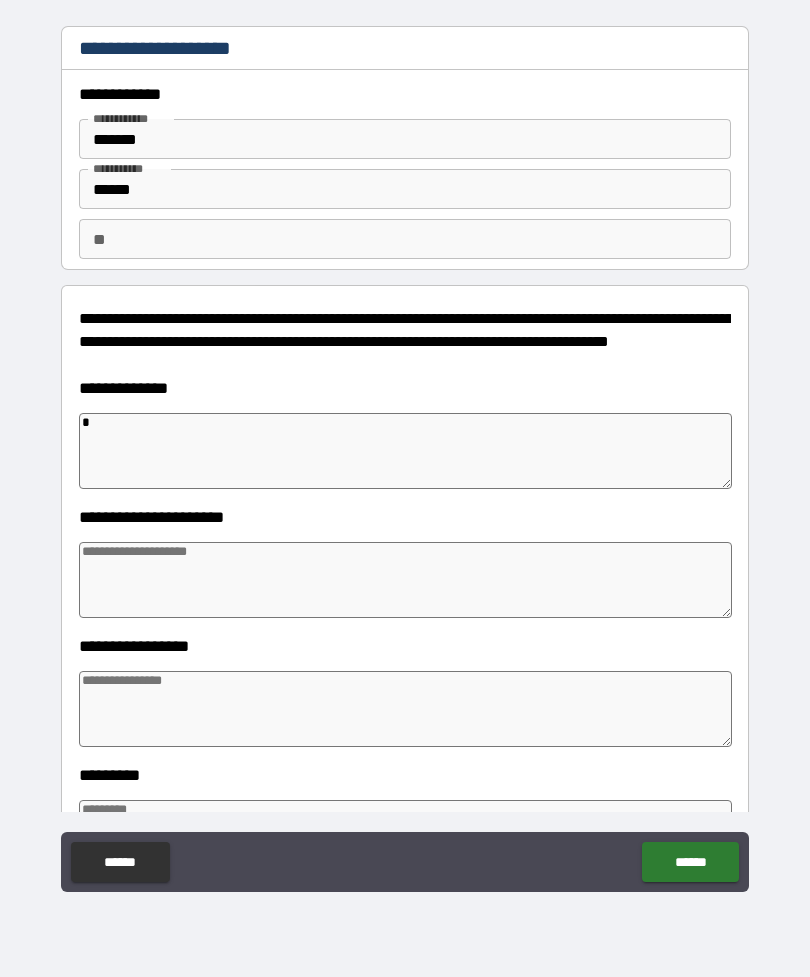 type on "*" 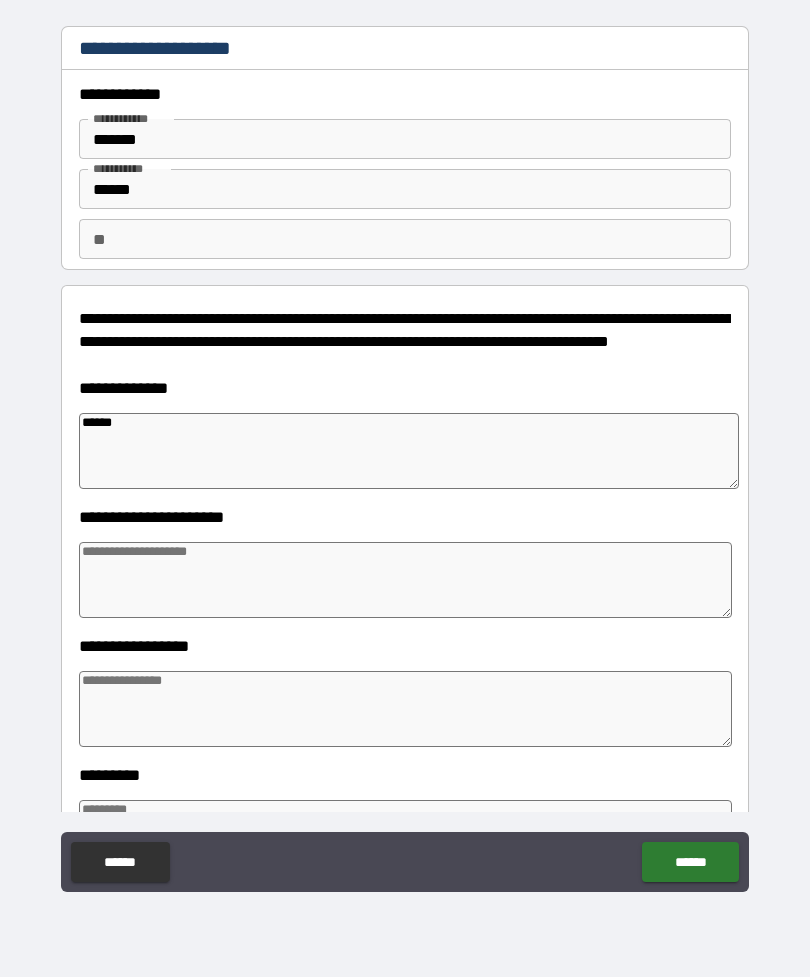click at bounding box center (405, 580) 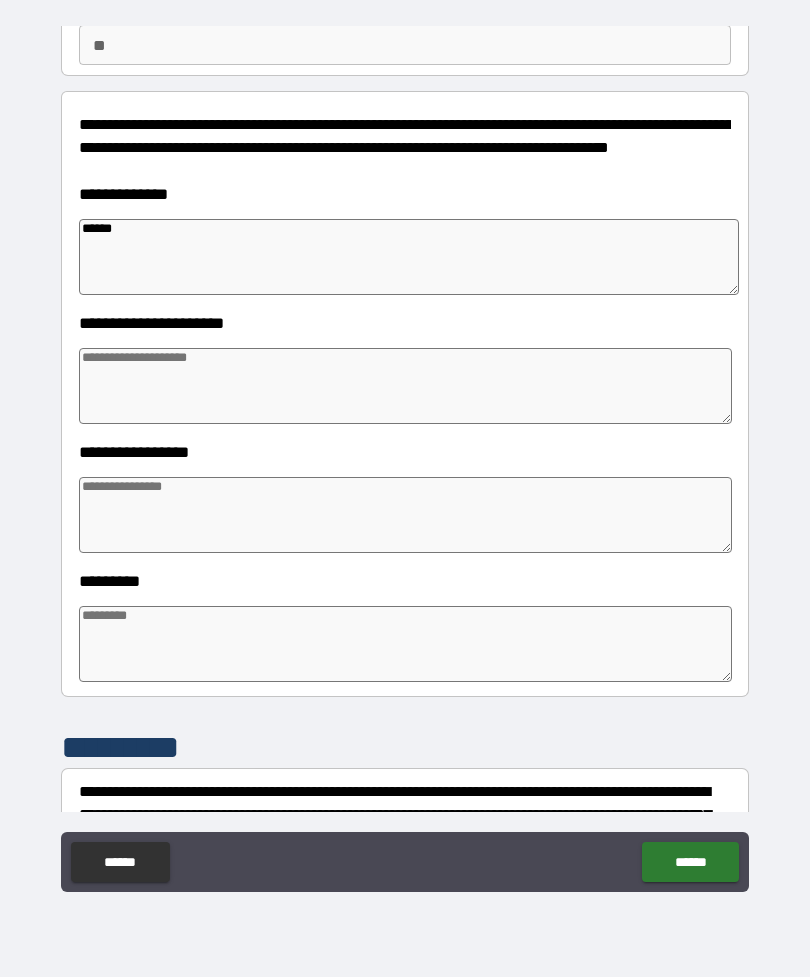 scroll, scrollTop: 197, scrollLeft: 0, axis: vertical 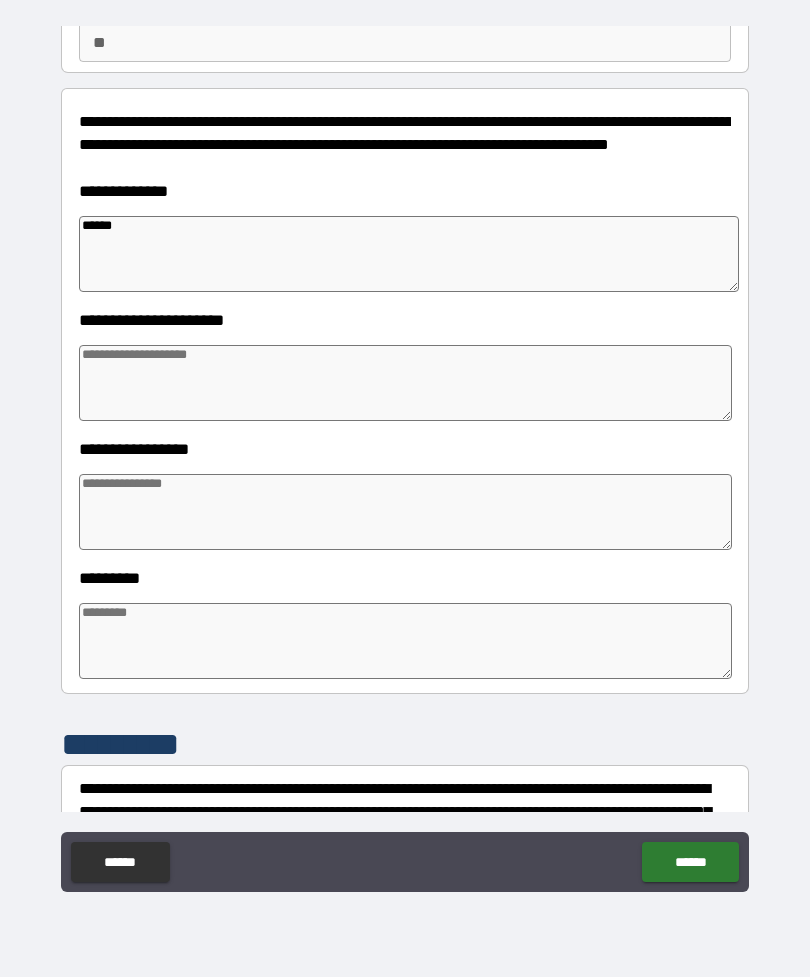 click at bounding box center [405, 512] 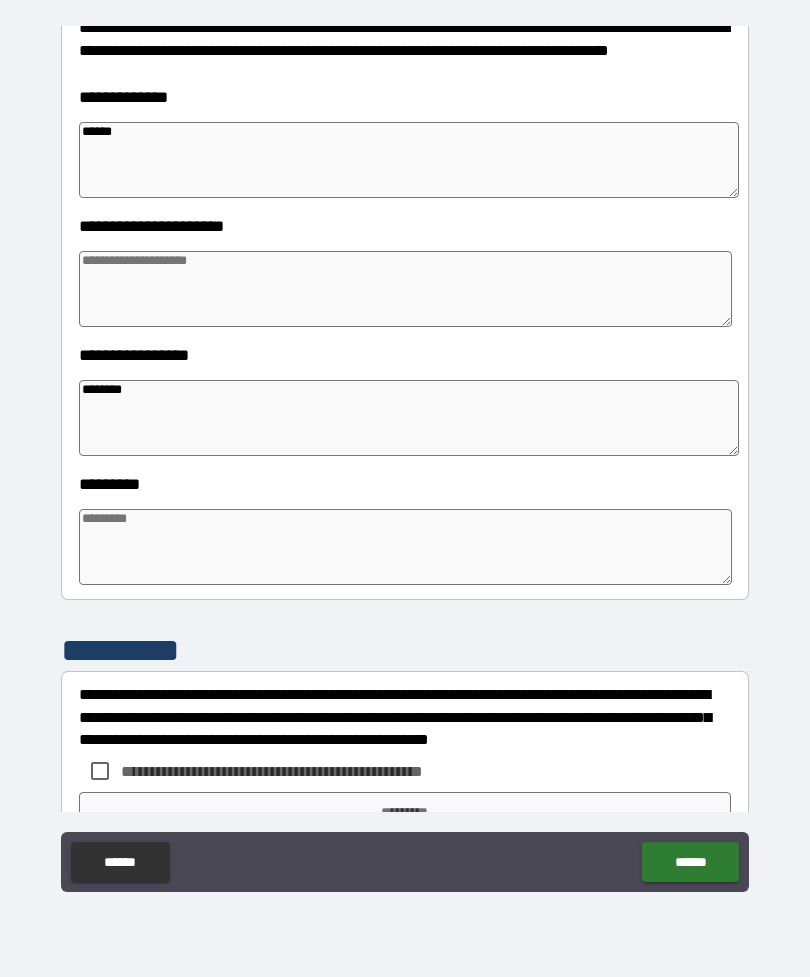 scroll, scrollTop: 309, scrollLeft: 0, axis: vertical 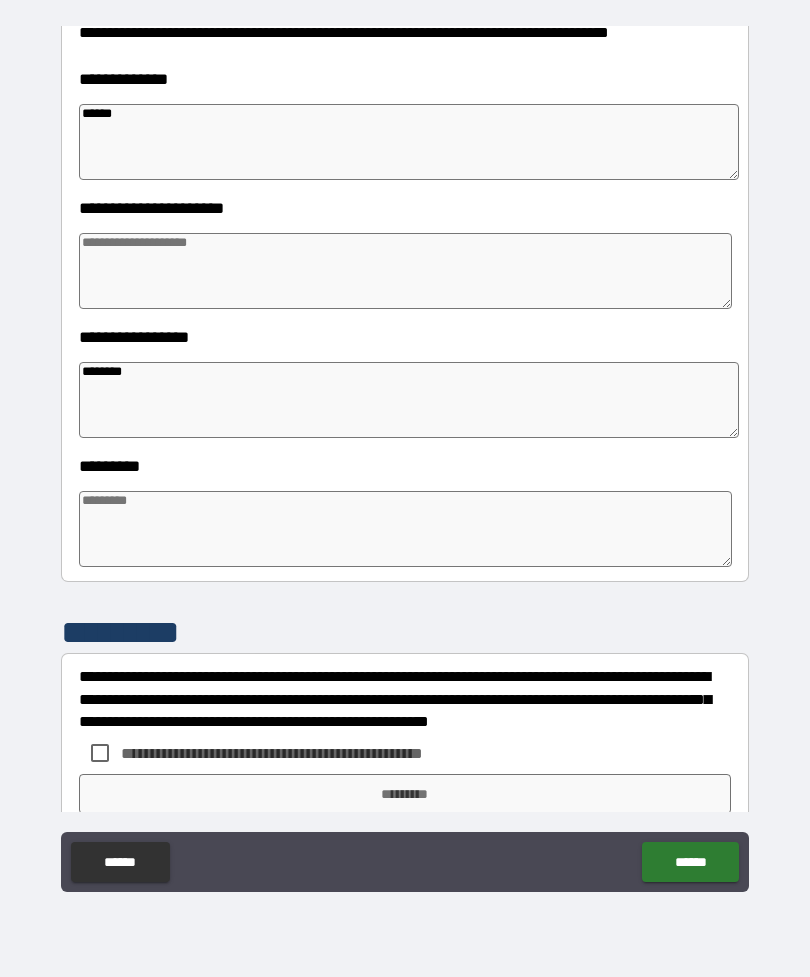 click at bounding box center [405, 529] 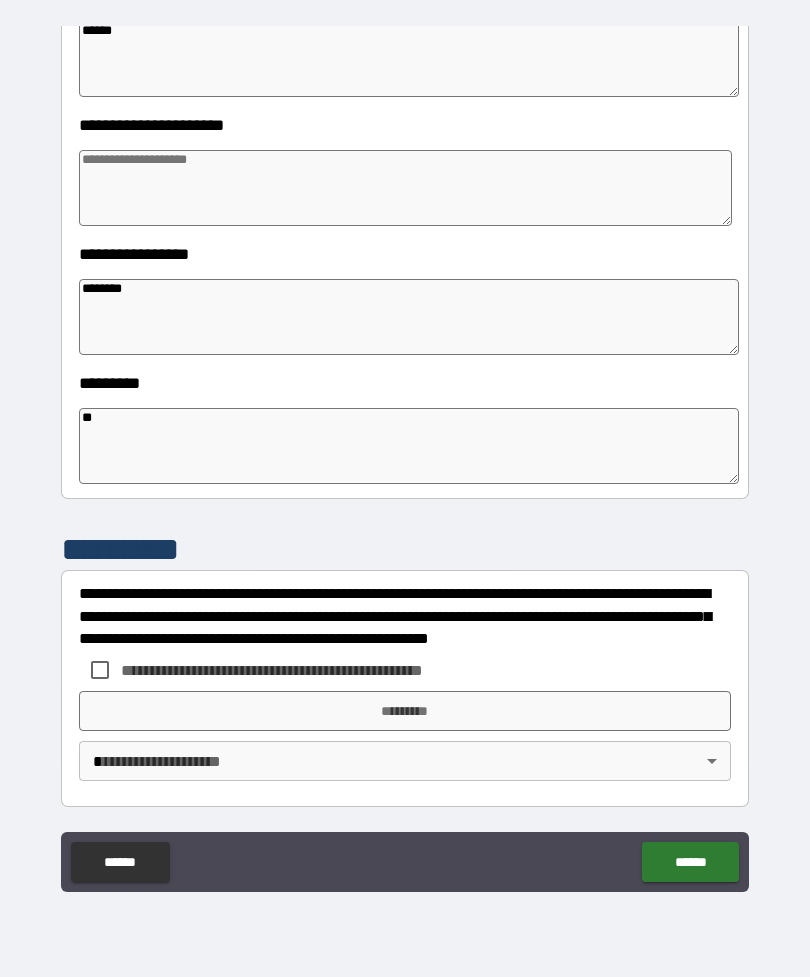 scroll, scrollTop: 392, scrollLeft: 0, axis: vertical 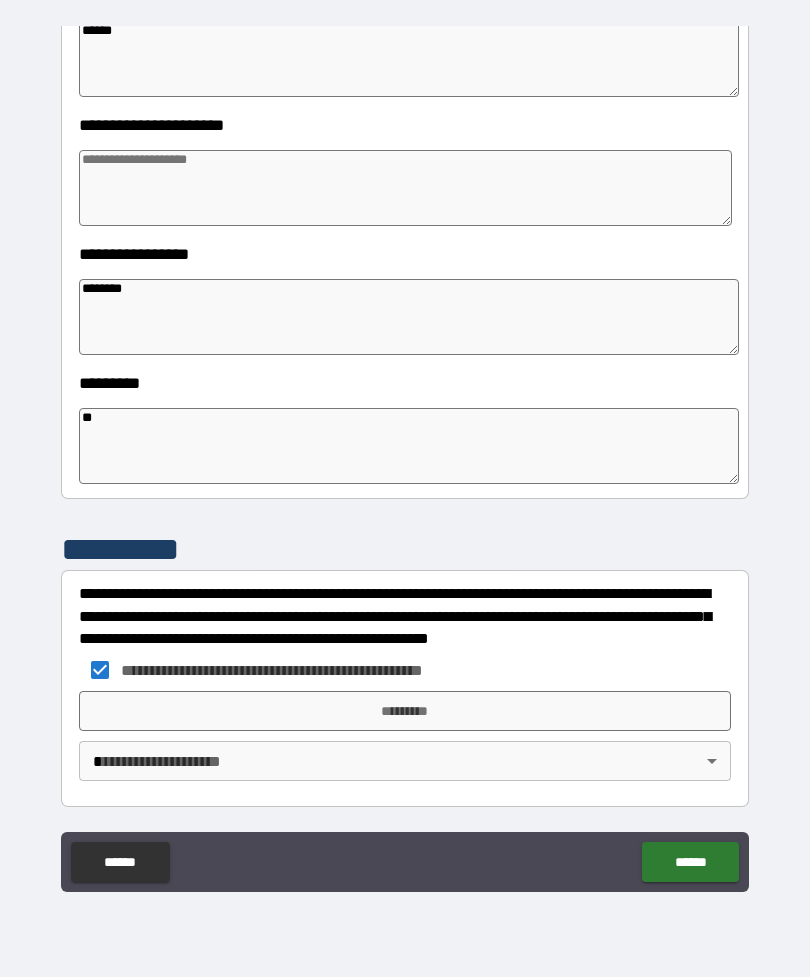 click on "*********" at bounding box center (405, 711) 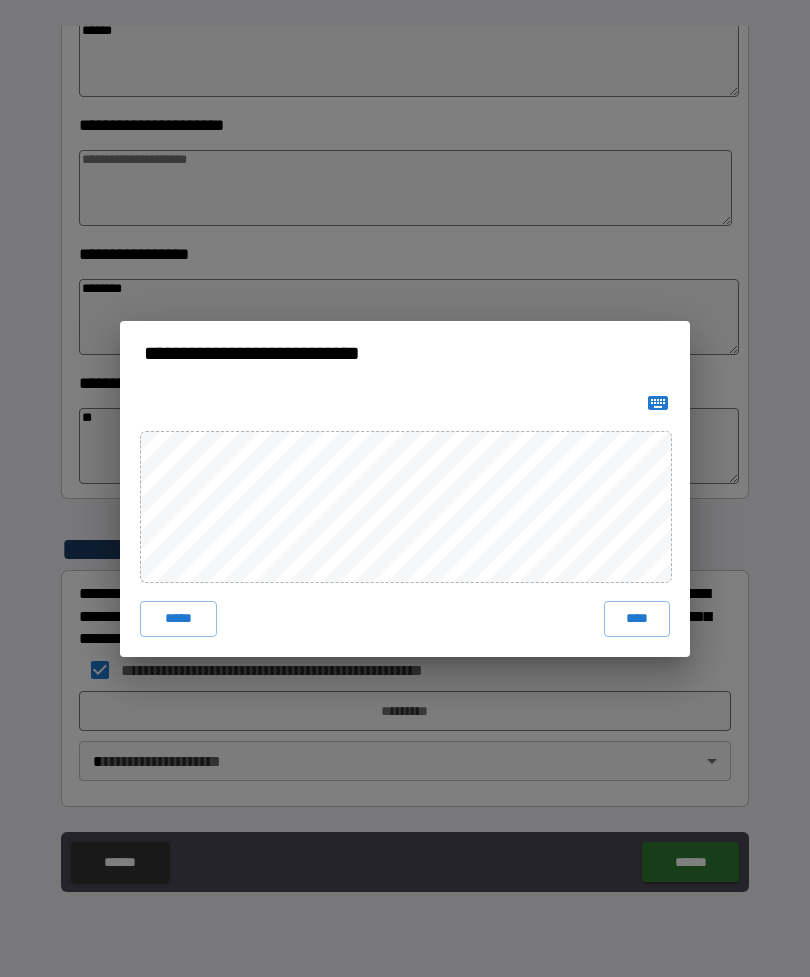 click on "****" at bounding box center (637, 619) 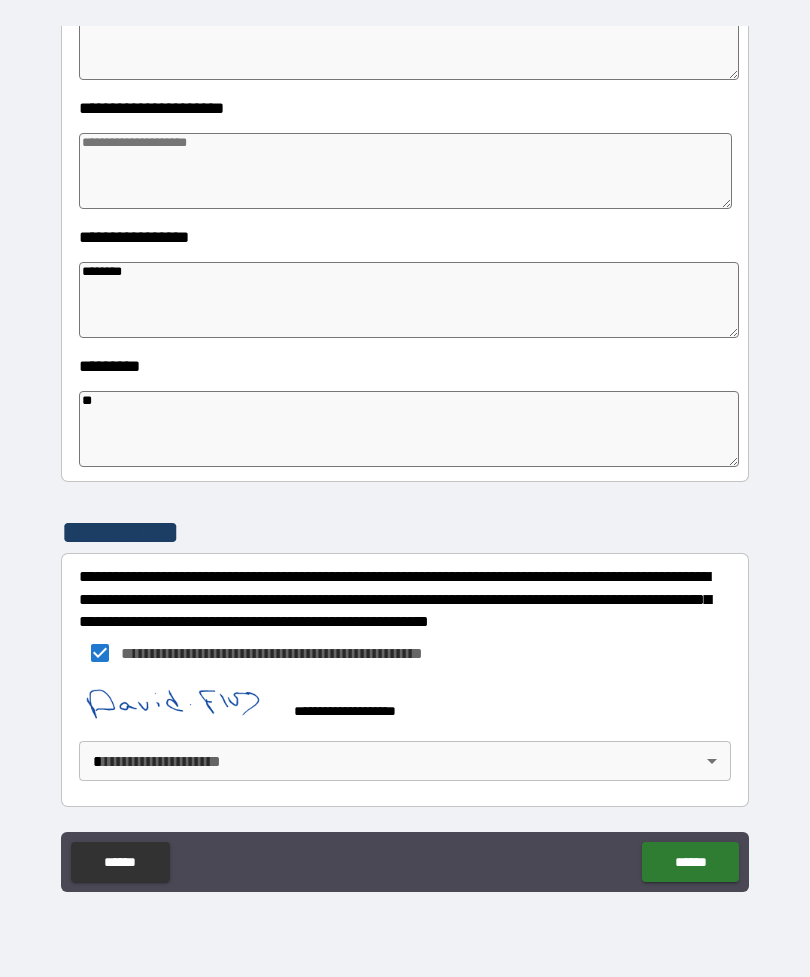 click on "**********" at bounding box center (405, 456) 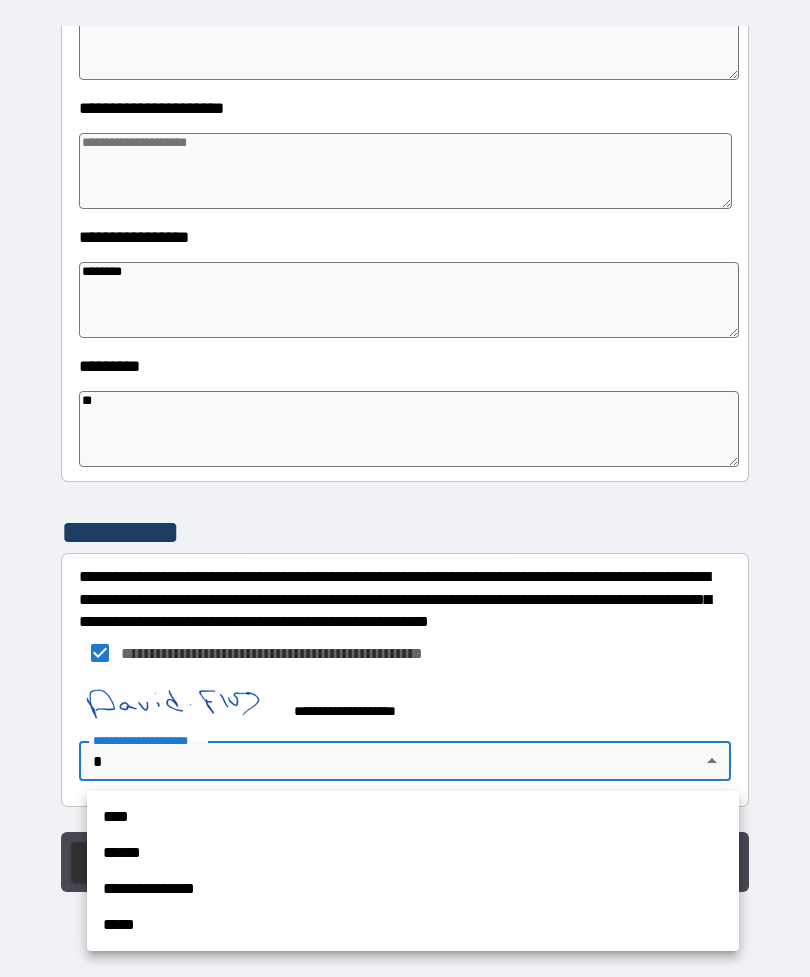 scroll, scrollTop: 409, scrollLeft: 0, axis: vertical 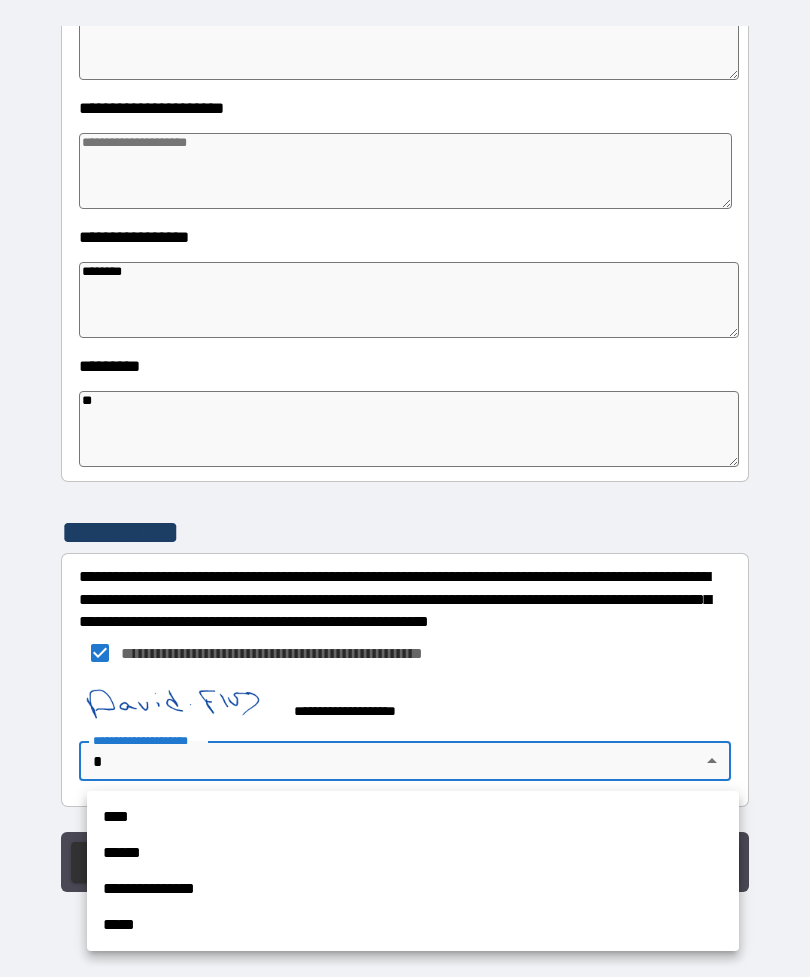 click on "**********" at bounding box center [413, 889] 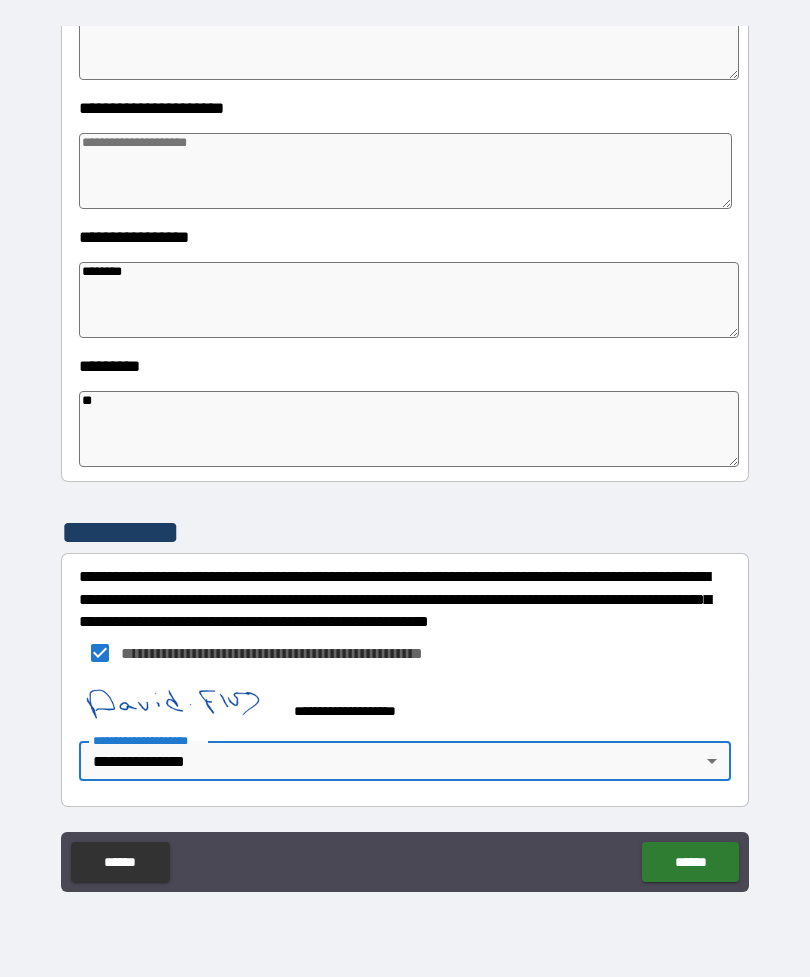 click on "******" at bounding box center (690, 862) 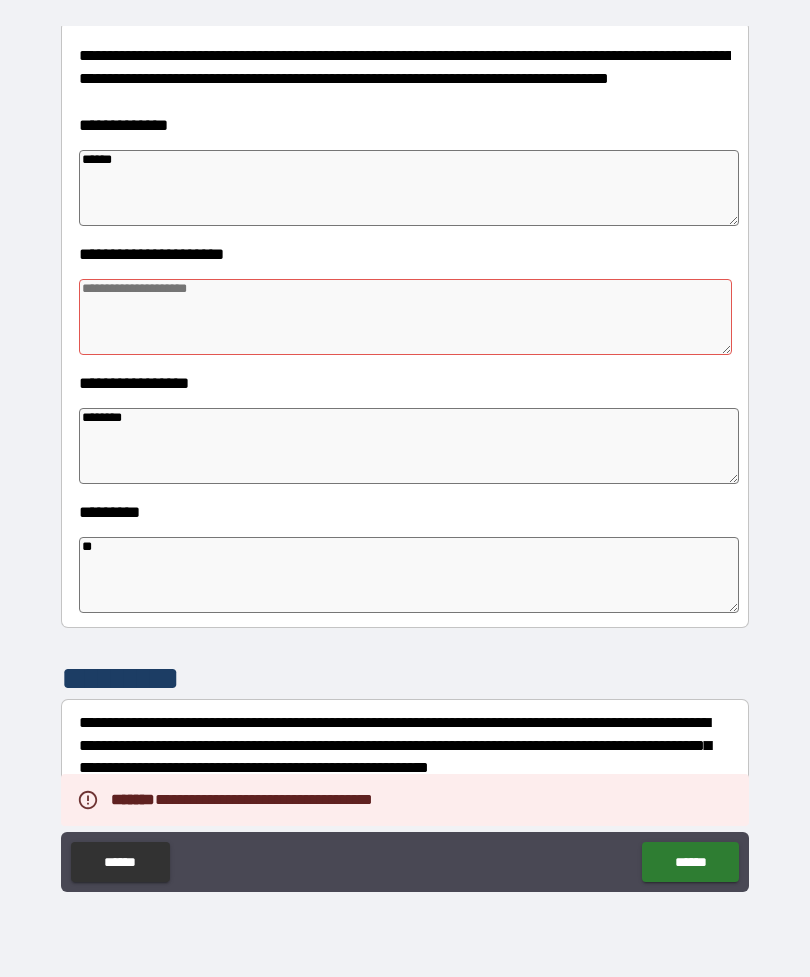 scroll, scrollTop: 269, scrollLeft: 0, axis: vertical 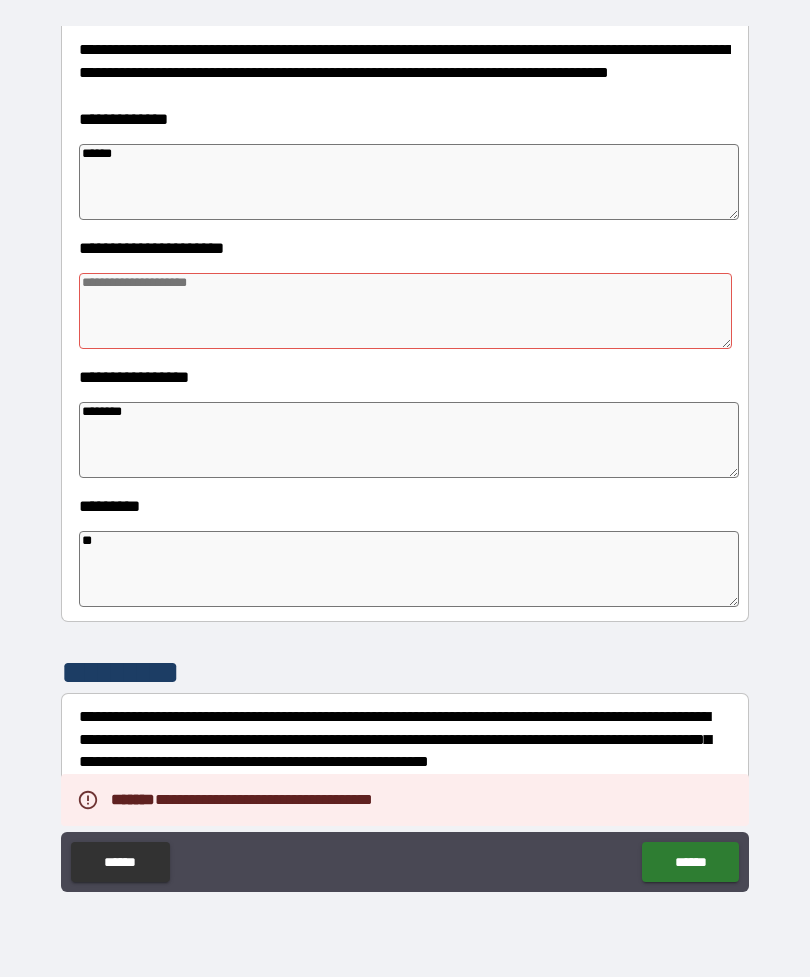 click at bounding box center (405, 311) 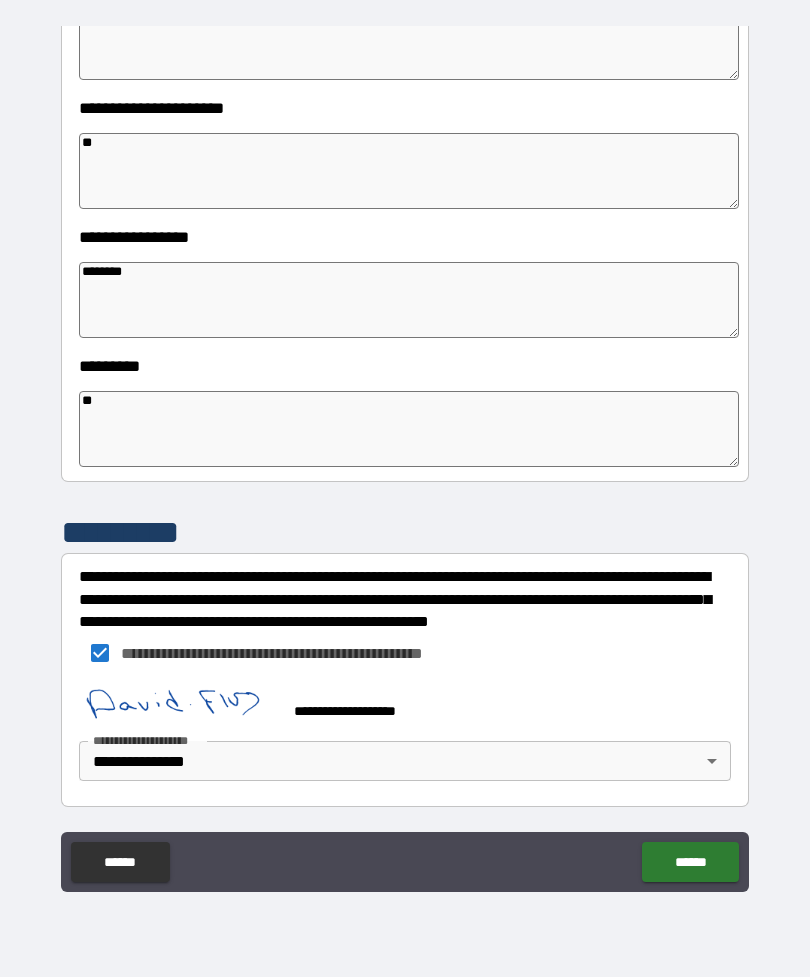 scroll, scrollTop: 409, scrollLeft: 0, axis: vertical 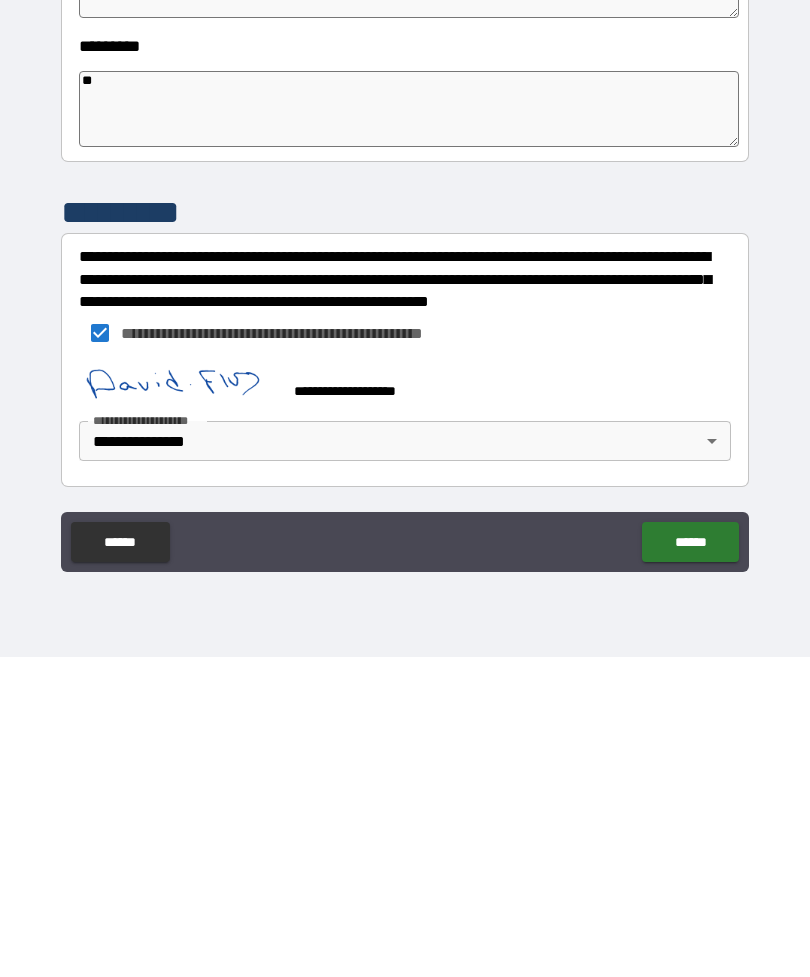click on "******" at bounding box center [690, 862] 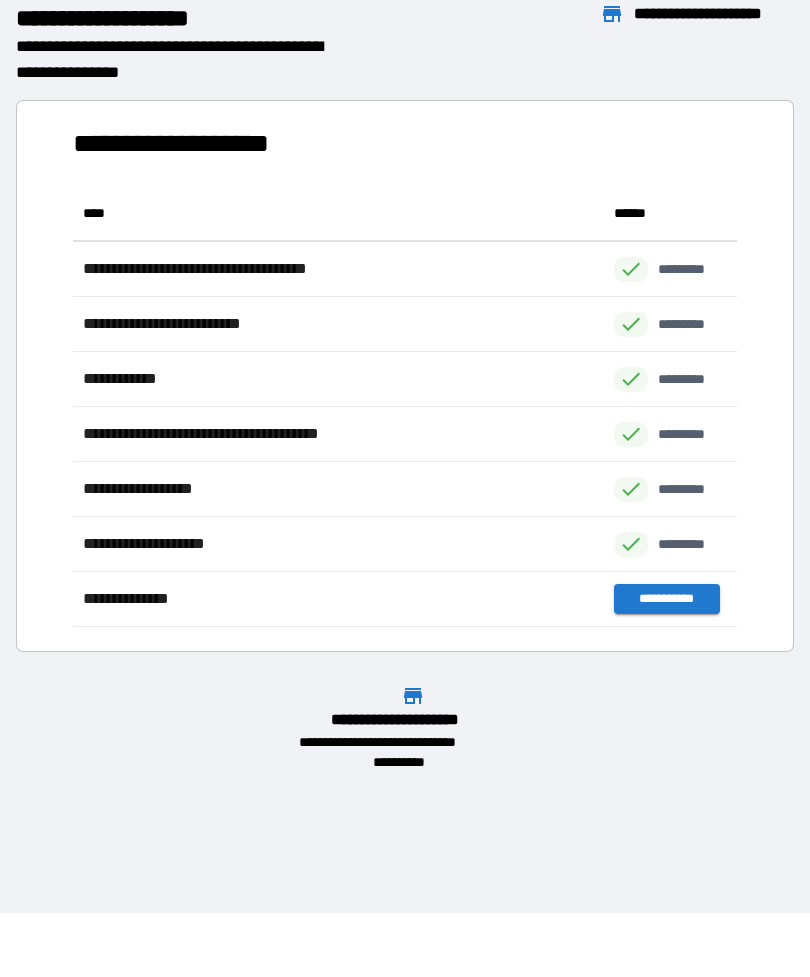scroll, scrollTop: 441, scrollLeft: 664, axis: both 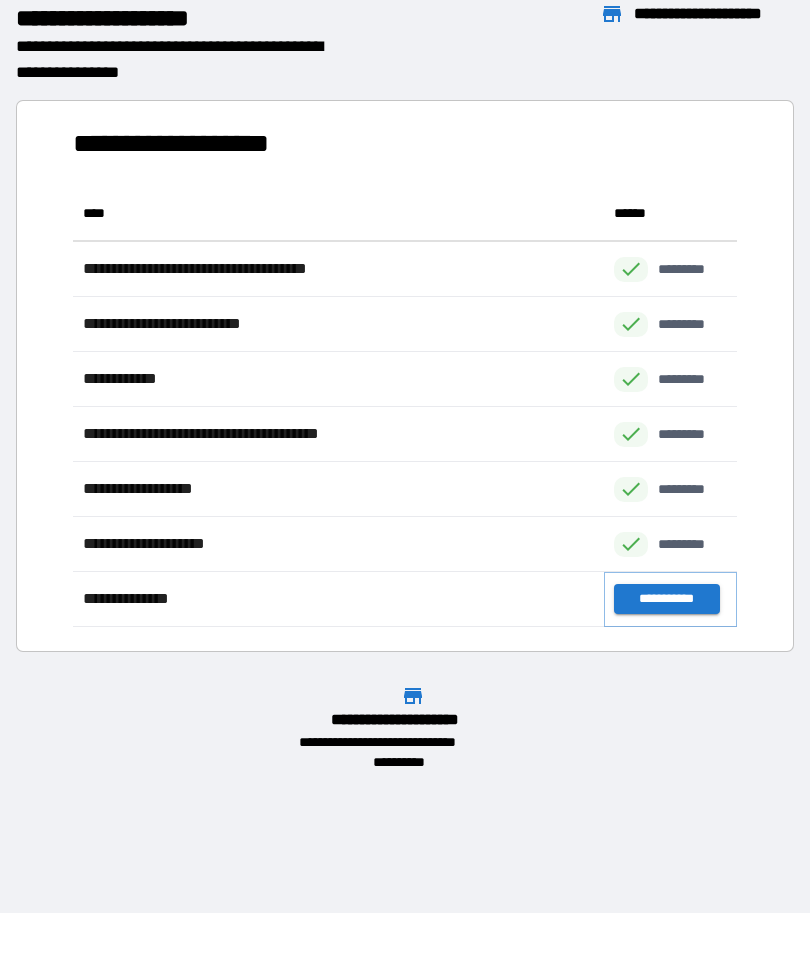 click on "**********" at bounding box center [666, 599] 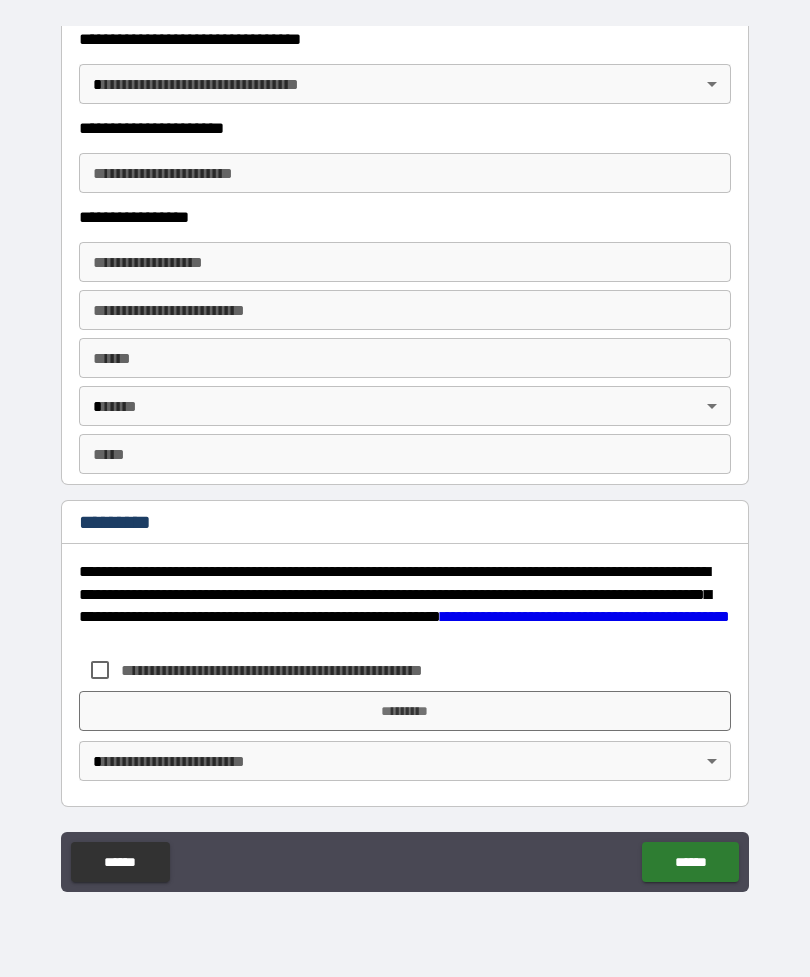 scroll, scrollTop: 3550, scrollLeft: 0, axis: vertical 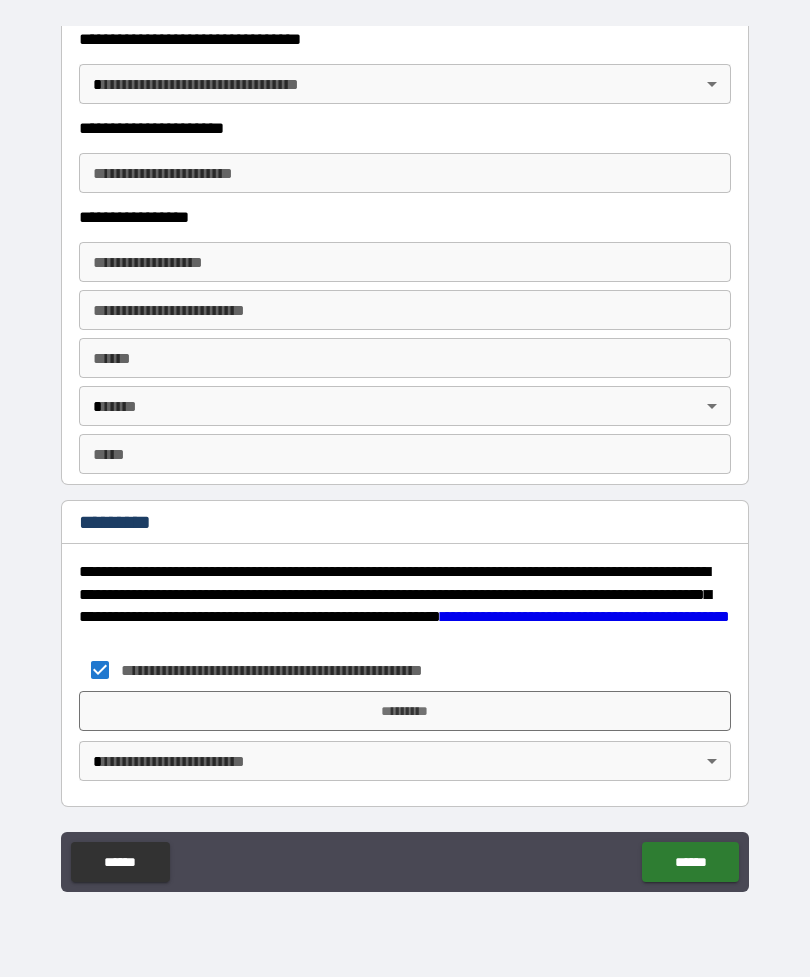 click on "*********" at bounding box center (405, 711) 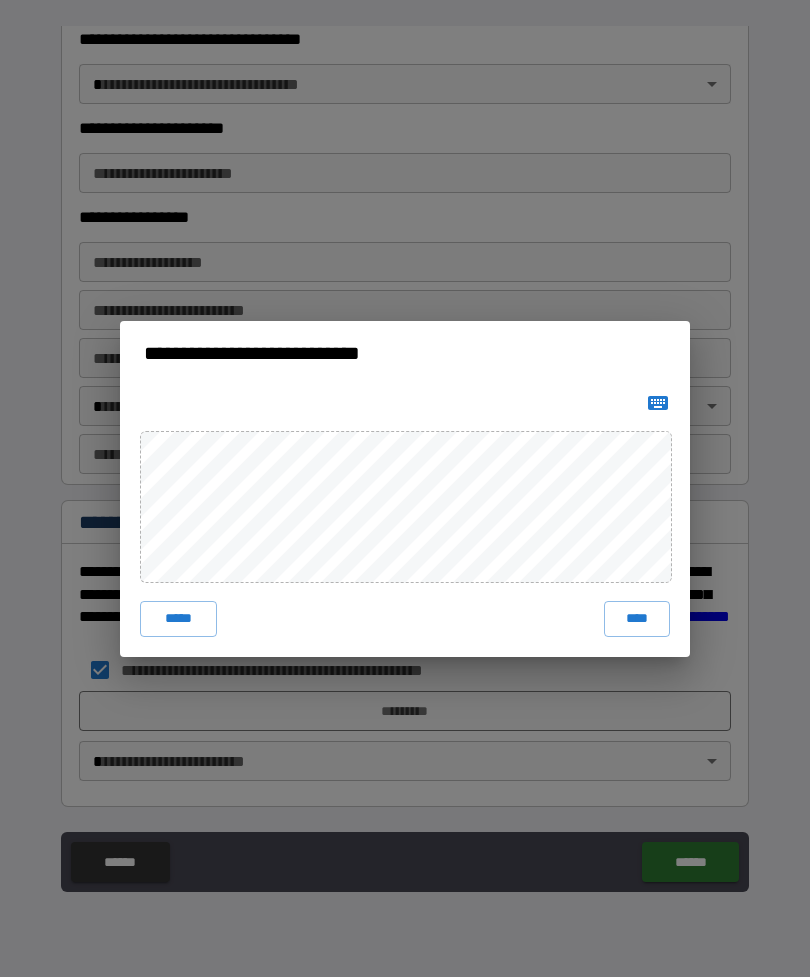 click on "****" at bounding box center [637, 619] 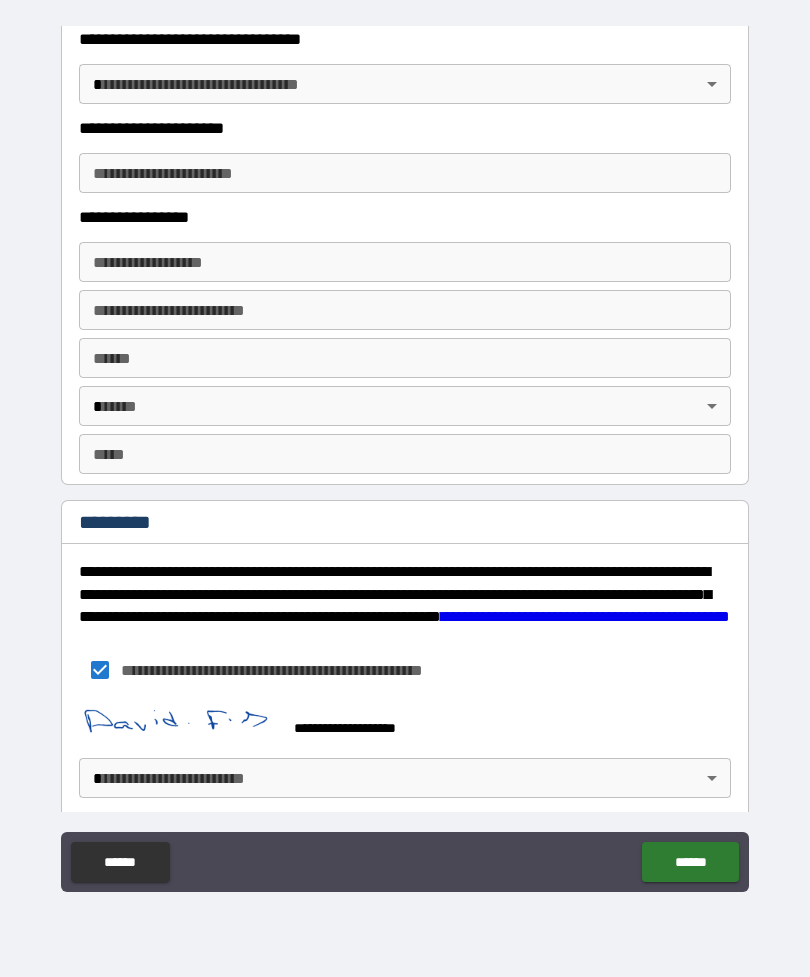 scroll, scrollTop: 3540, scrollLeft: 0, axis: vertical 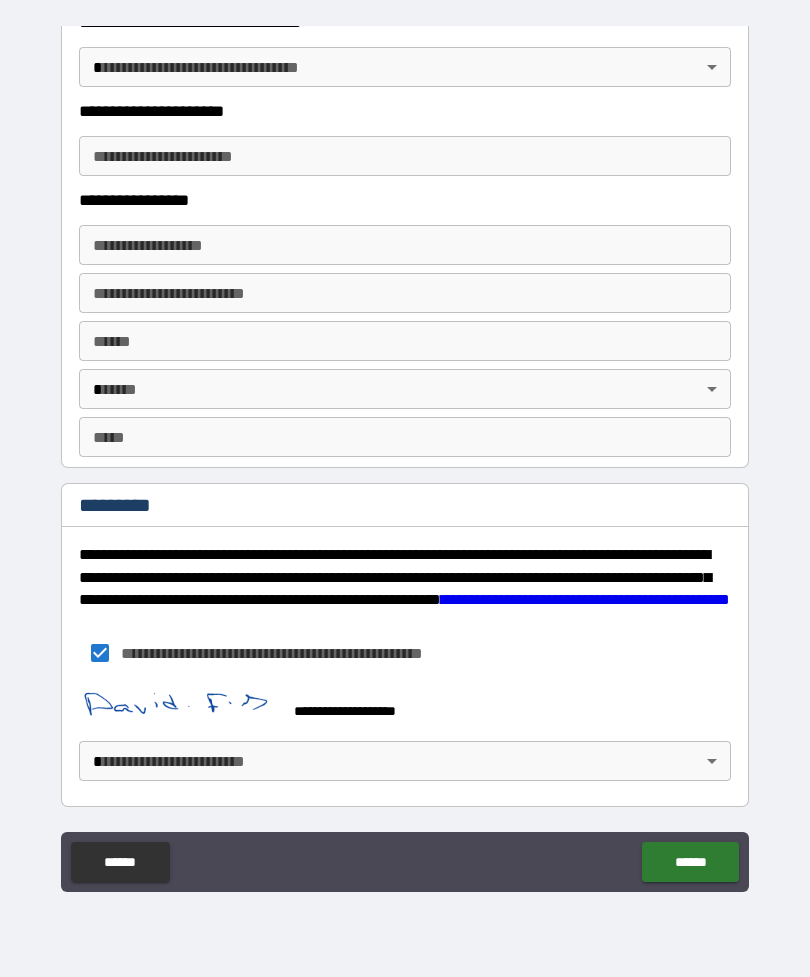 click on "**********" at bounding box center (405, 456) 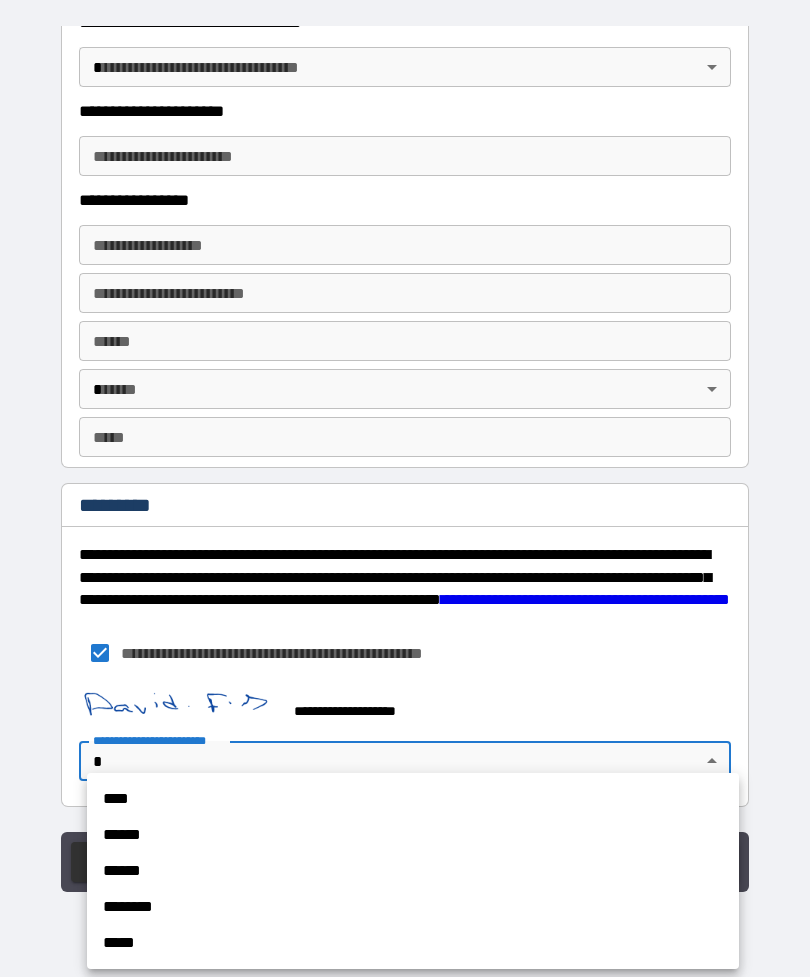 click on "********" at bounding box center [413, 907] 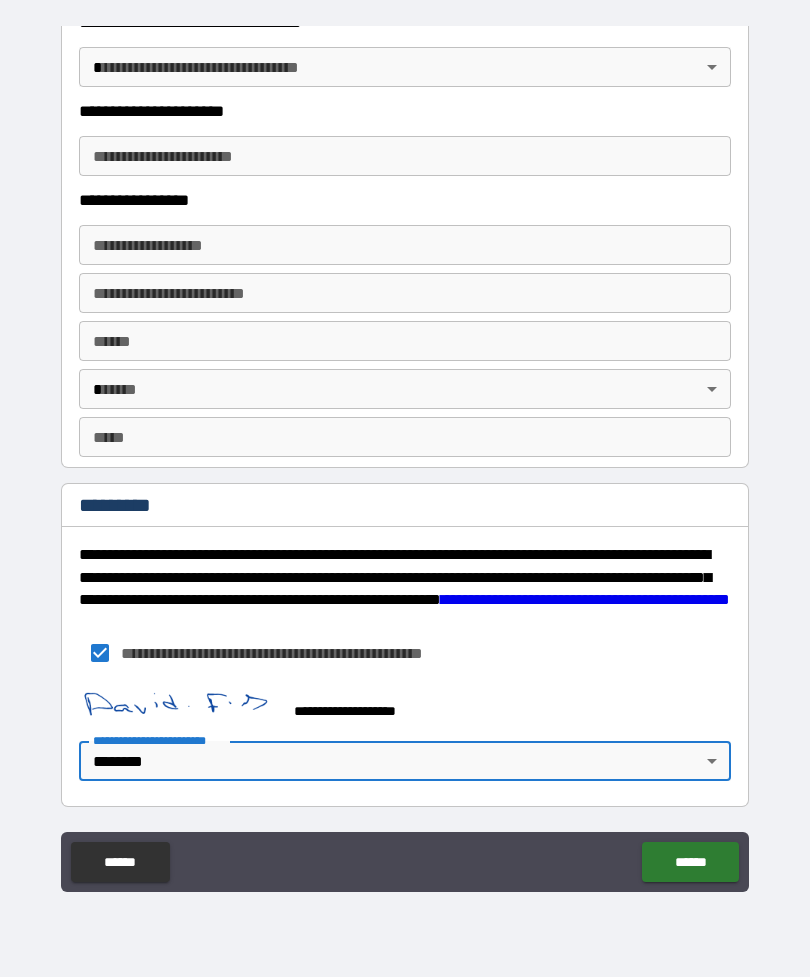 click on "******" at bounding box center (690, 862) 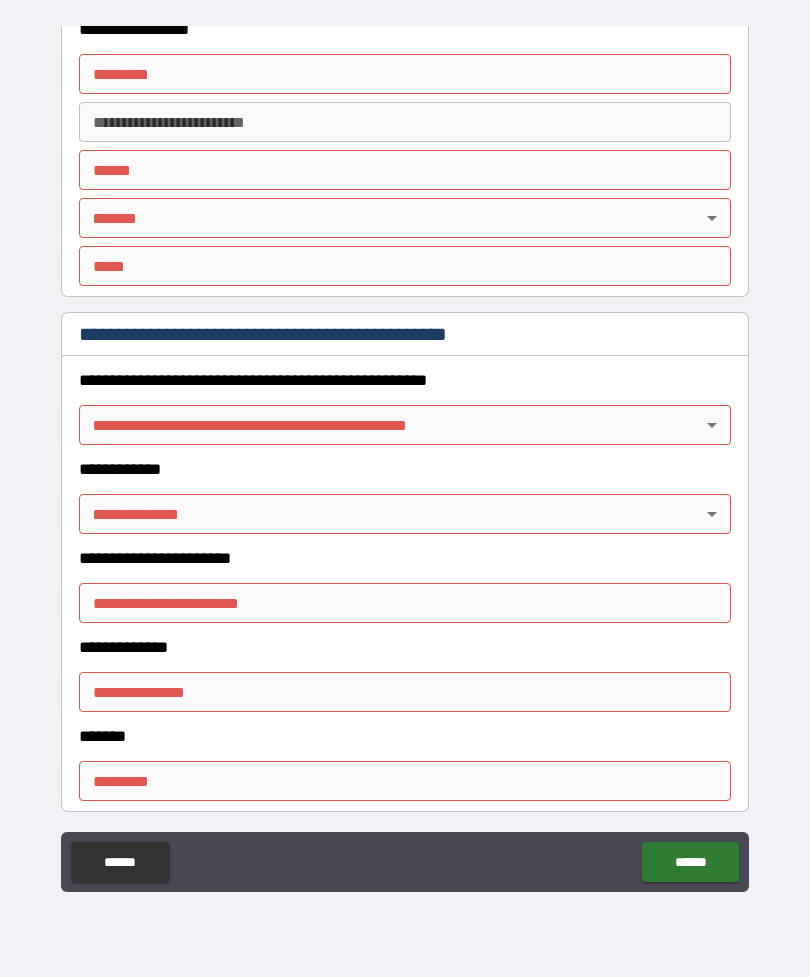 scroll, scrollTop: 1925, scrollLeft: 0, axis: vertical 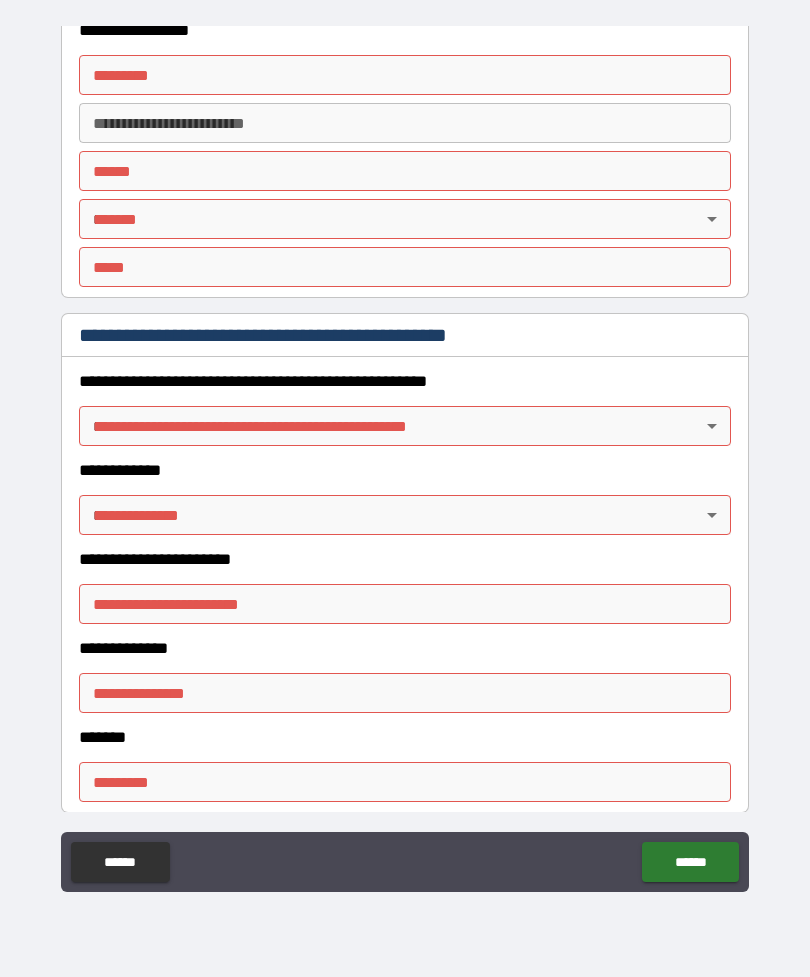 click on "******" at bounding box center [120, 862] 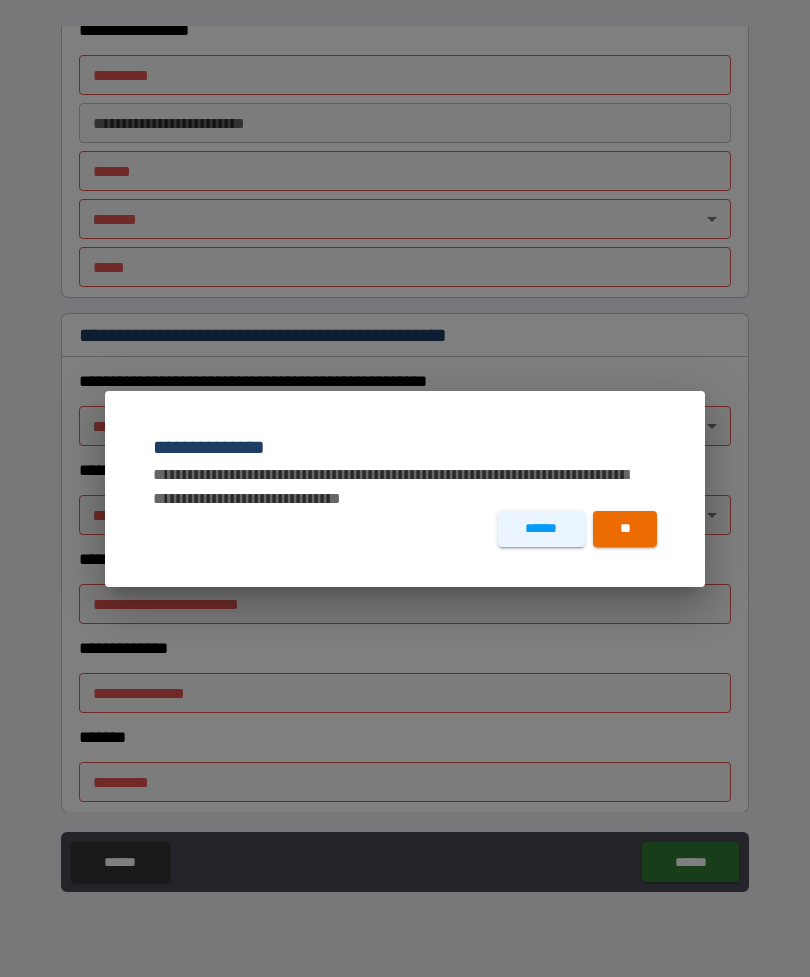 click on "******" at bounding box center (541, 529) 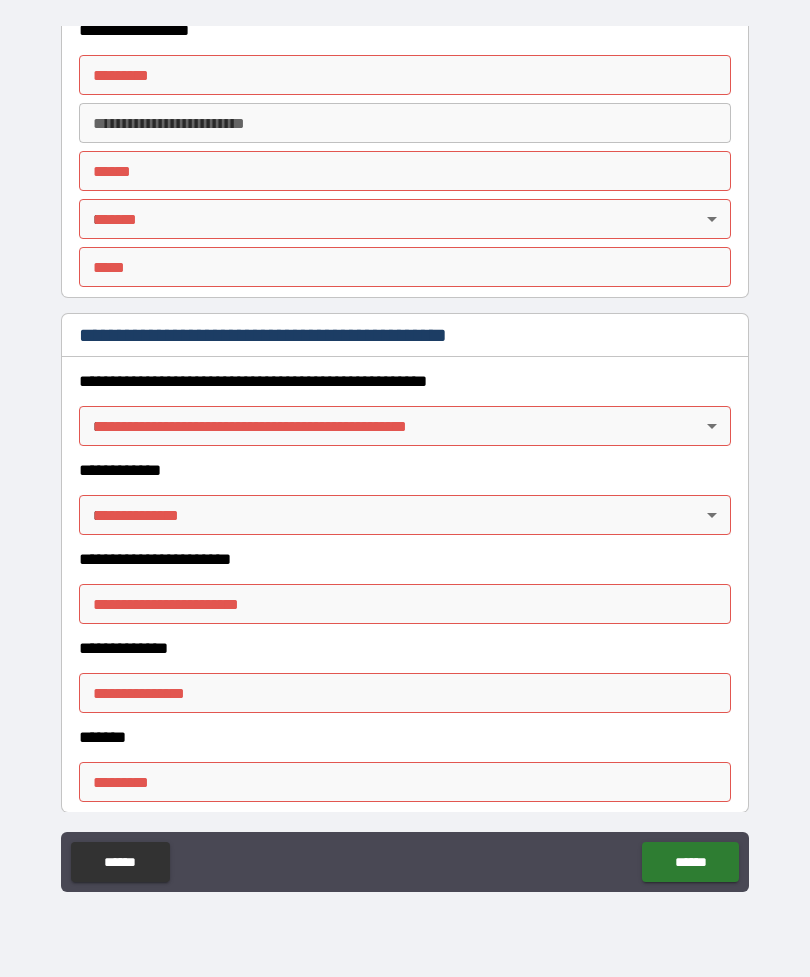 click on "******" at bounding box center [120, 862] 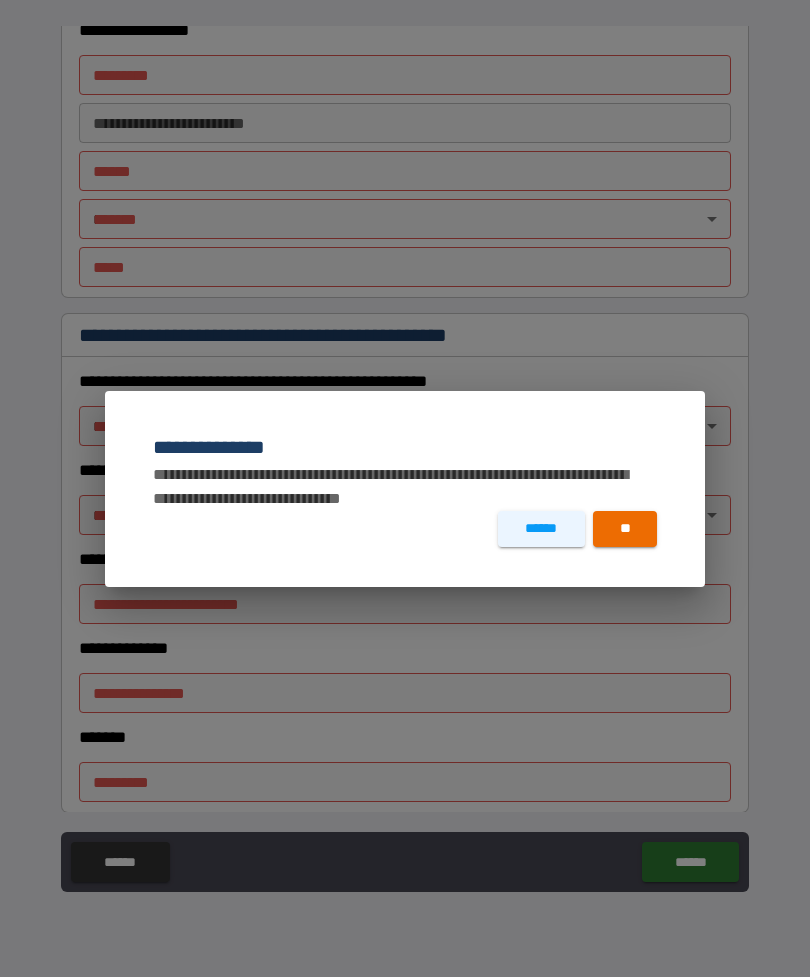 click on "**" at bounding box center (625, 529) 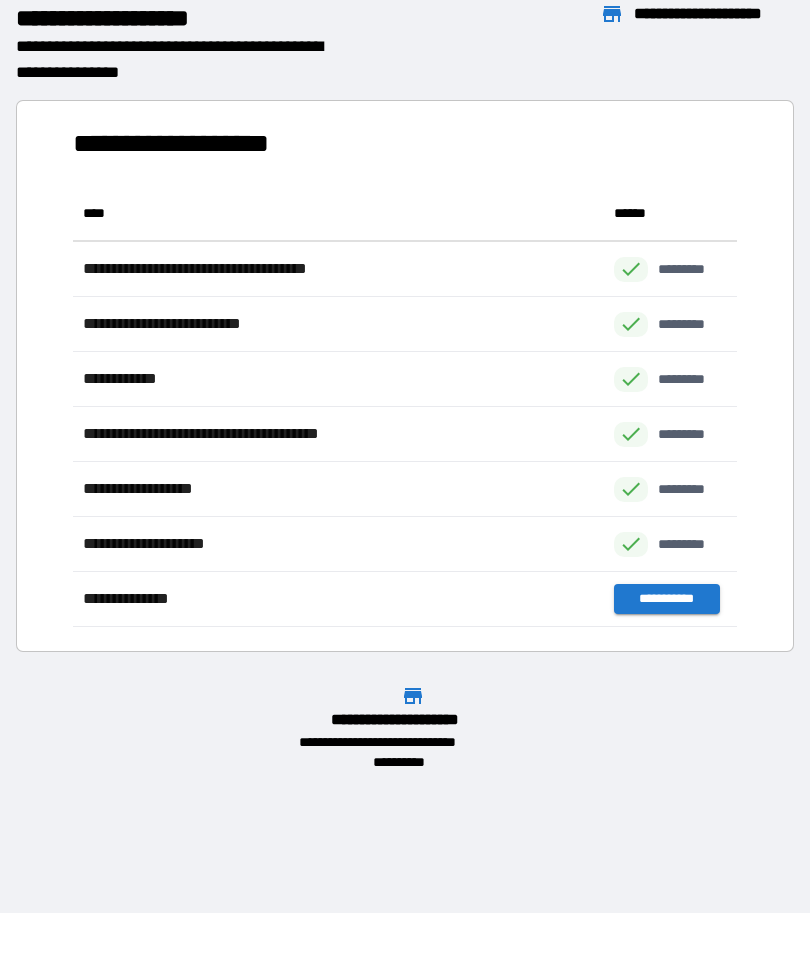 scroll, scrollTop: 1, scrollLeft: 1, axis: both 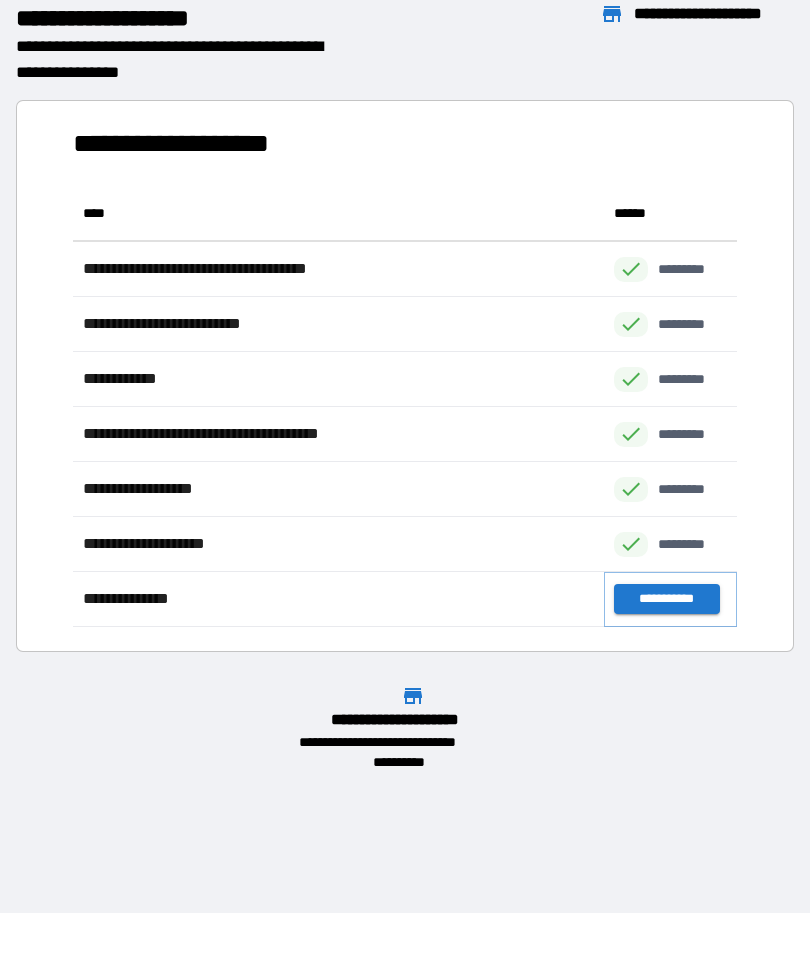 click on "**********" at bounding box center [666, 599] 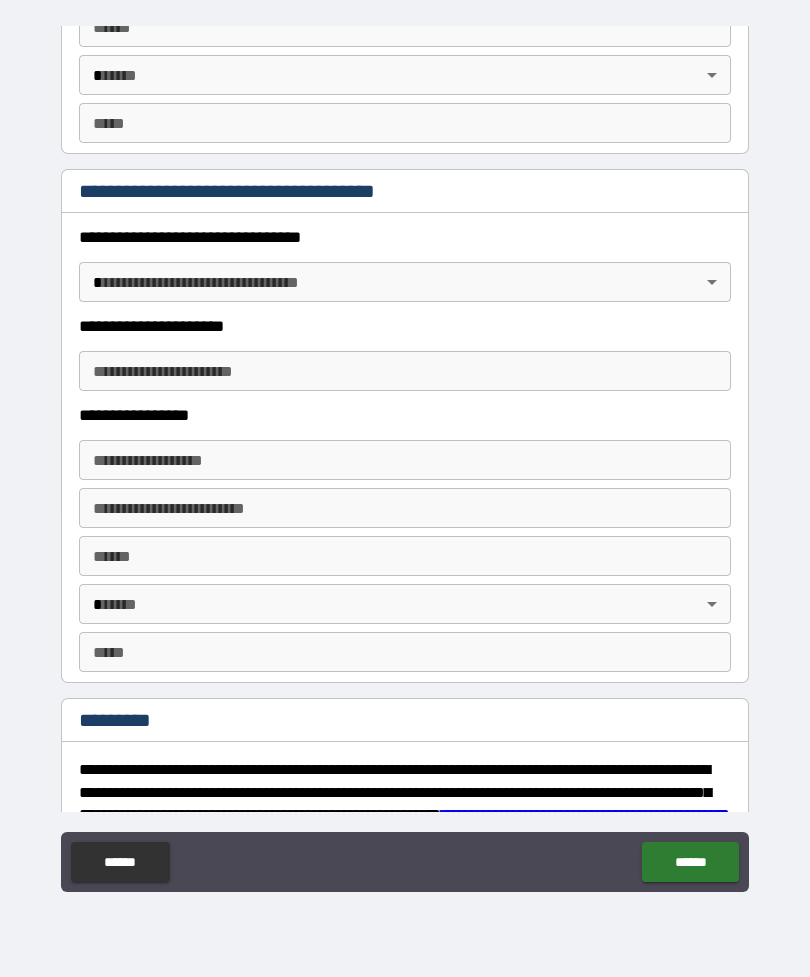 scroll, scrollTop: 3351, scrollLeft: 0, axis: vertical 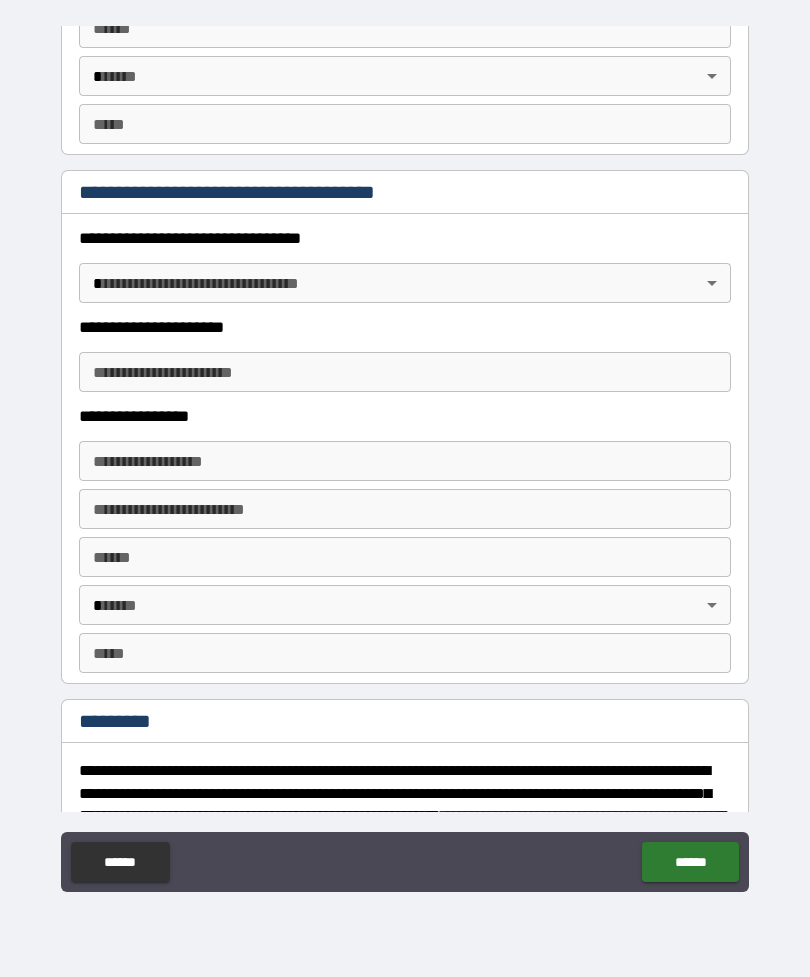 click on "******" at bounding box center [120, 862] 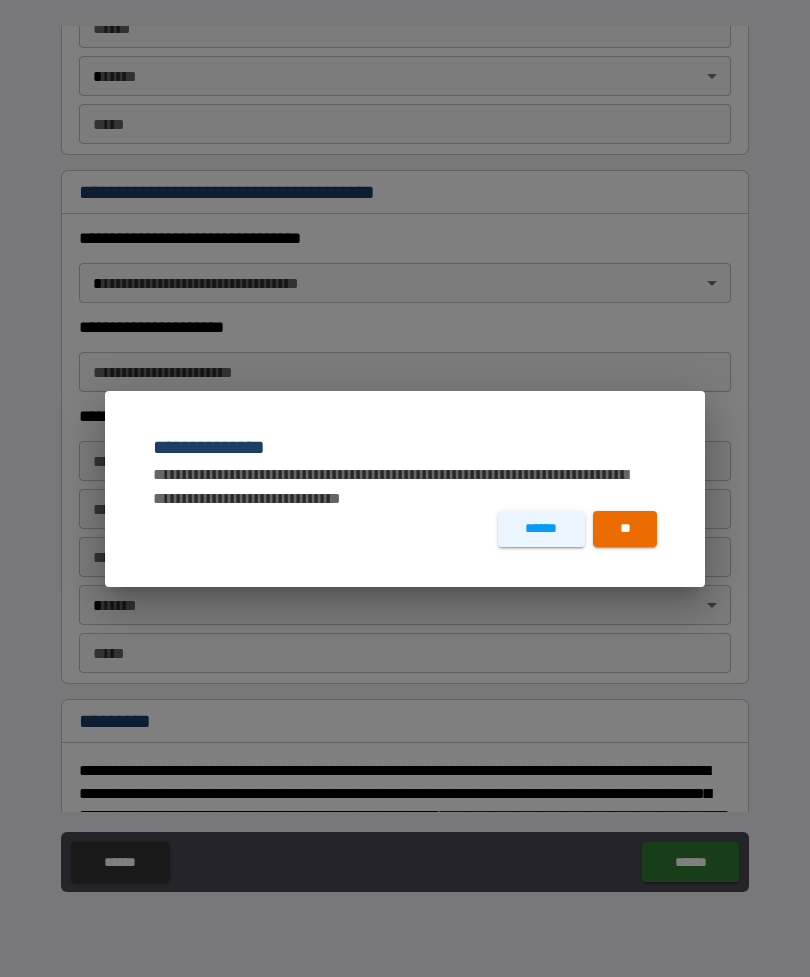 click on "**" at bounding box center [625, 529] 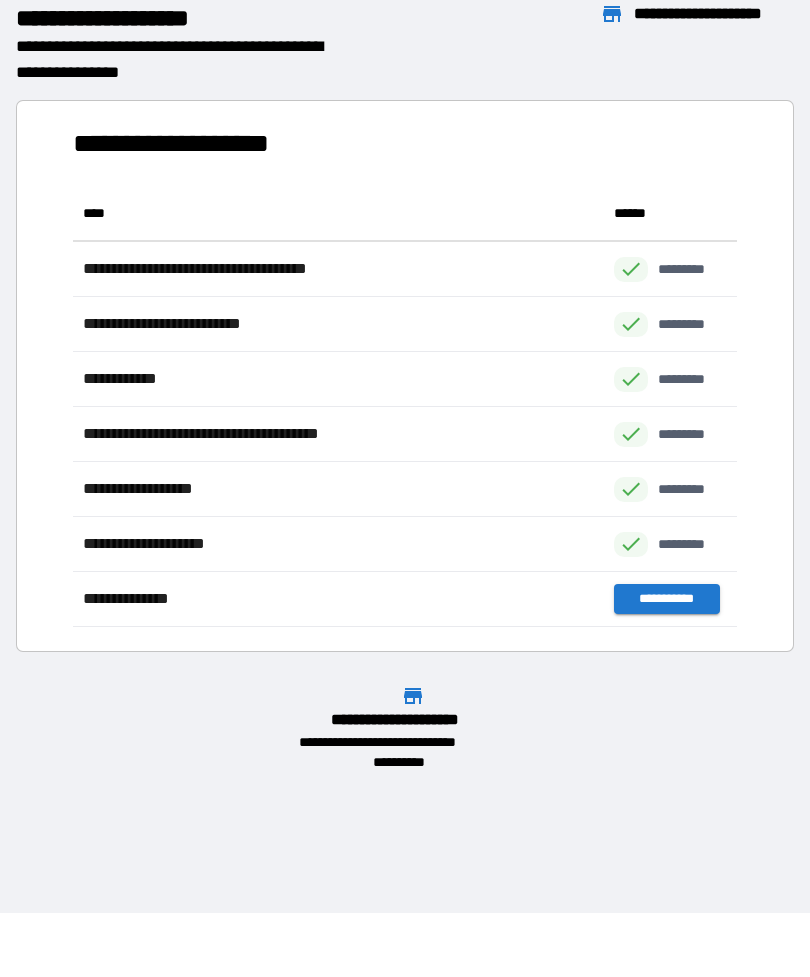 scroll, scrollTop: 441, scrollLeft: 664, axis: both 